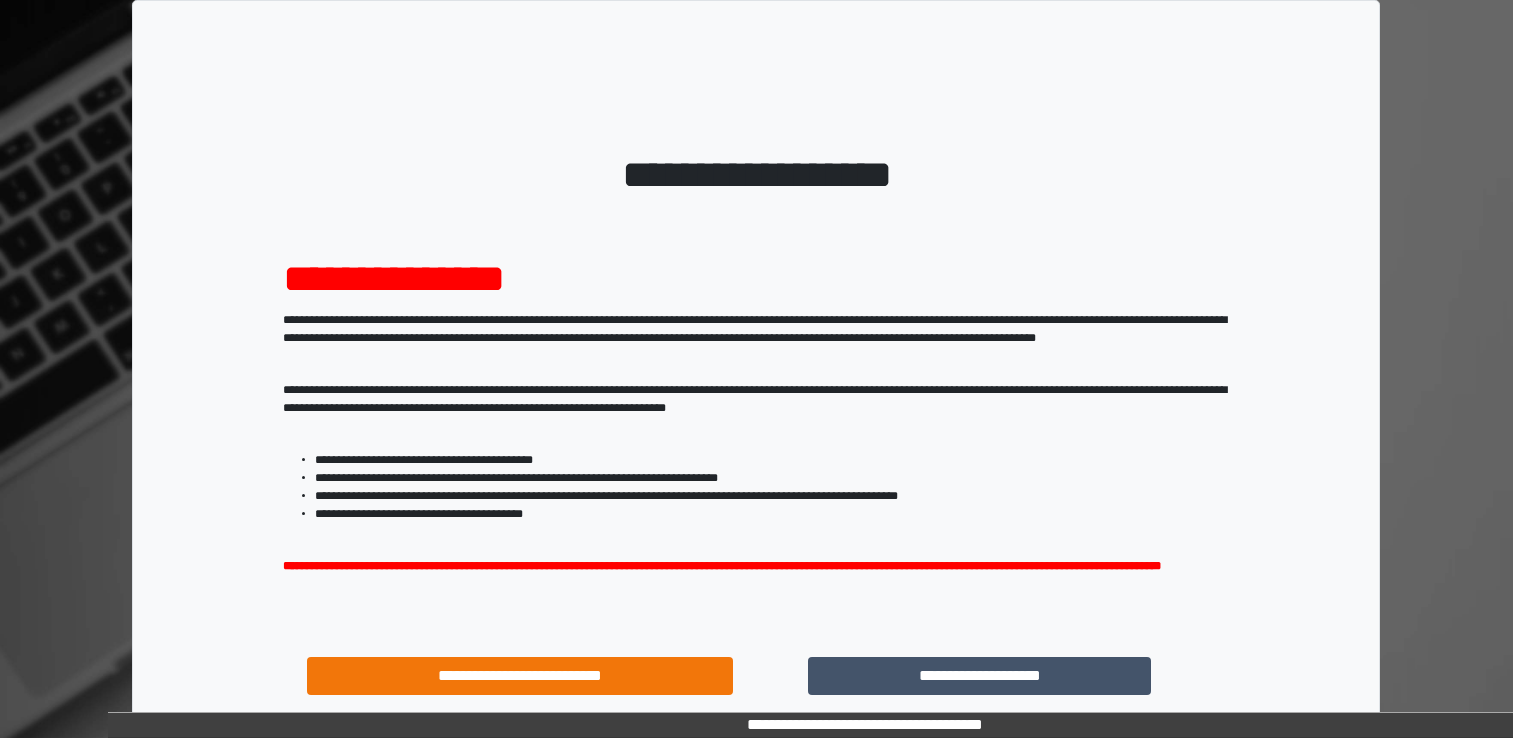 scroll, scrollTop: 0, scrollLeft: 0, axis: both 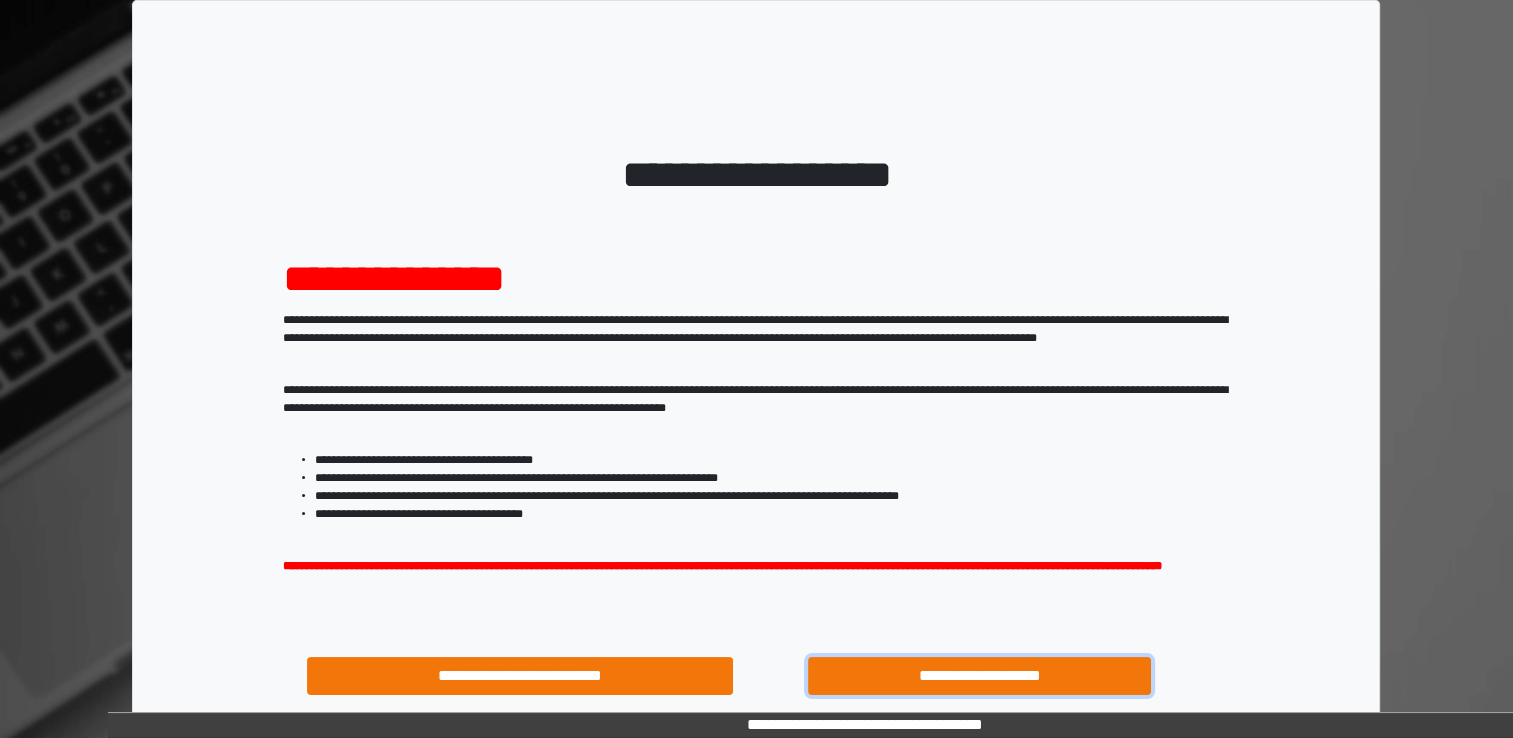 click on "**********" at bounding box center [980, 676] 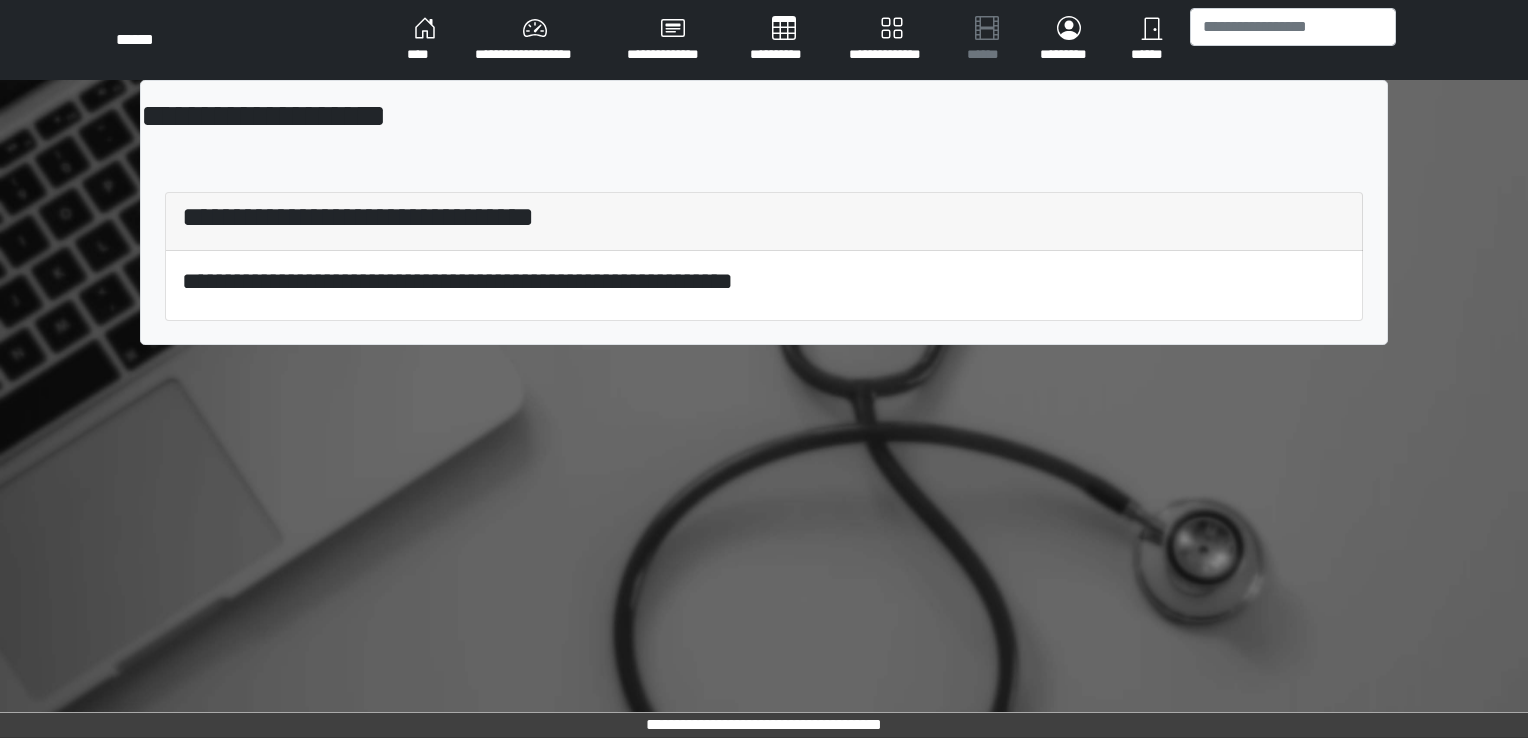 scroll, scrollTop: 0, scrollLeft: 0, axis: both 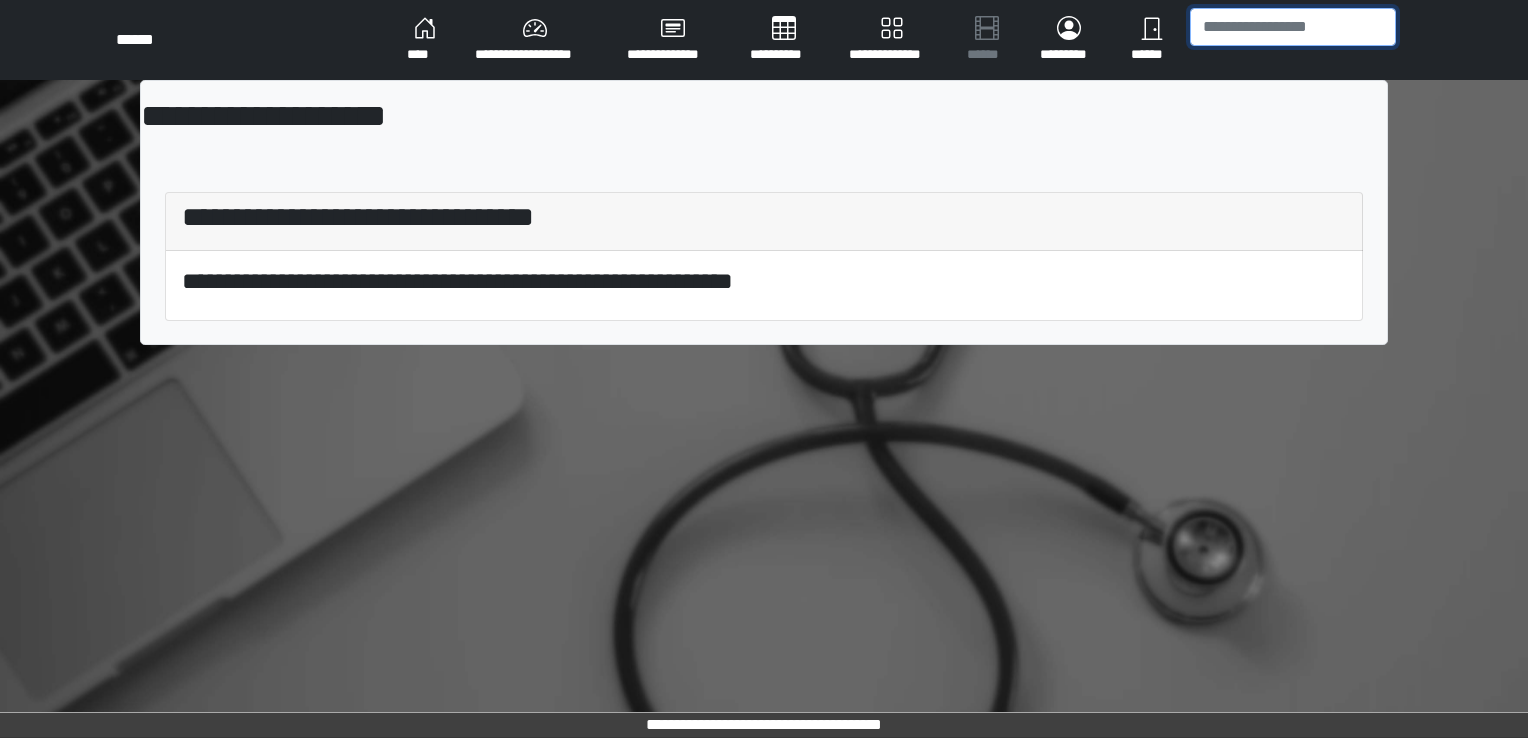 click at bounding box center [1293, 27] 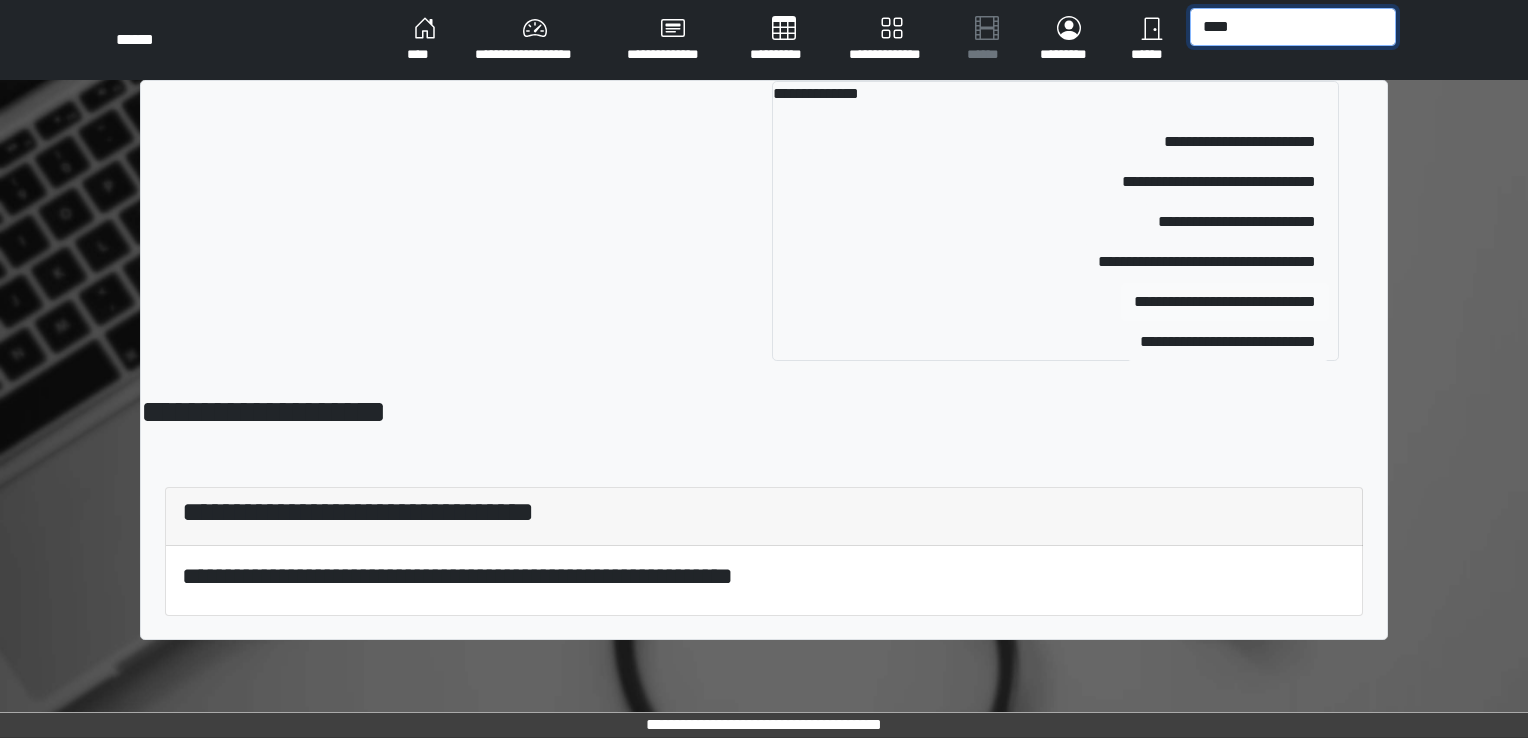 type on "****" 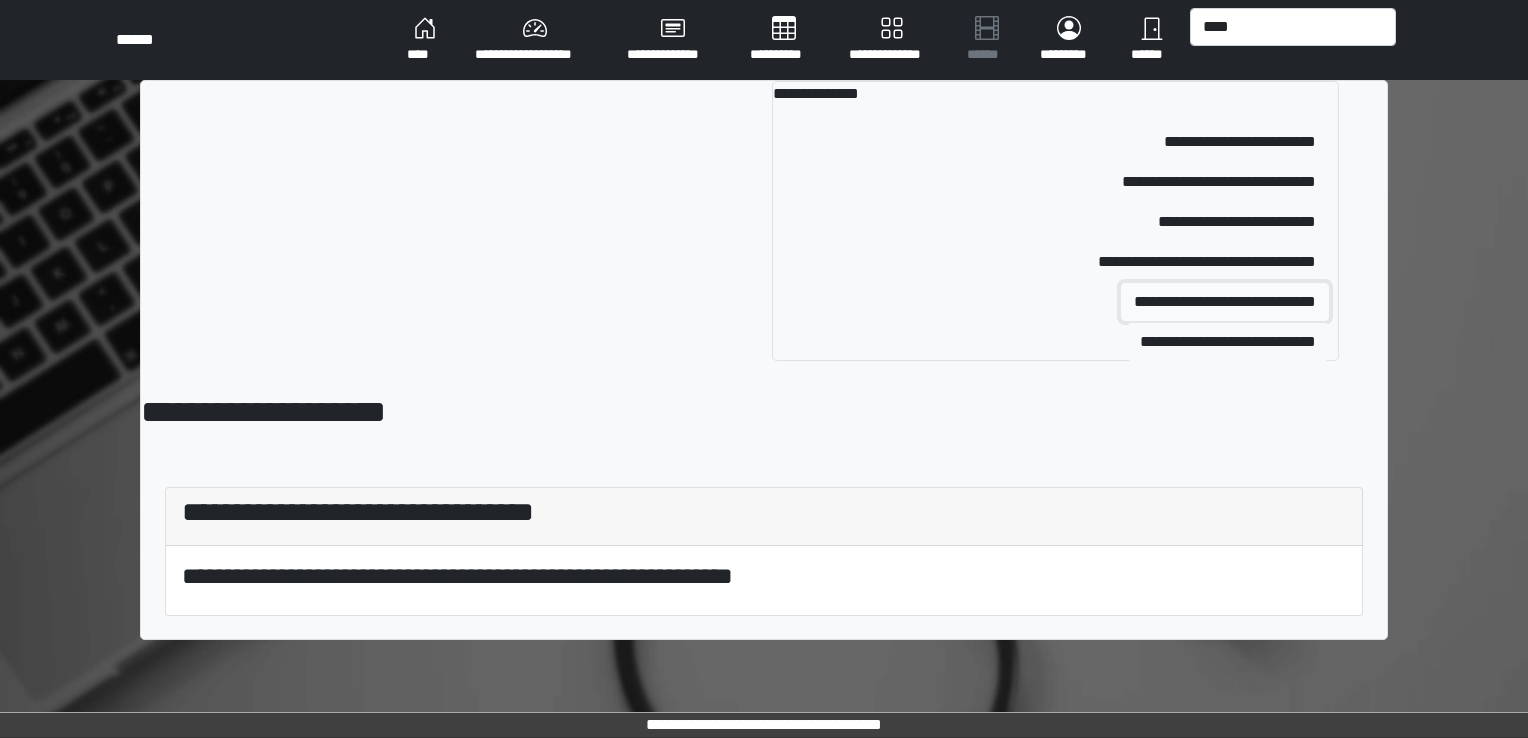 click on "**********" at bounding box center (1225, 302) 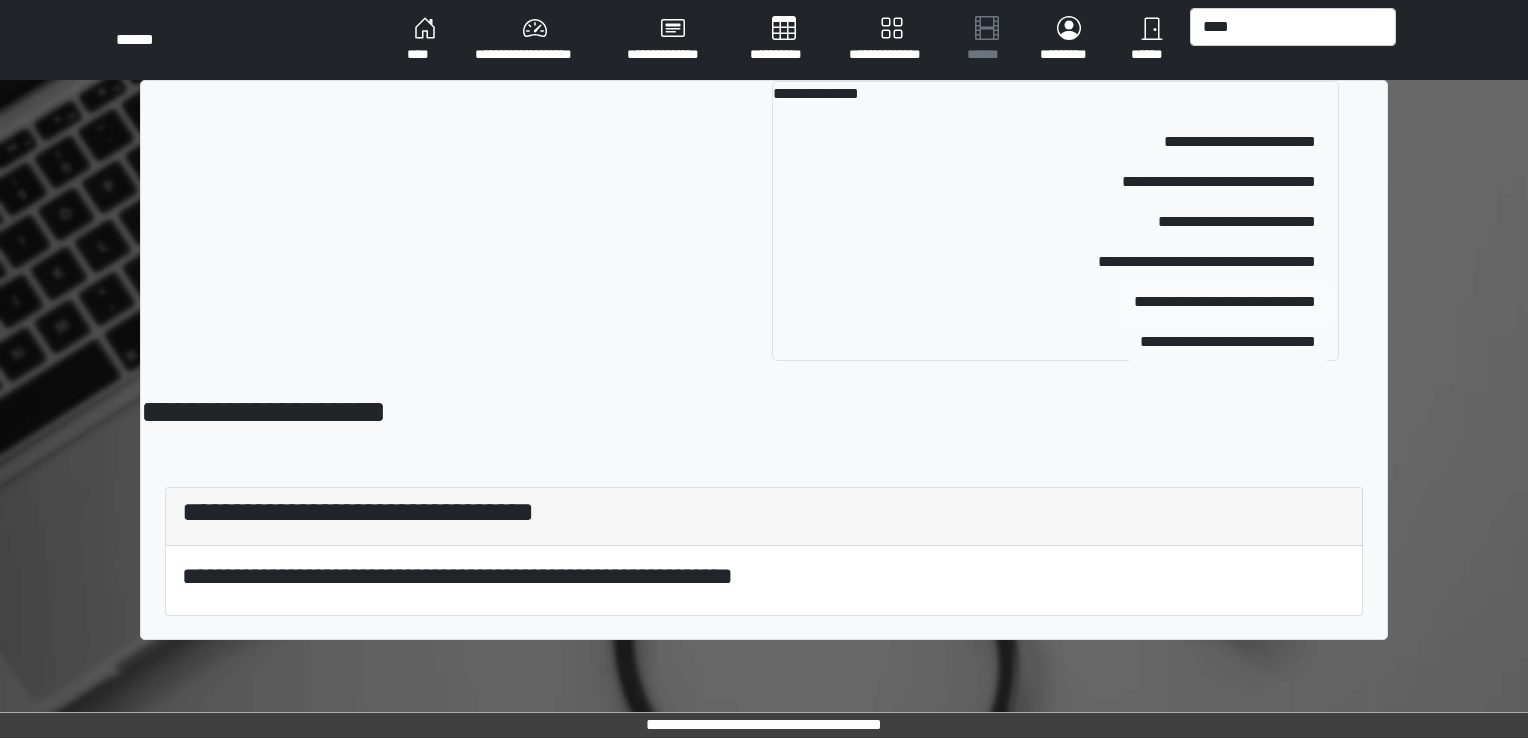 type 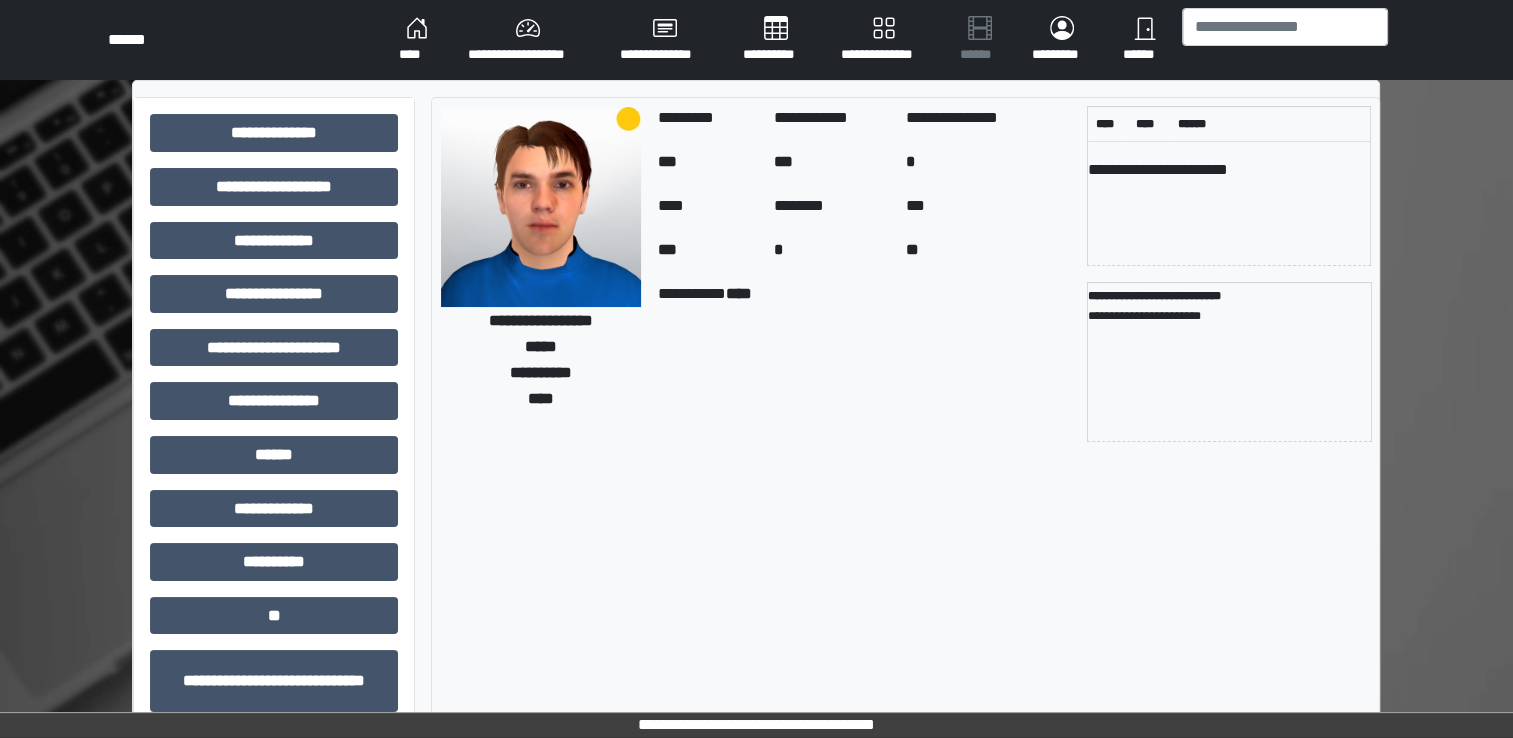 click on "****" at bounding box center [417, 40] 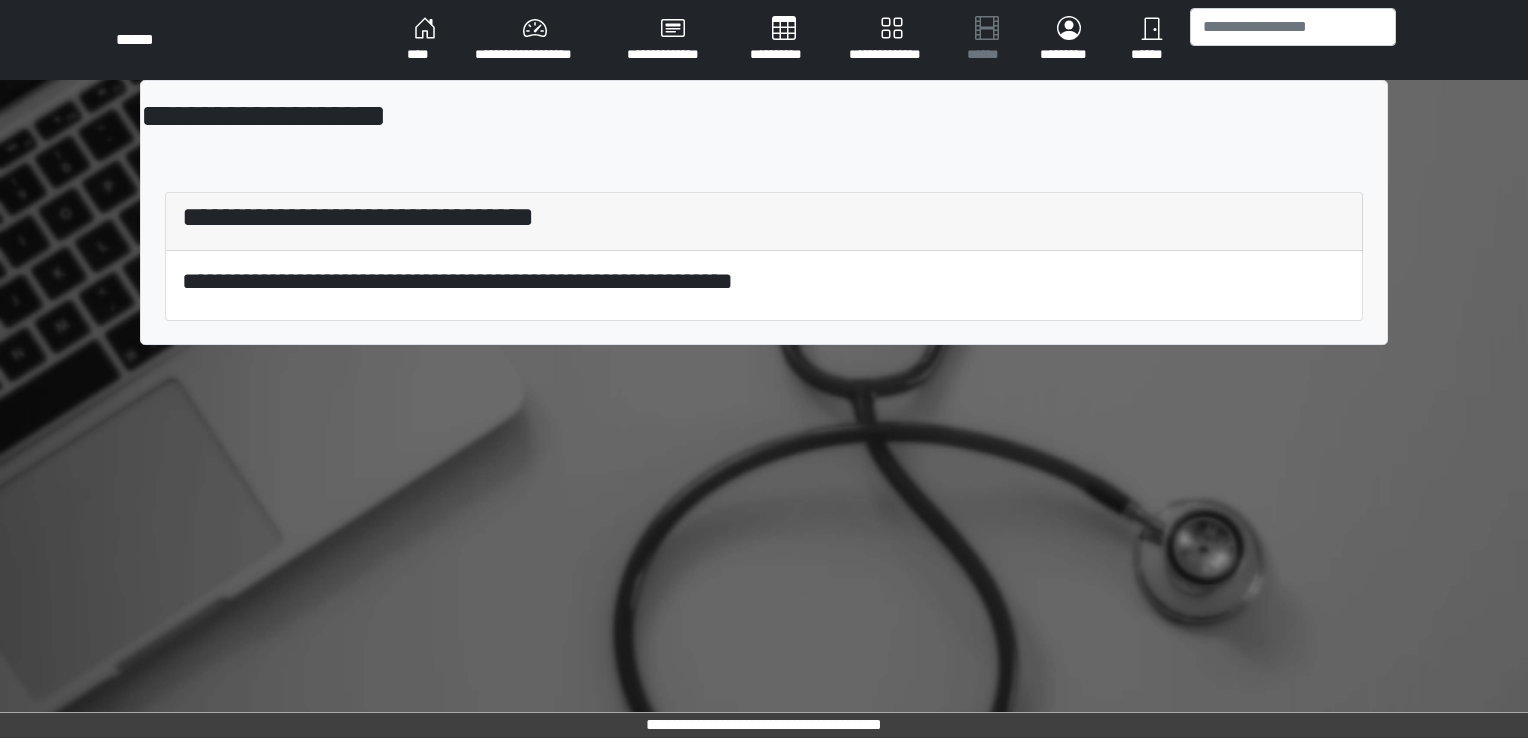 click on "**********" at bounding box center (535, 40) 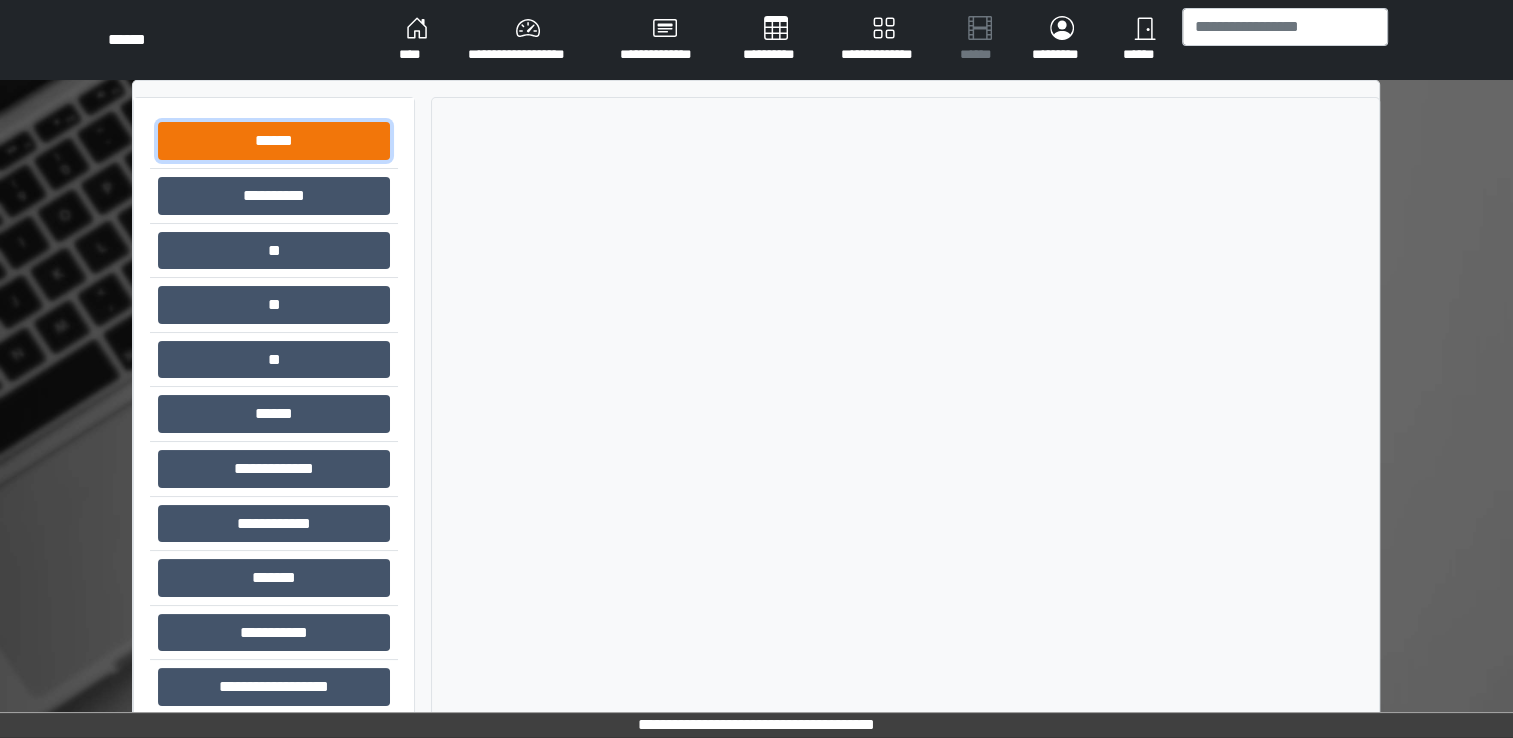 drag, startPoint x: 276, startPoint y: 136, endPoint x: 400, endPoint y: 152, distance: 125.028 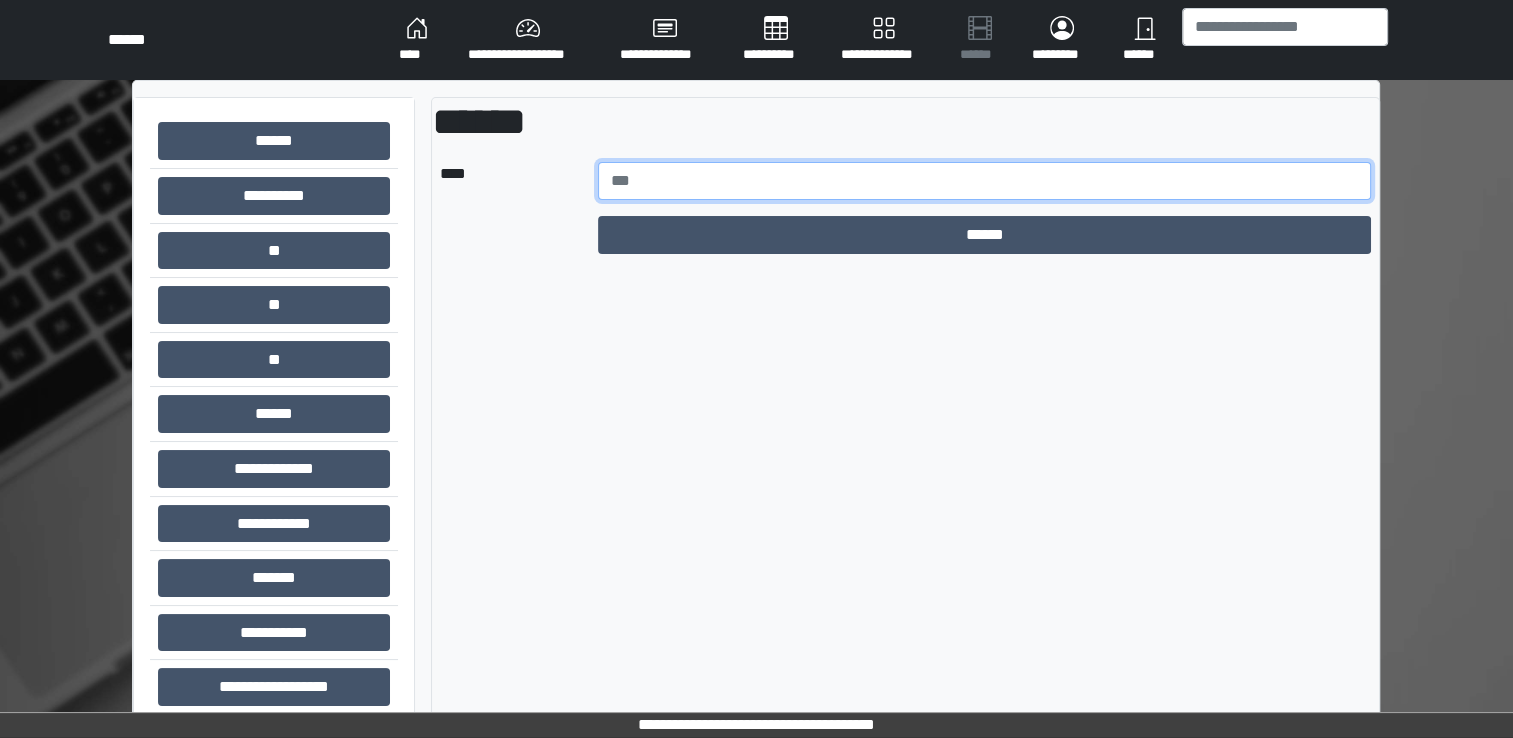 click at bounding box center [985, 181] 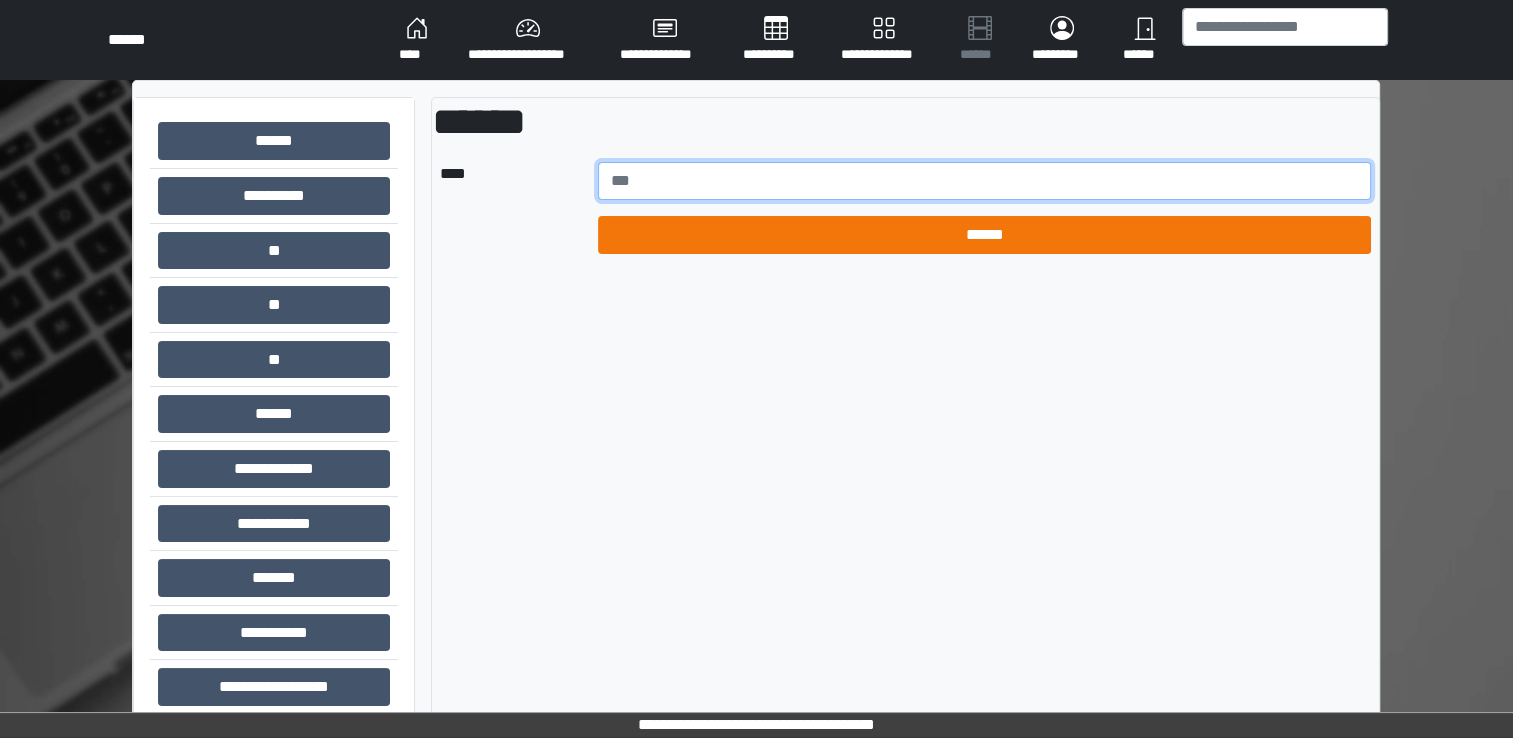 type on "*****" 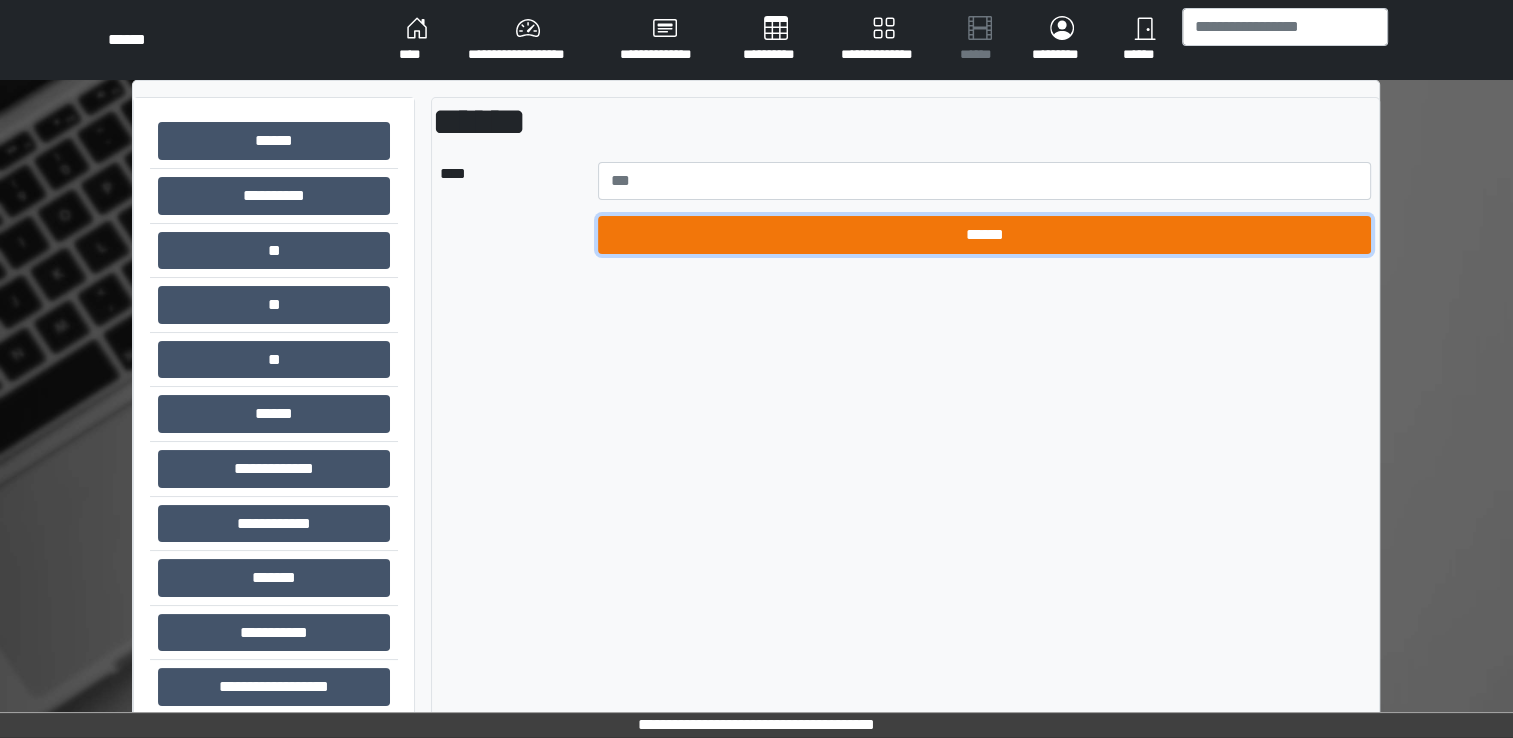 click on "******" at bounding box center (985, 235) 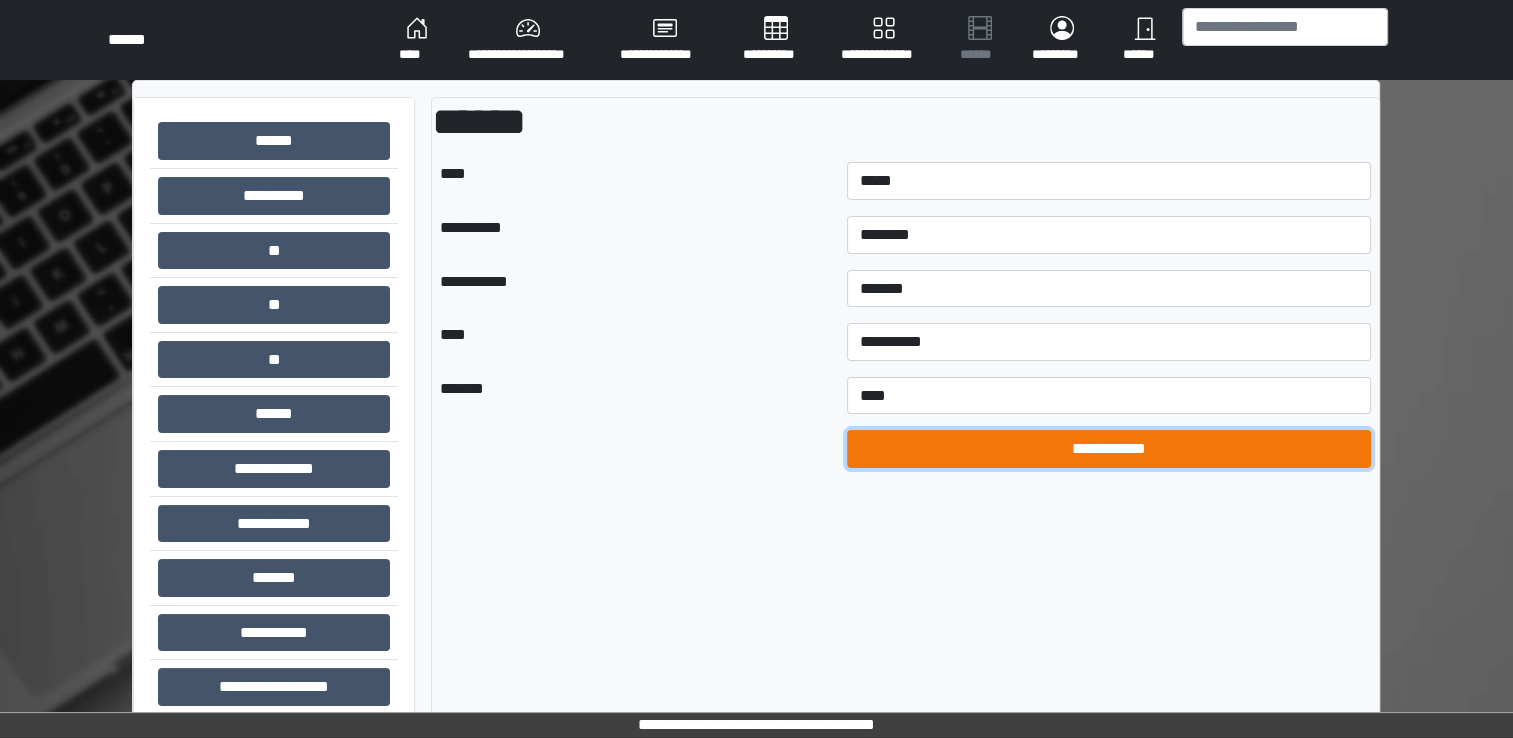 click on "**********" at bounding box center [1109, 449] 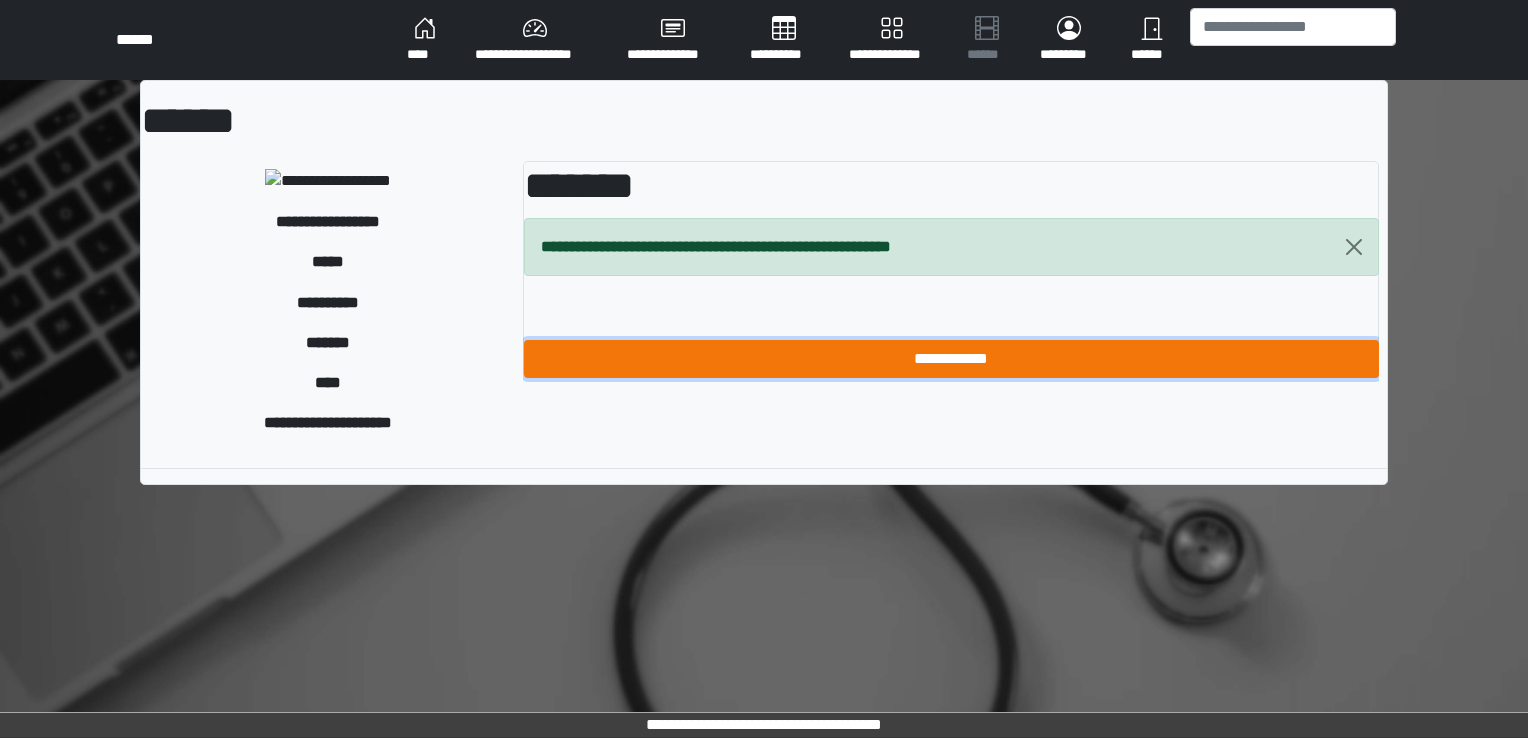 click on "**********" at bounding box center (951, 359) 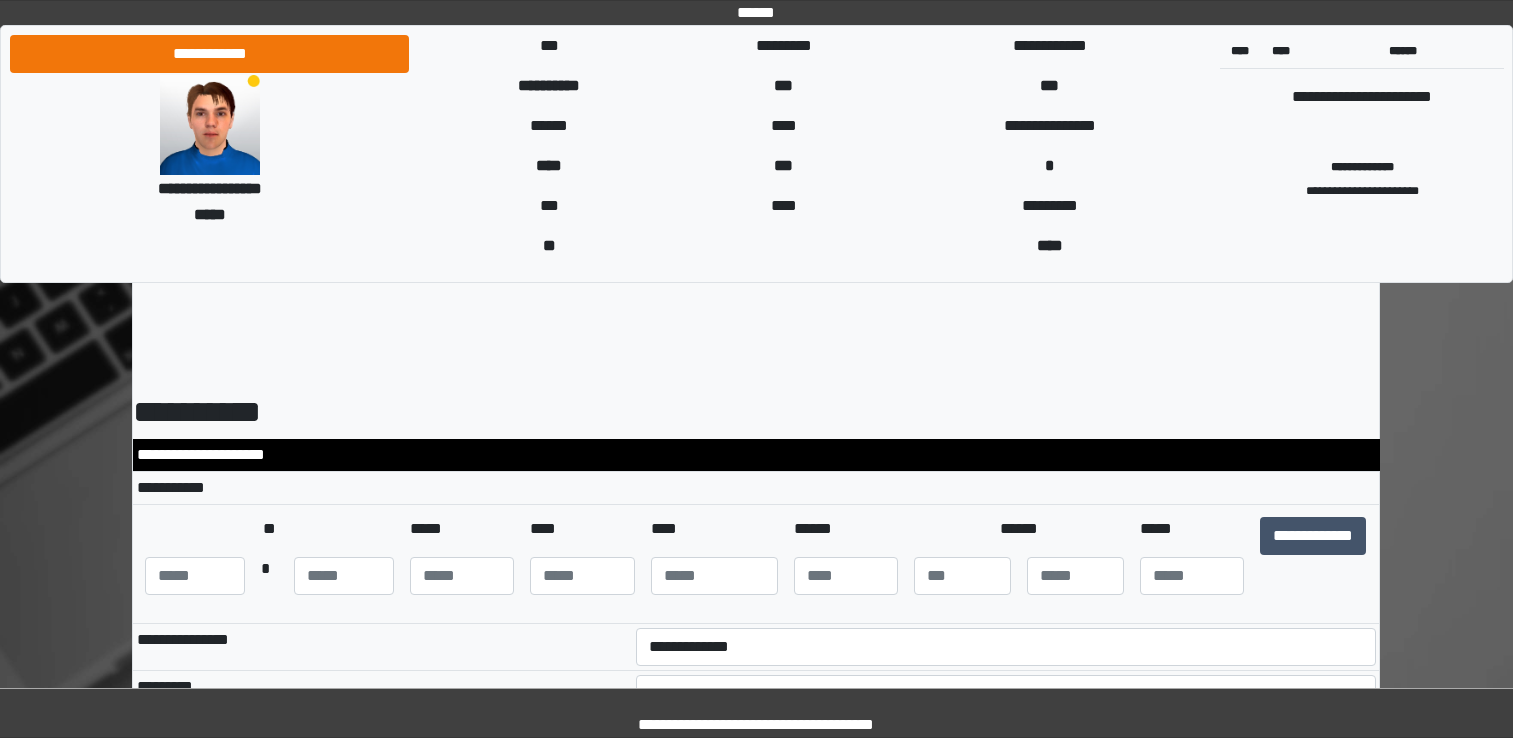 scroll, scrollTop: 0, scrollLeft: 0, axis: both 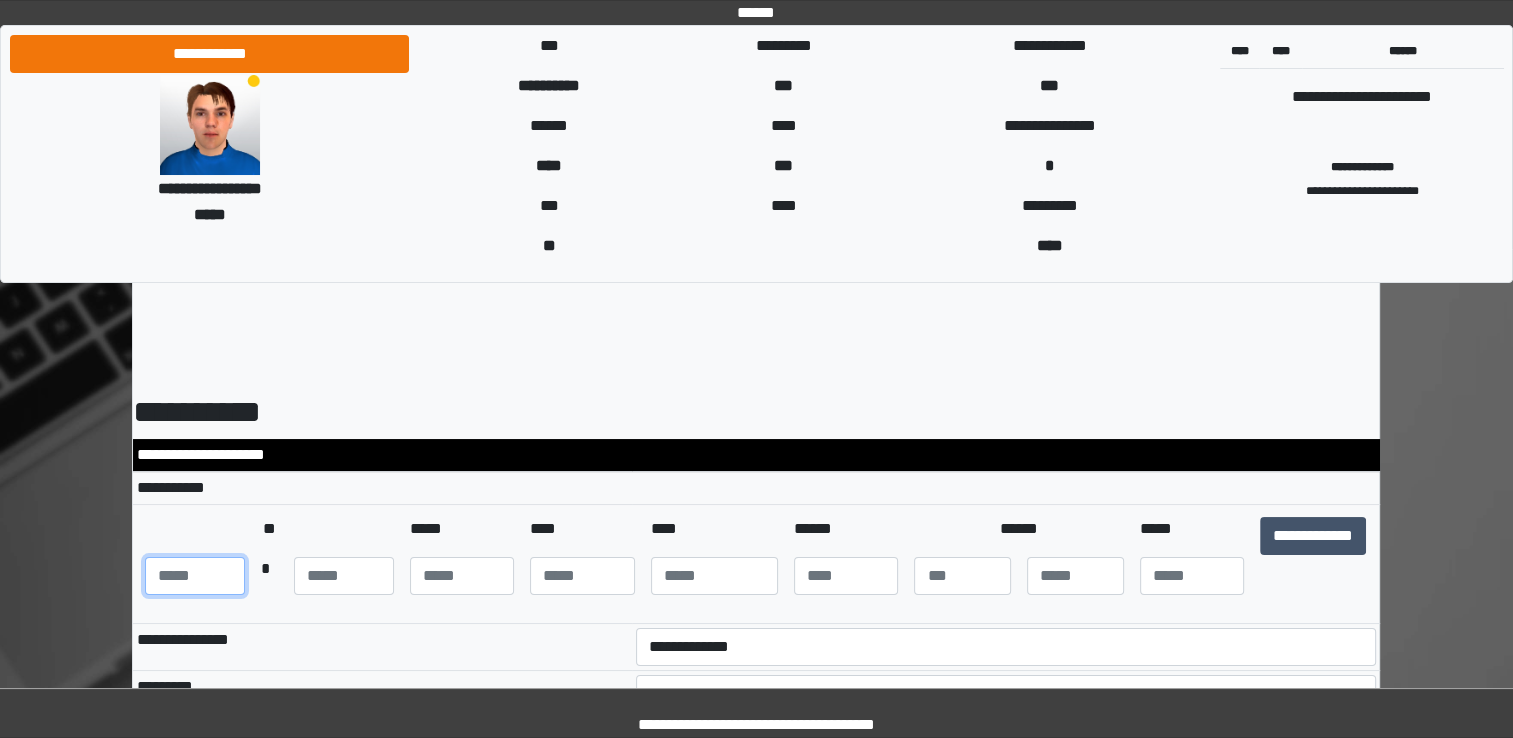 click at bounding box center [195, 576] 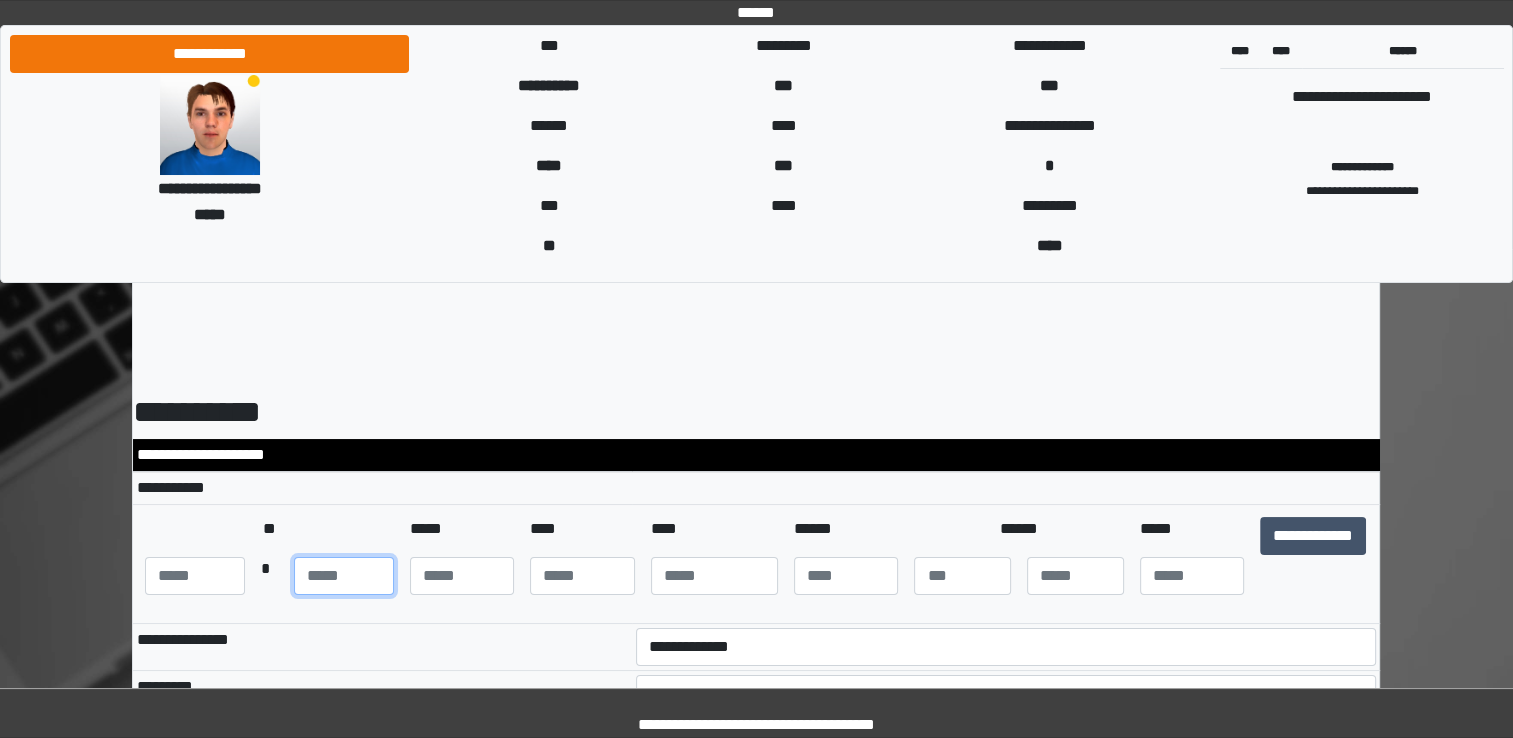 click at bounding box center (344, 576) 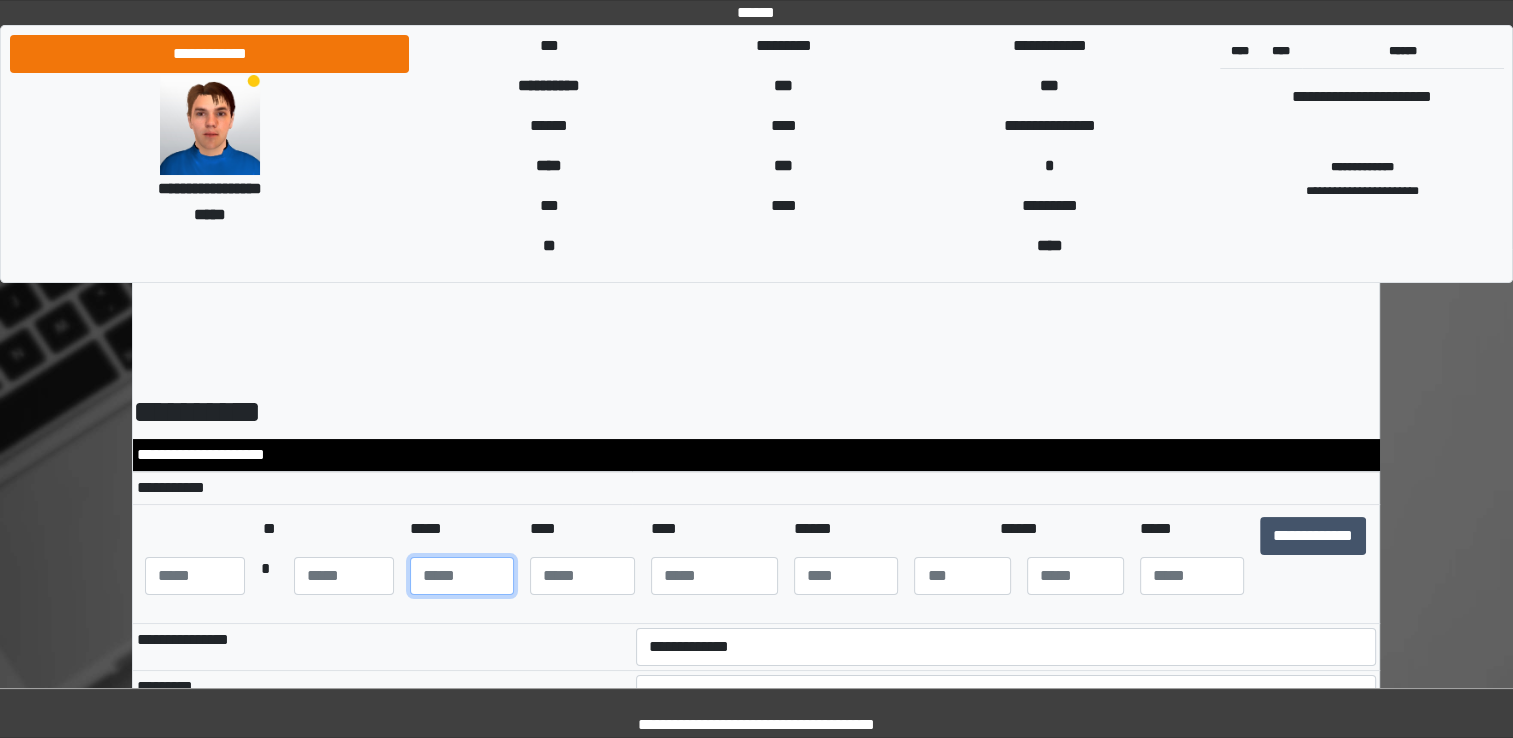click at bounding box center (462, 576) 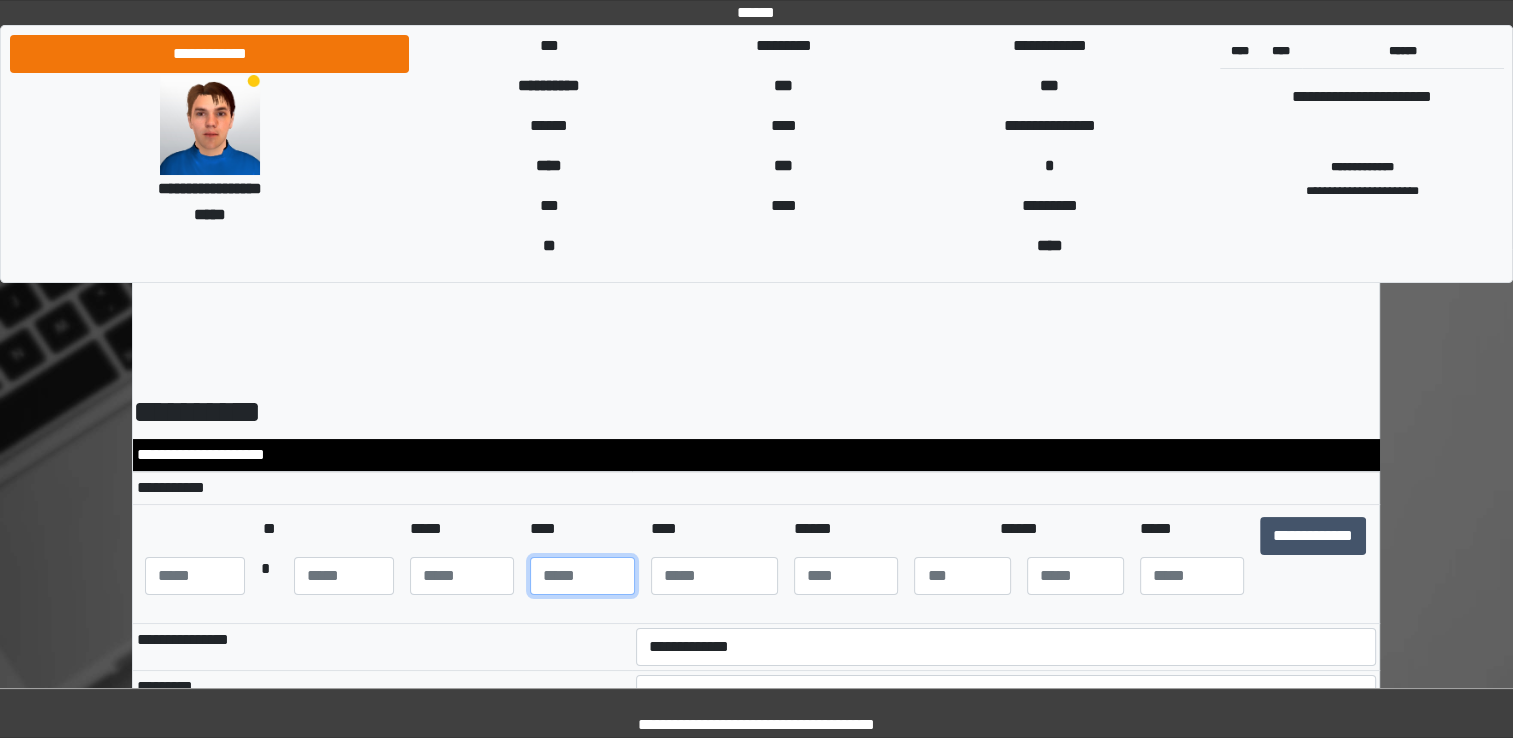 click at bounding box center [582, 576] 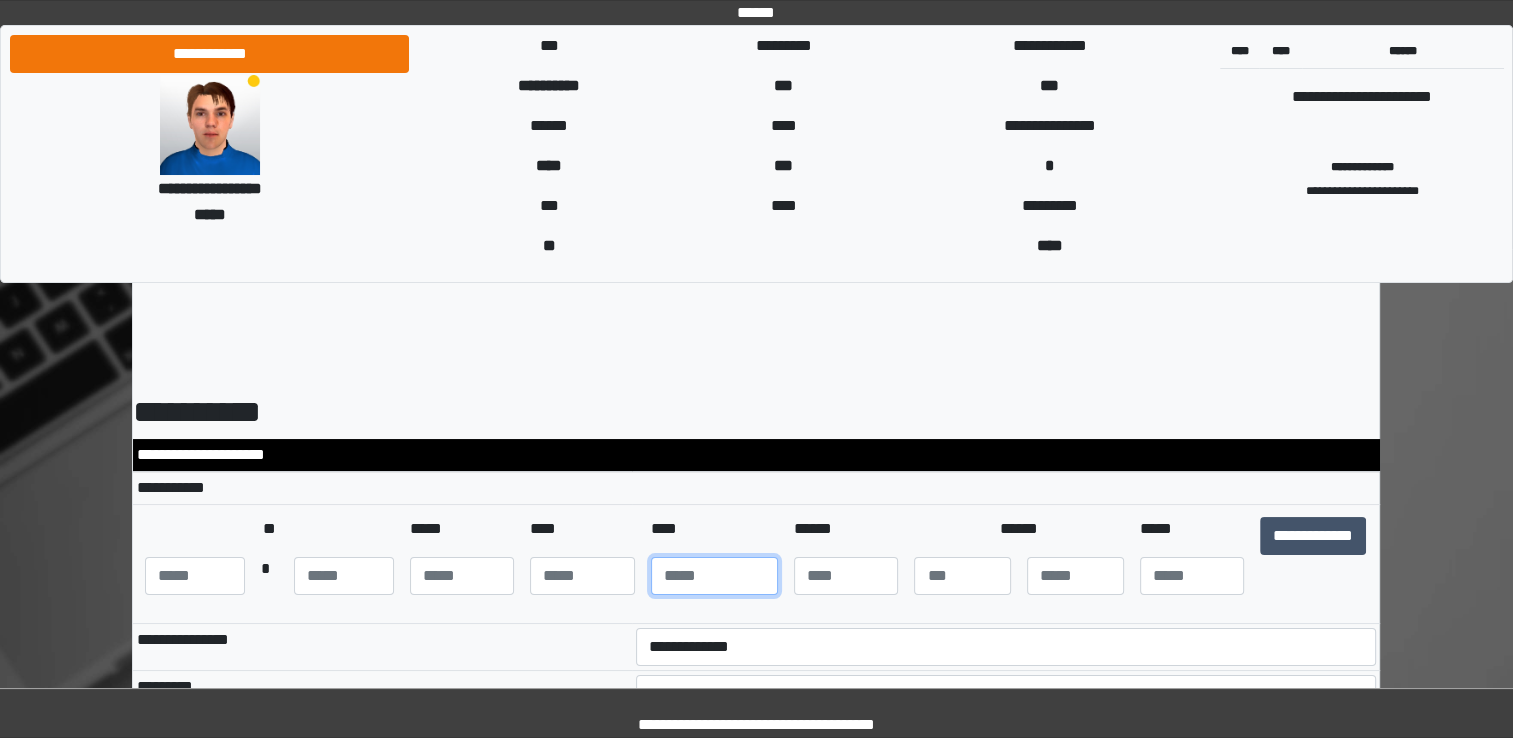 click at bounding box center [714, 576] 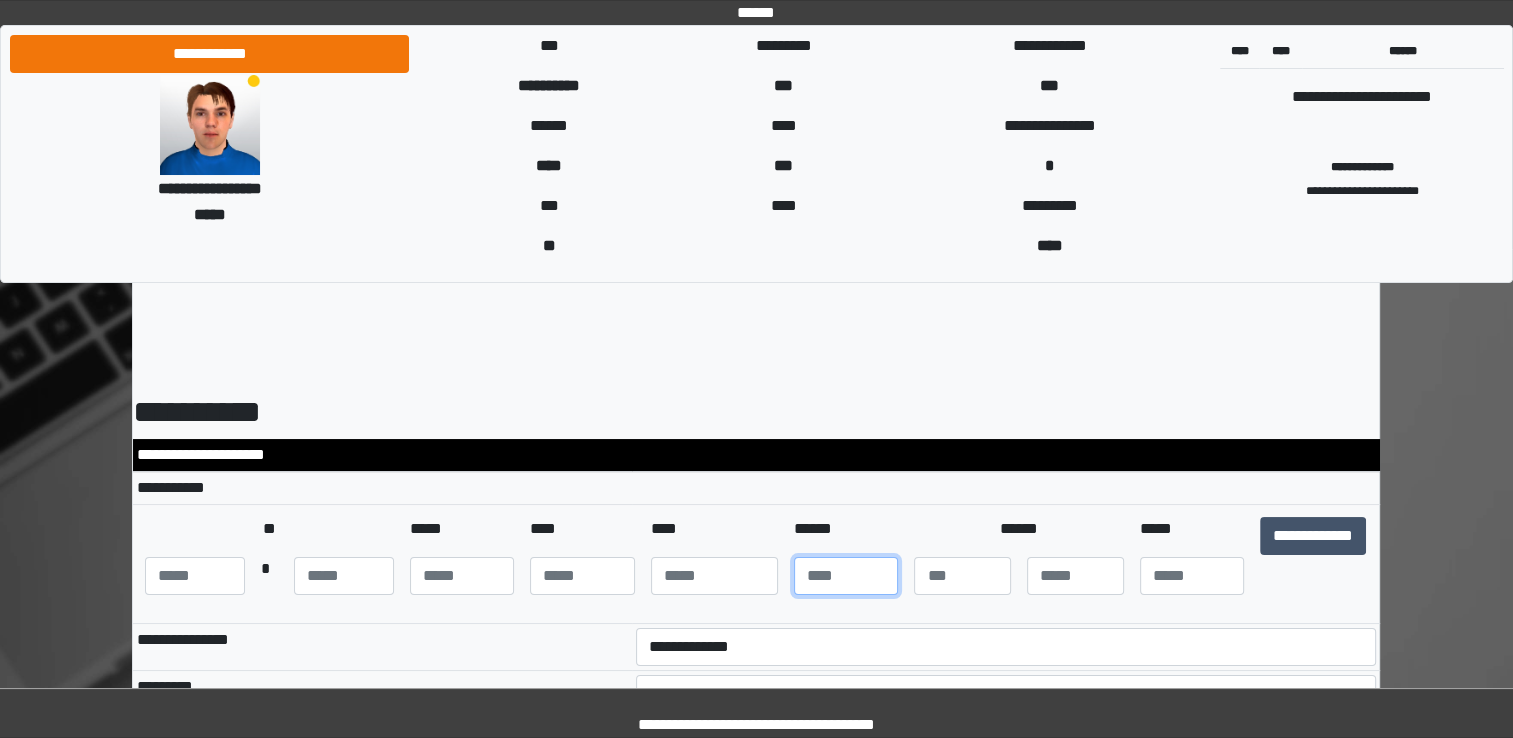 click at bounding box center (846, 576) 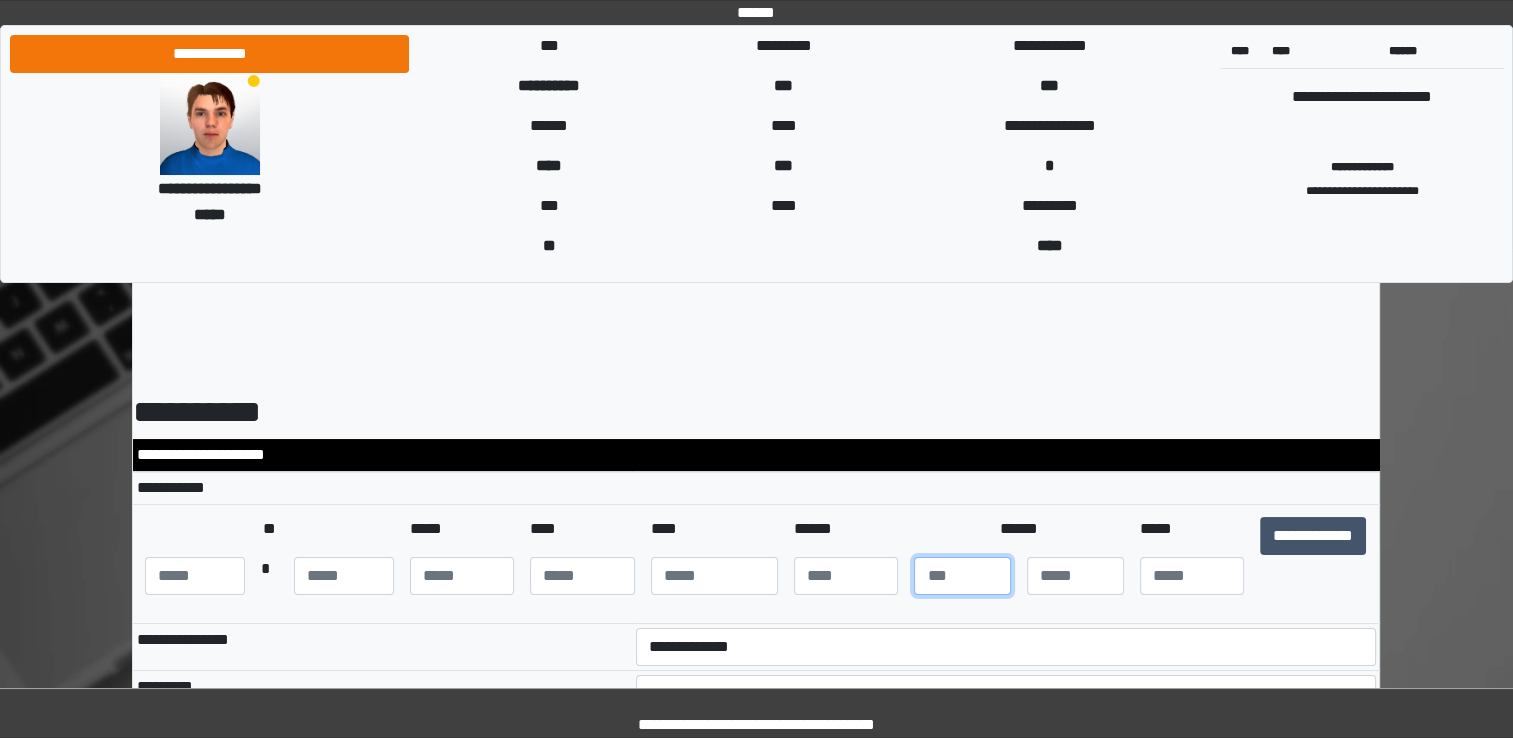 click at bounding box center (962, 576) 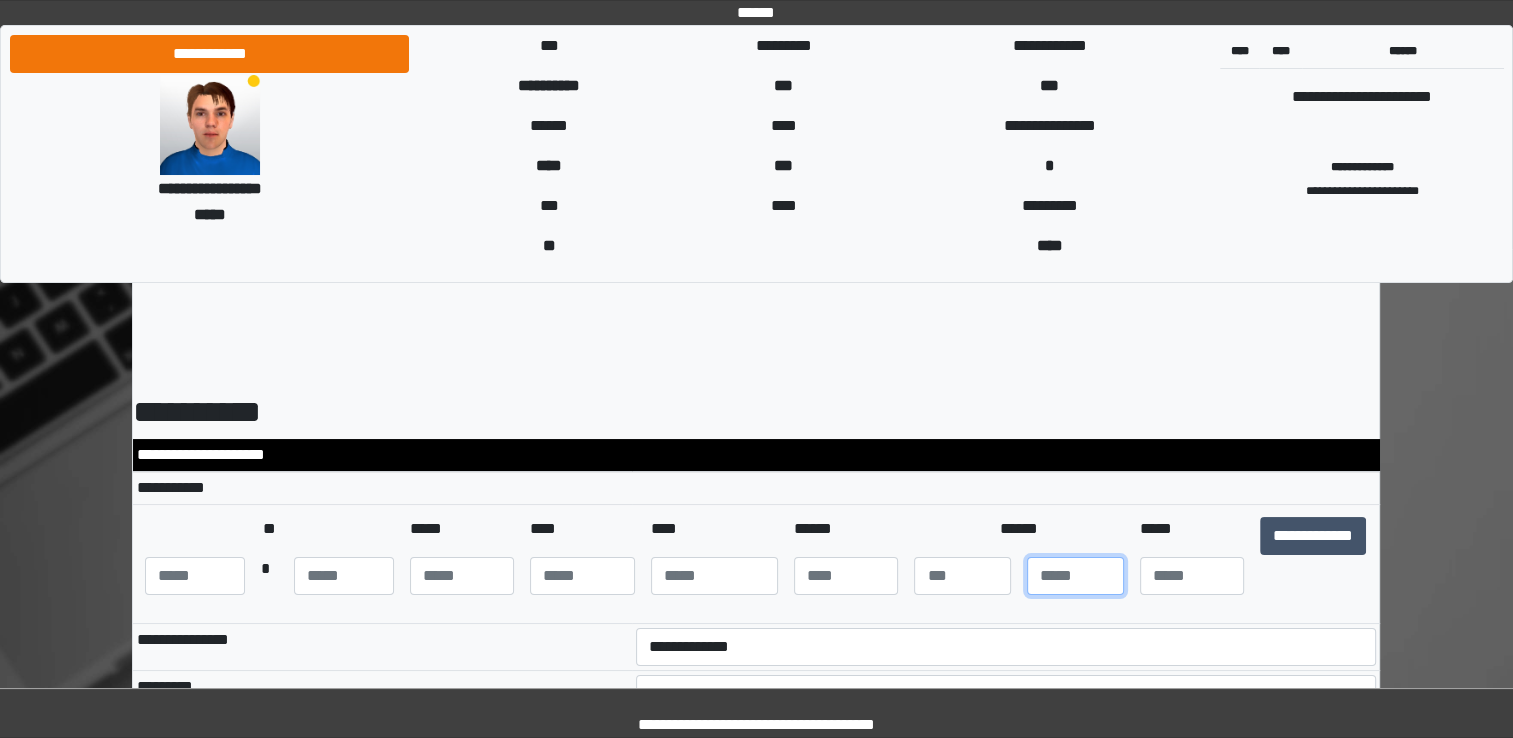 click at bounding box center (1075, 576) 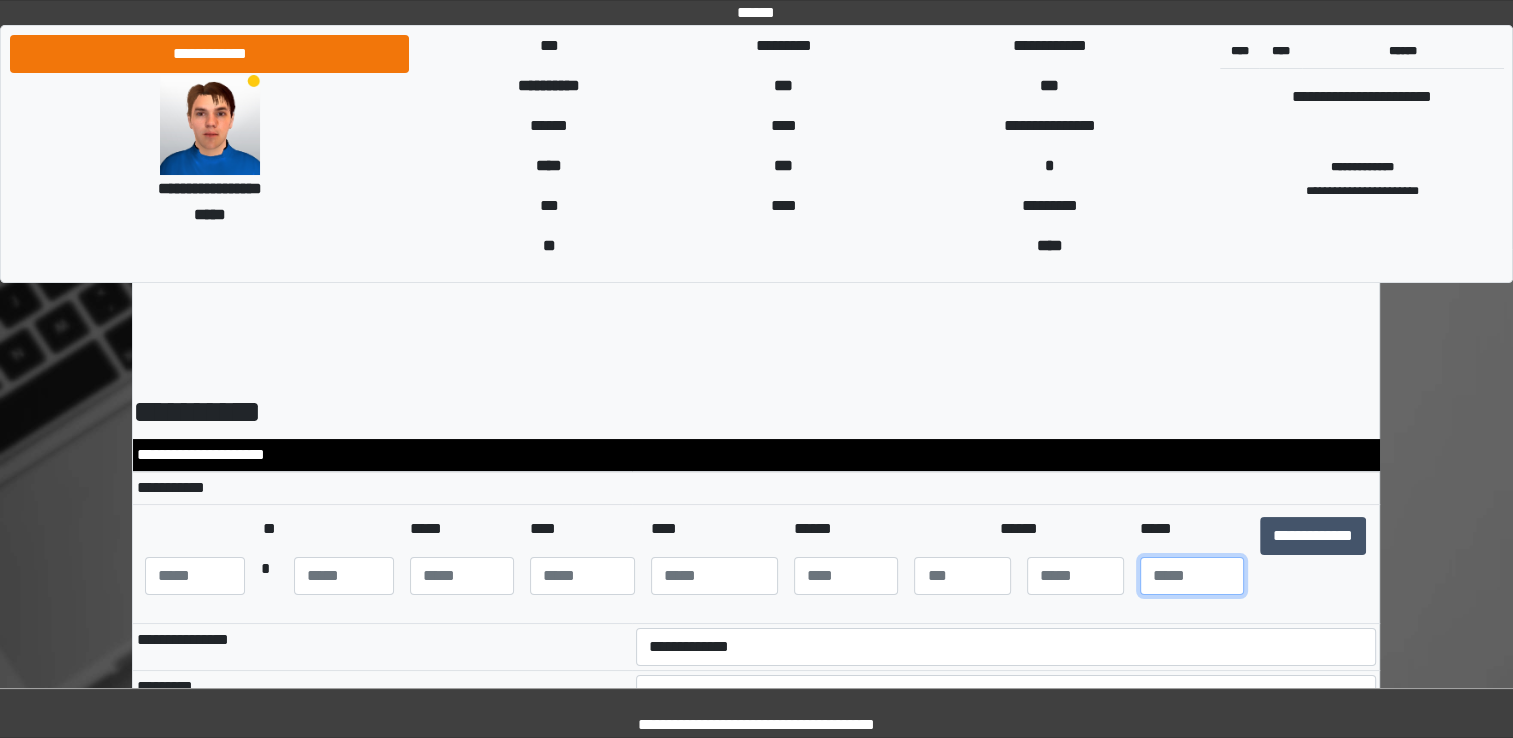 click at bounding box center (1192, 576) 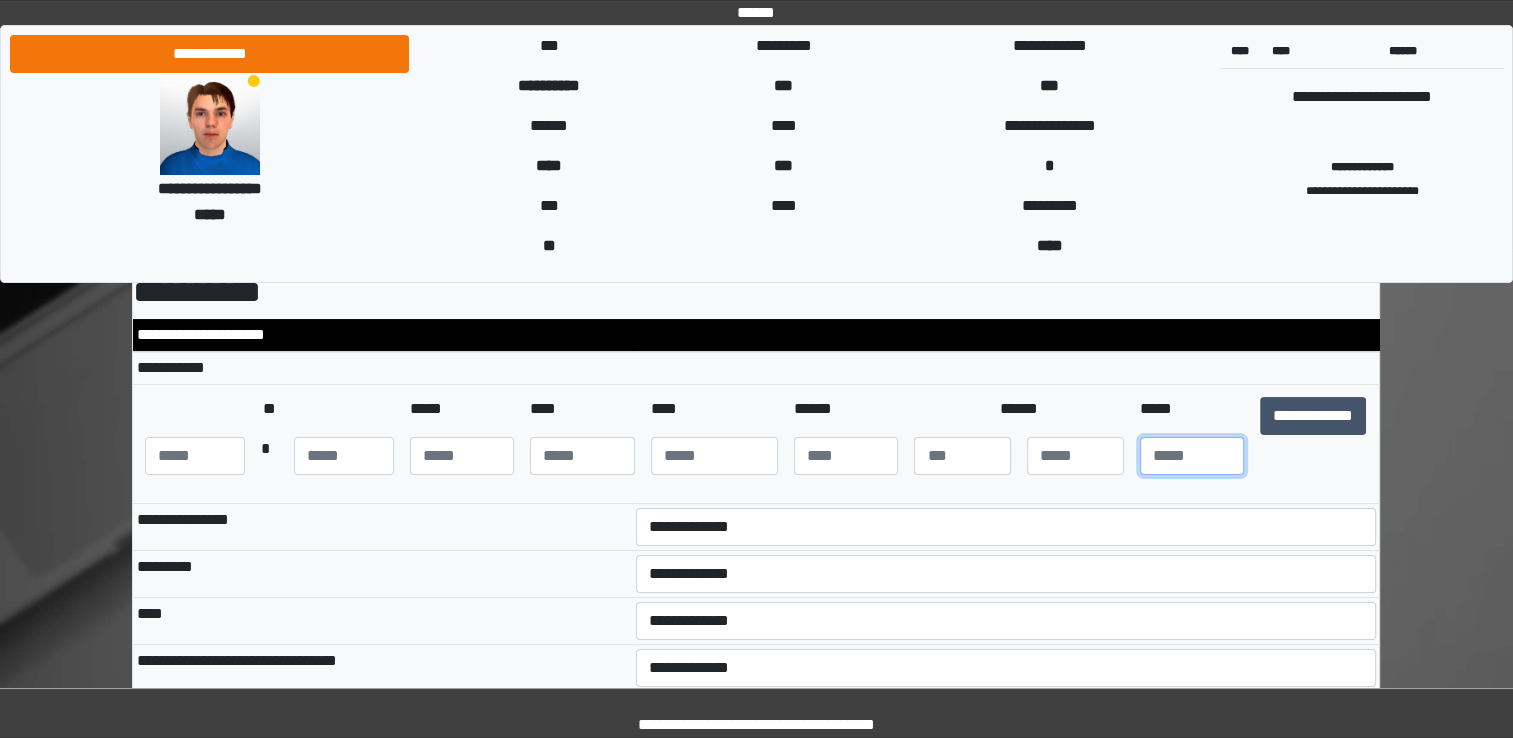 scroll, scrollTop: 100, scrollLeft: 0, axis: vertical 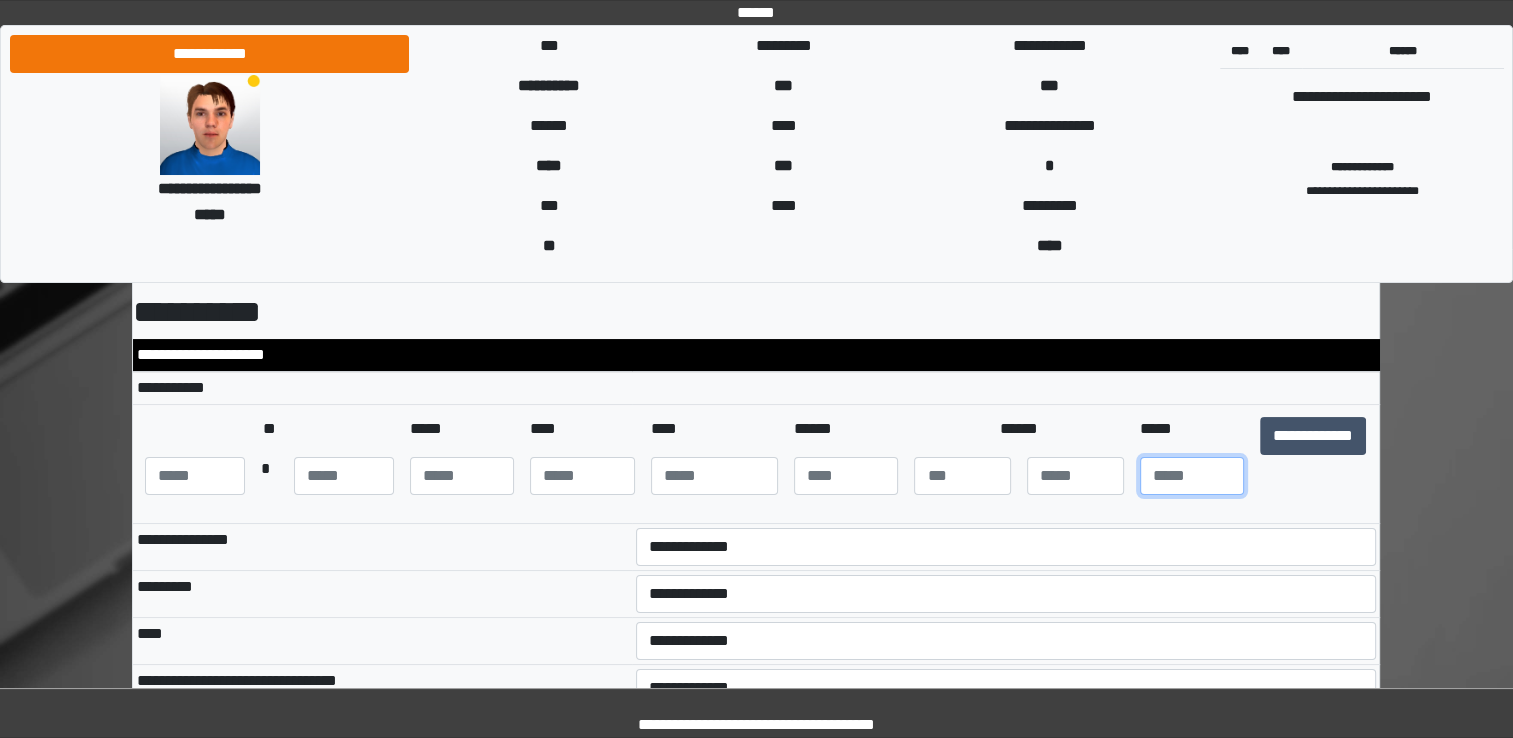 type on "**" 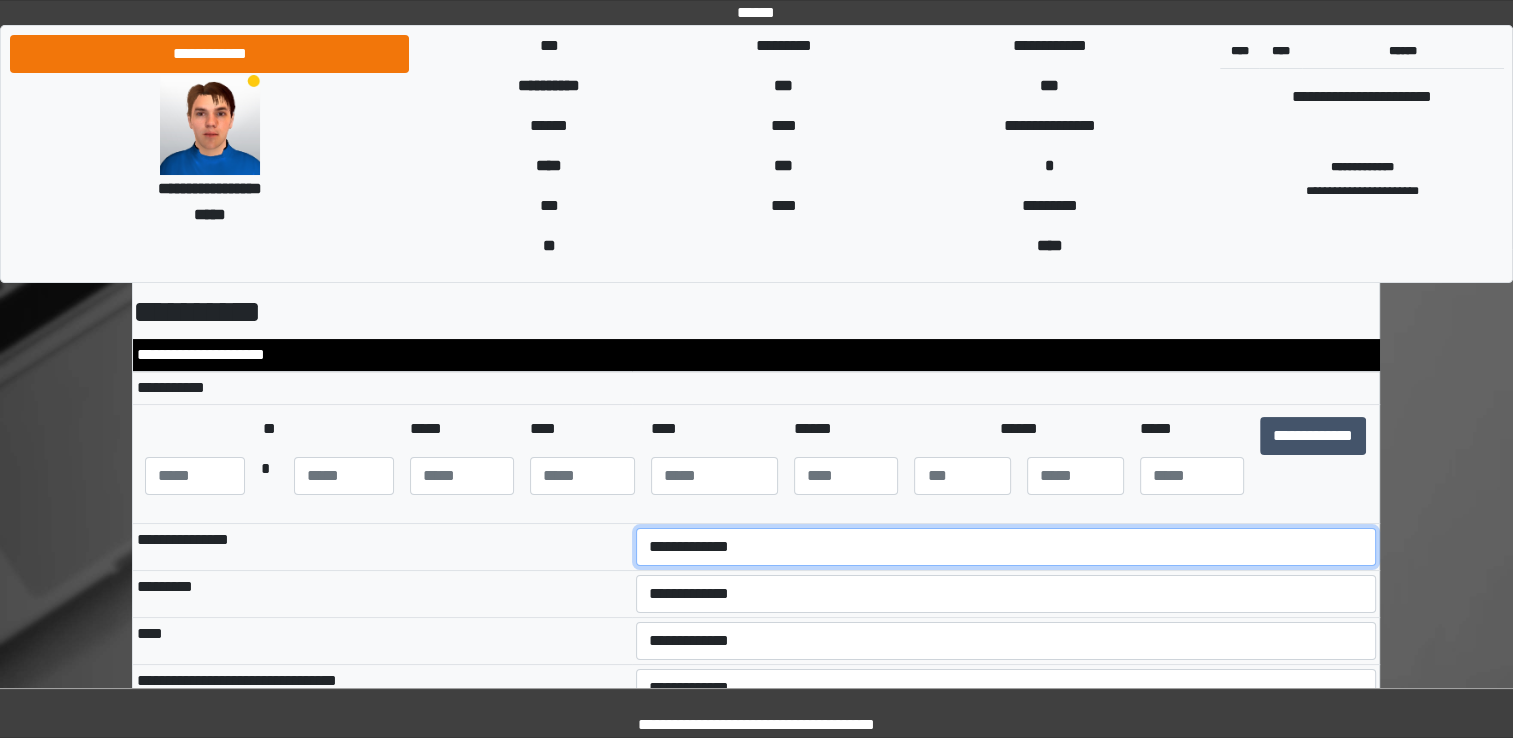 click on "**********" at bounding box center [1006, 547] 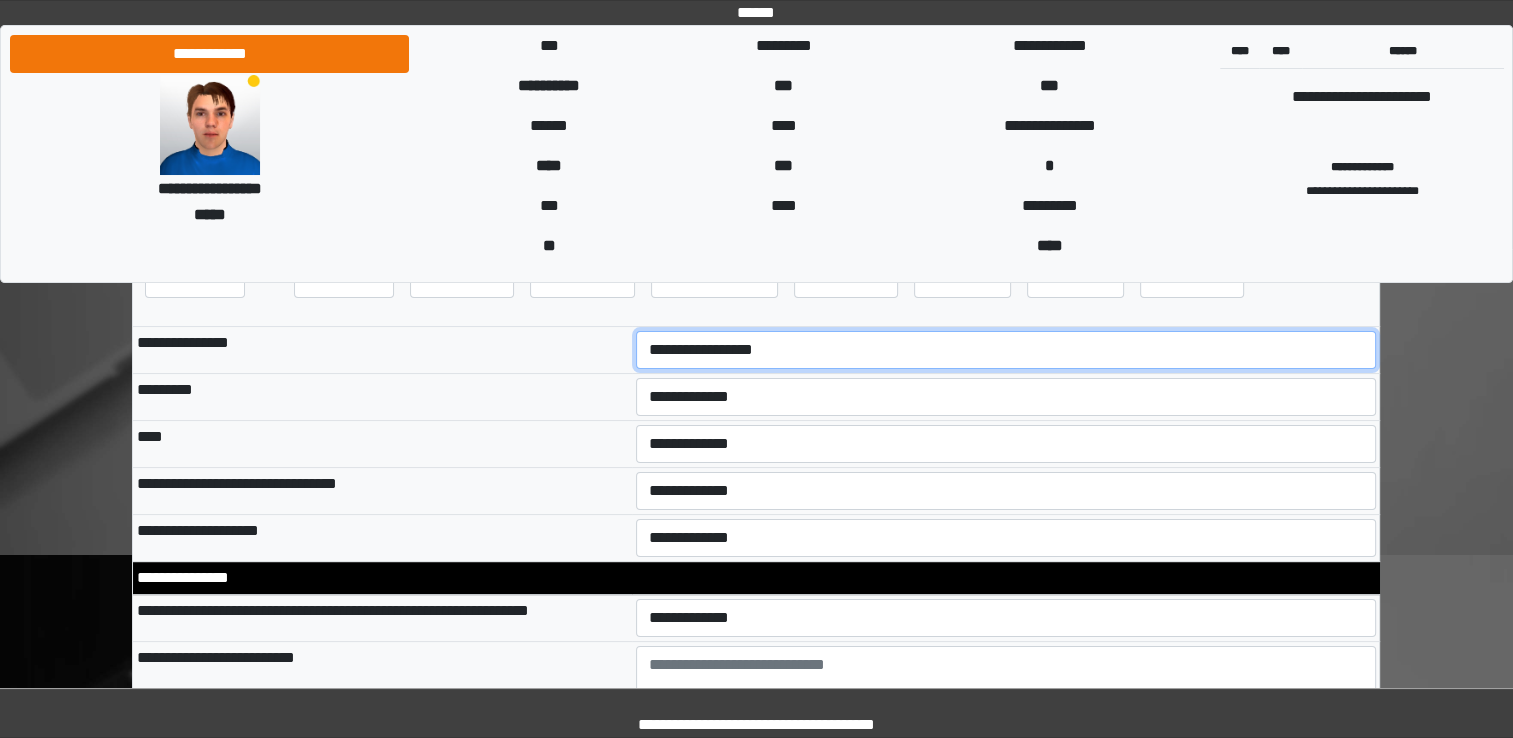 scroll, scrollTop: 300, scrollLeft: 0, axis: vertical 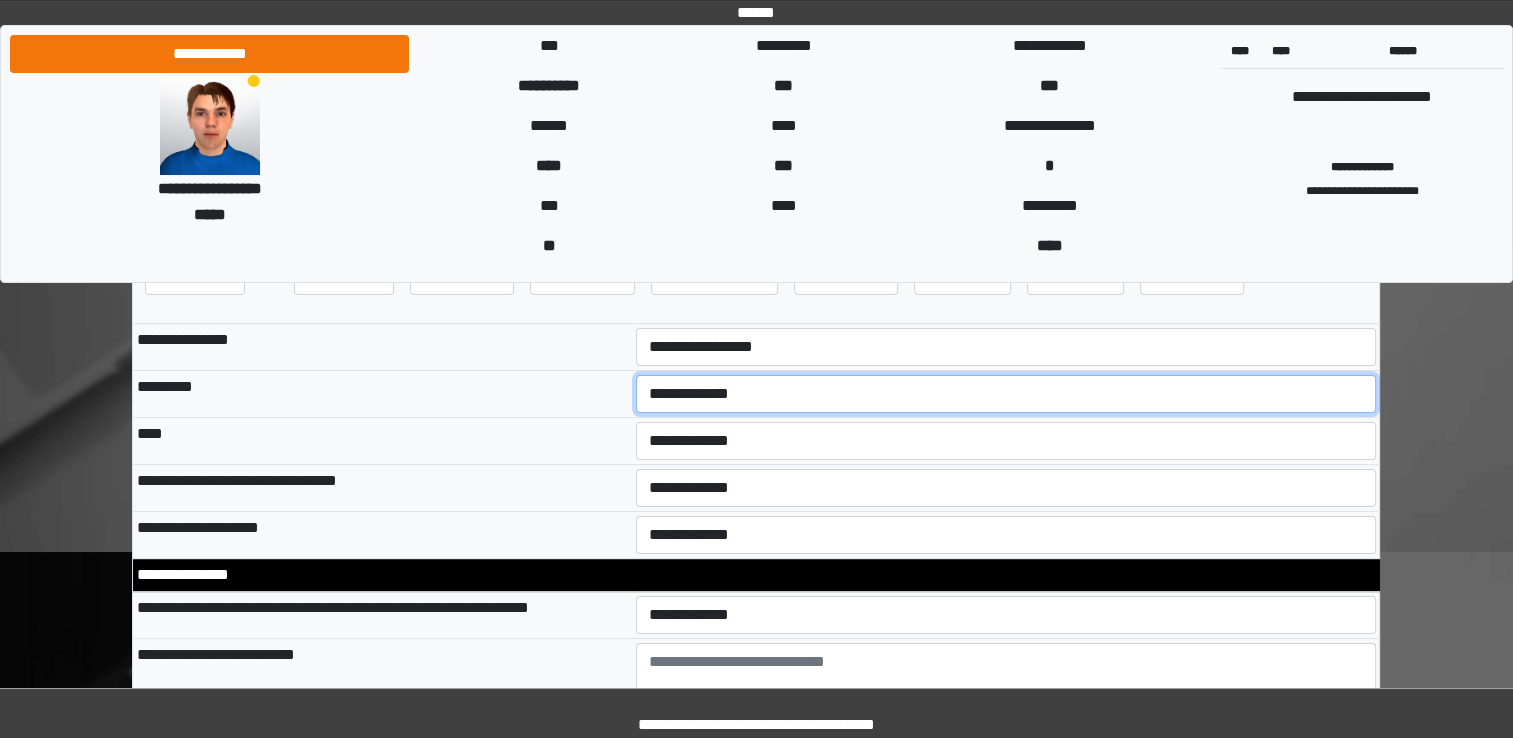 click on "**********" at bounding box center [1006, 394] 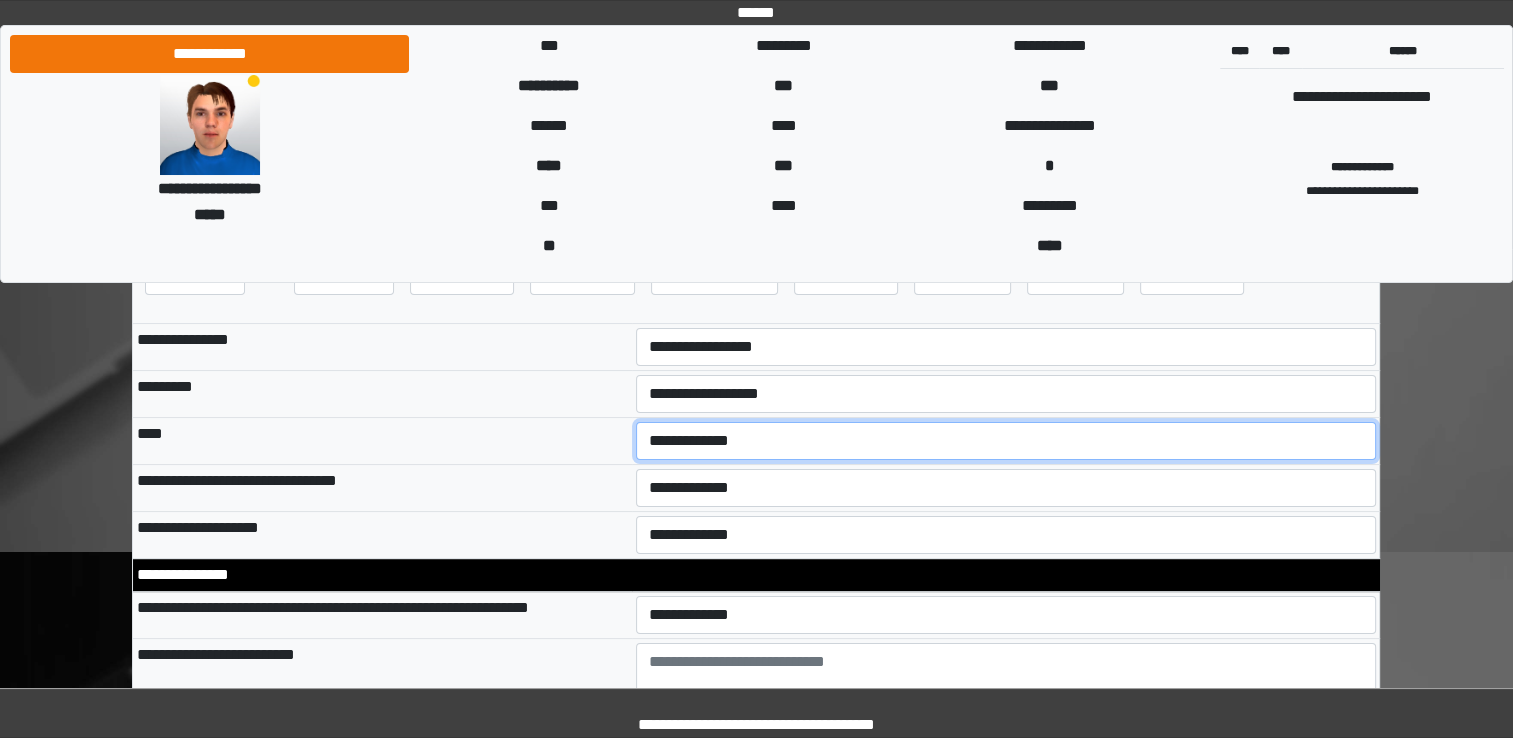 click on "**********" at bounding box center (1006, 441) 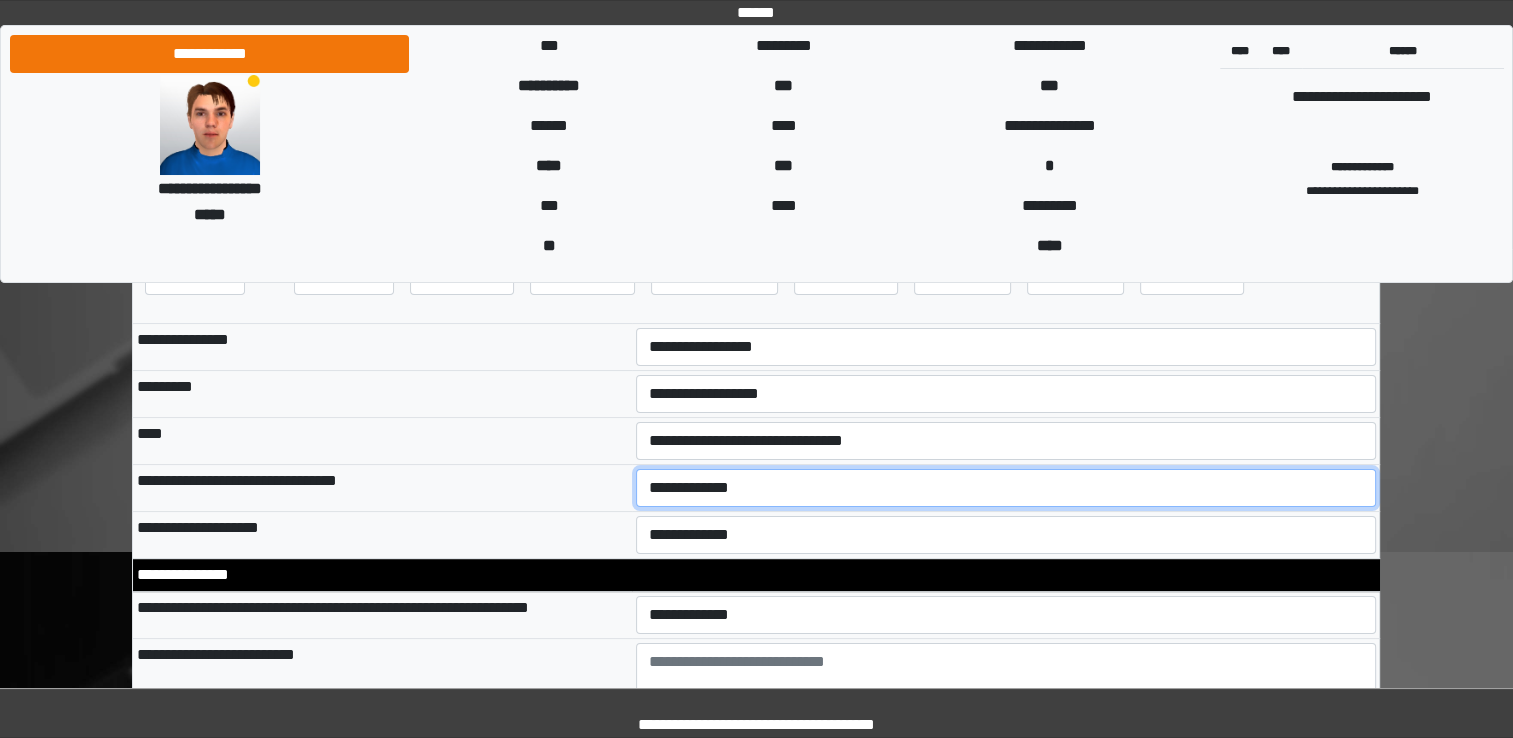 click on "**********" at bounding box center (1006, 488) 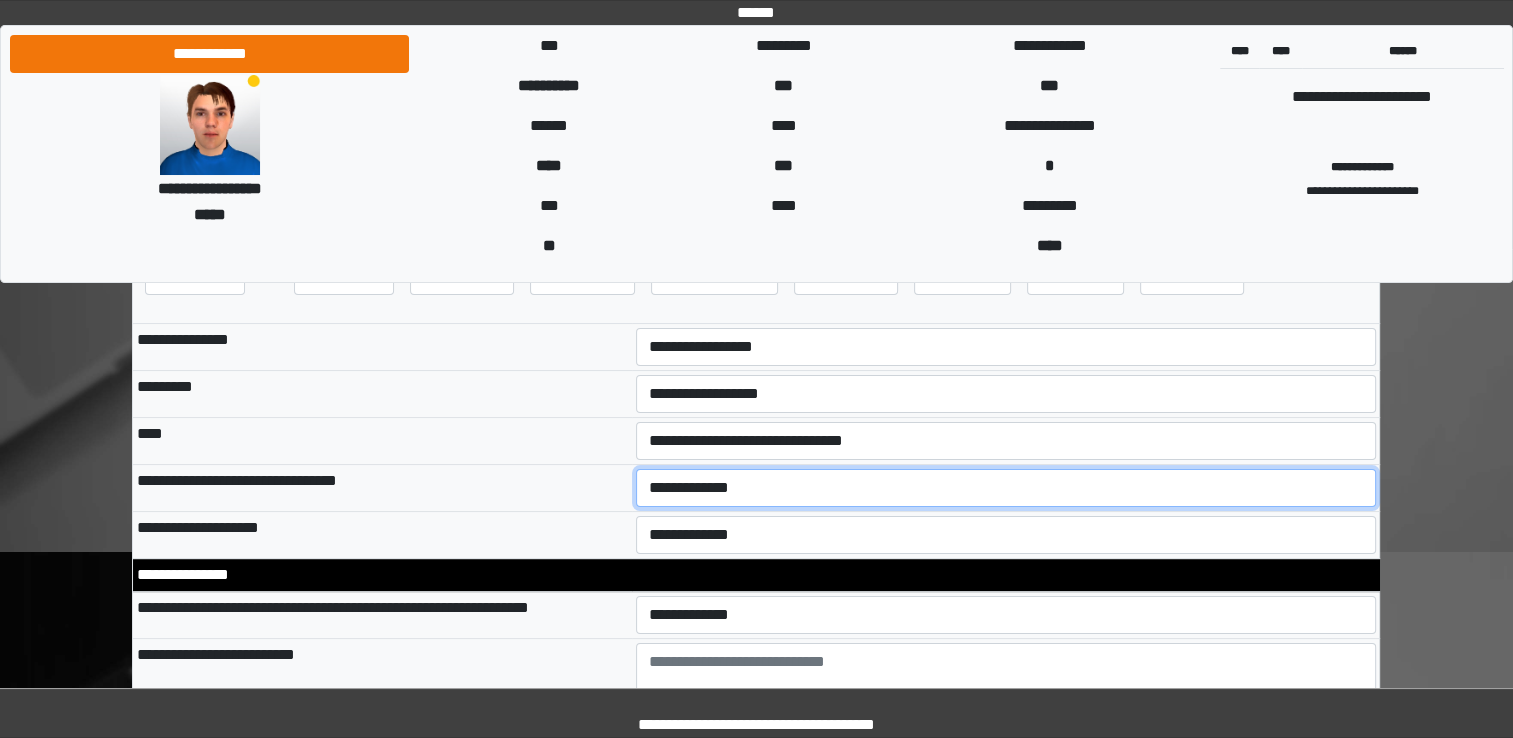 select on "*" 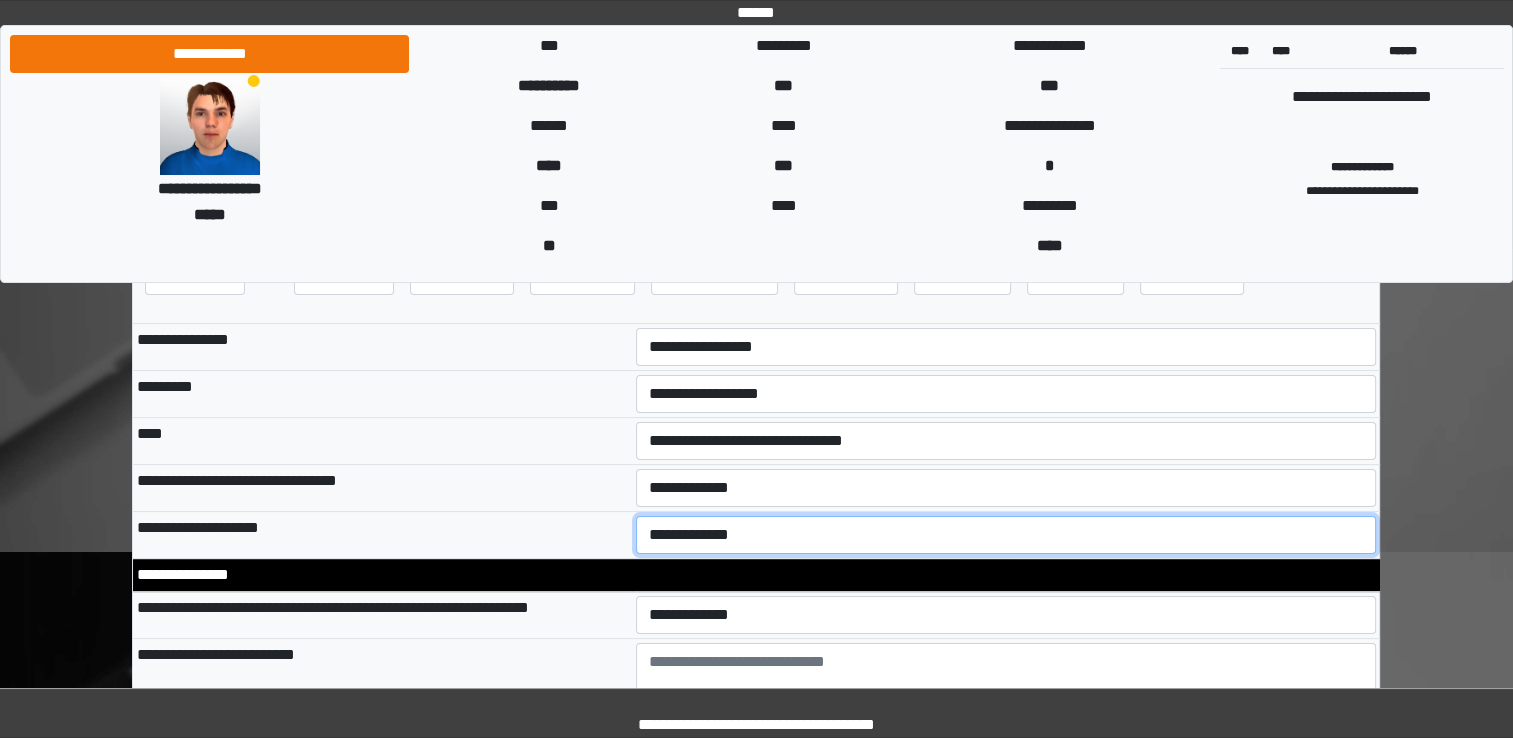 click on "**********" at bounding box center (1006, 535) 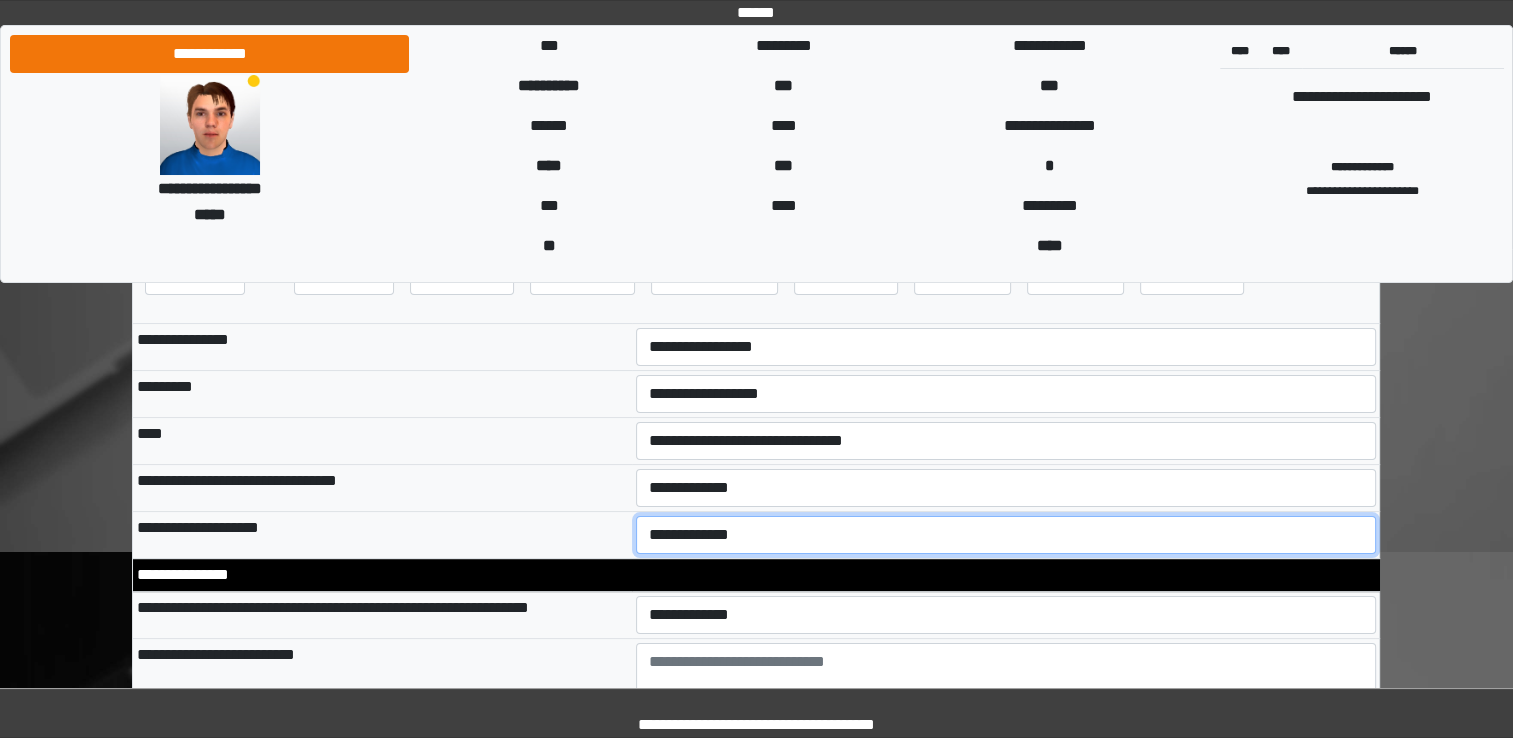 select on "**" 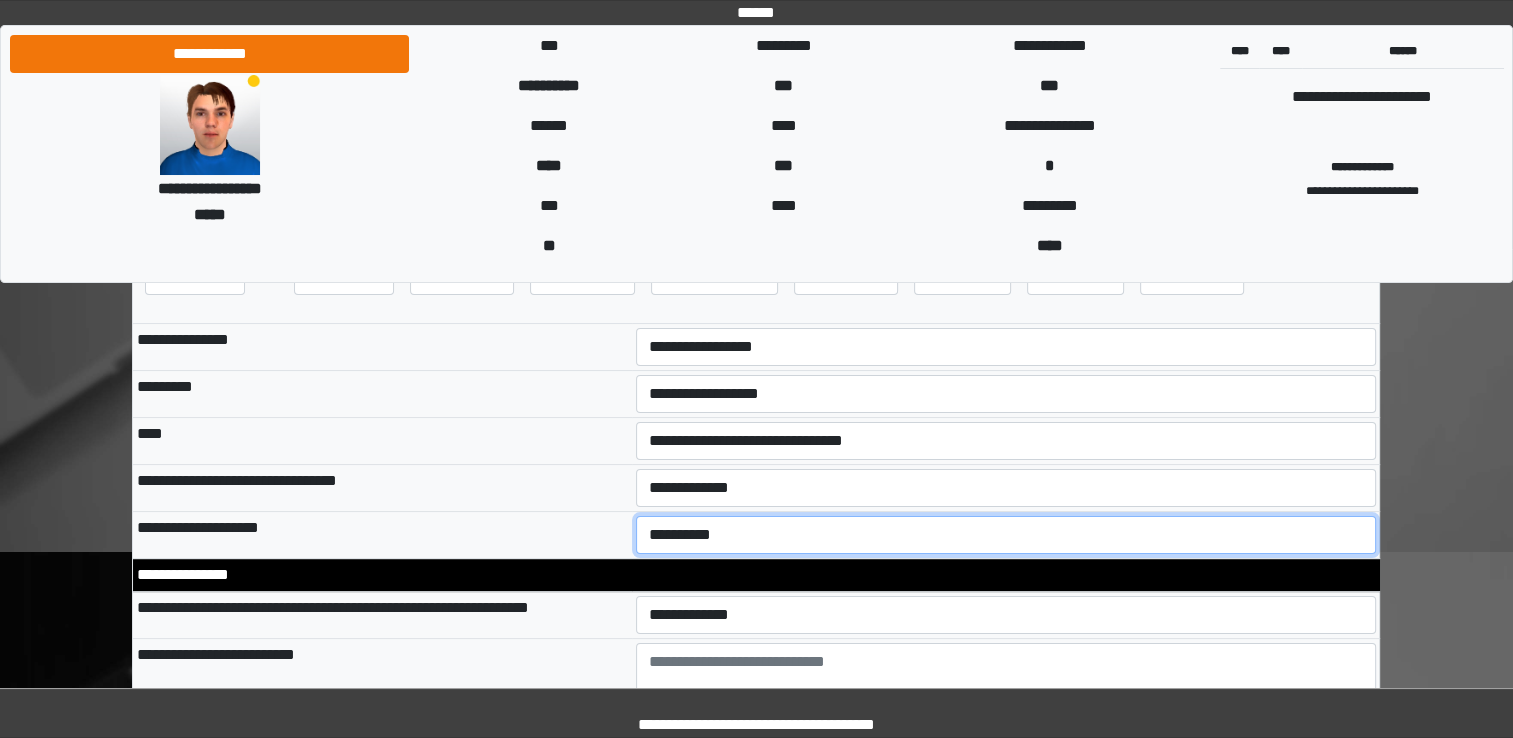 click on "**********" at bounding box center (1006, 535) 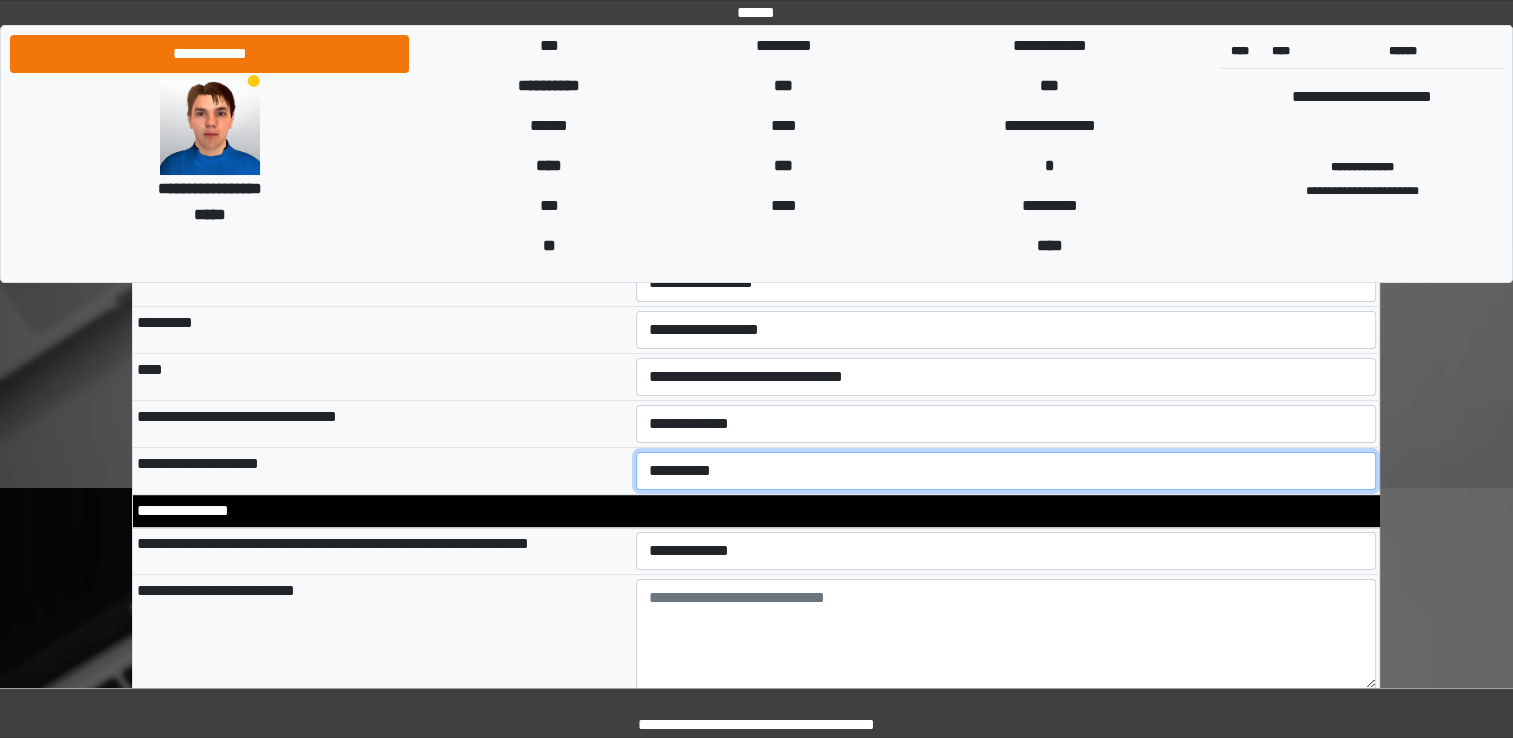 scroll, scrollTop: 400, scrollLeft: 0, axis: vertical 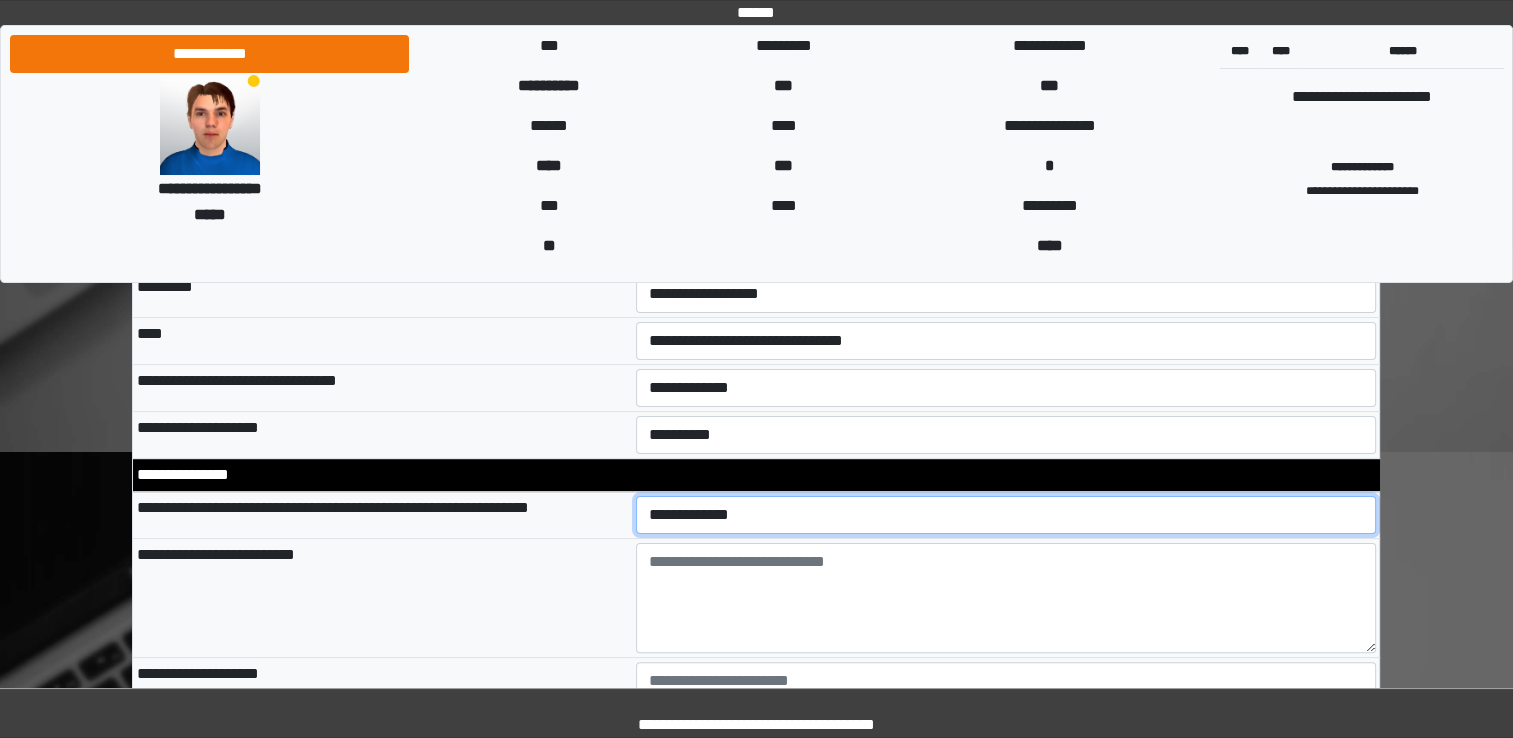 click on "**********" at bounding box center (1006, 515) 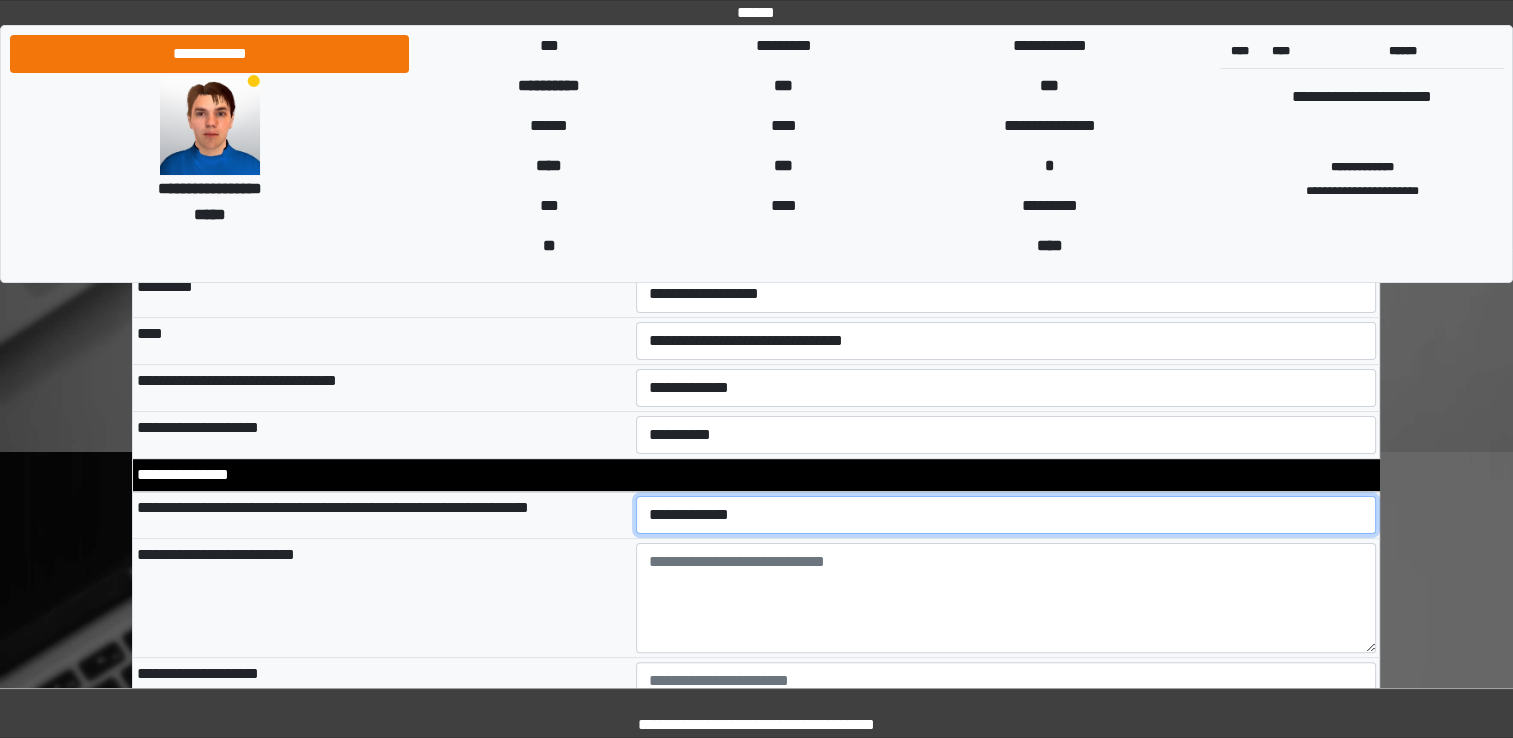 select on "*" 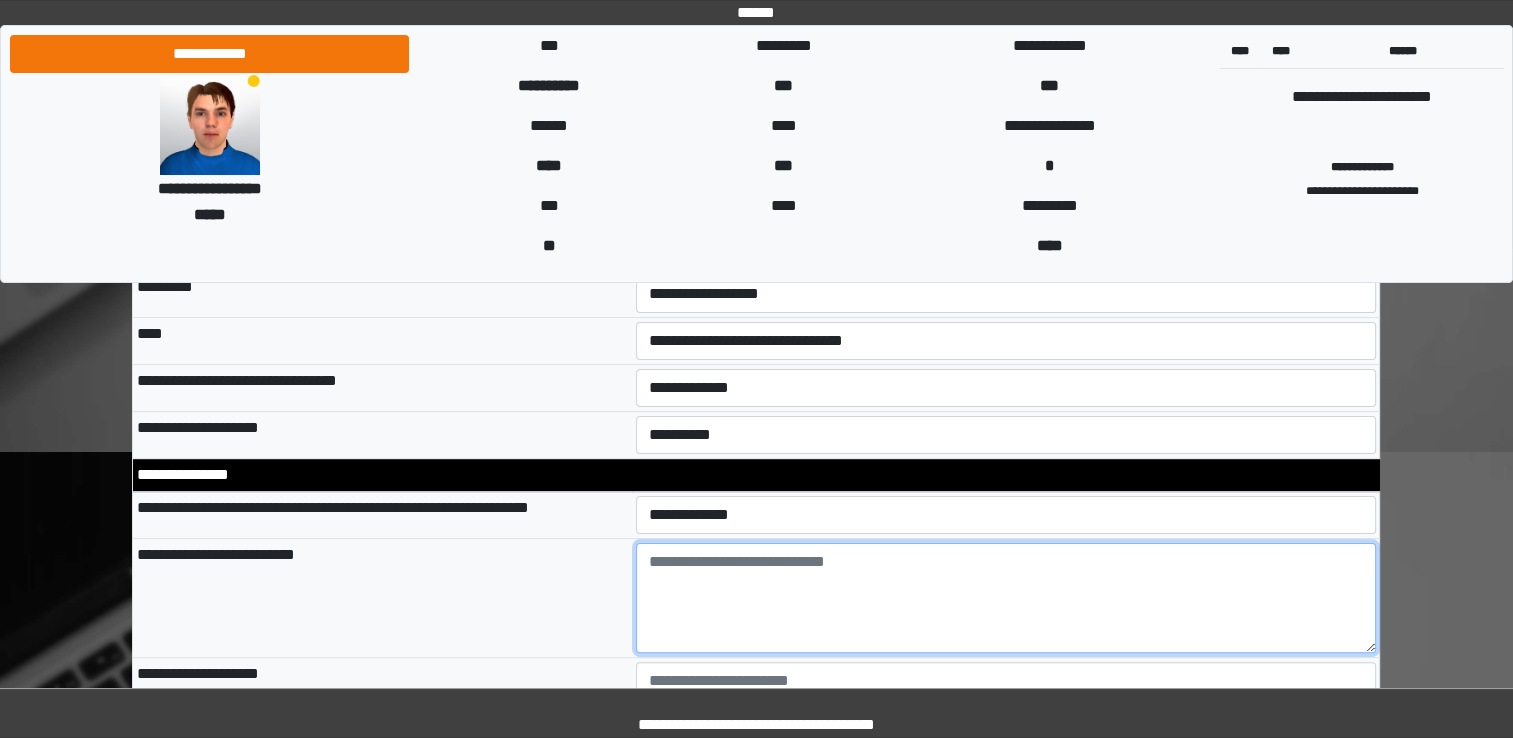 click at bounding box center (1006, 598) 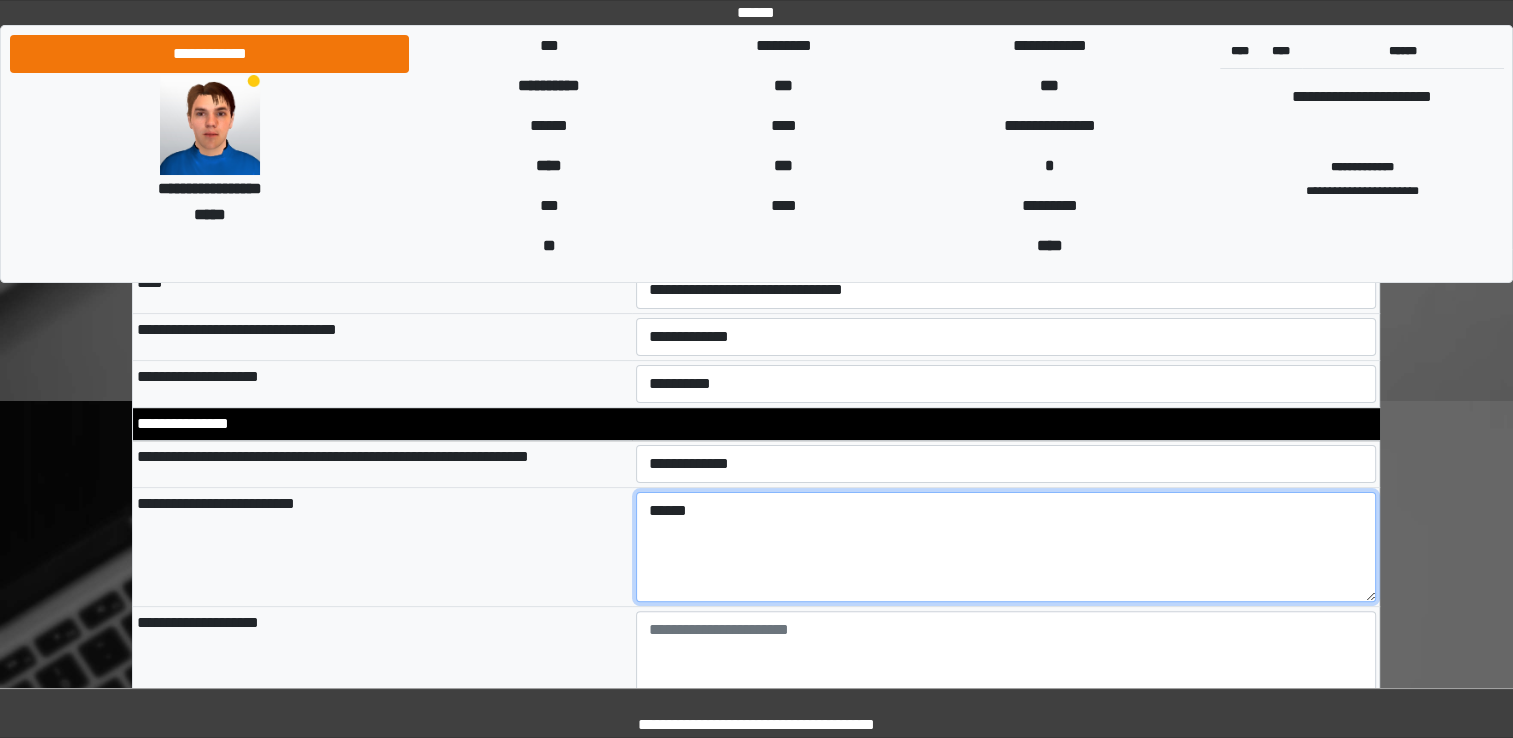 scroll, scrollTop: 500, scrollLeft: 0, axis: vertical 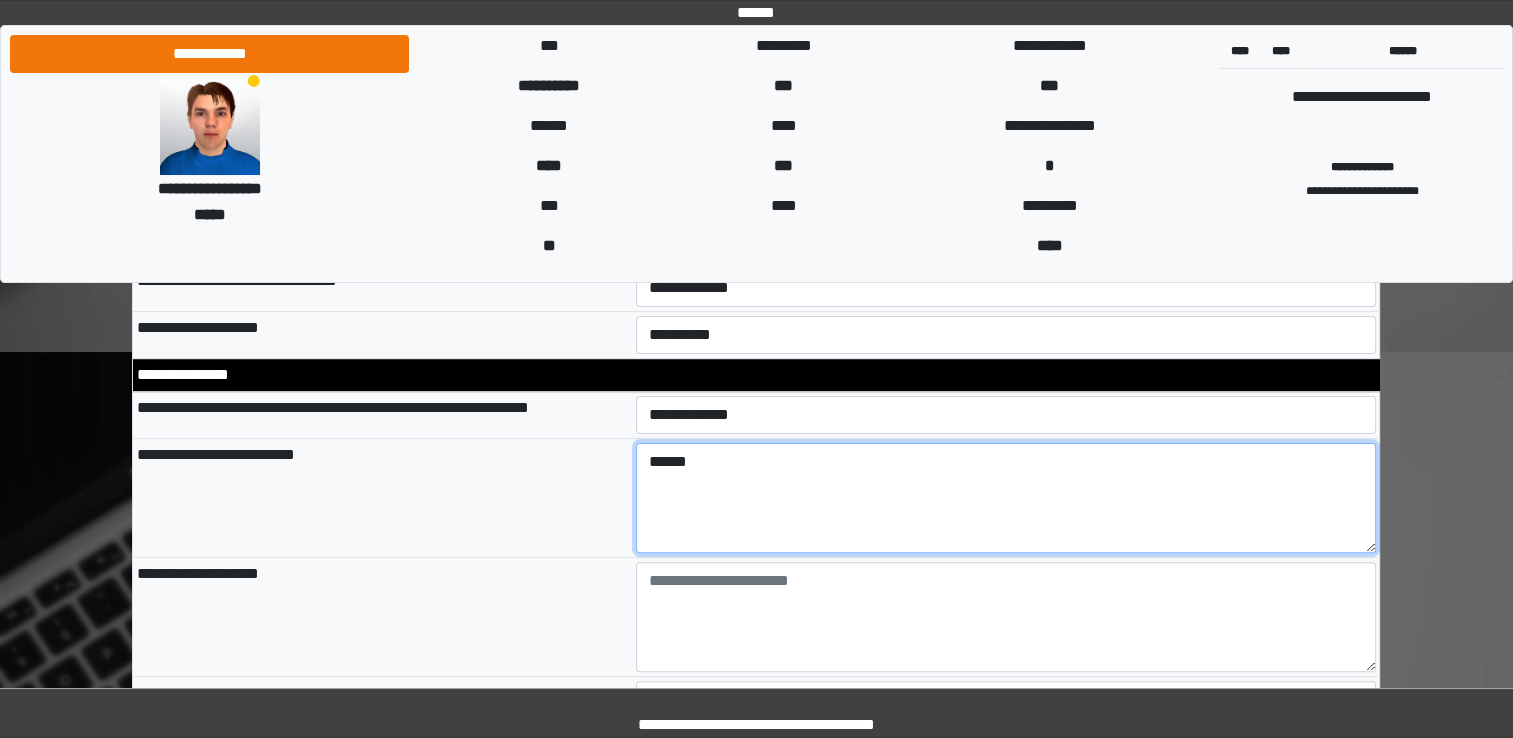 type on "******" 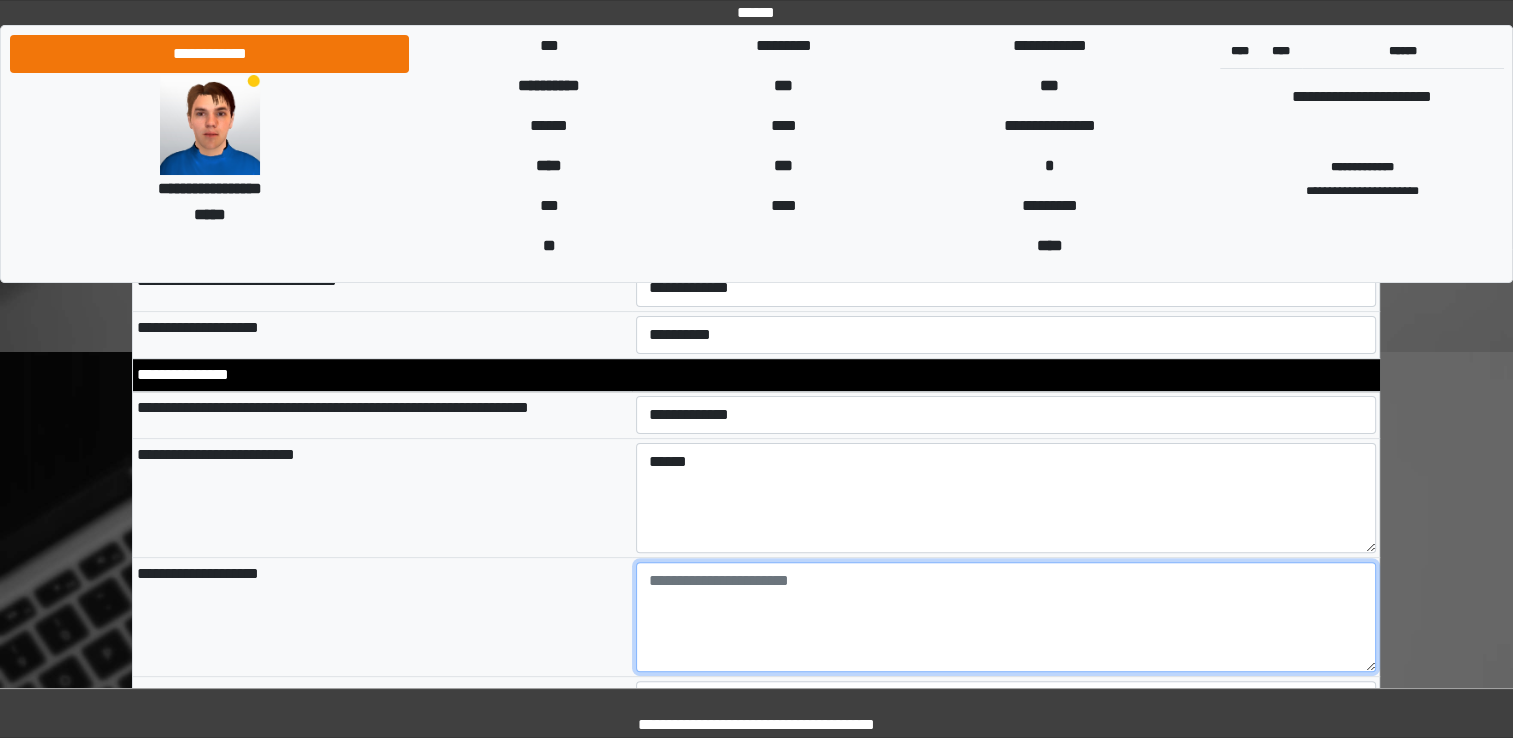 click at bounding box center (1006, 617) 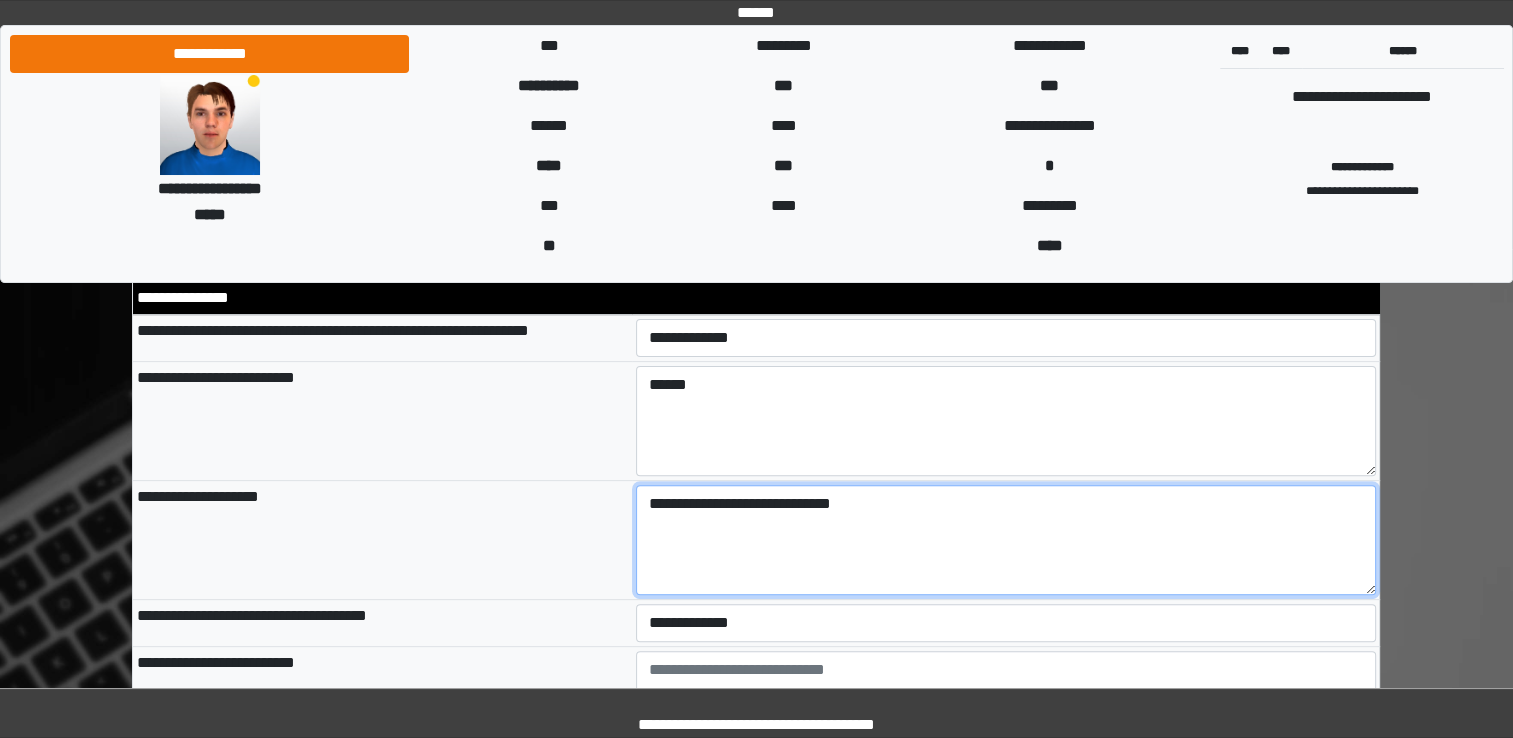 scroll, scrollTop: 700, scrollLeft: 0, axis: vertical 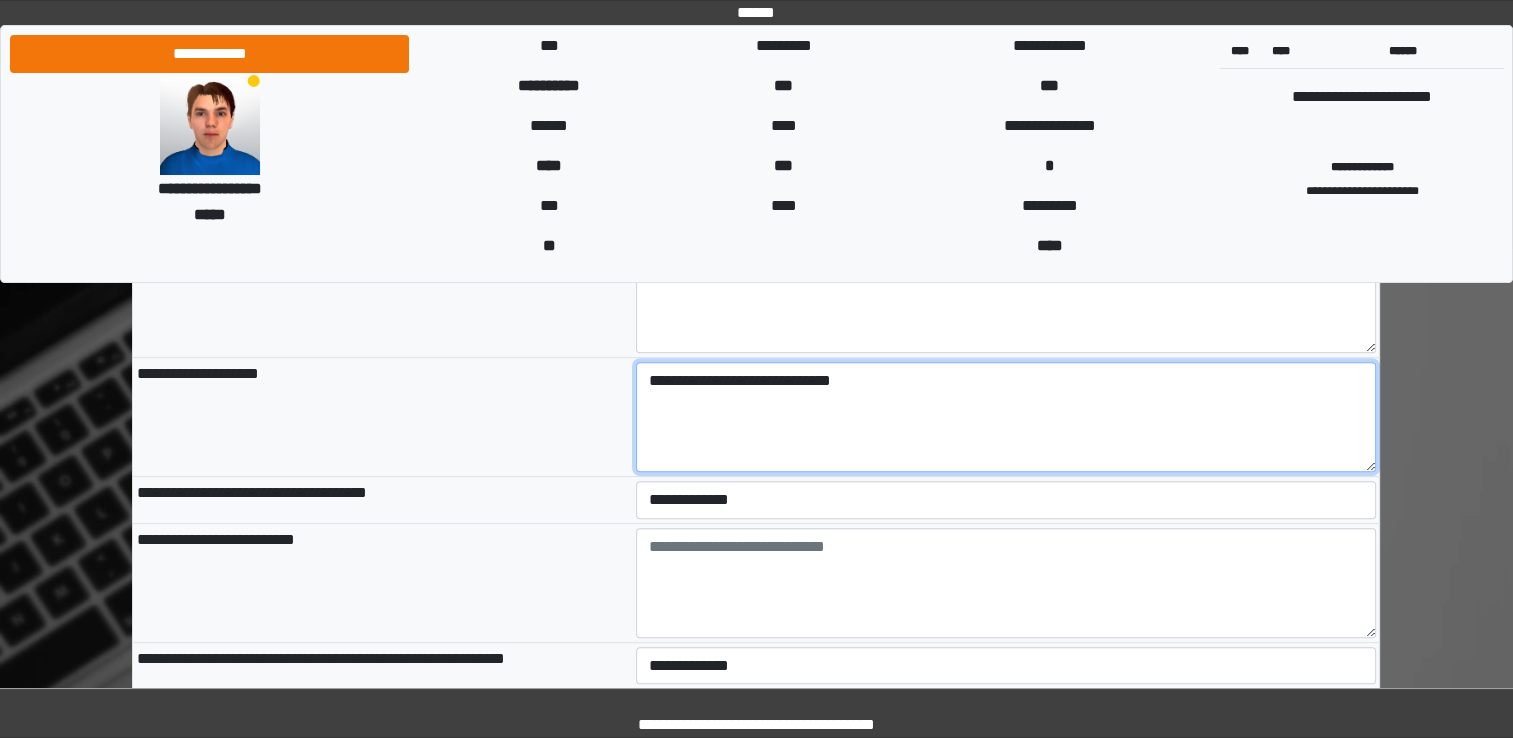 type on "**********" 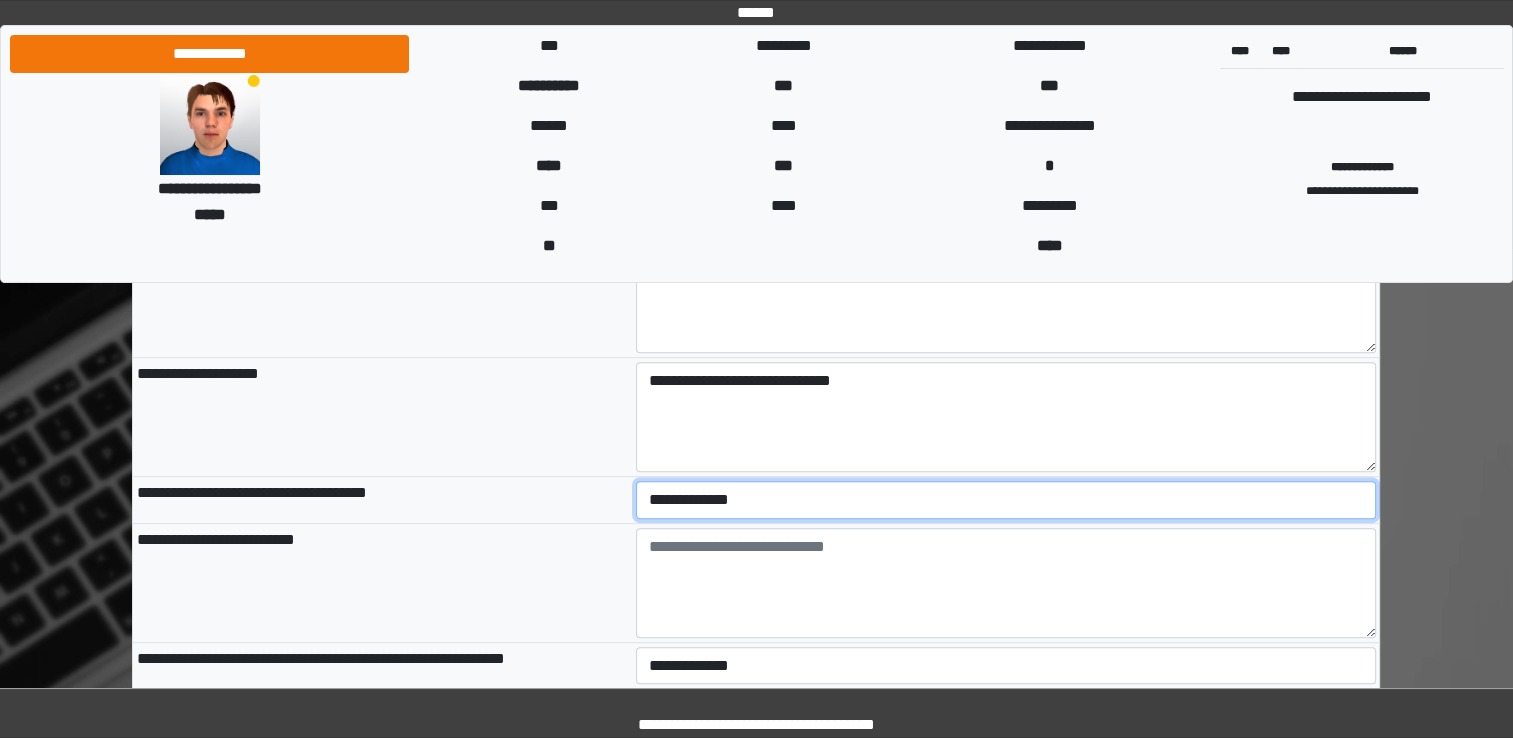 click on "**********" at bounding box center (1006, 500) 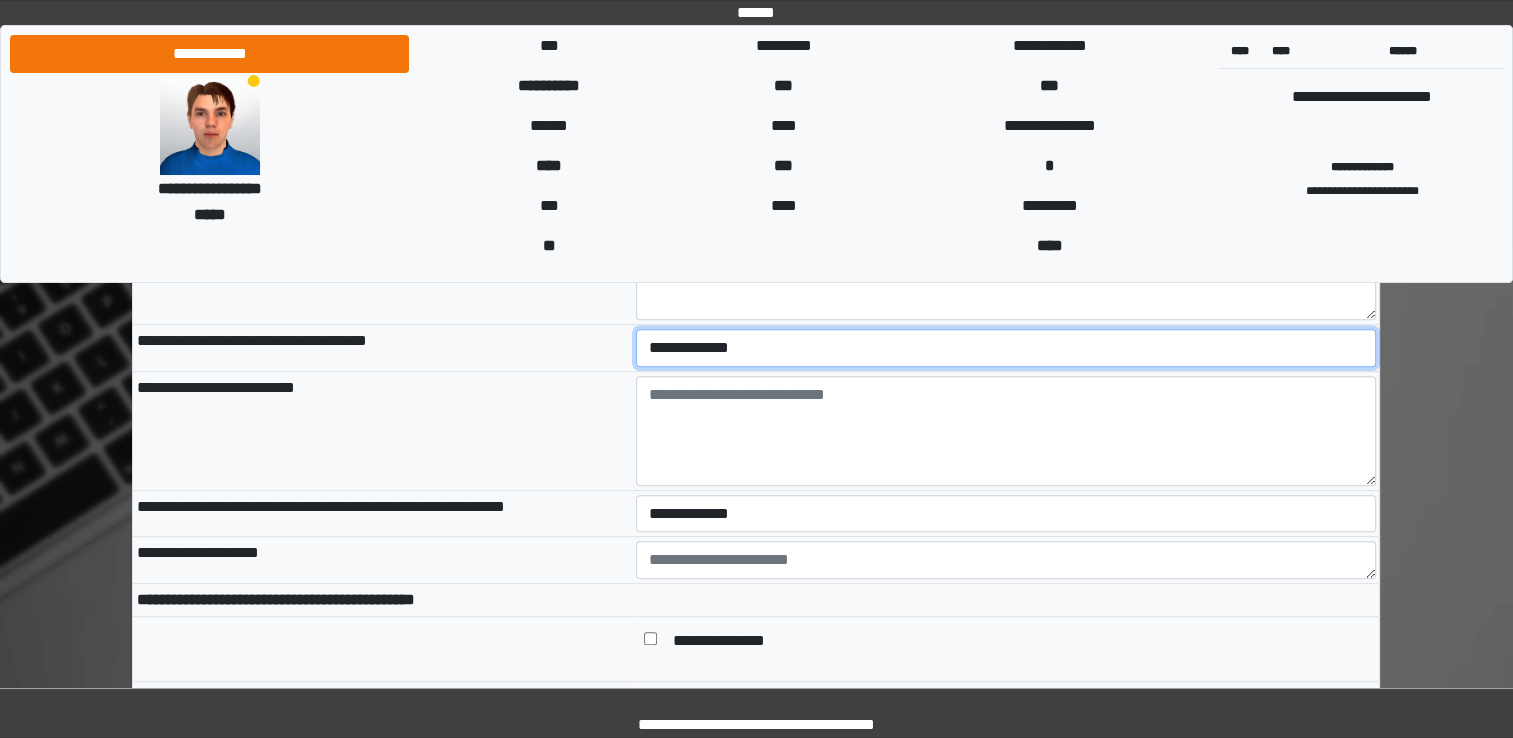 scroll, scrollTop: 900, scrollLeft: 0, axis: vertical 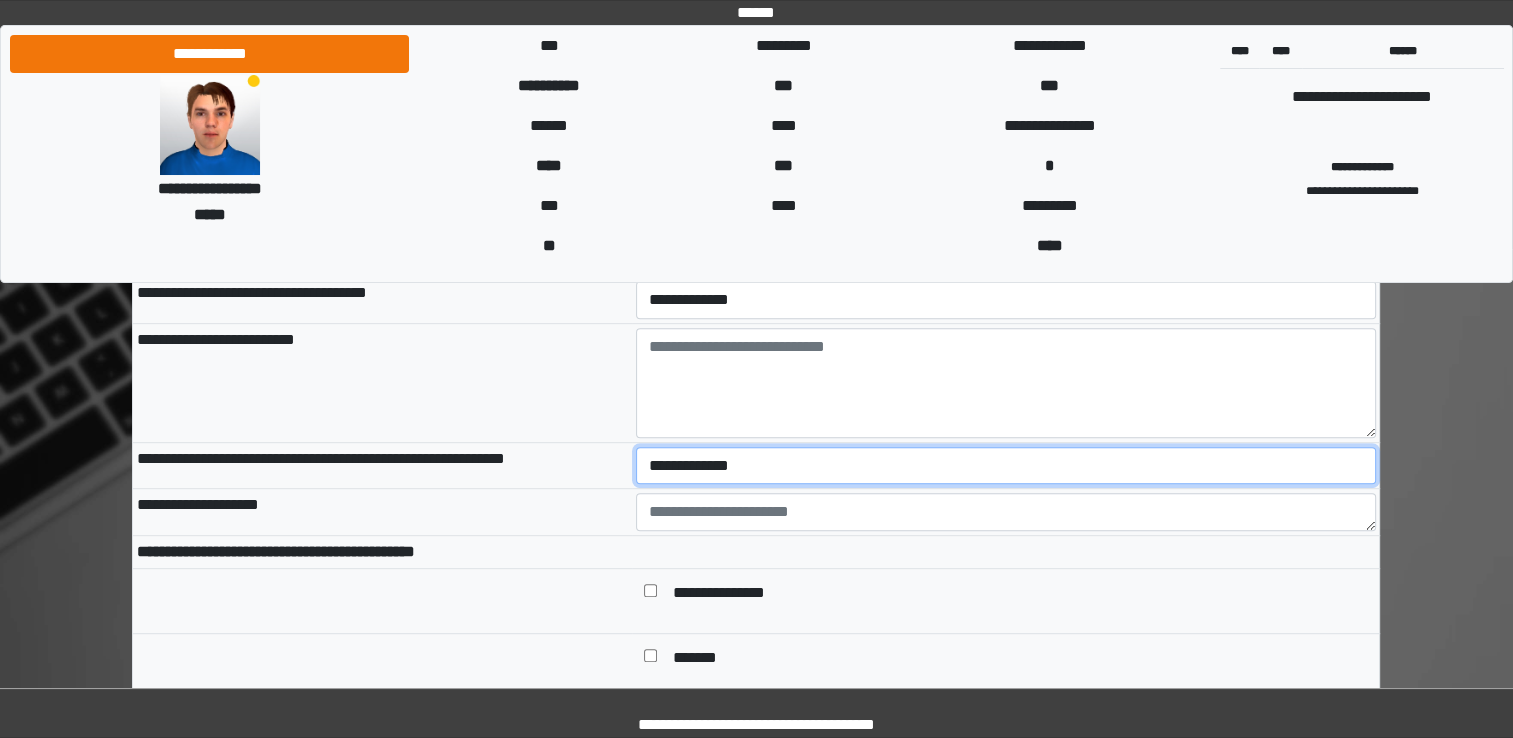 click on "**********" at bounding box center [1006, 466] 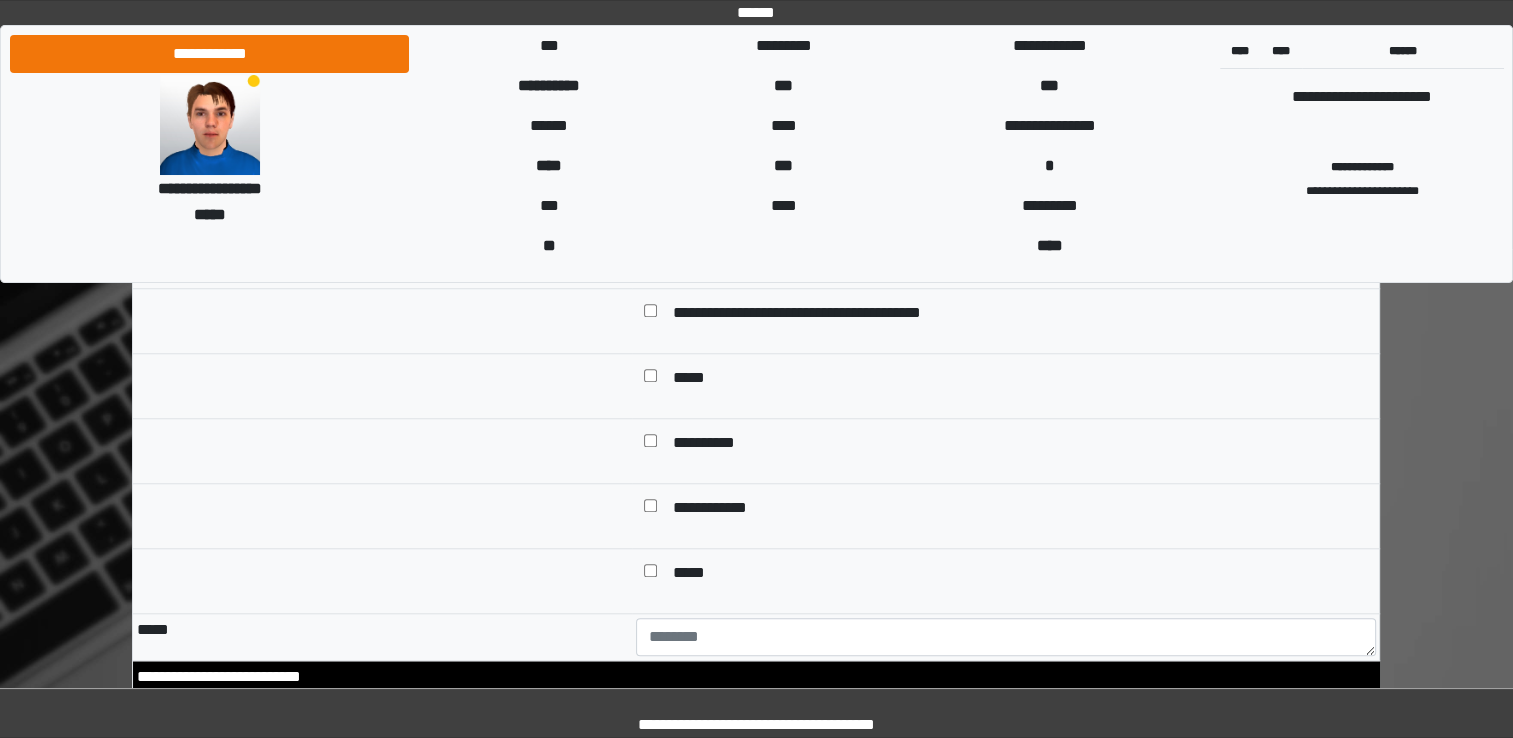 scroll, scrollTop: 1800, scrollLeft: 0, axis: vertical 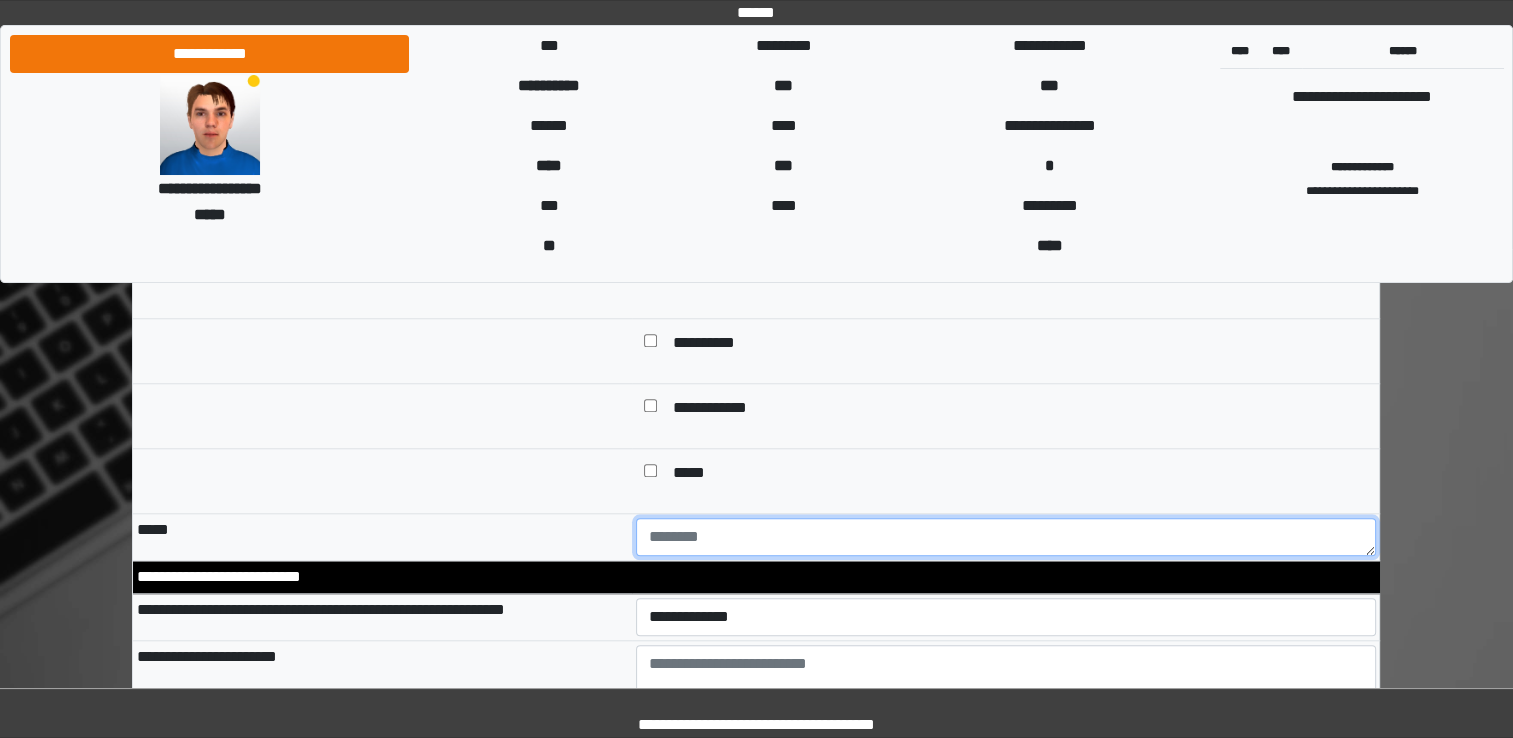 click at bounding box center [1006, 537] 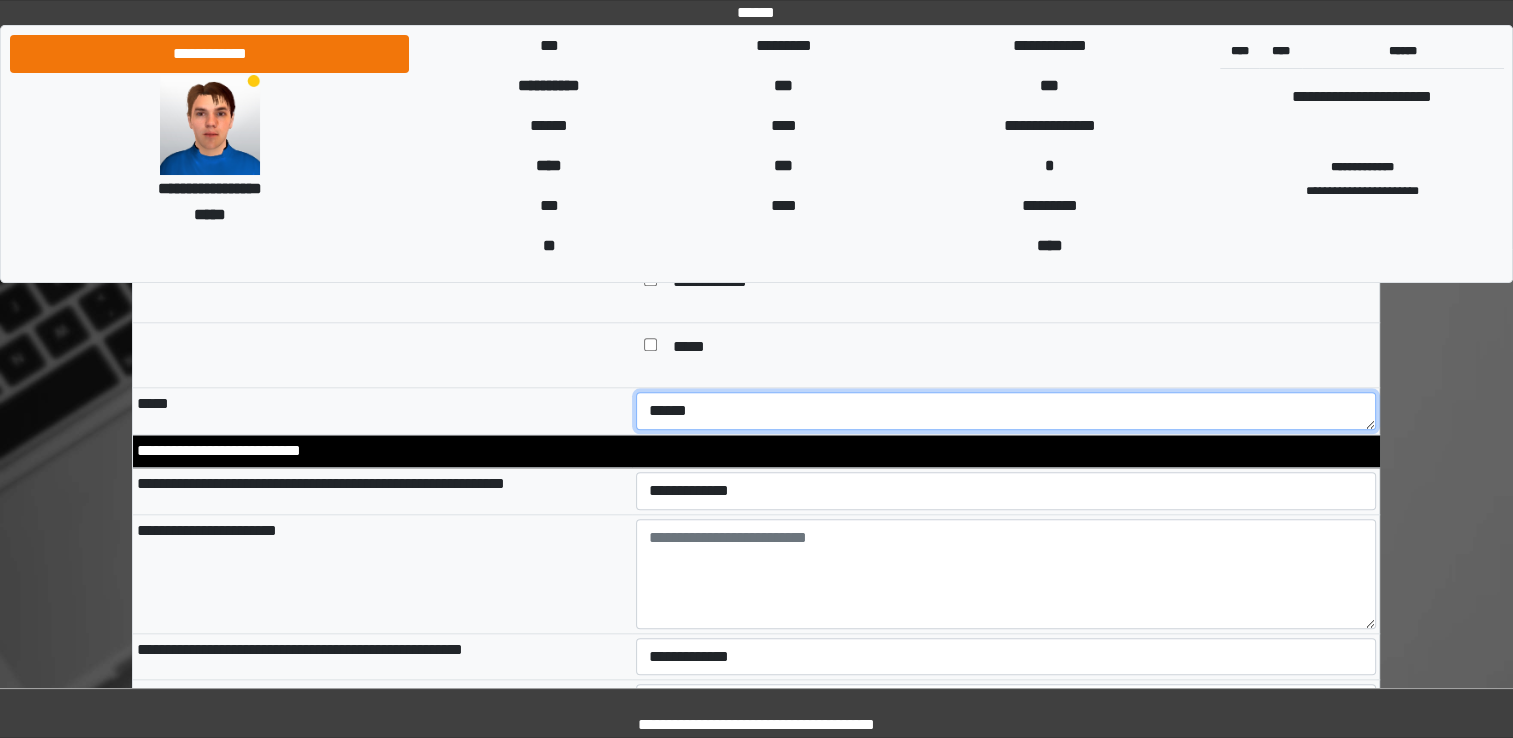 scroll, scrollTop: 1900, scrollLeft: 0, axis: vertical 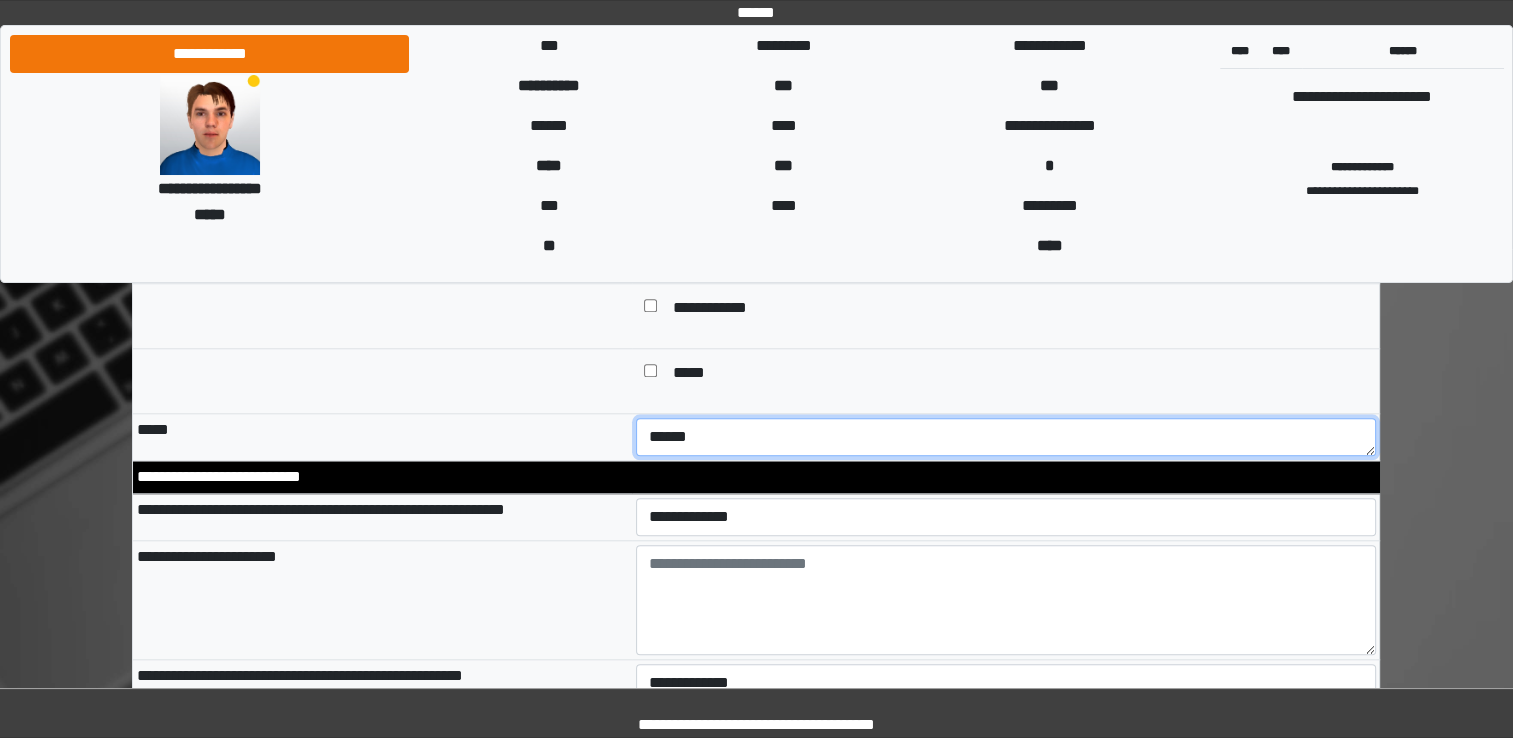 type on "******" 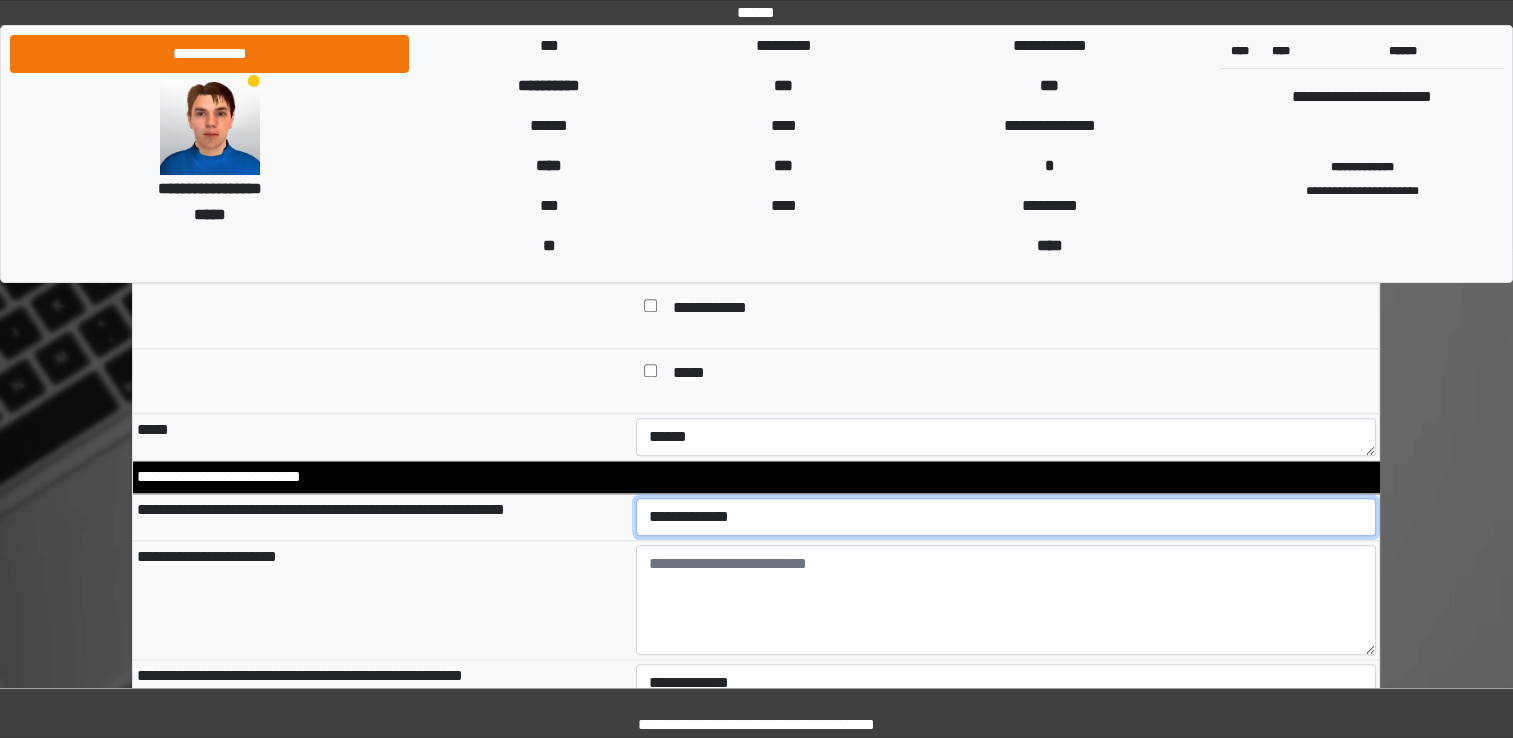 click on "**********" at bounding box center [1006, 517] 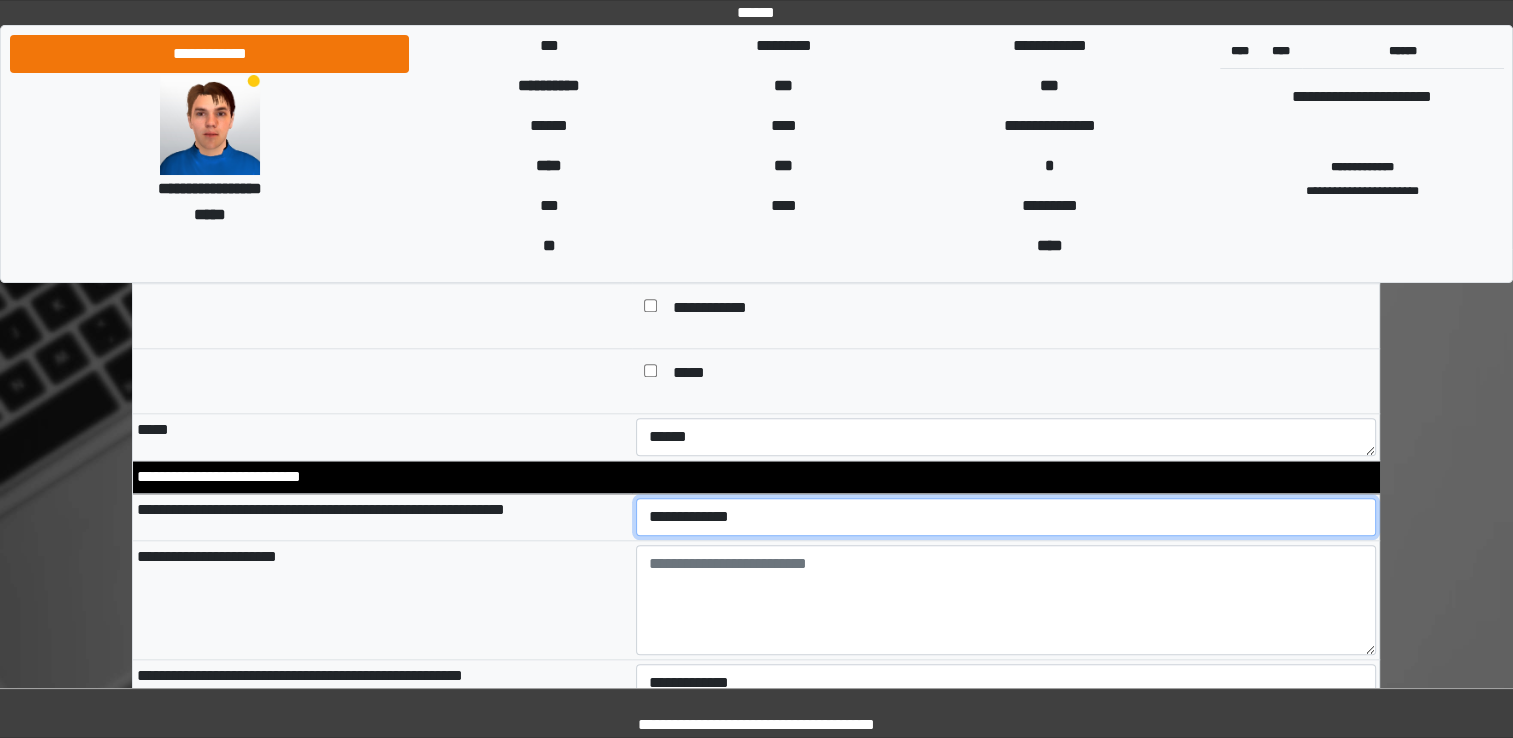 scroll, scrollTop: 2000, scrollLeft: 0, axis: vertical 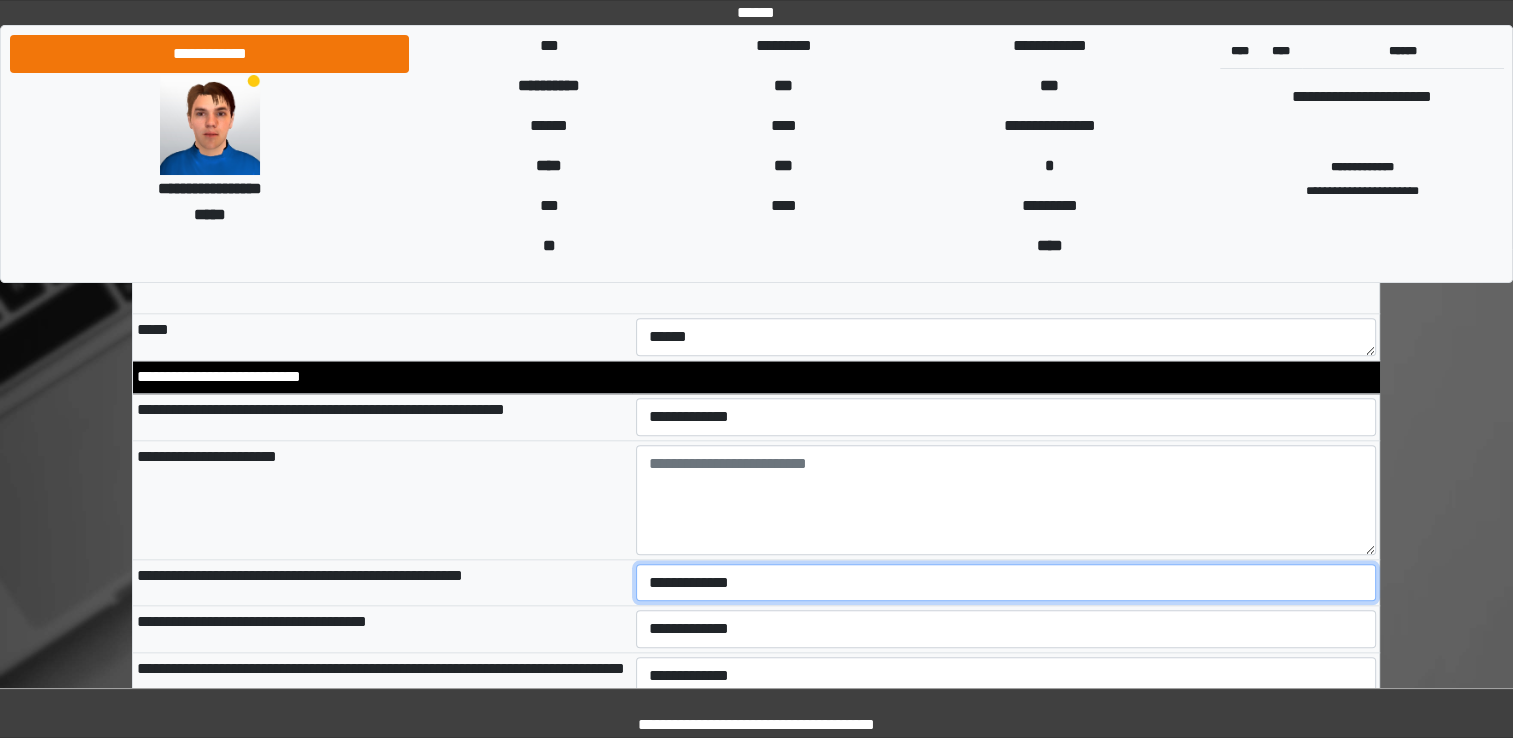 click on "**********" at bounding box center (1006, 583) 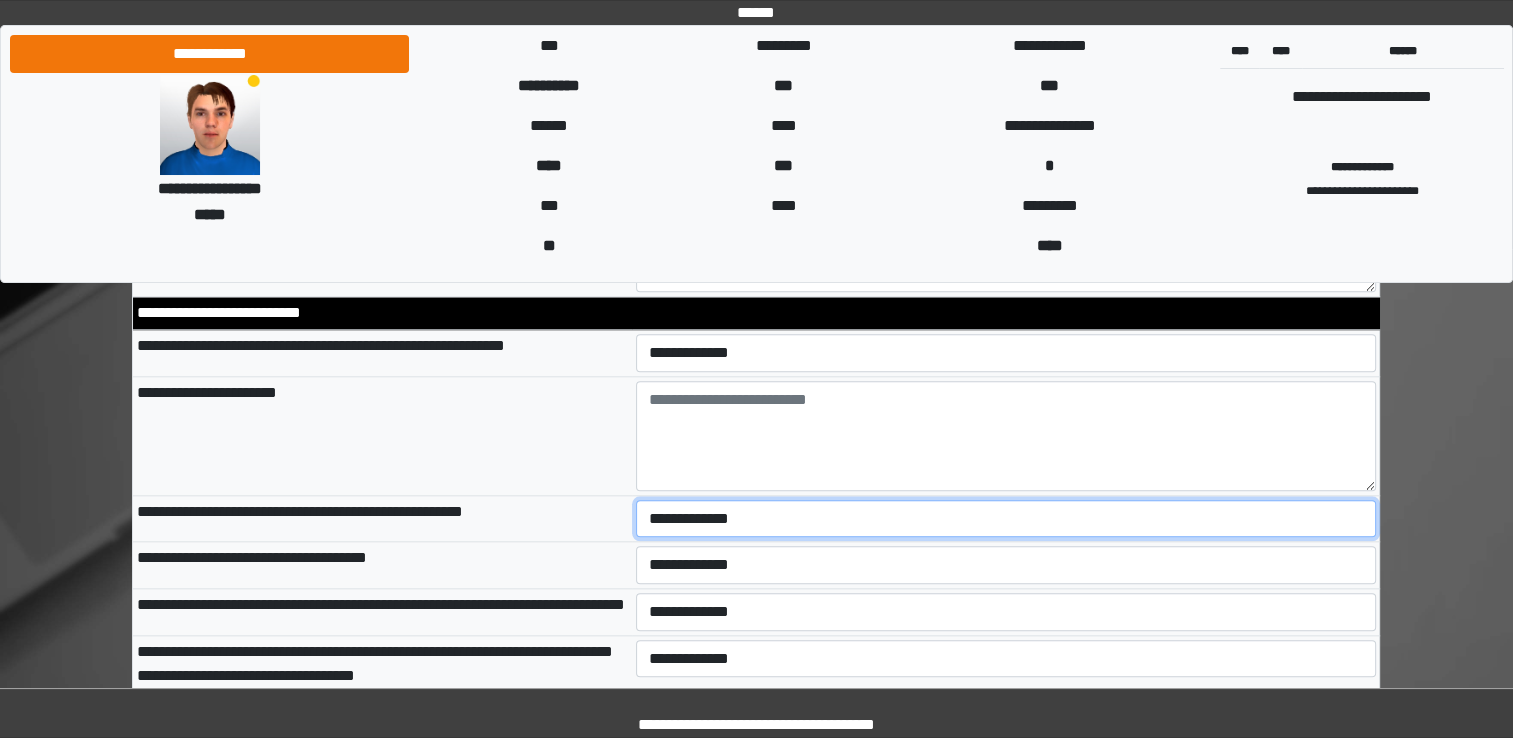 scroll, scrollTop: 2100, scrollLeft: 0, axis: vertical 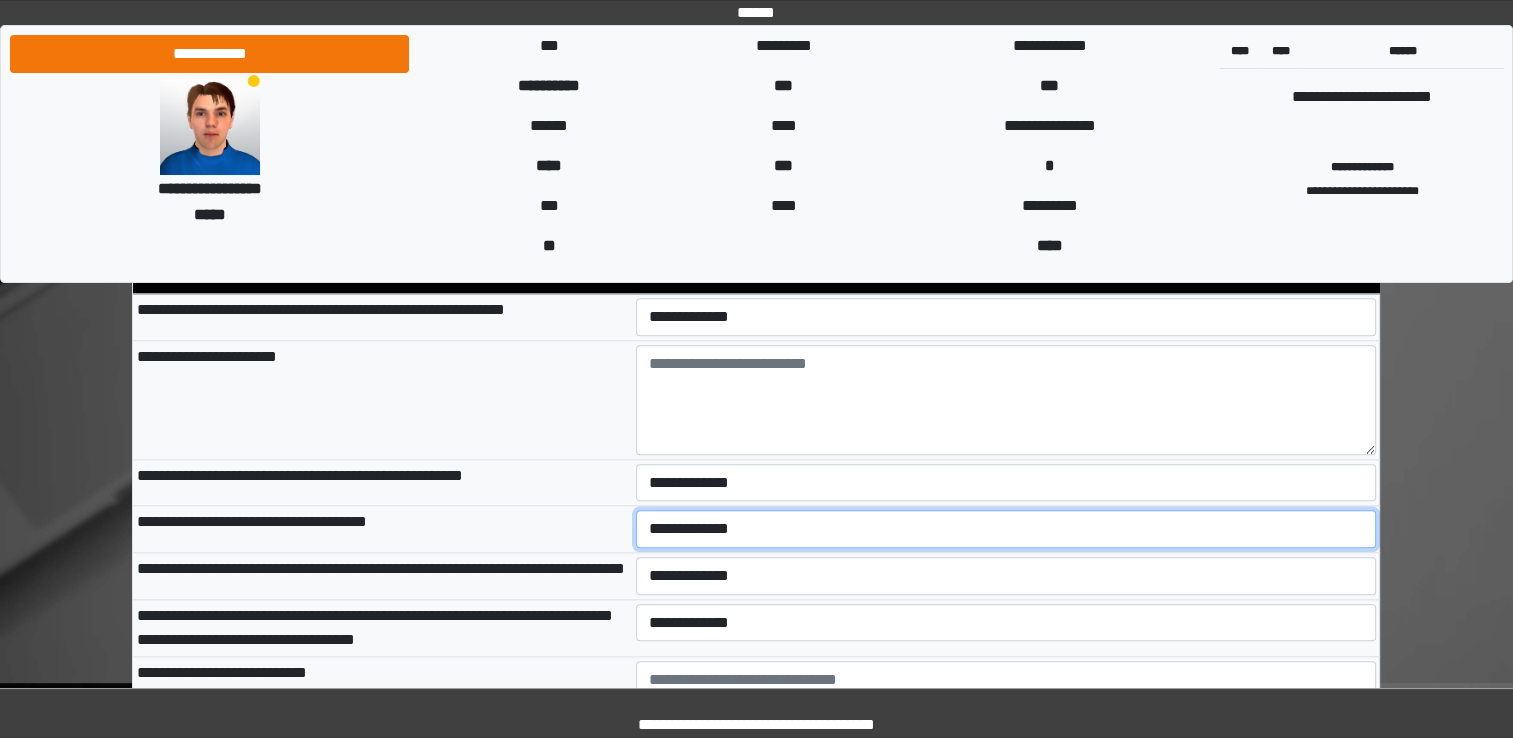click on "**********" at bounding box center [1006, 529] 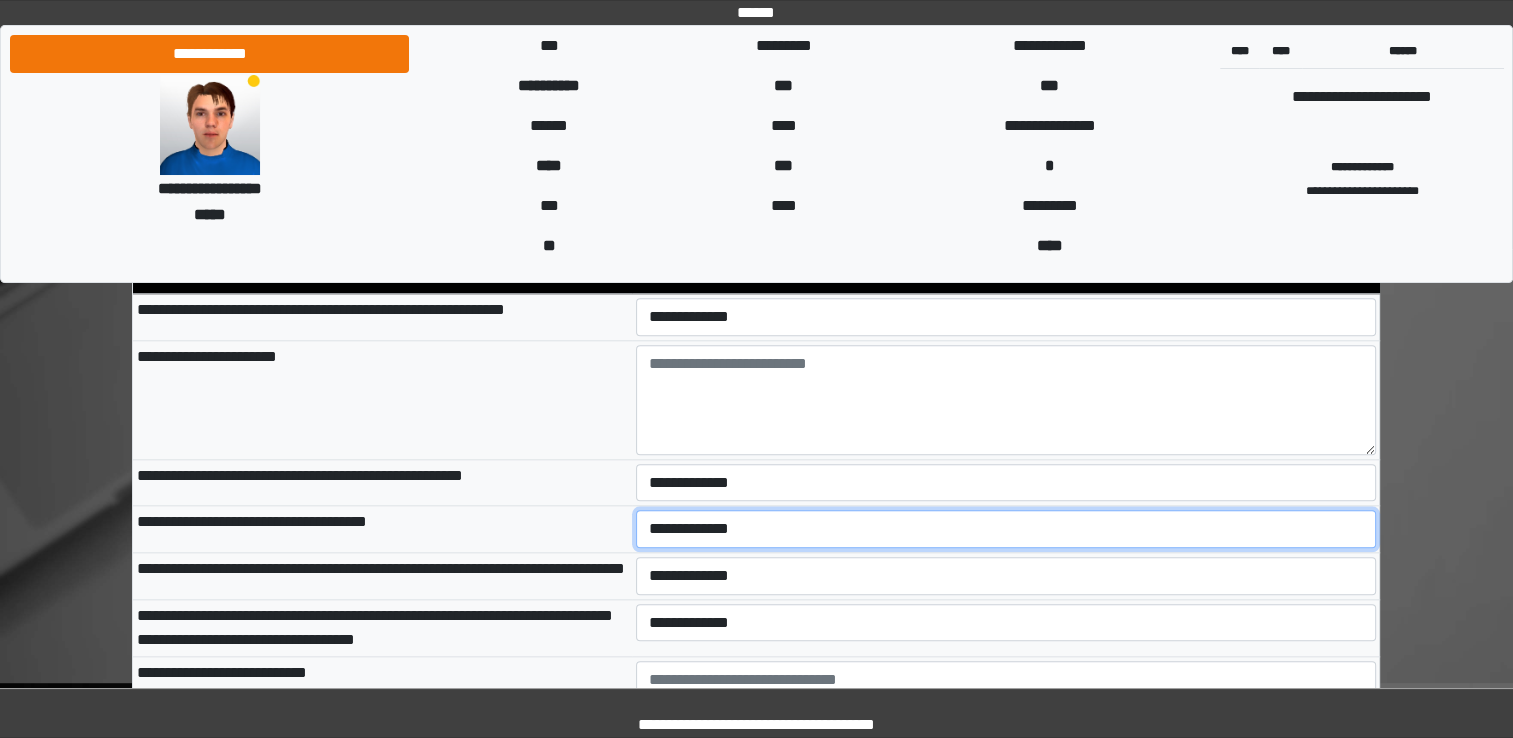 select on "*" 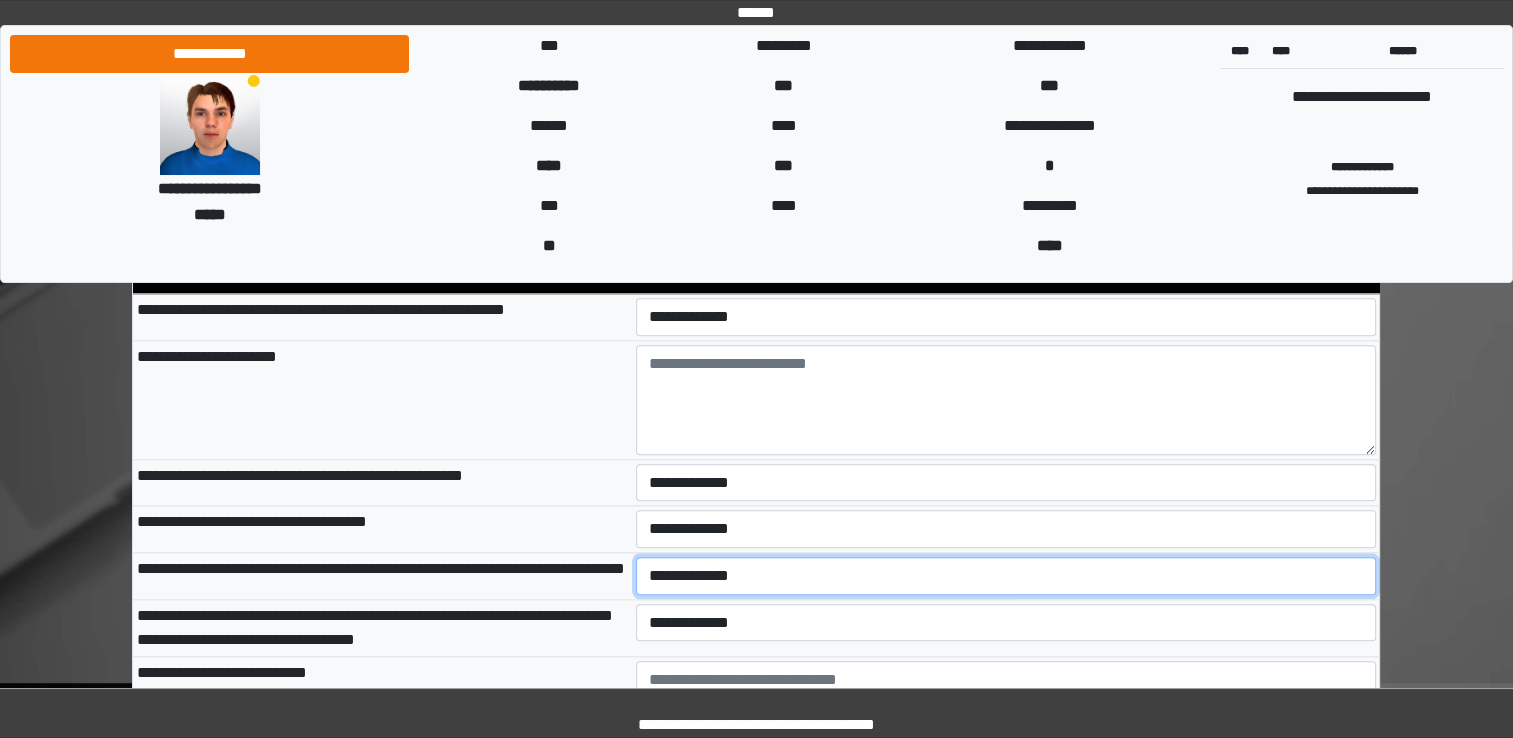 click on "**********" at bounding box center (1006, 576) 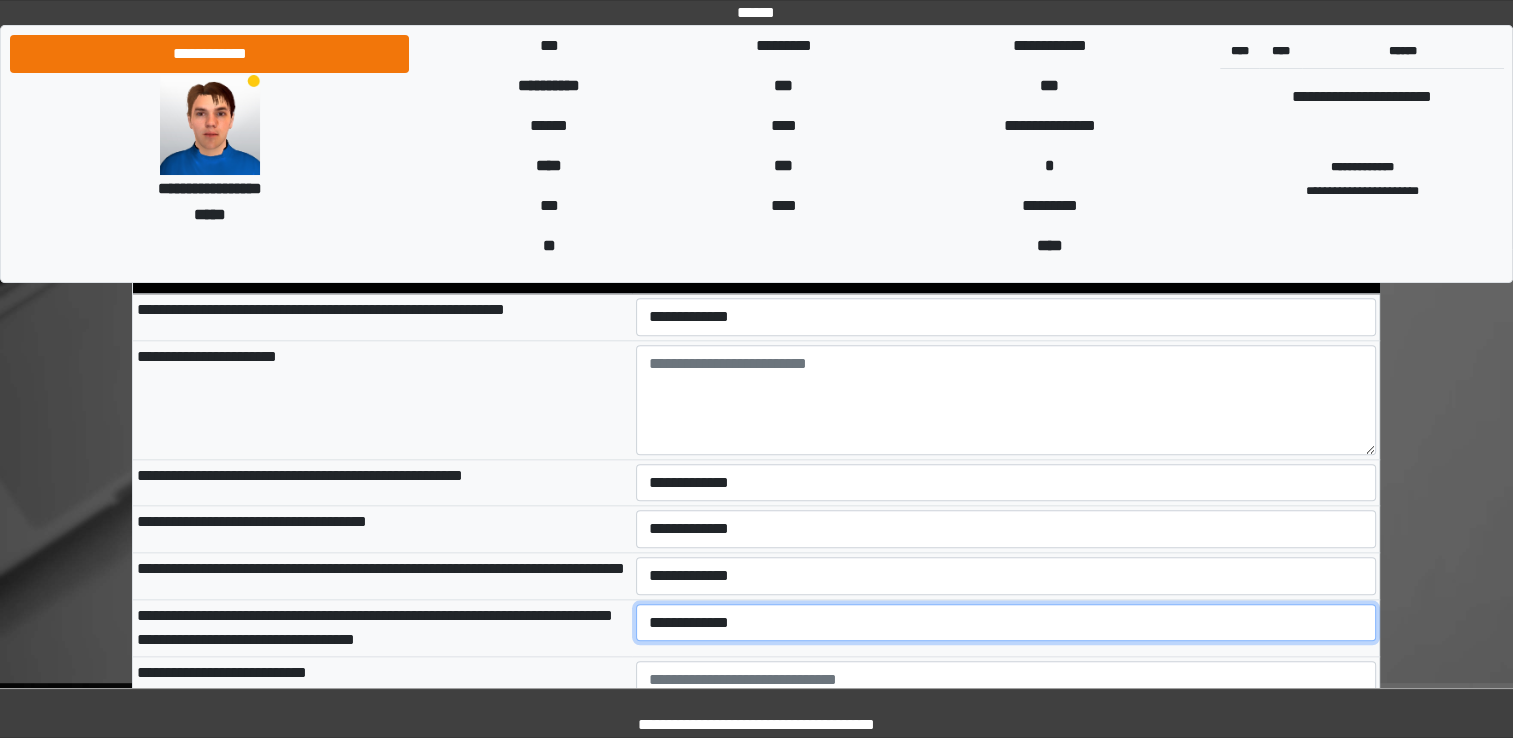 click on "**********" at bounding box center [1006, 623] 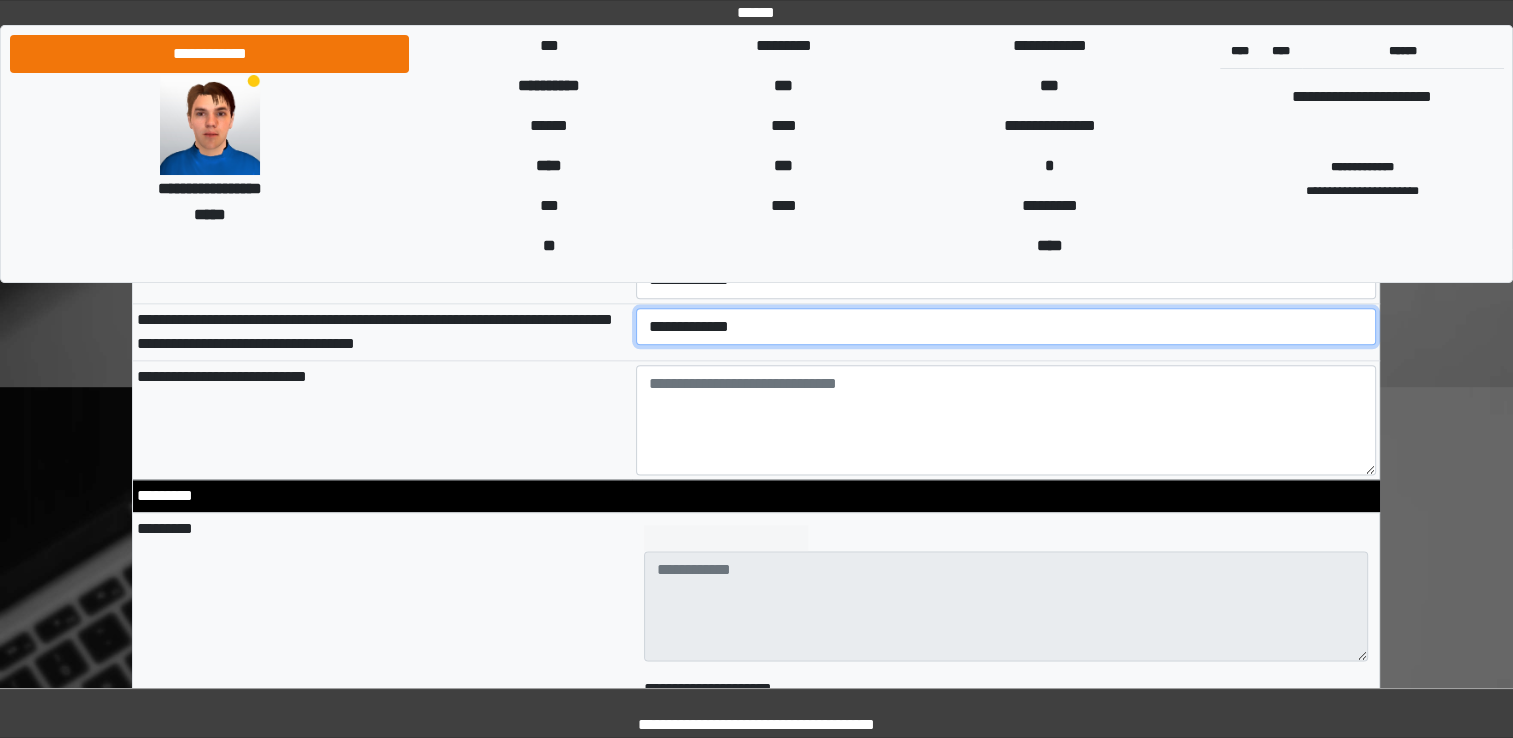 scroll, scrollTop: 2400, scrollLeft: 0, axis: vertical 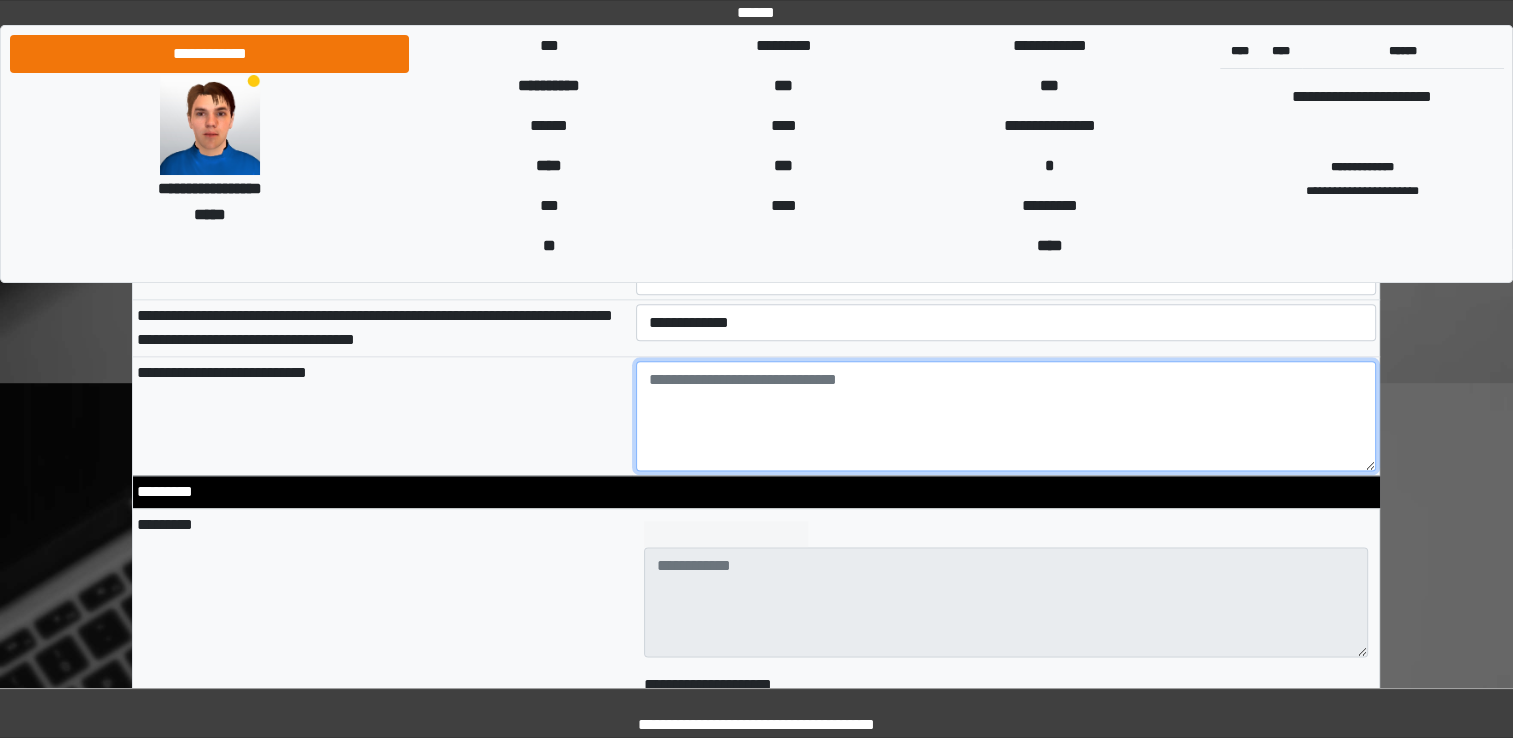 click at bounding box center (1006, 416) 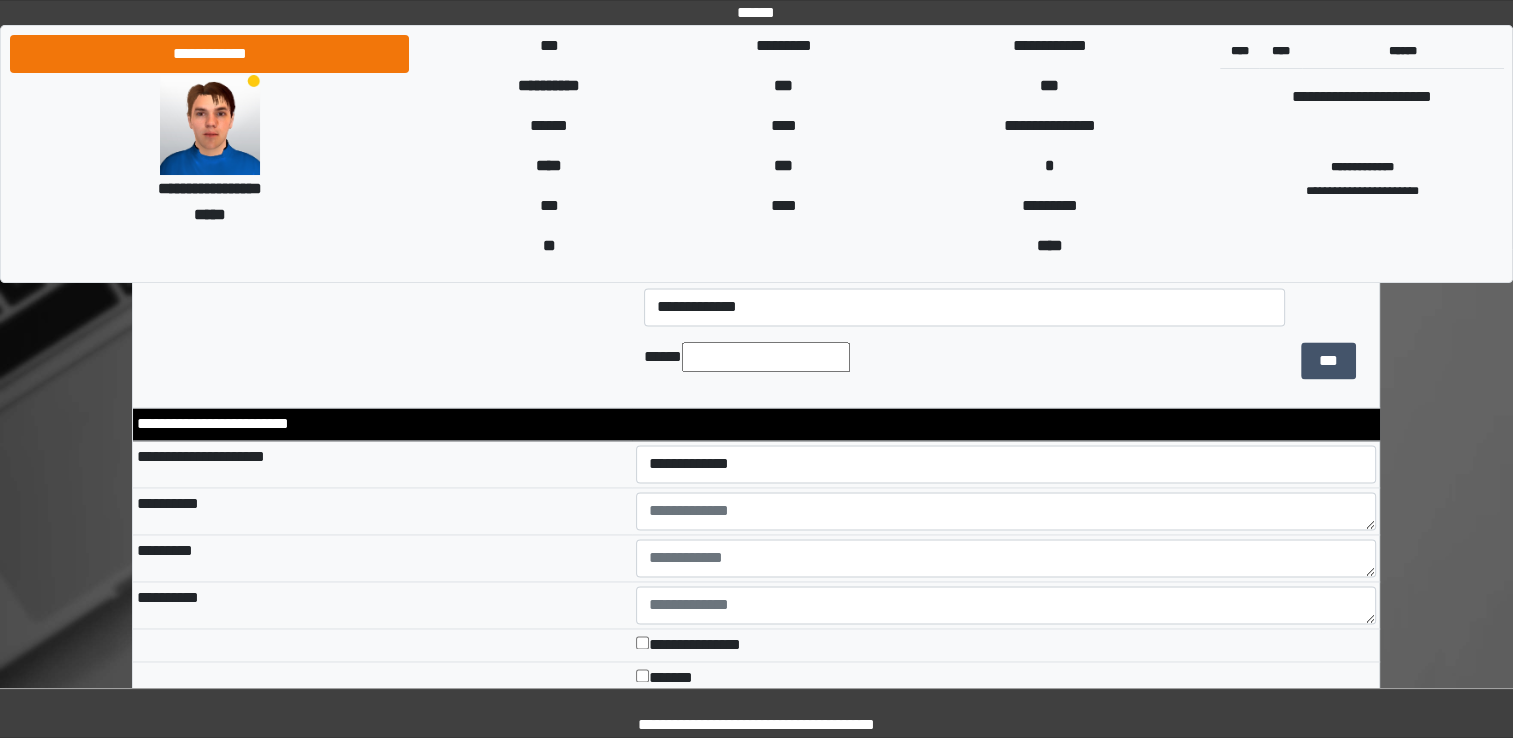 scroll, scrollTop: 3000, scrollLeft: 0, axis: vertical 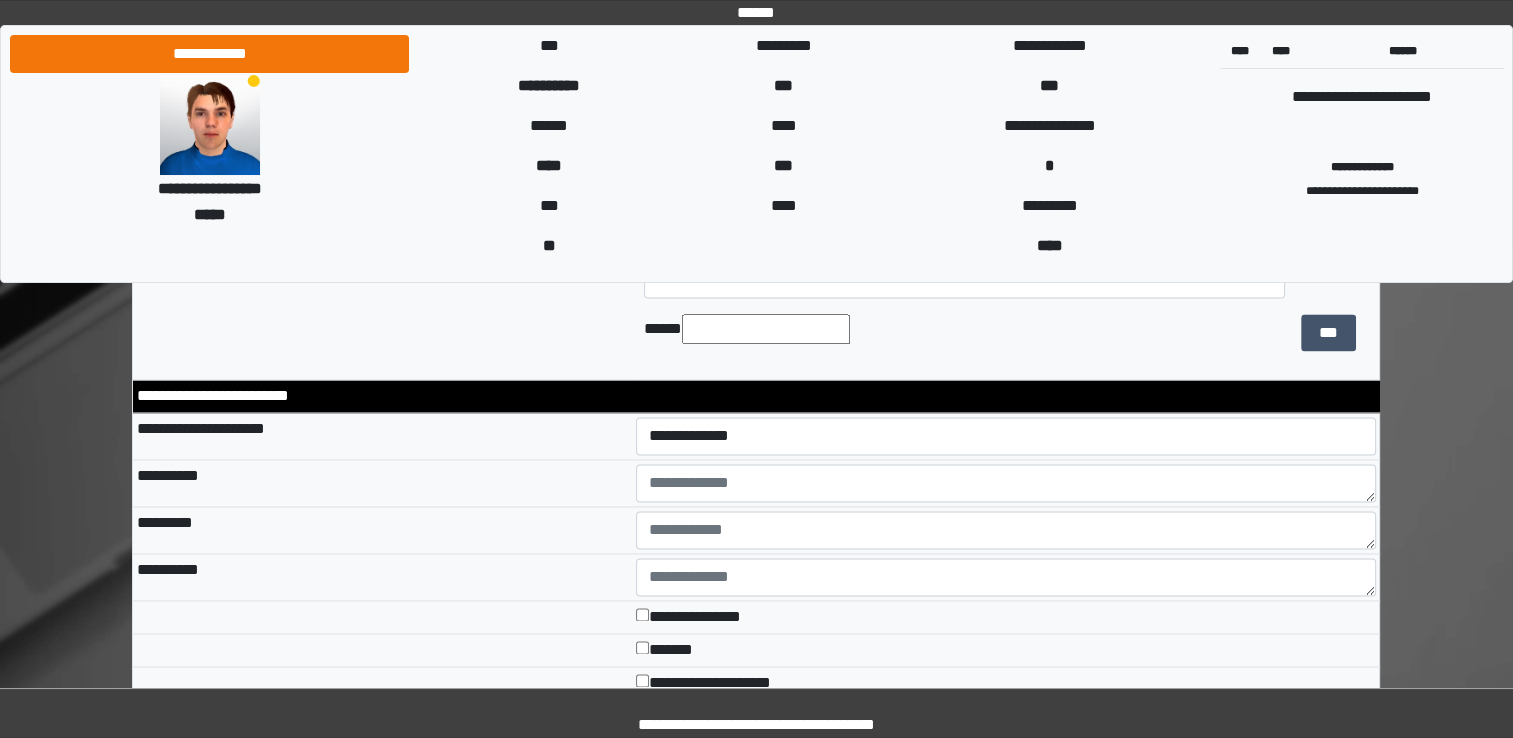 type on "**********" 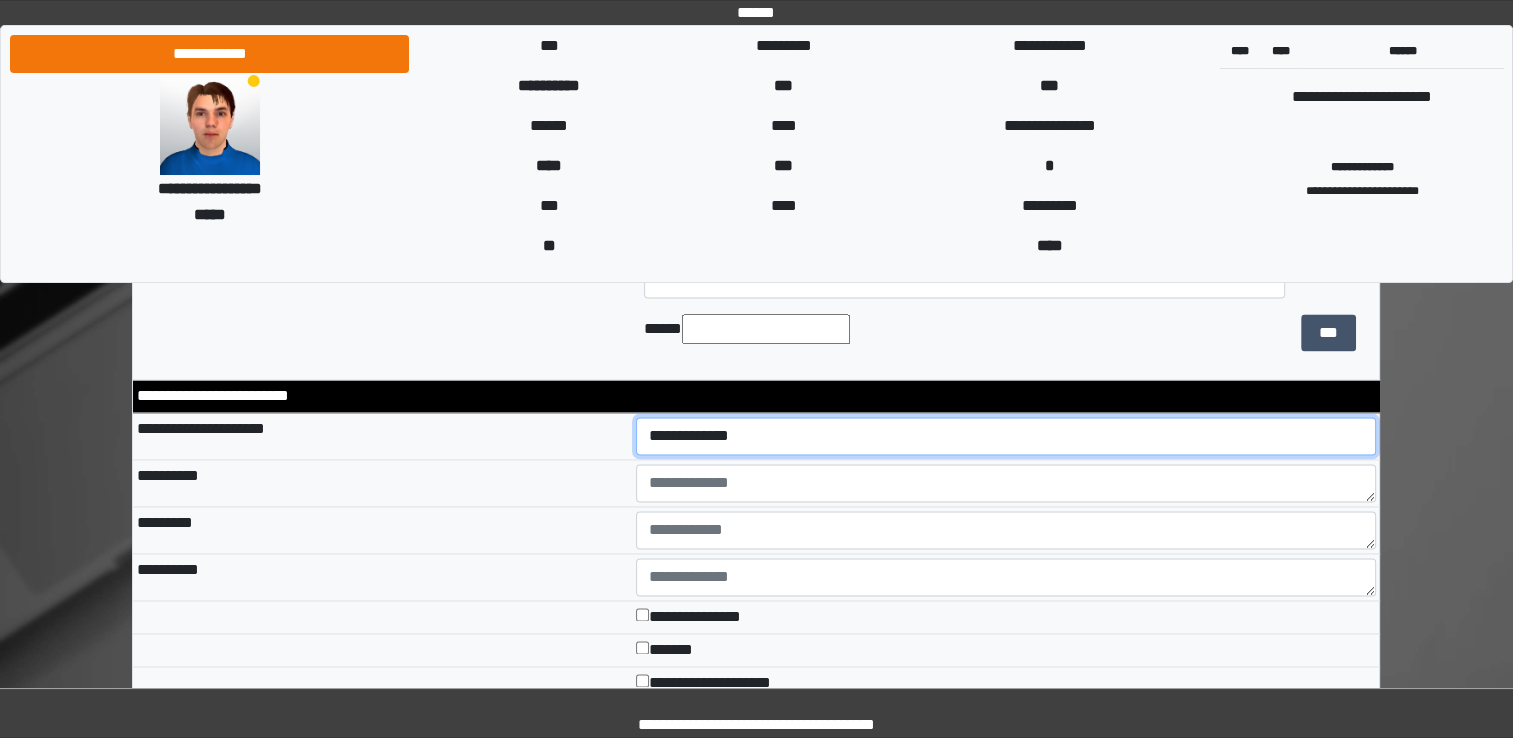 click on "**********" at bounding box center (1006, 436) 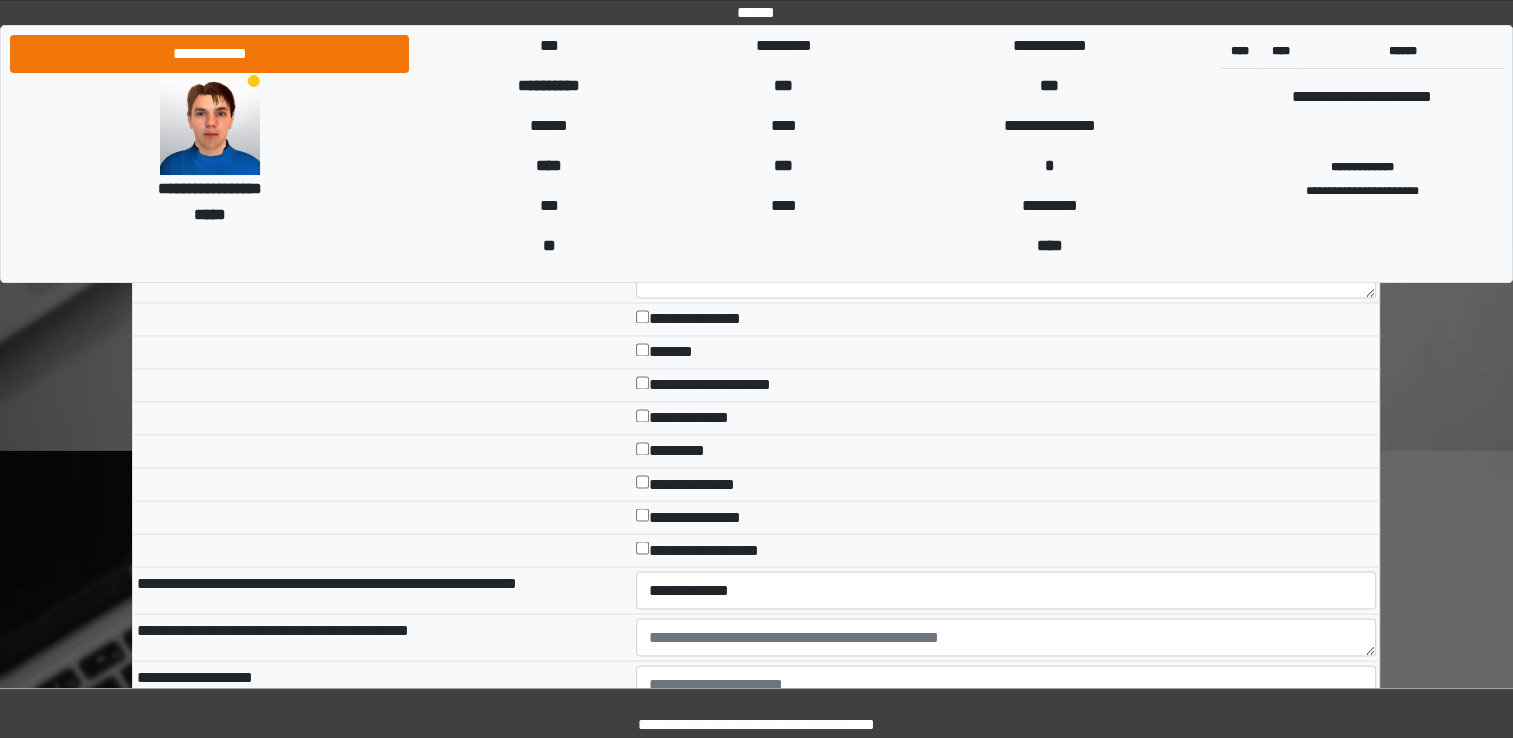 scroll, scrollTop: 3300, scrollLeft: 0, axis: vertical 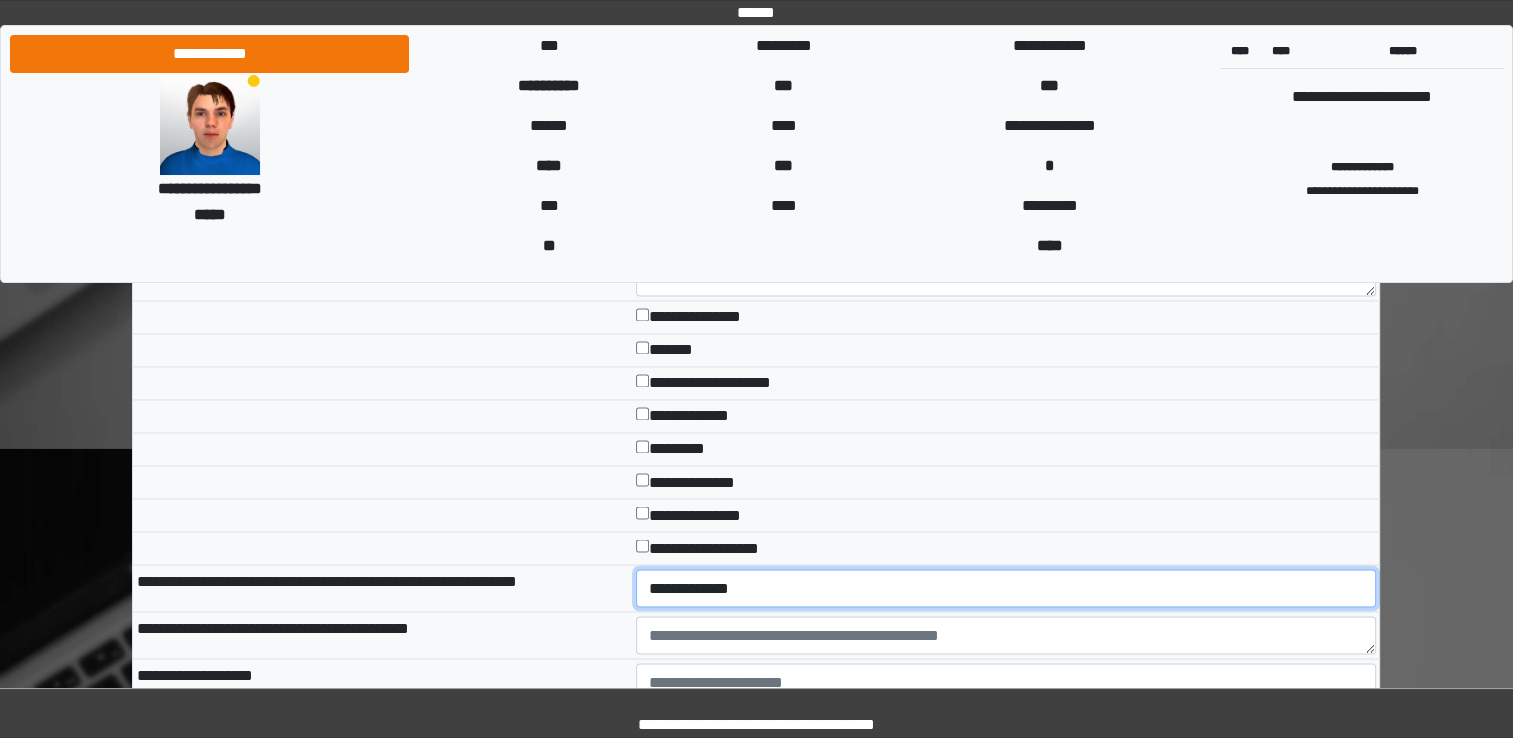 click on "**********" at bounding box center [1006, 588] 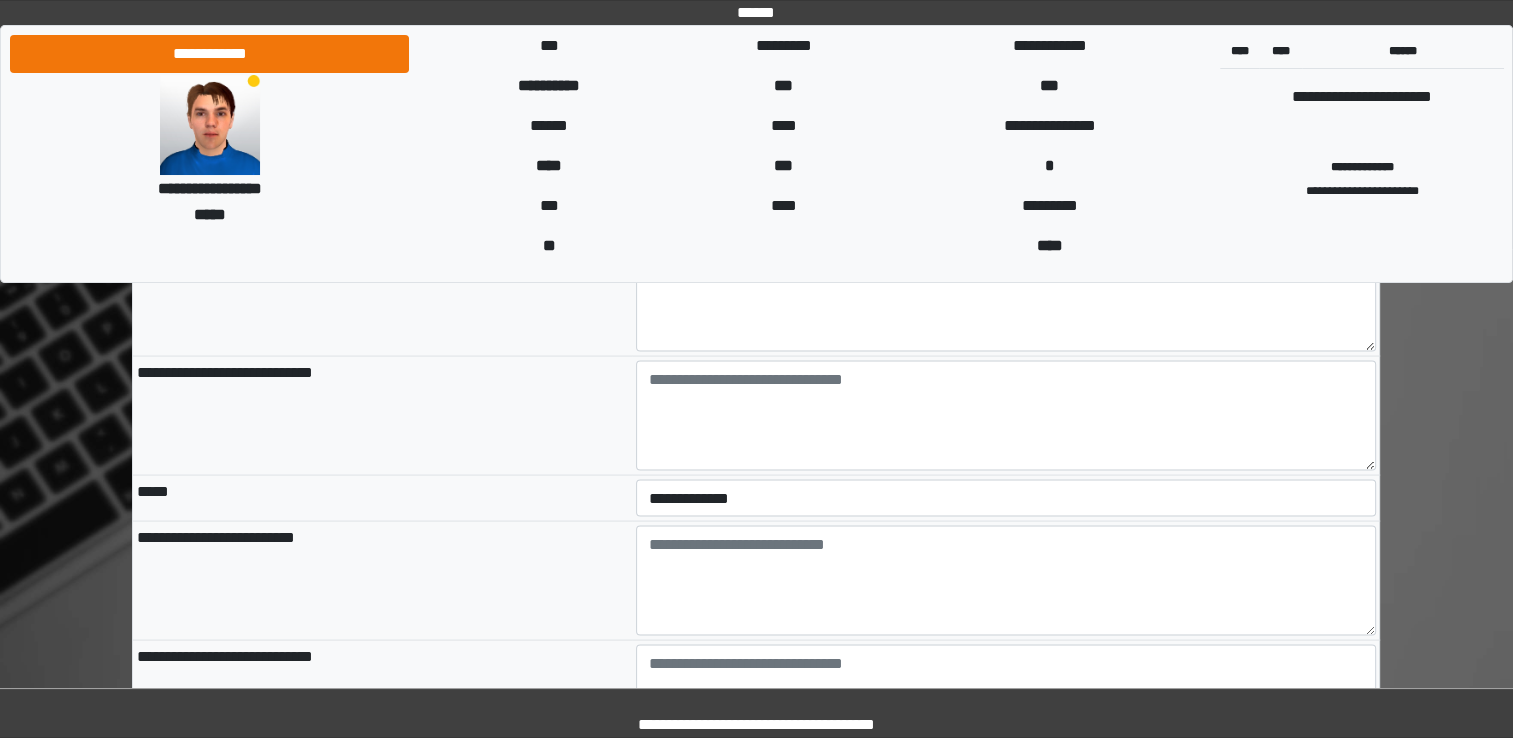 scroll, scrollTop: 3500, scrollLeft: 0, axis: vertical 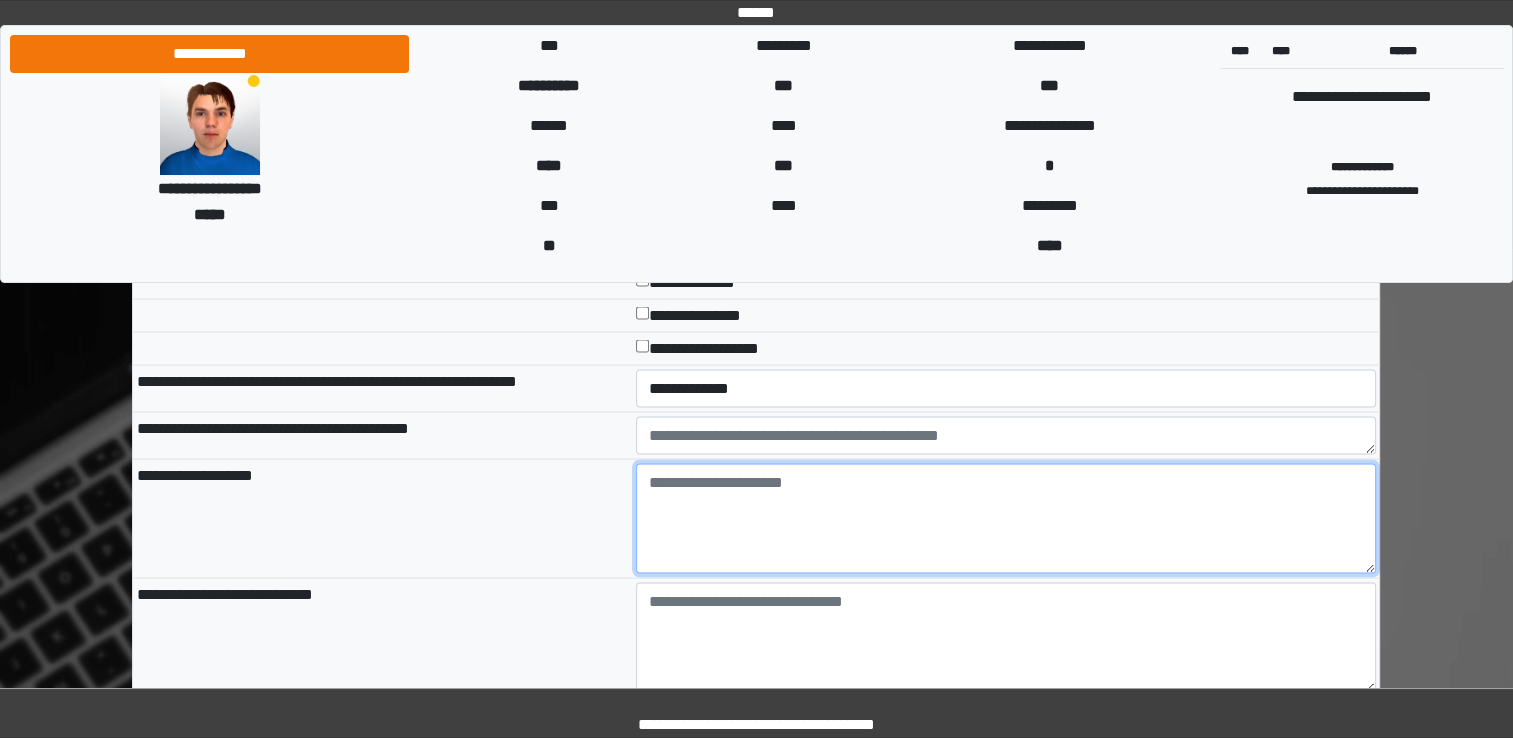 click at bounding box center [1006, 518] 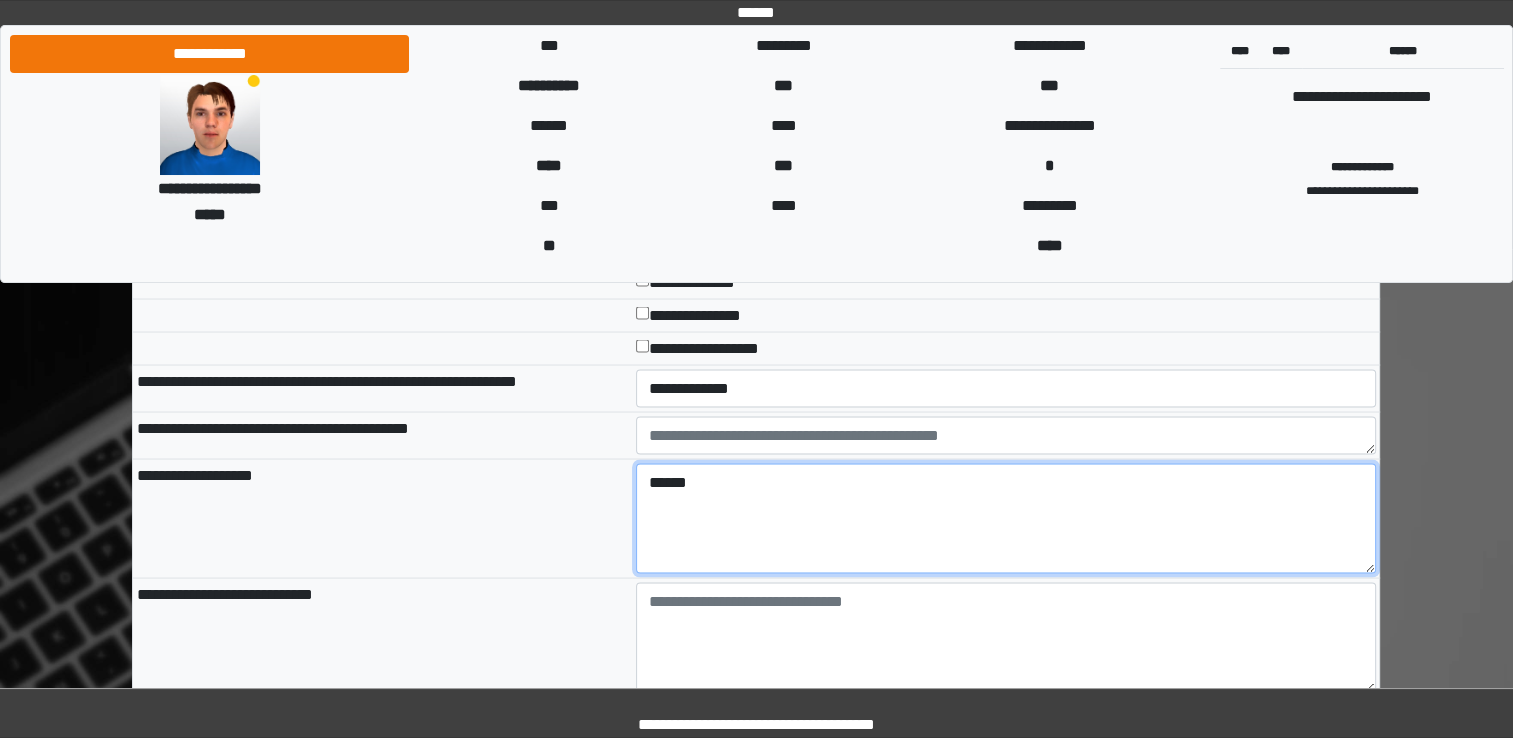 drag, startPoint x: 652, startPoint y: 474, endPoint x: 698, endPoint y: 477, distance: 46.09772 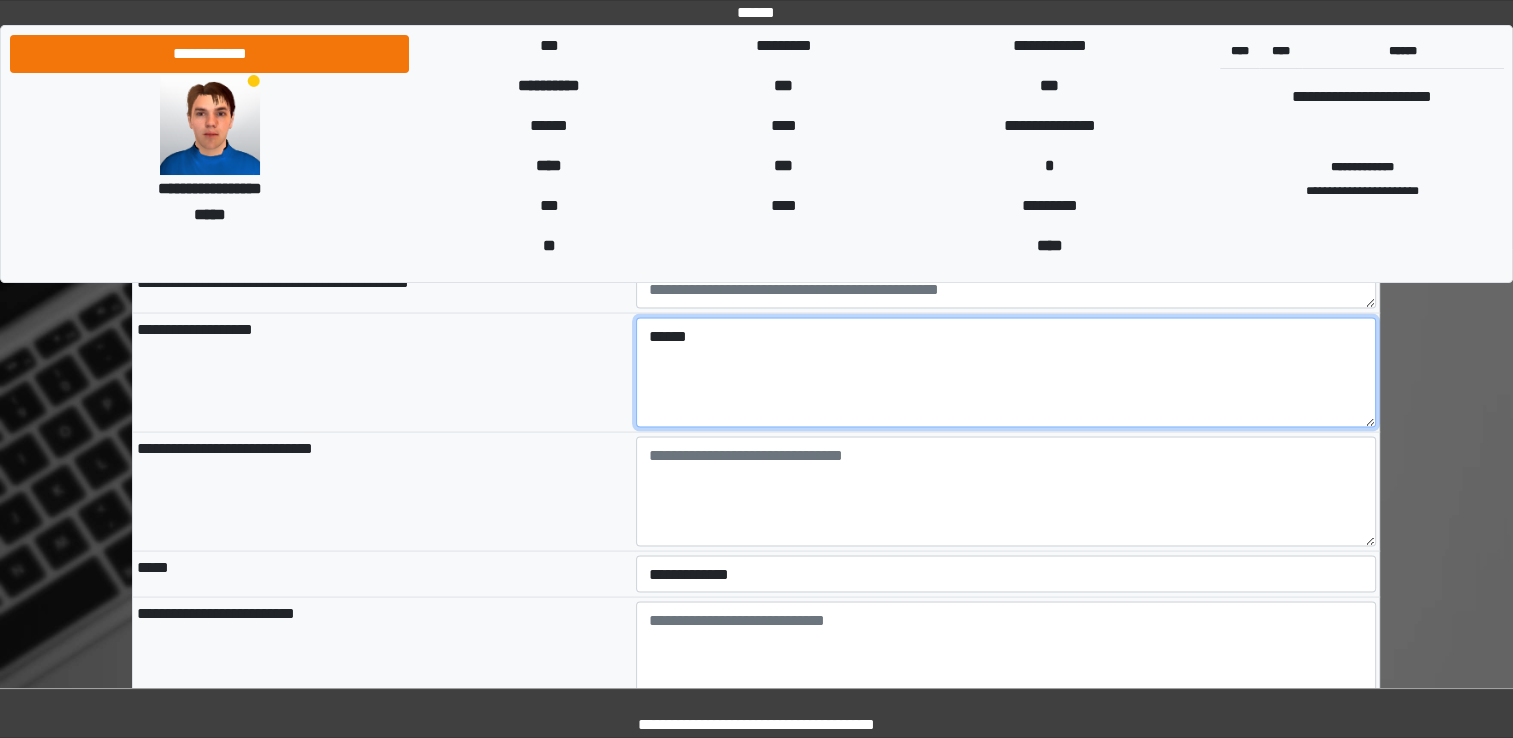 scroll, scrollTop: 3600, scrollLeft: 0, axis: vertical 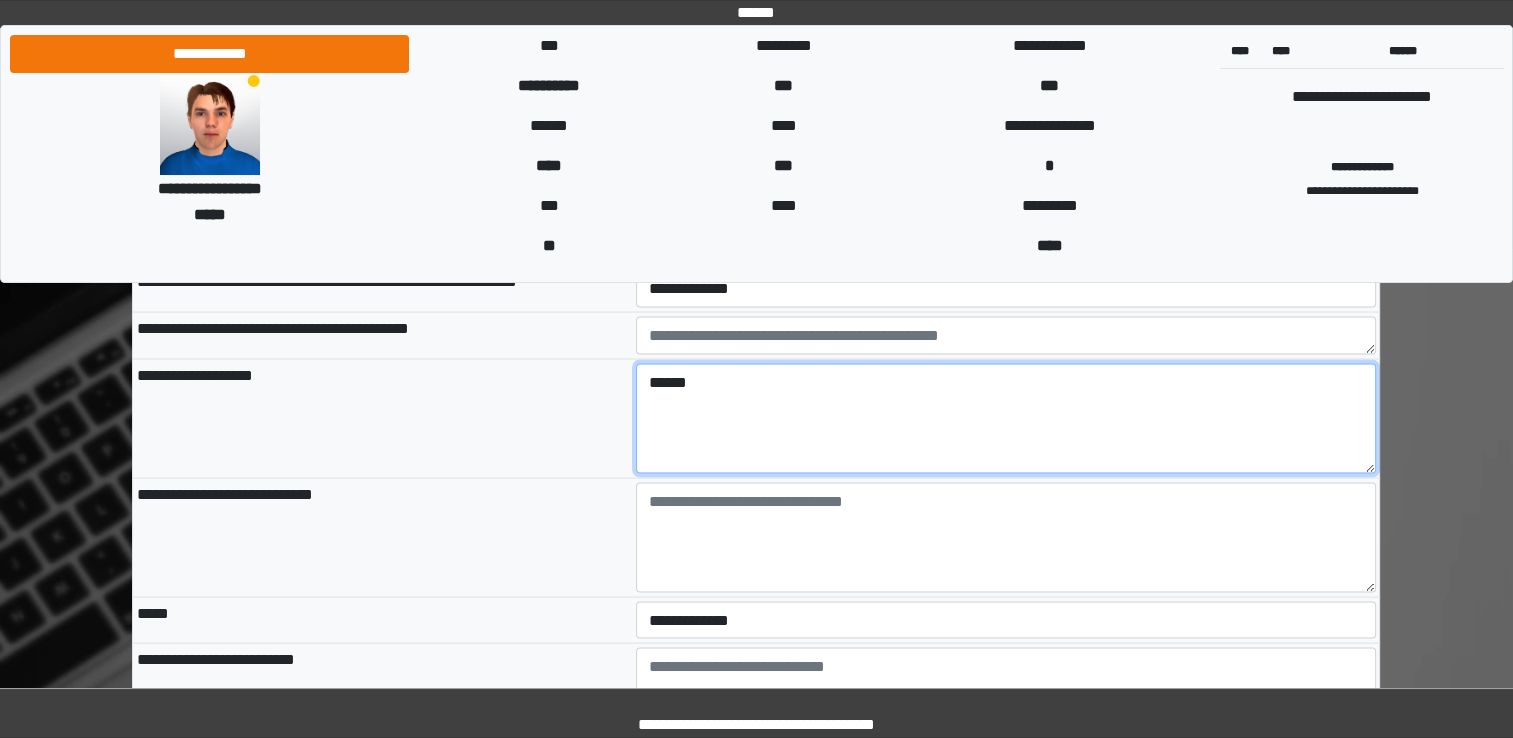 type on "******" 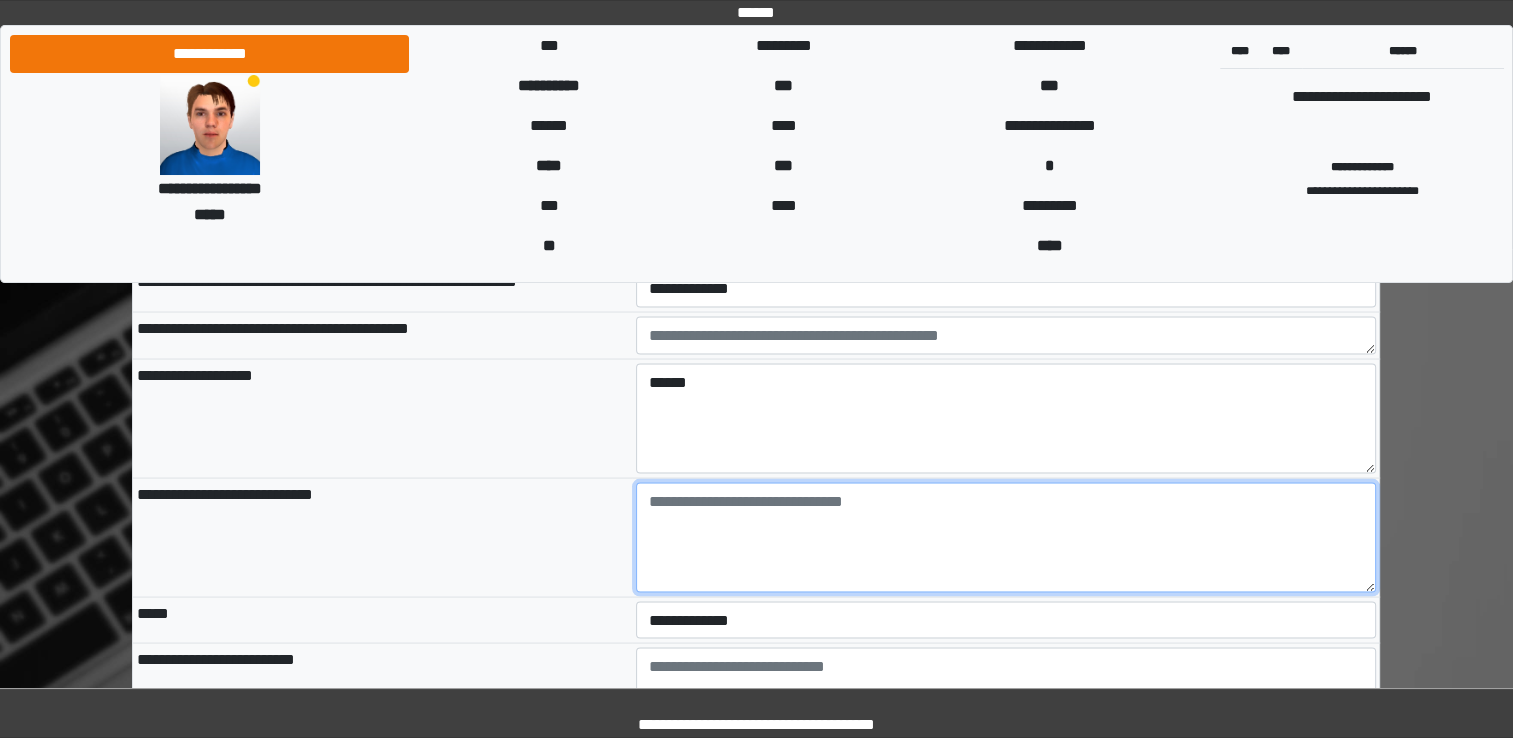 paste on "******" 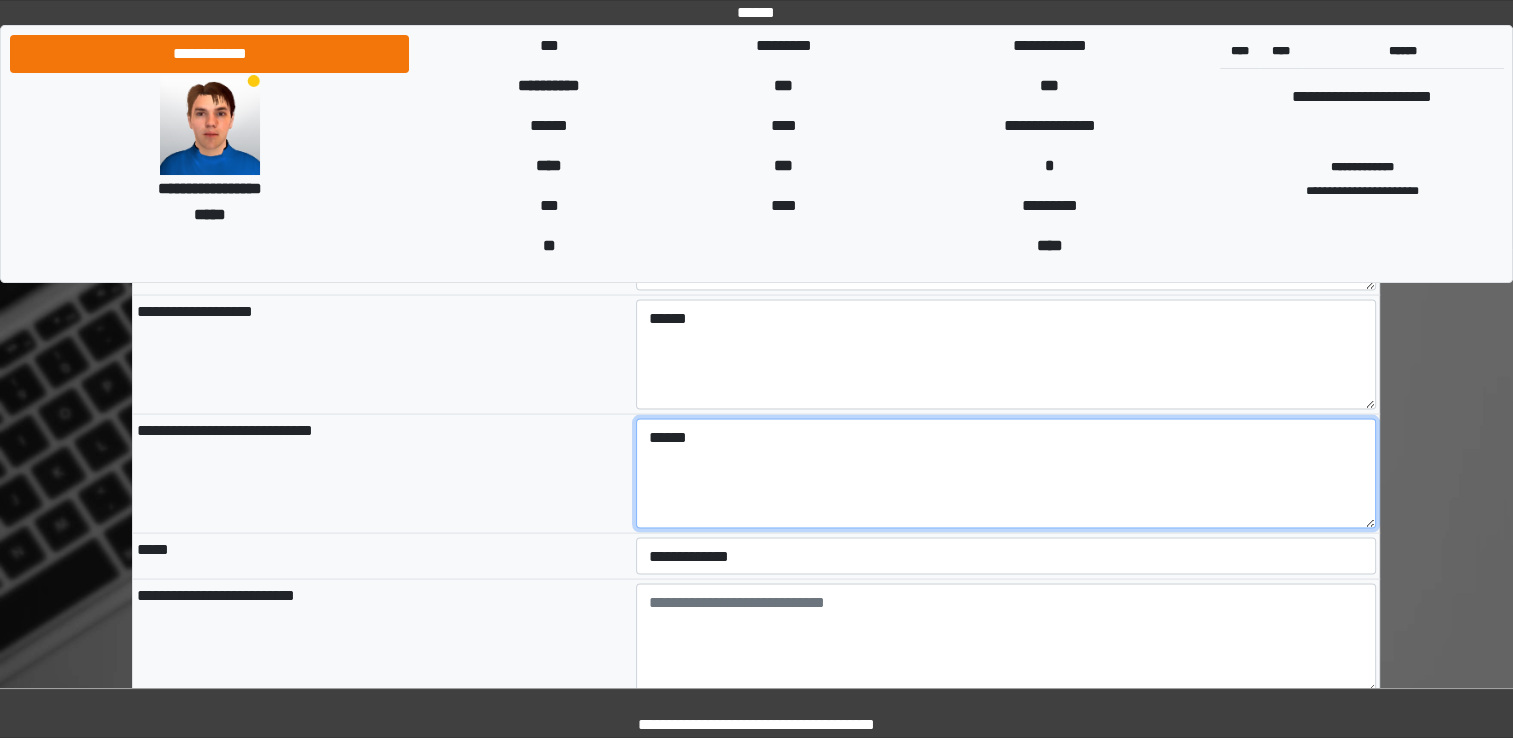 scroll, scrollTop: 3700, scrollLeft: 0, axis: vertical 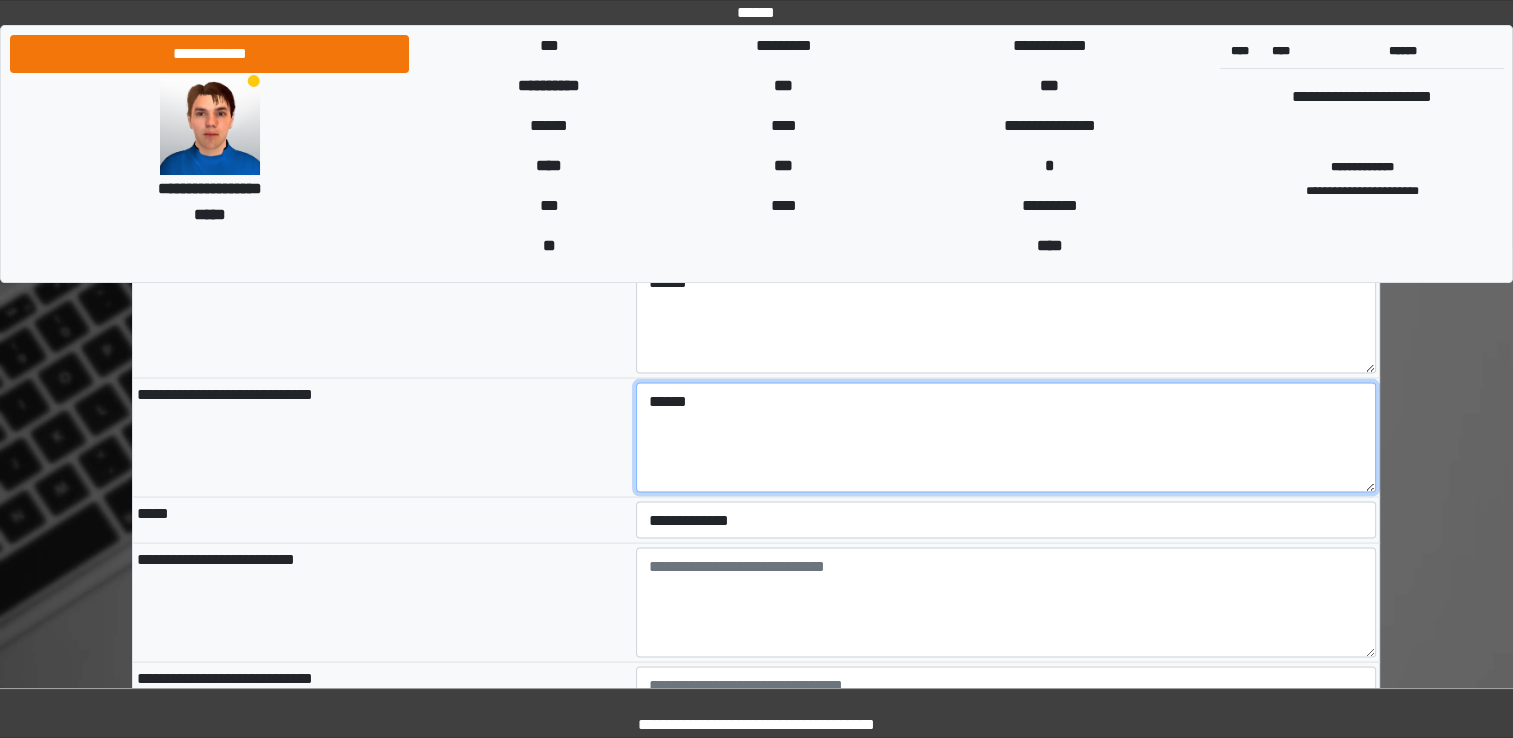 type on "******" 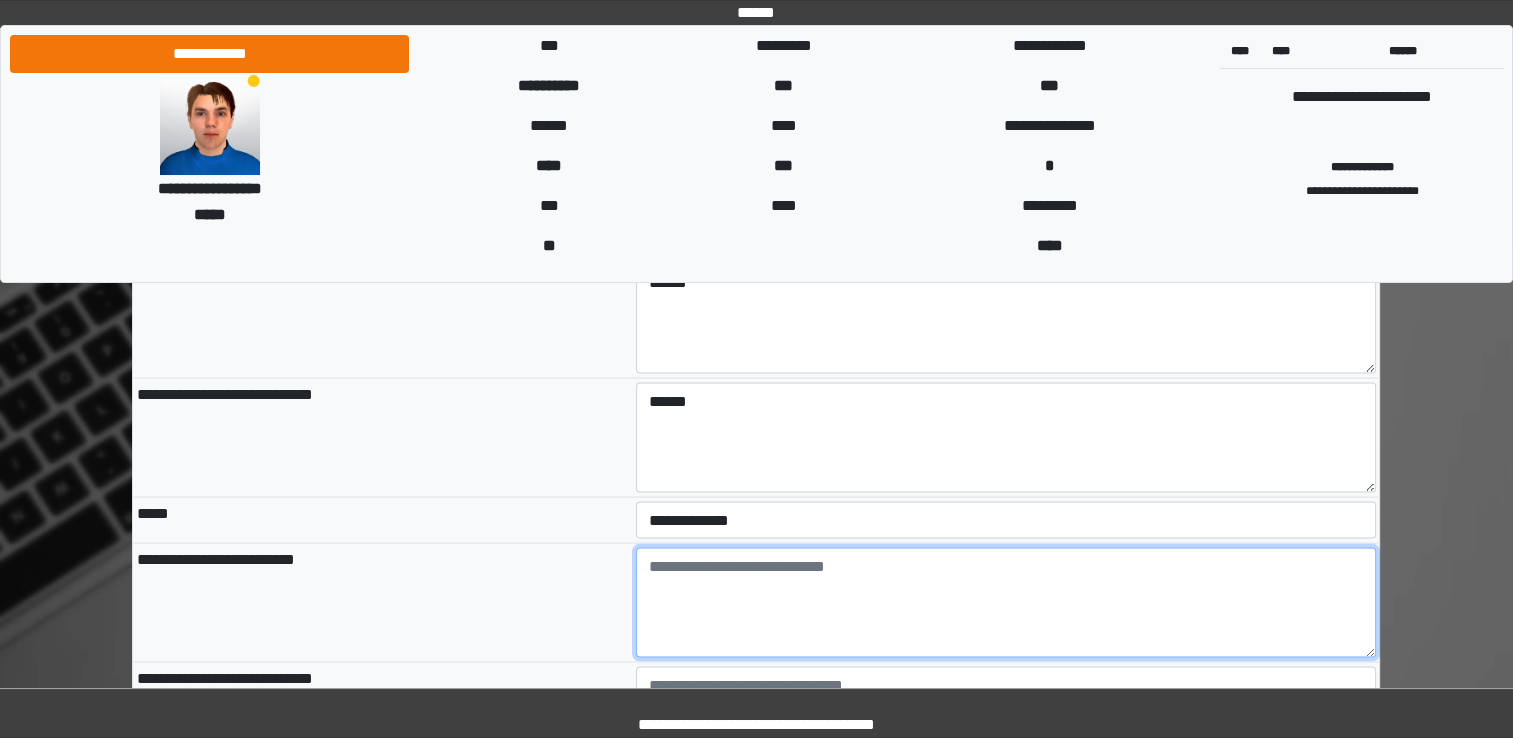 paste on "******" 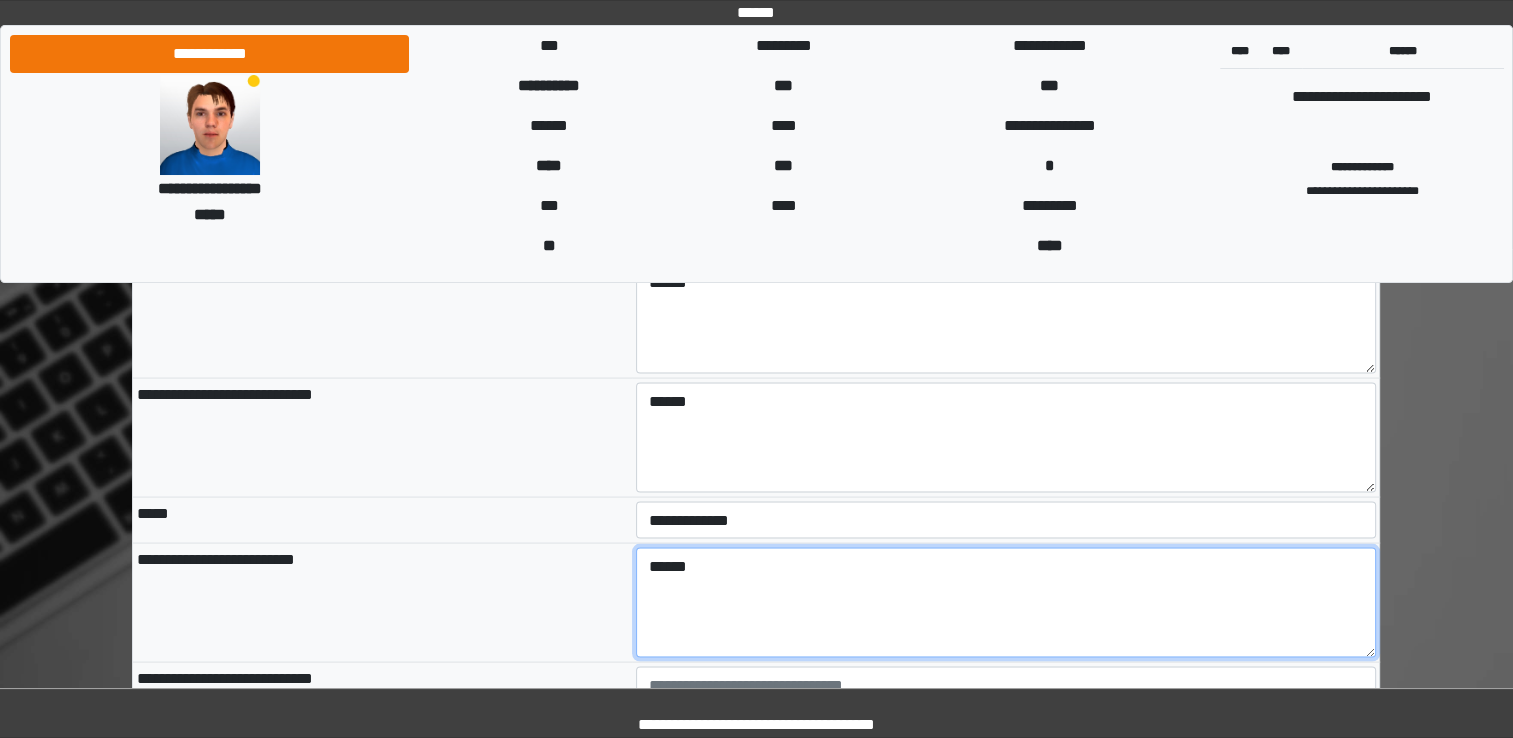 scroll, scrollTop: 3900, scrollLeft: 0, axis: vertical 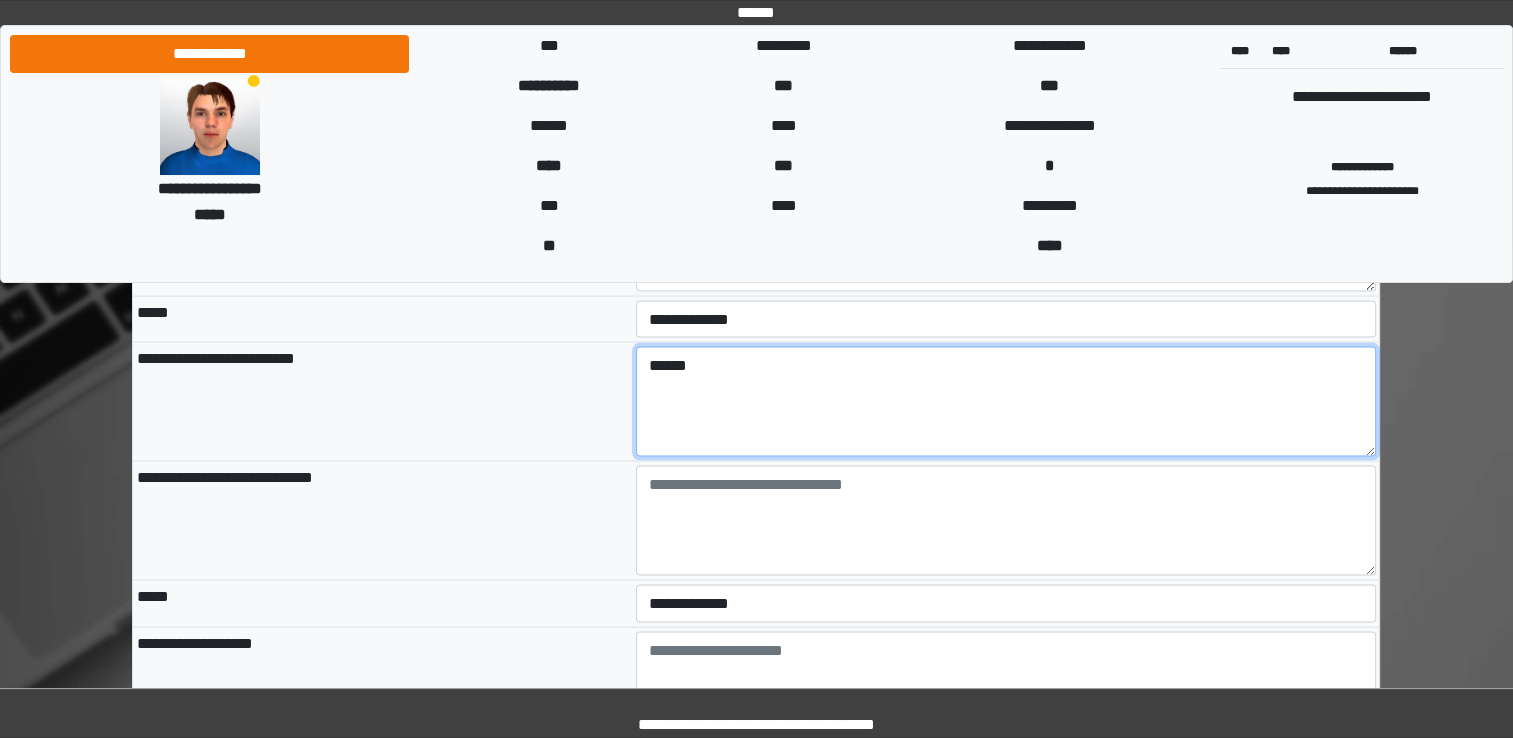 type on "******" 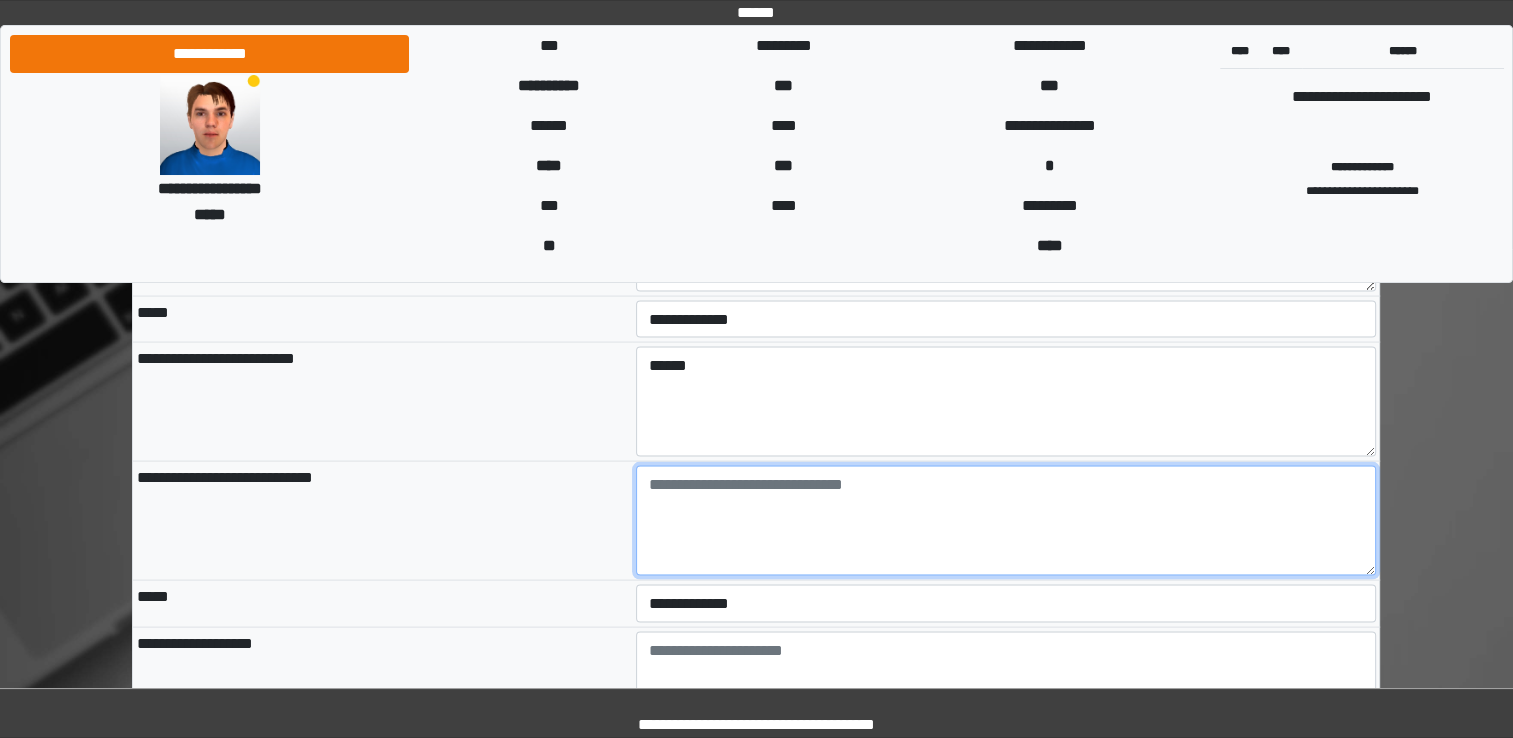 paste on "******" 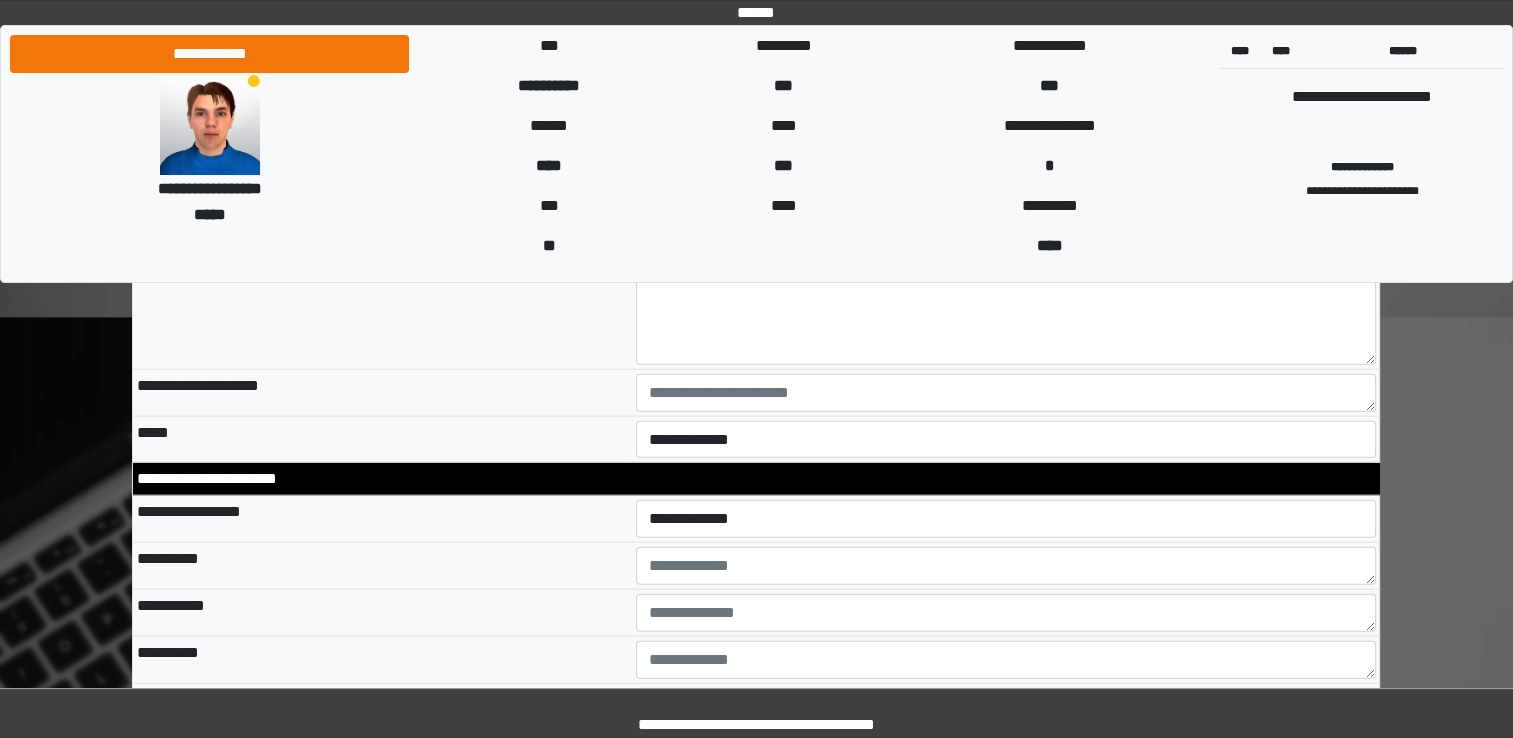 scroll, scrollTop: 4400, scrollLeft: 0, axis: vertical 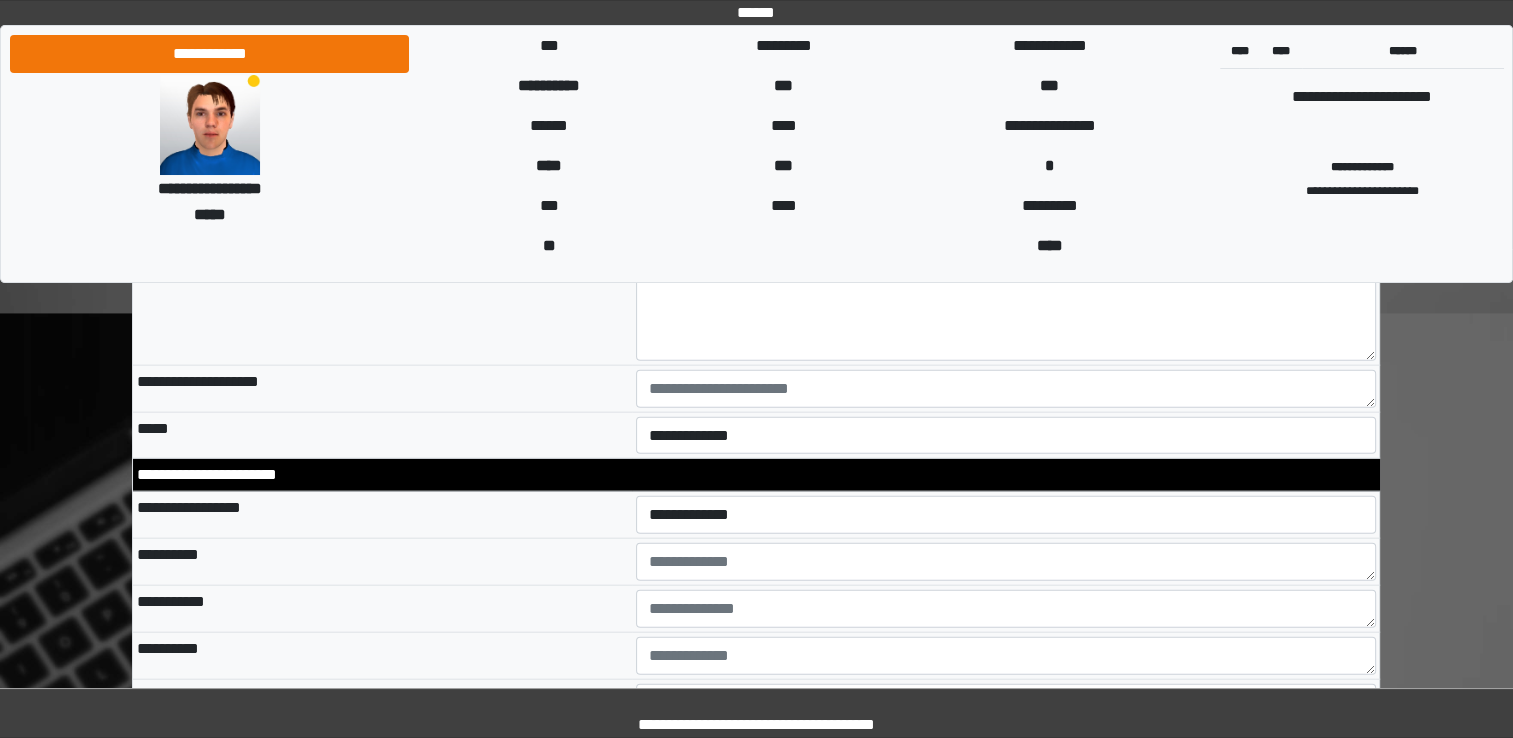 type on "******" 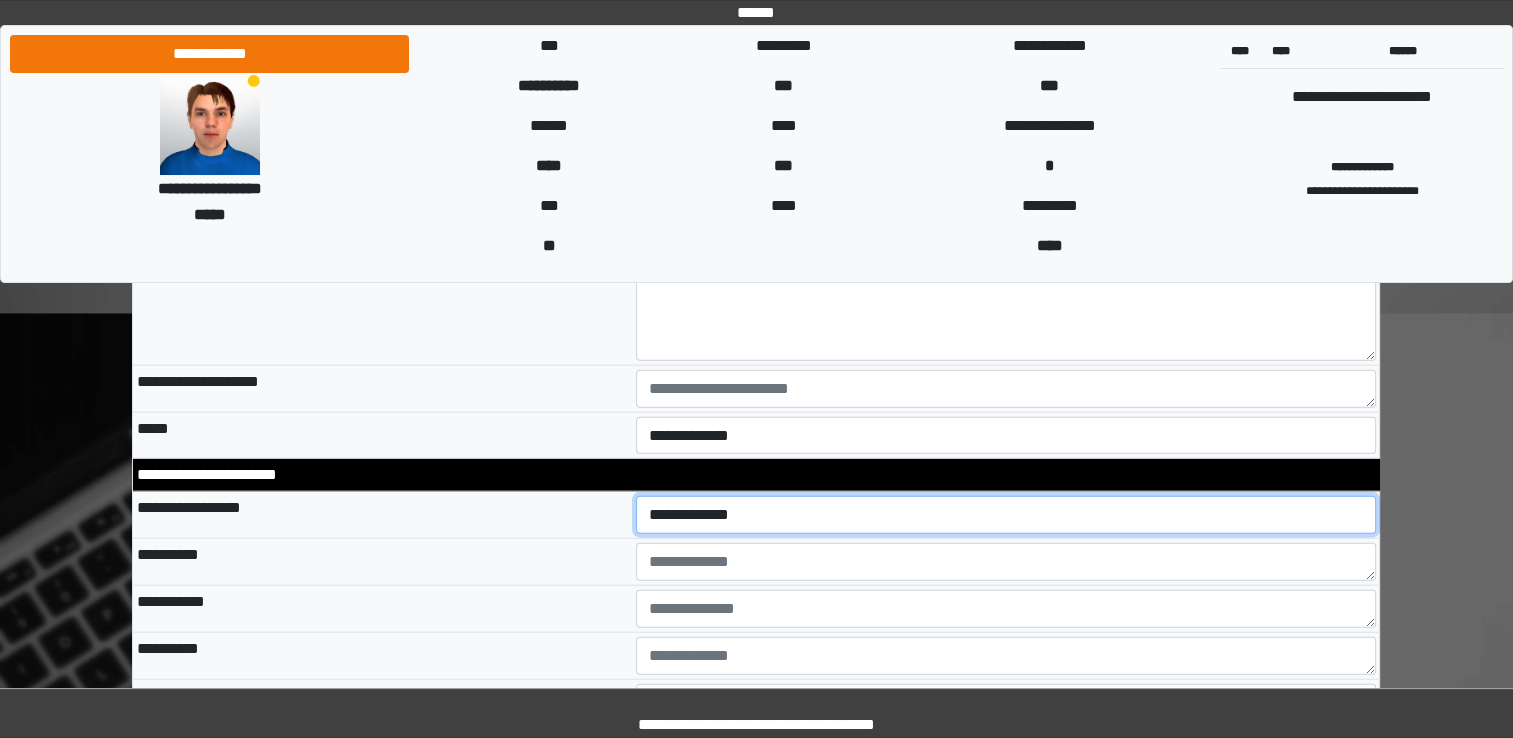 click on "**********" at bounding box center (1006, 515) 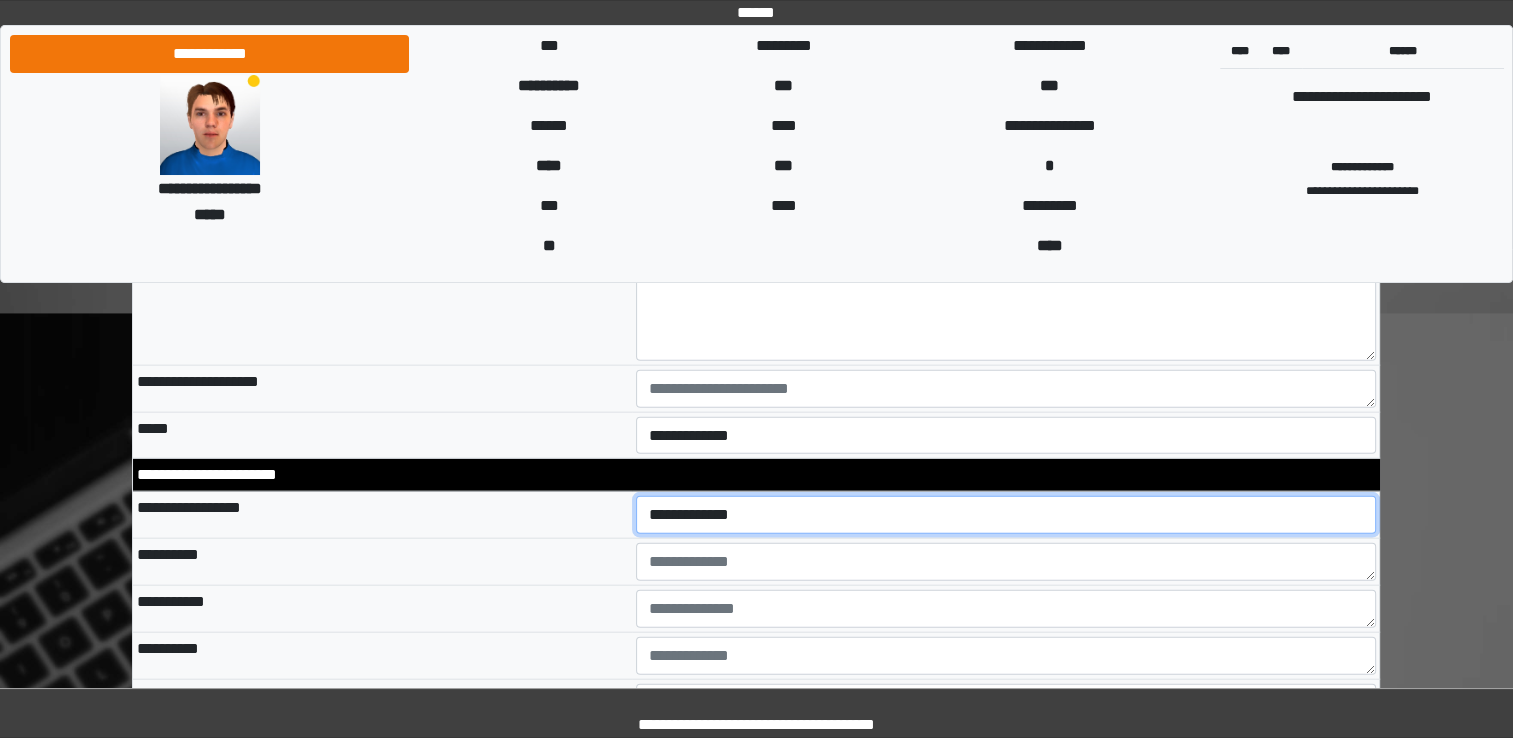select on "*" 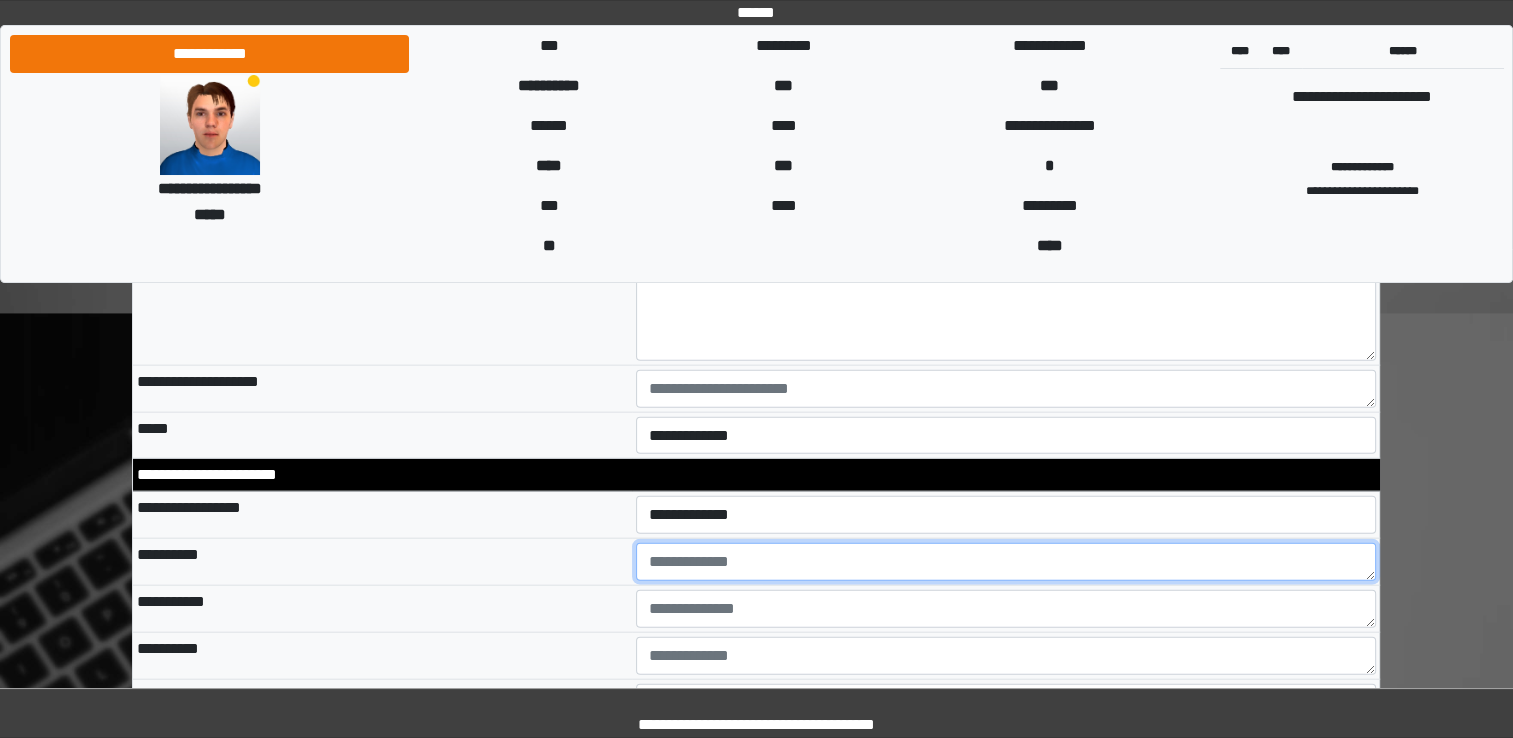 click at bounding box center [1006, 562] 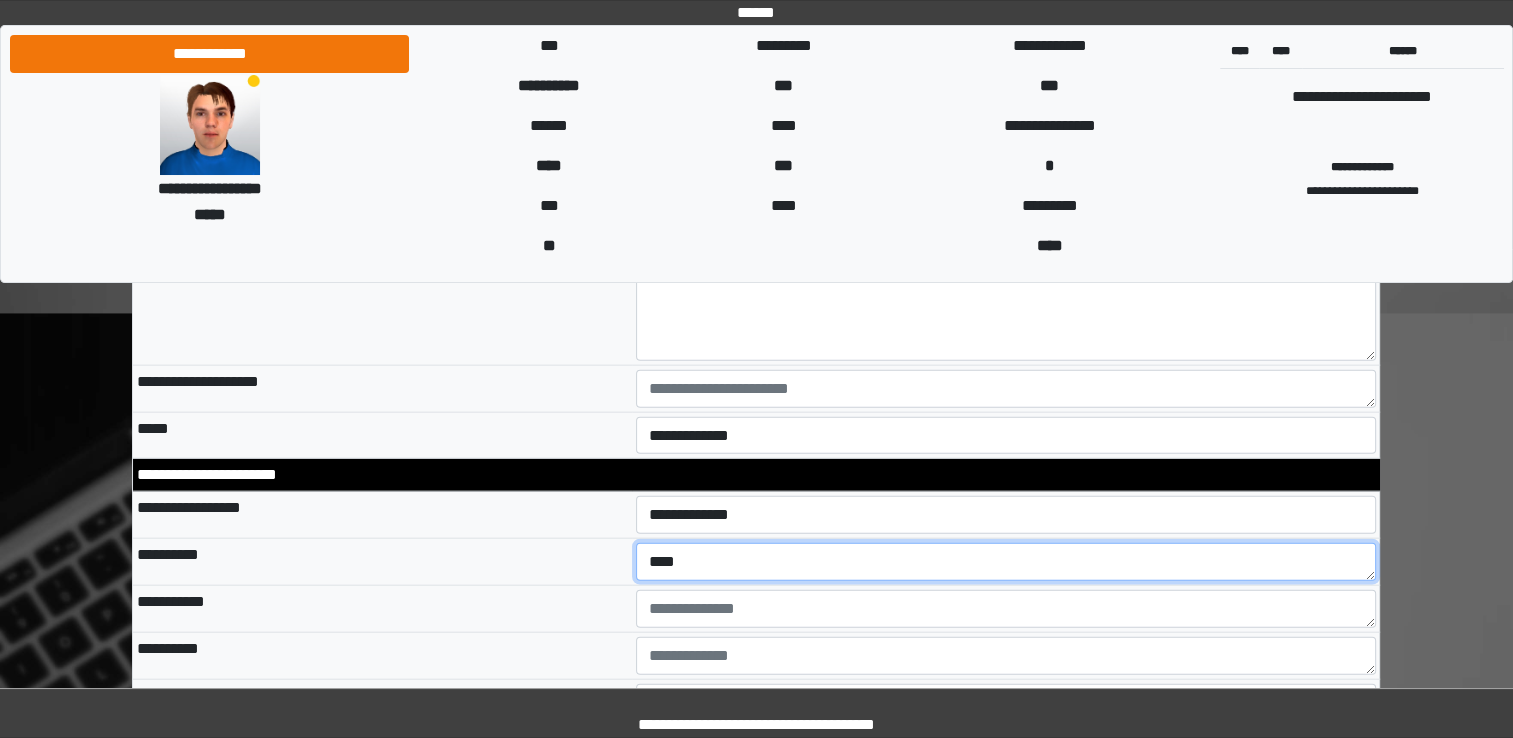 type on "****" 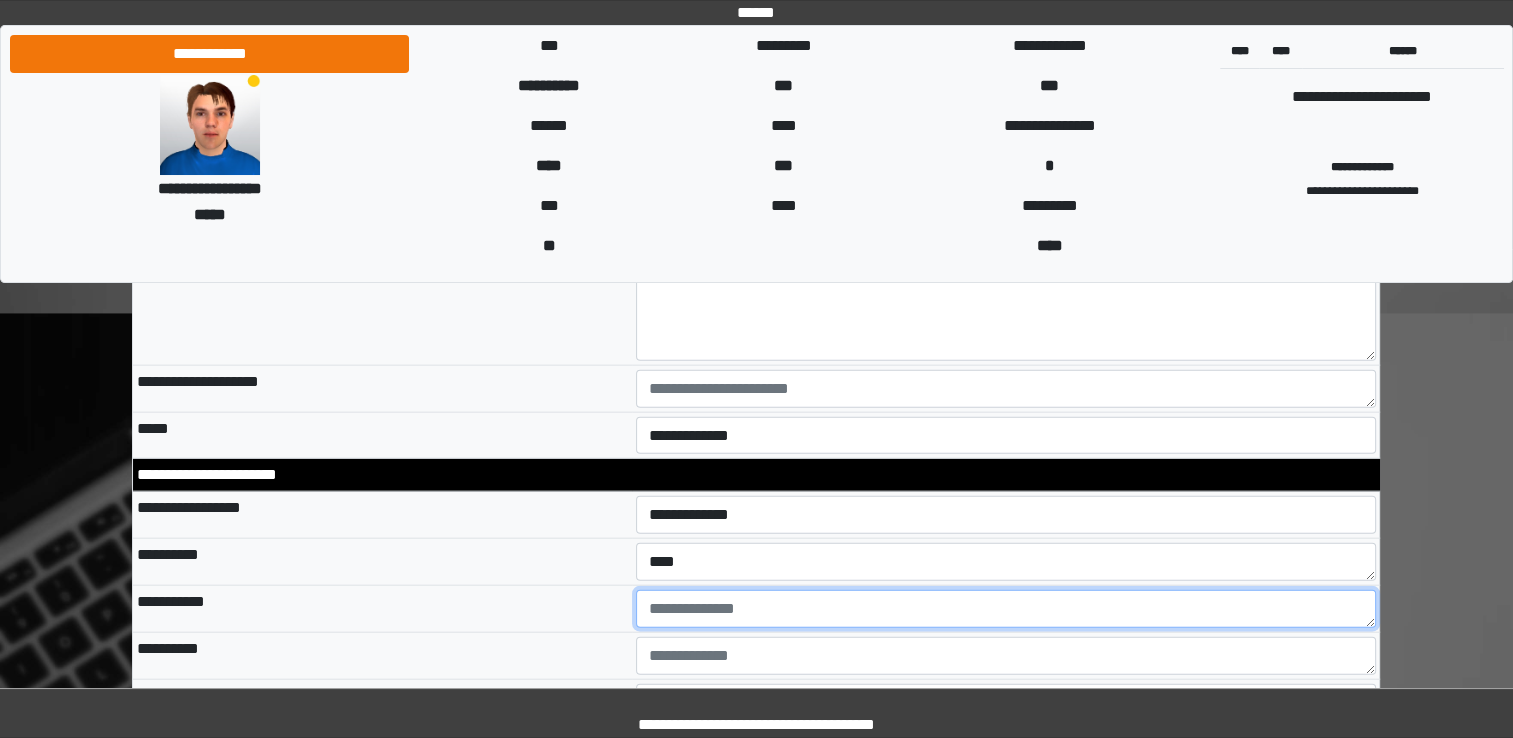 click at bounding box center [1006, 609] 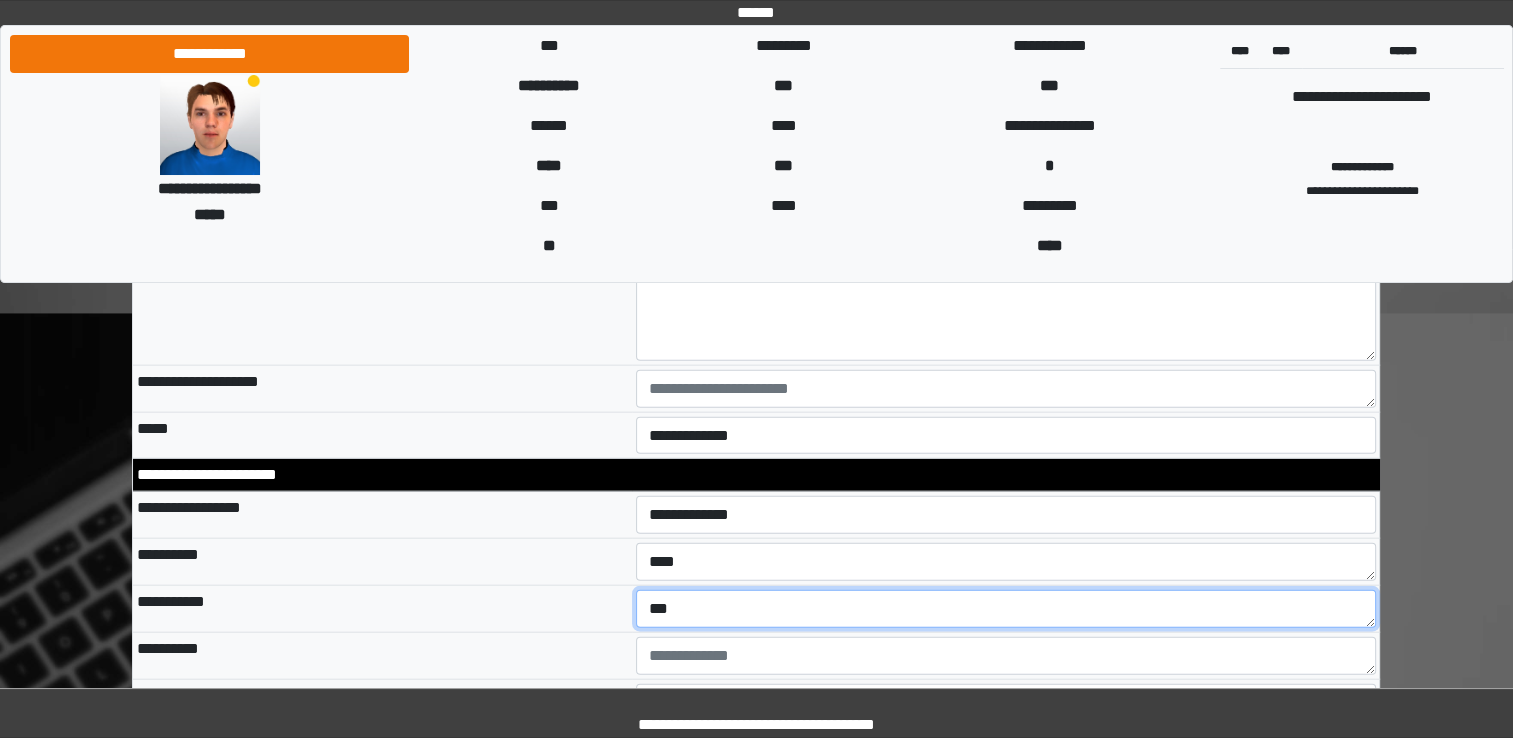 type on "***" 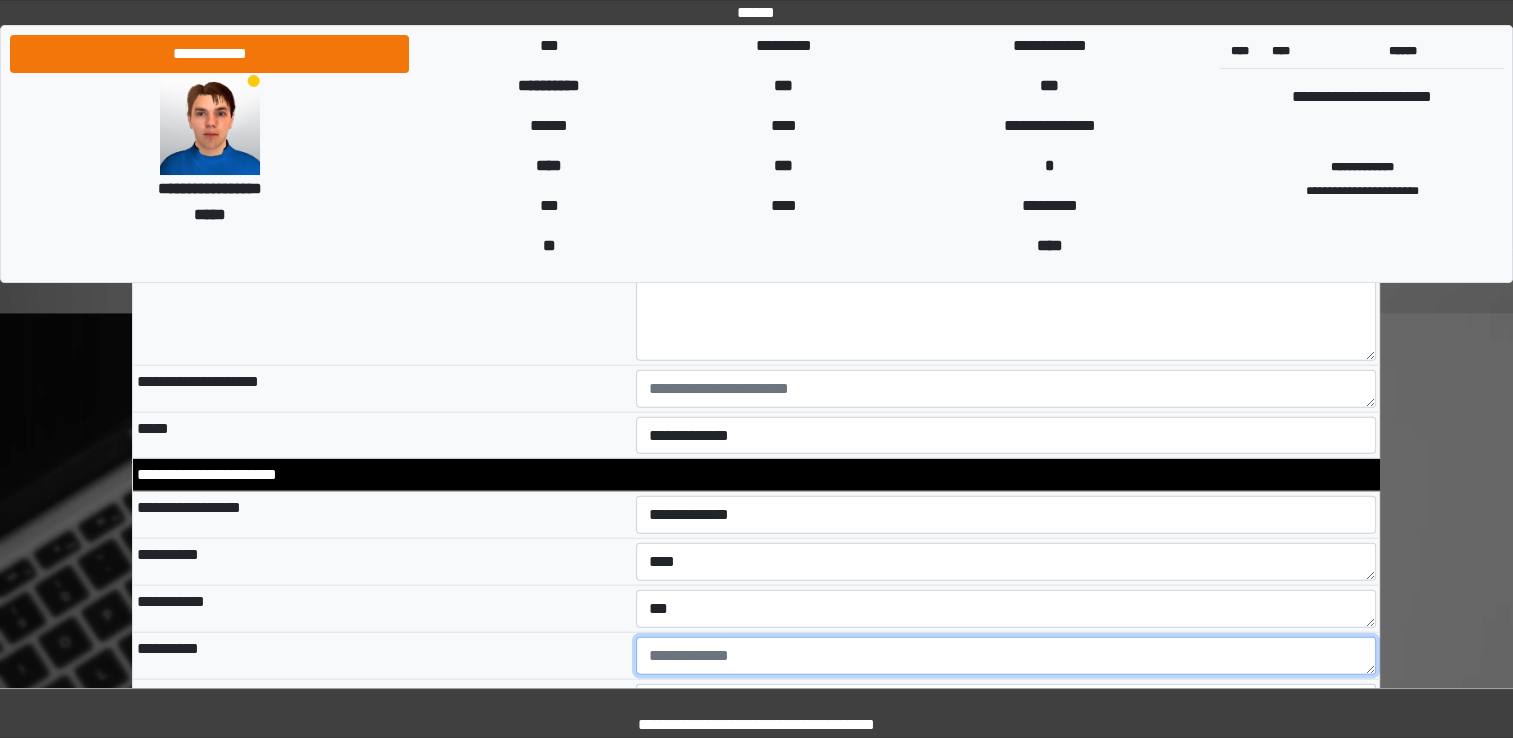 click at bounding box center (1006, 656) 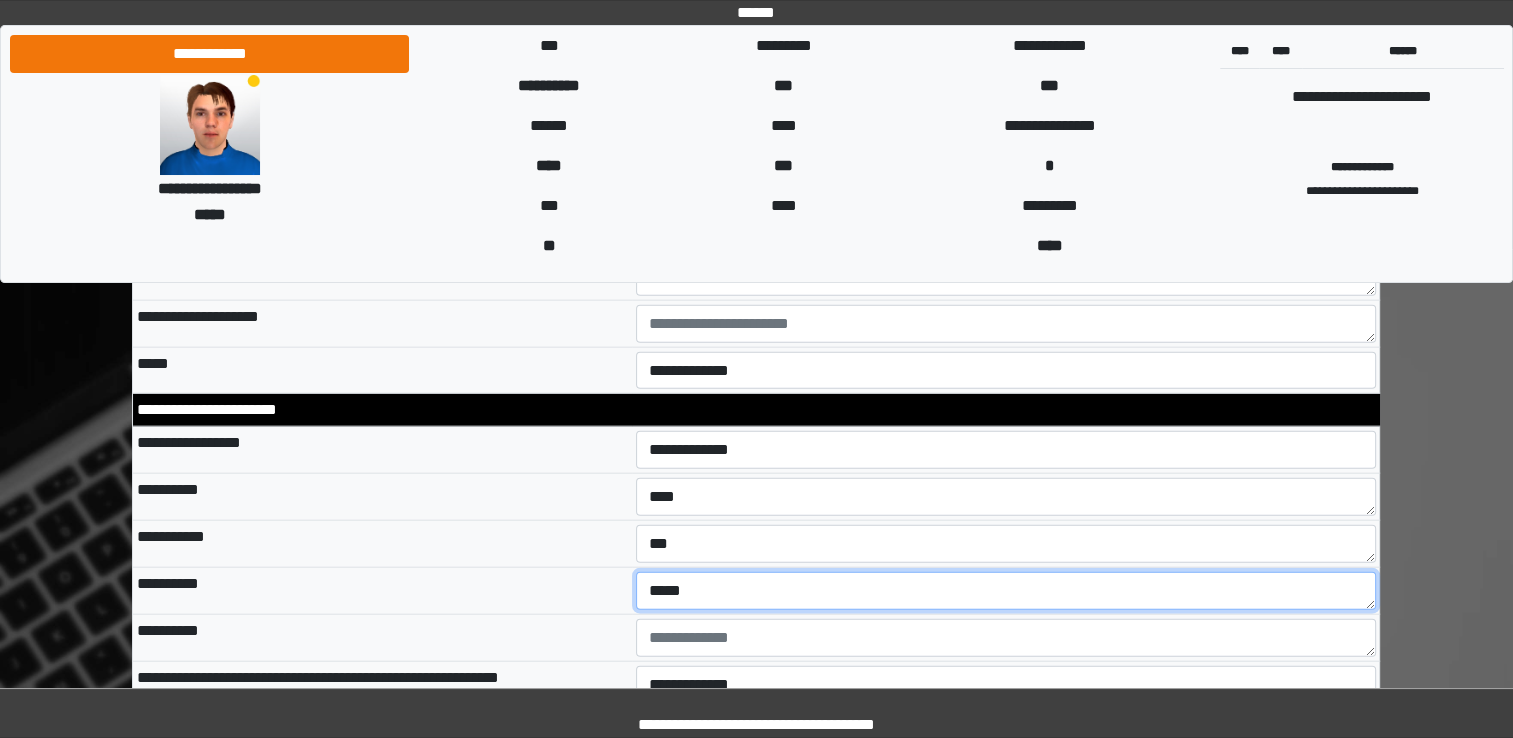 scroll, scrollTop: 4500, scrollLeft: 0, axis: vertical 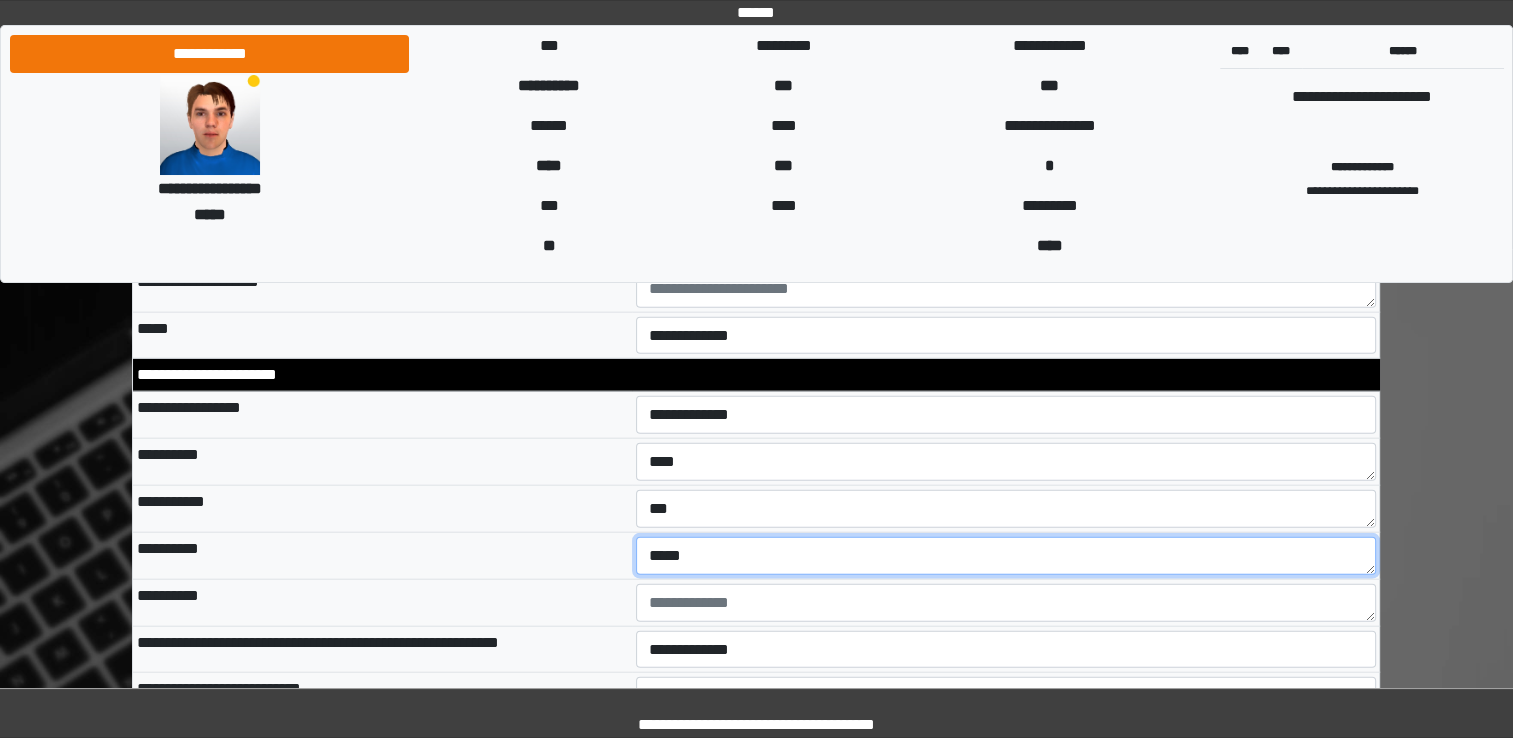 type on "*****" 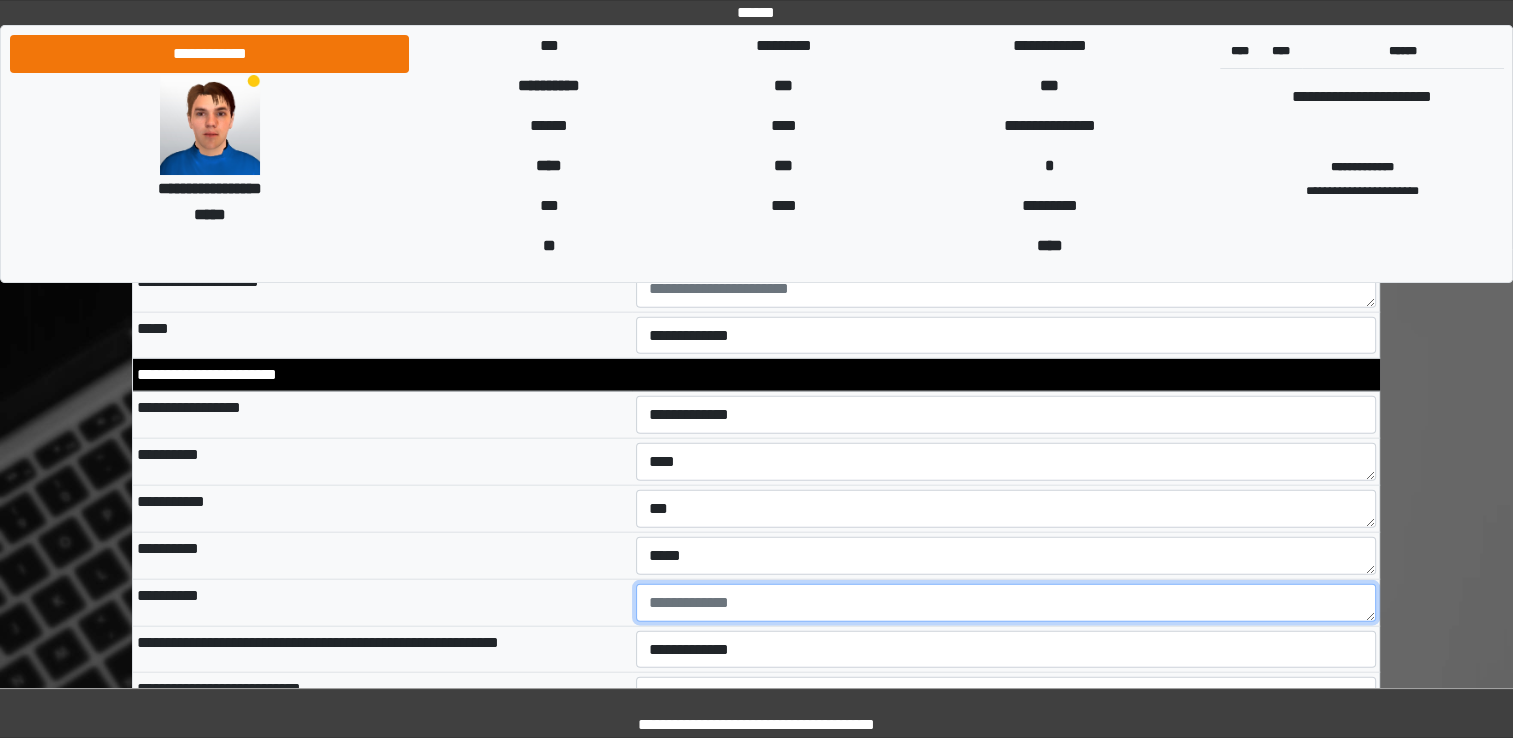 click at bounding box center [1006, 603] 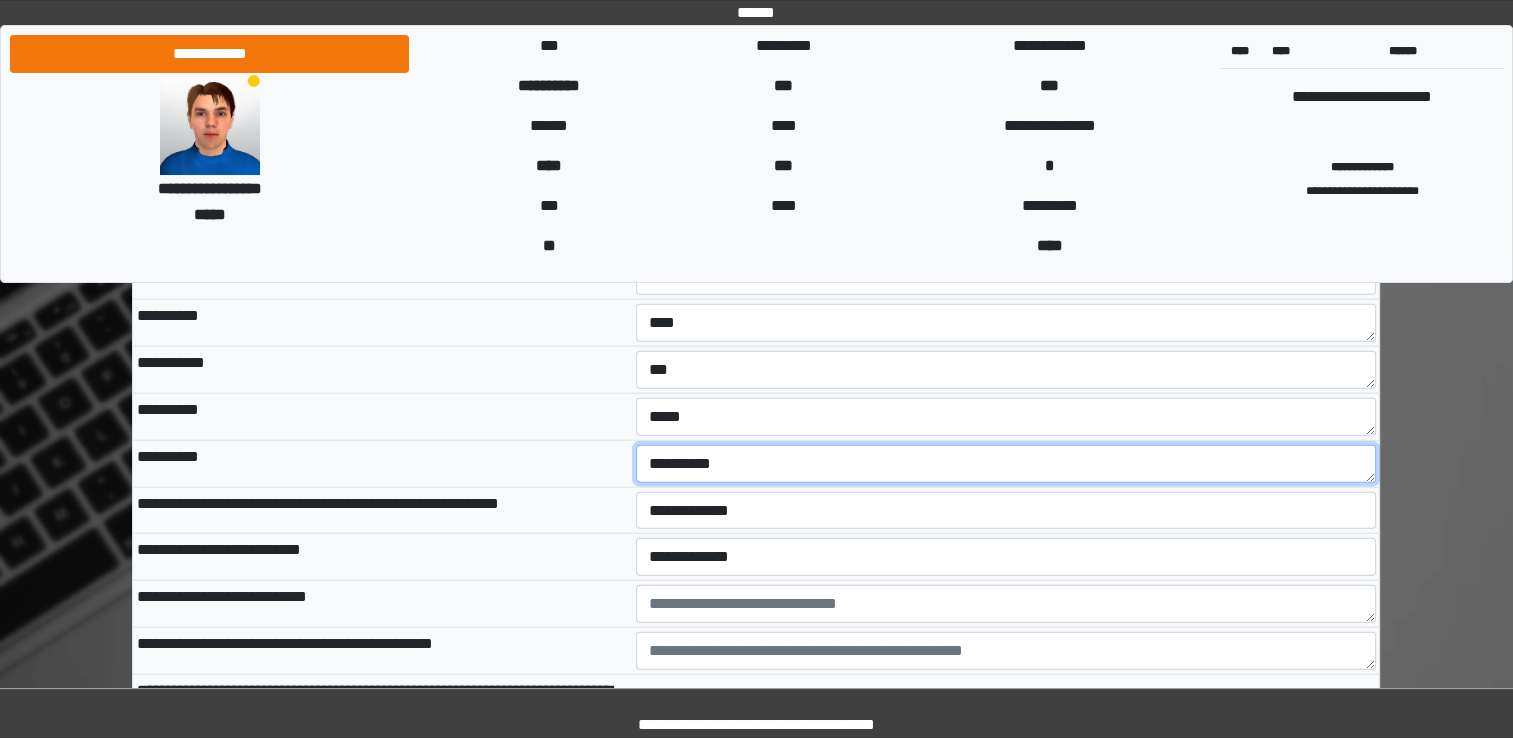 scroll, scrollTop: 4700, scrollLeft: 0, axis: vertical 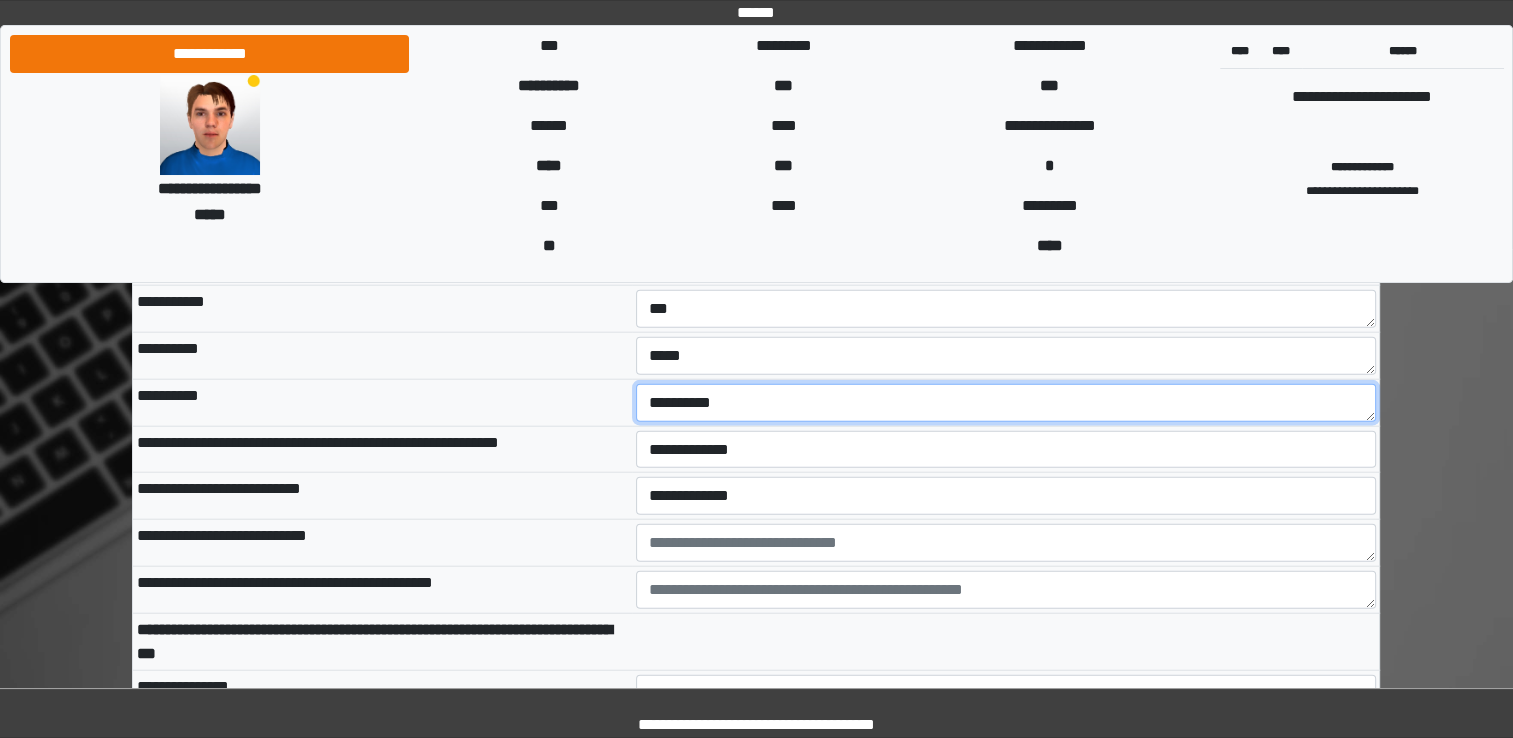 type on "**********" 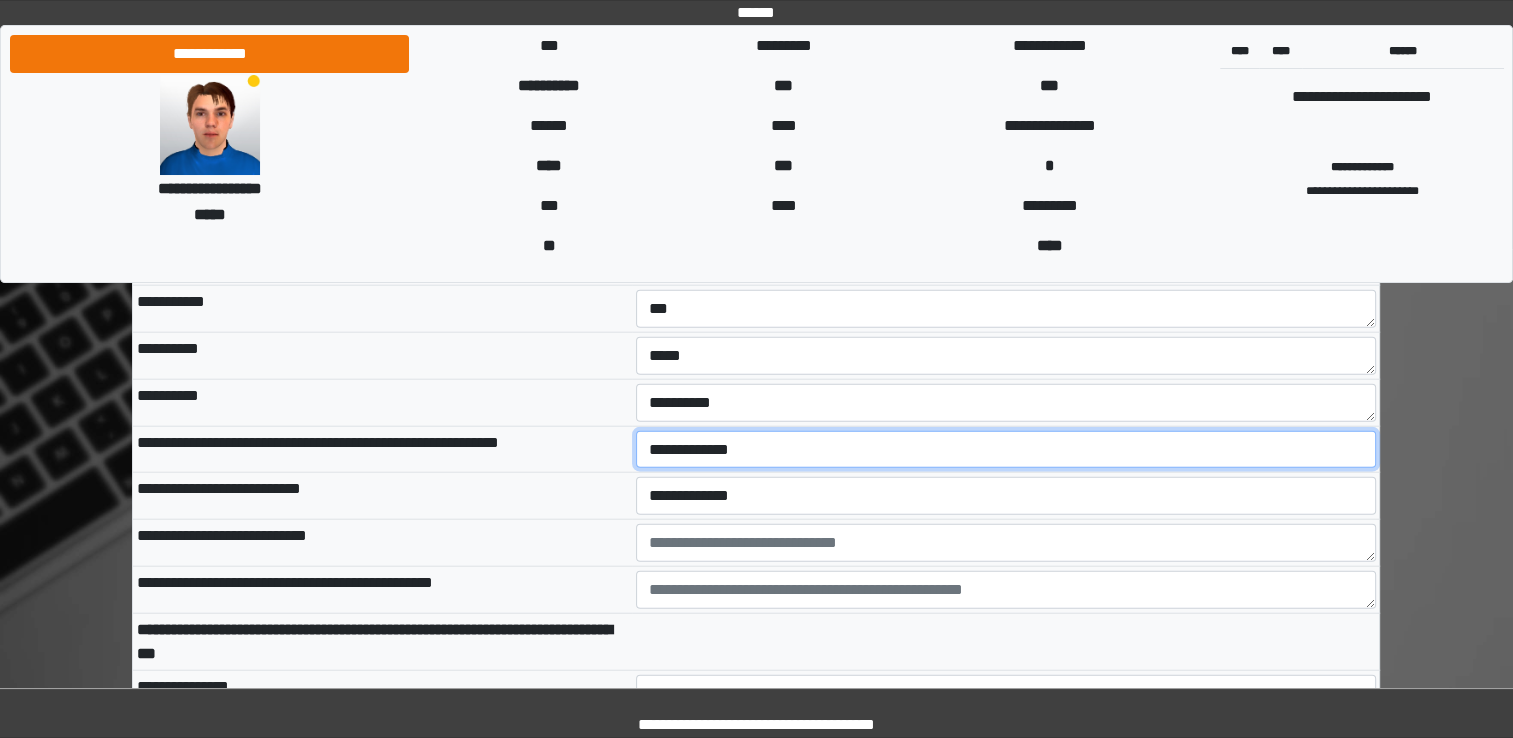 click on "**********" at bounding box center [1006, 450] 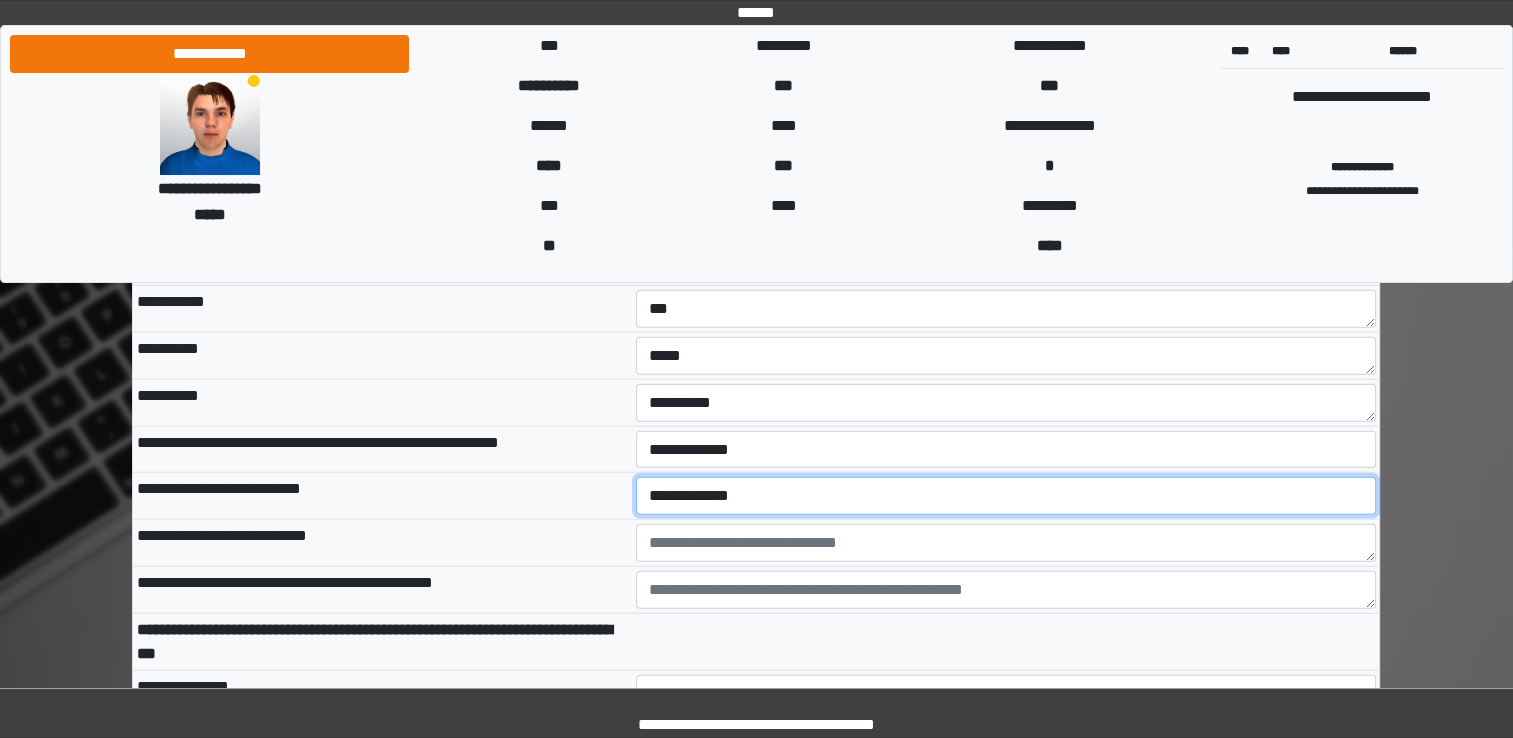 click on "**********" at bounding box center [1006, 496] 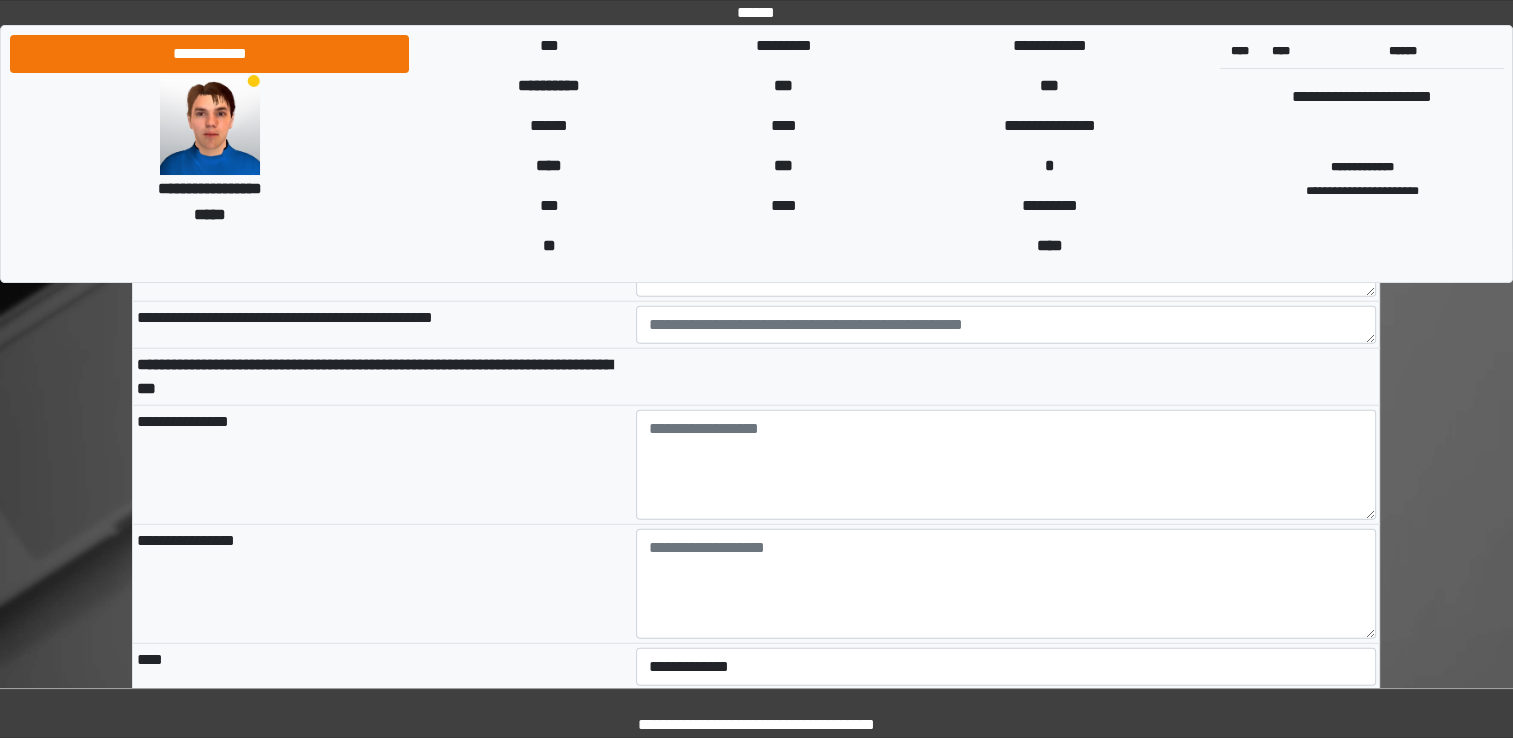 scroll, scrollTop: 5000, scrollLeft: 0, axis: vertical 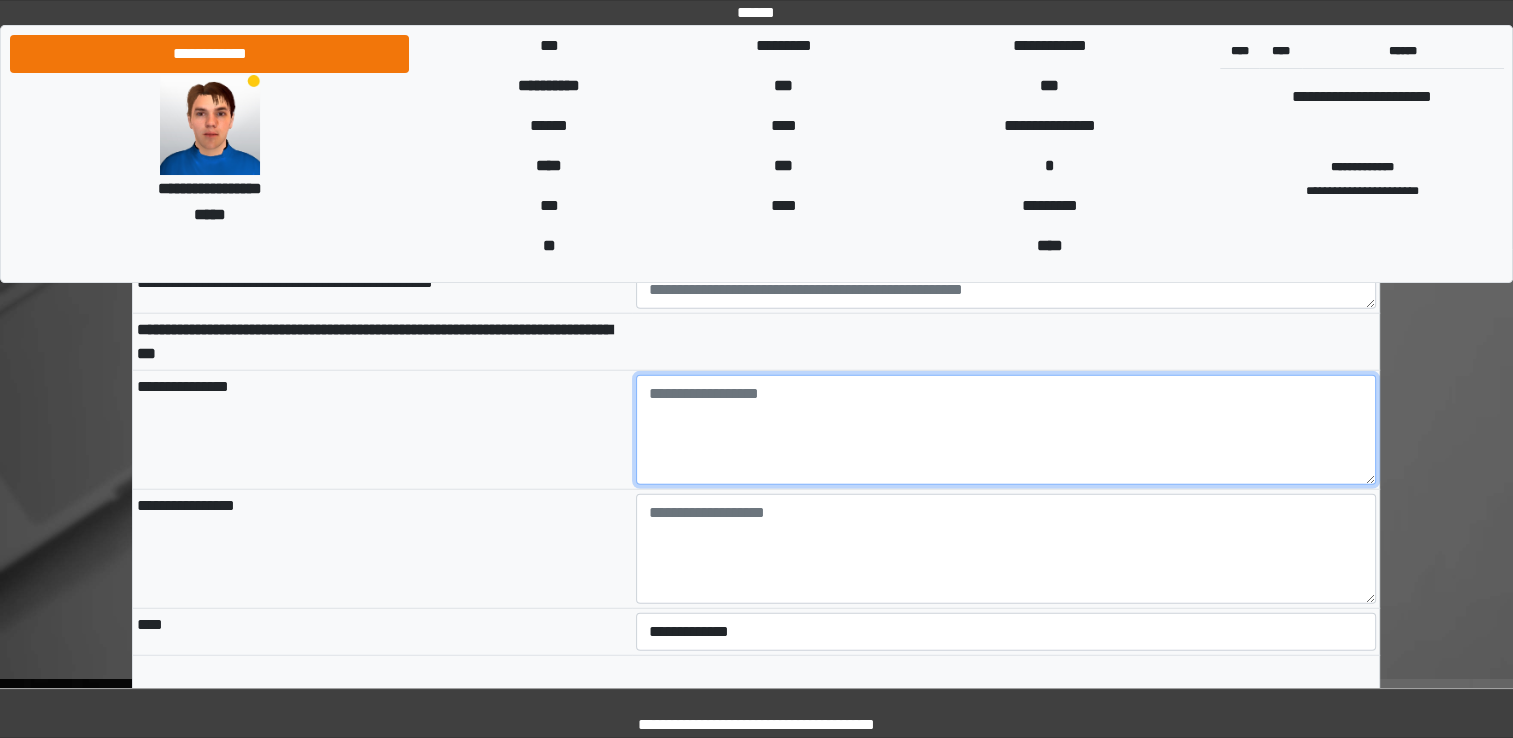 click at bounding box center (1006, 430) 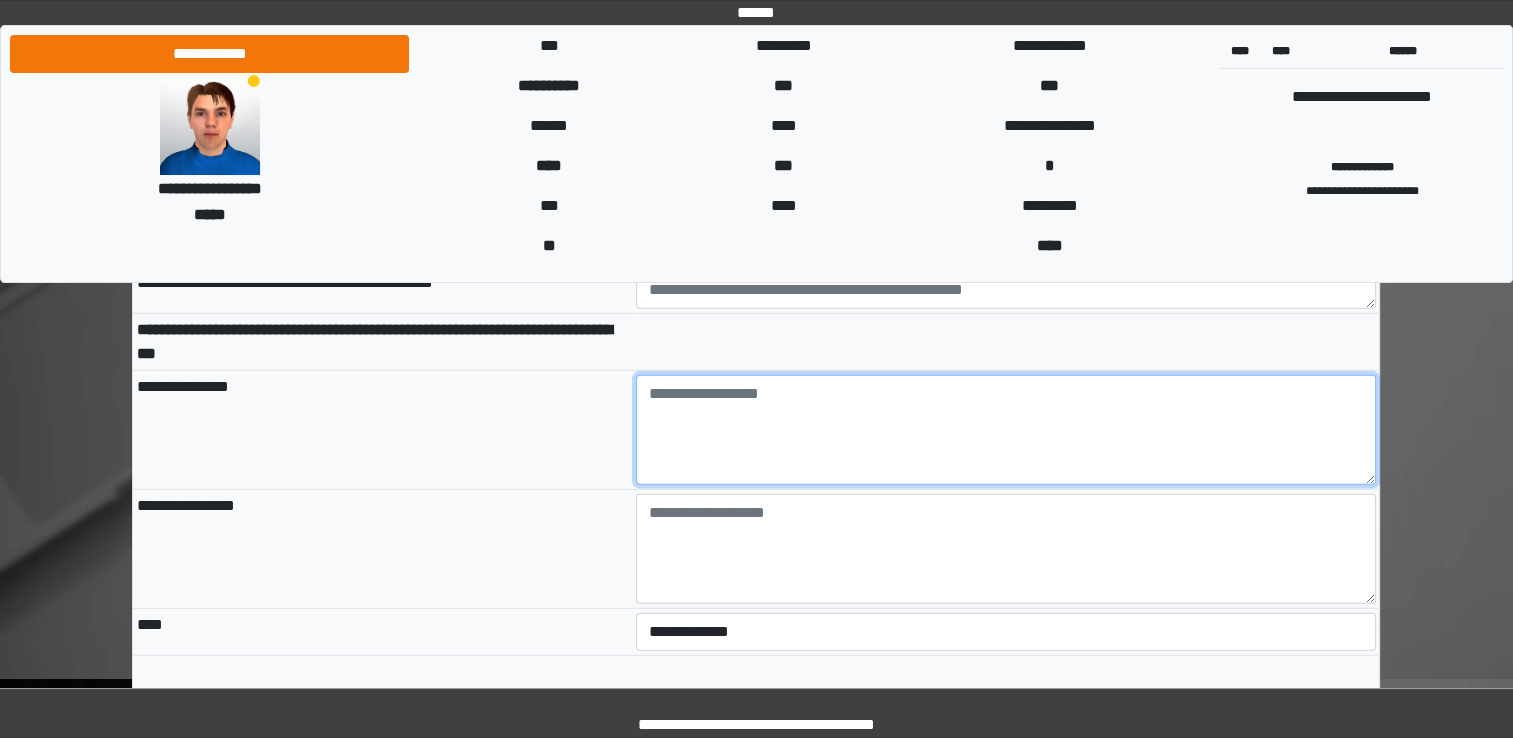 paste on "******" 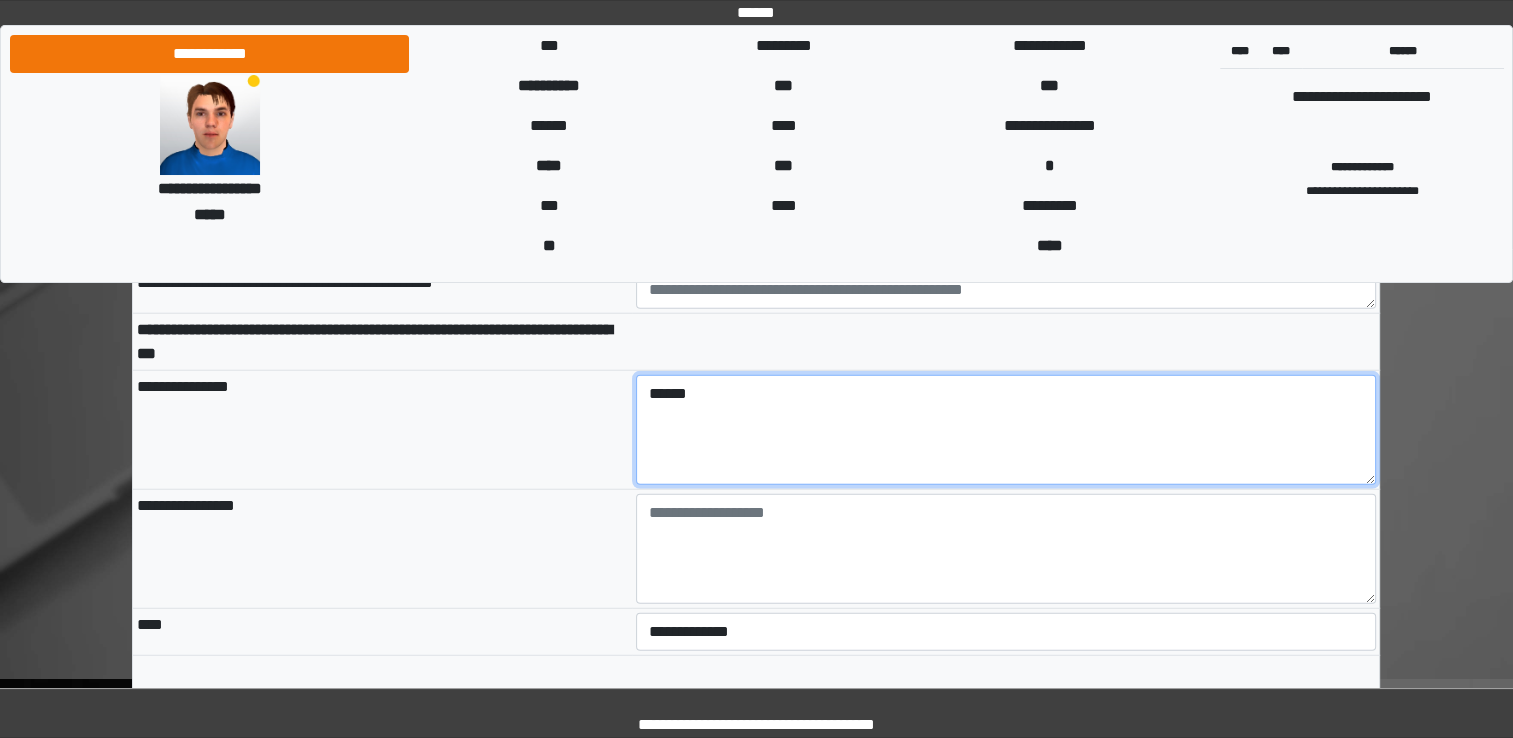 type on "******" 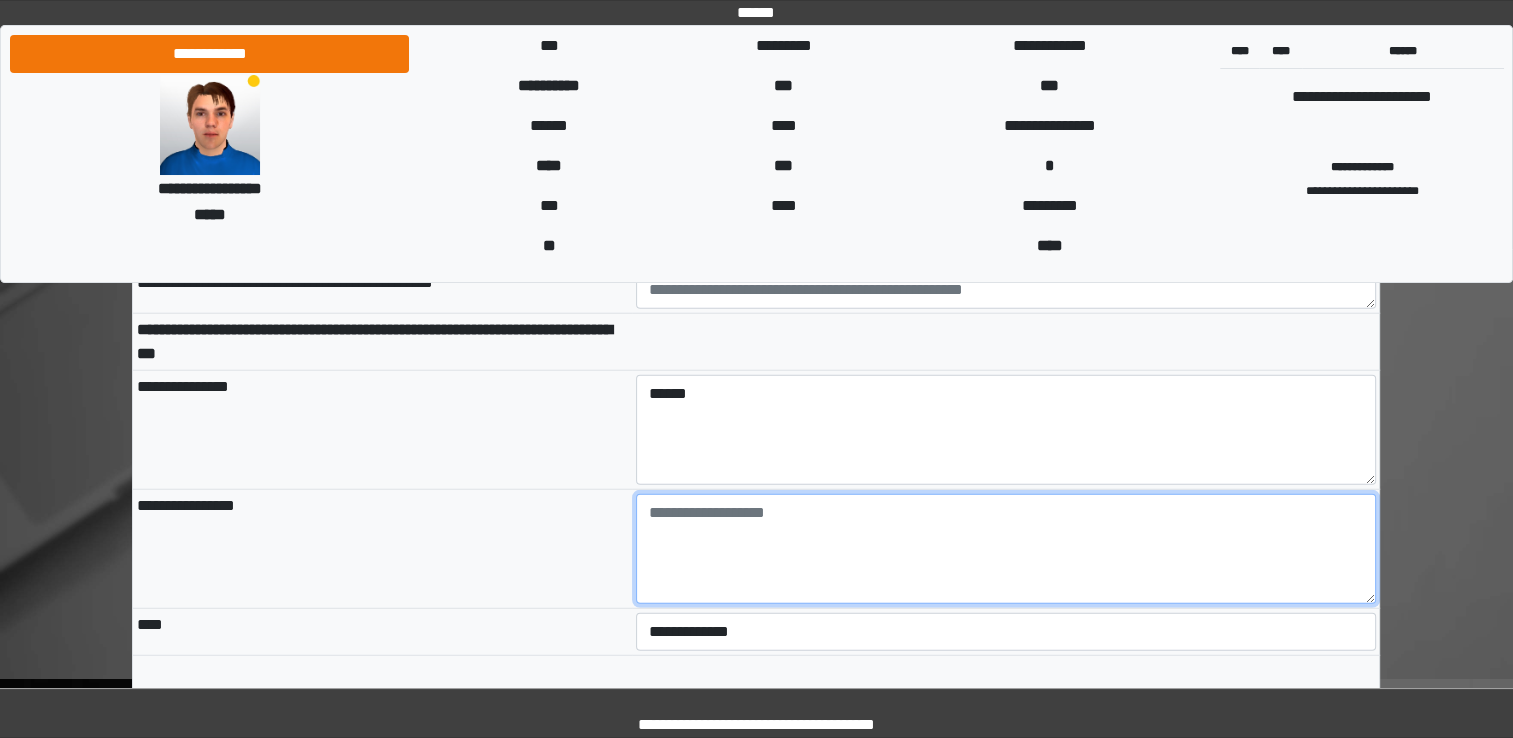 paste on "******" 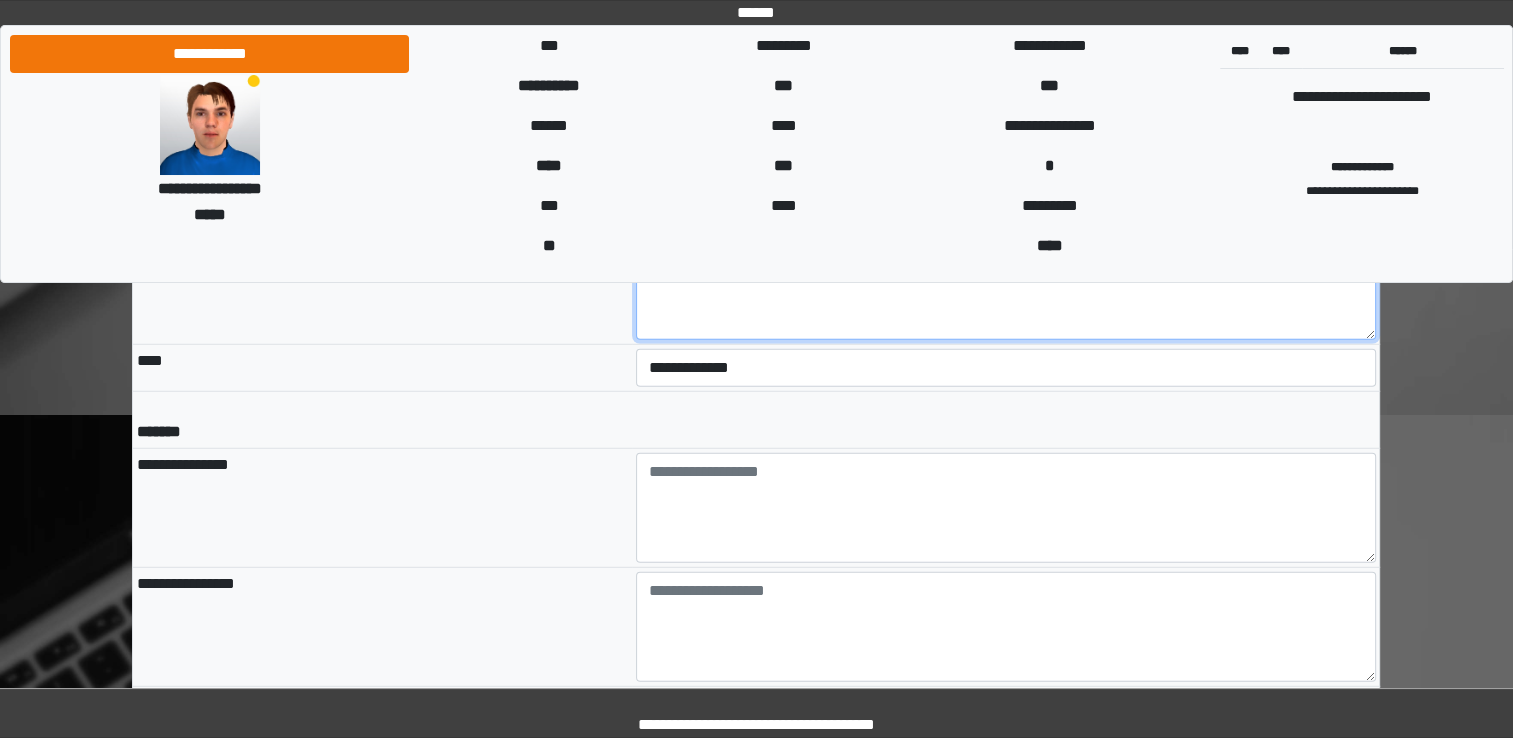 scroll, scrollTop: 5300, scrollLeft: 0, axis: vertical 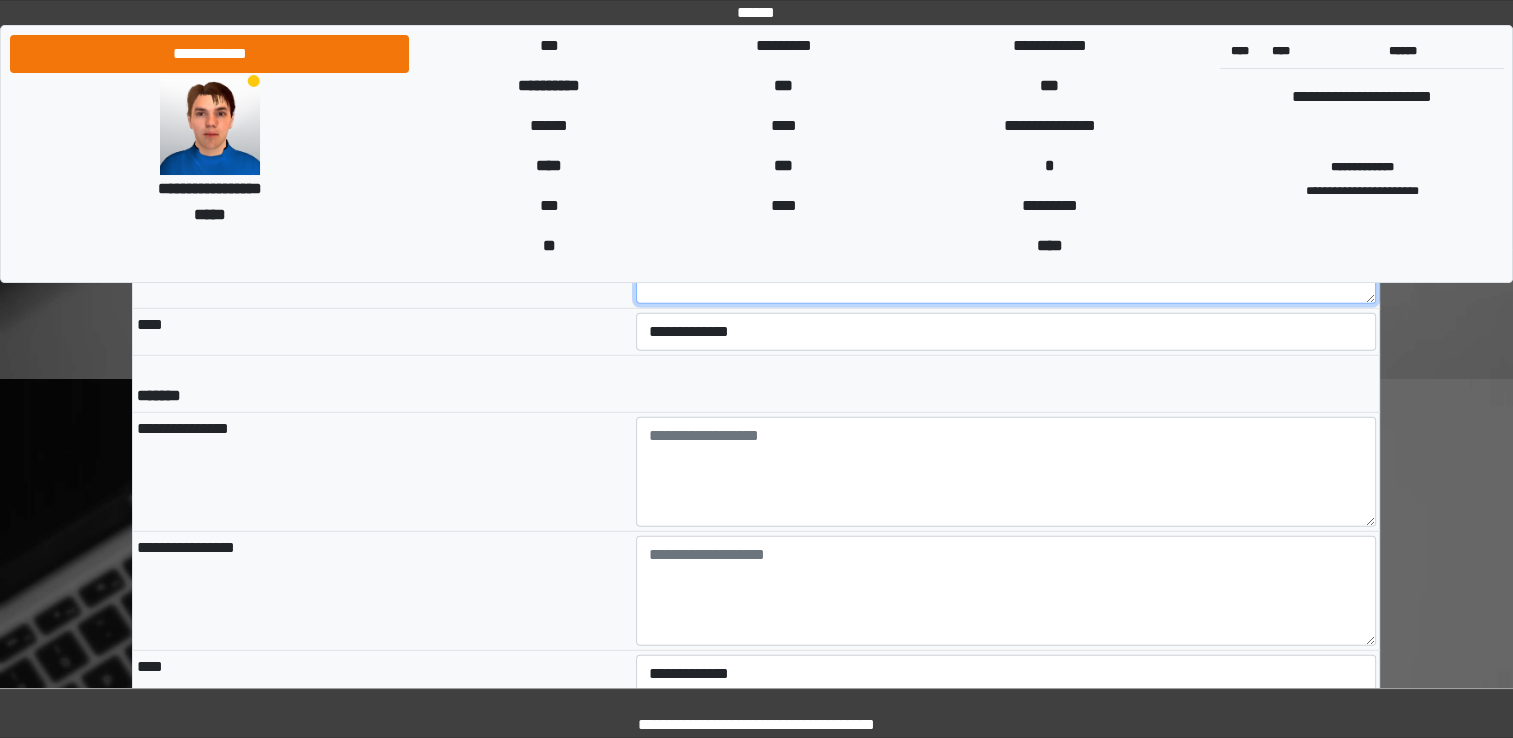 type on "******" 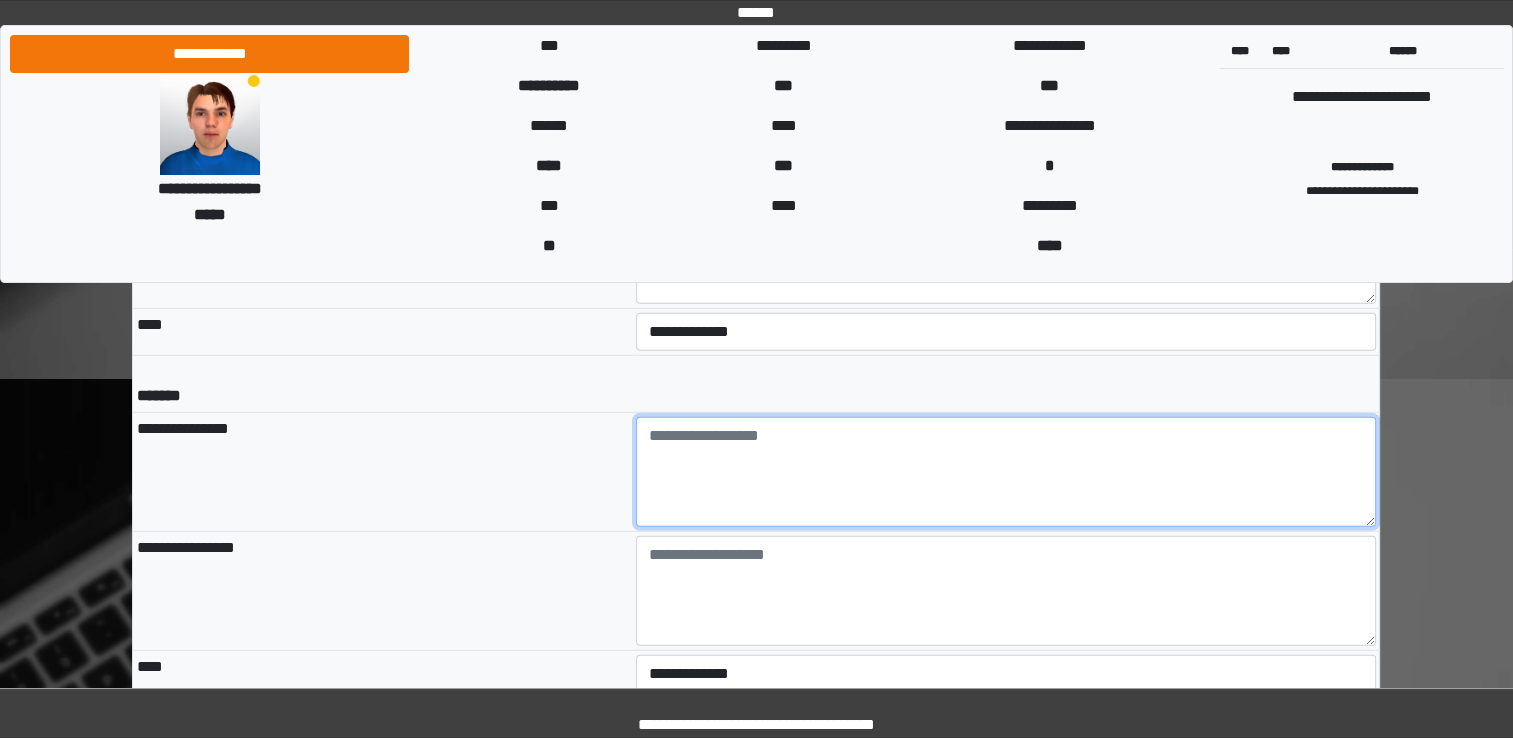 paste on "******" 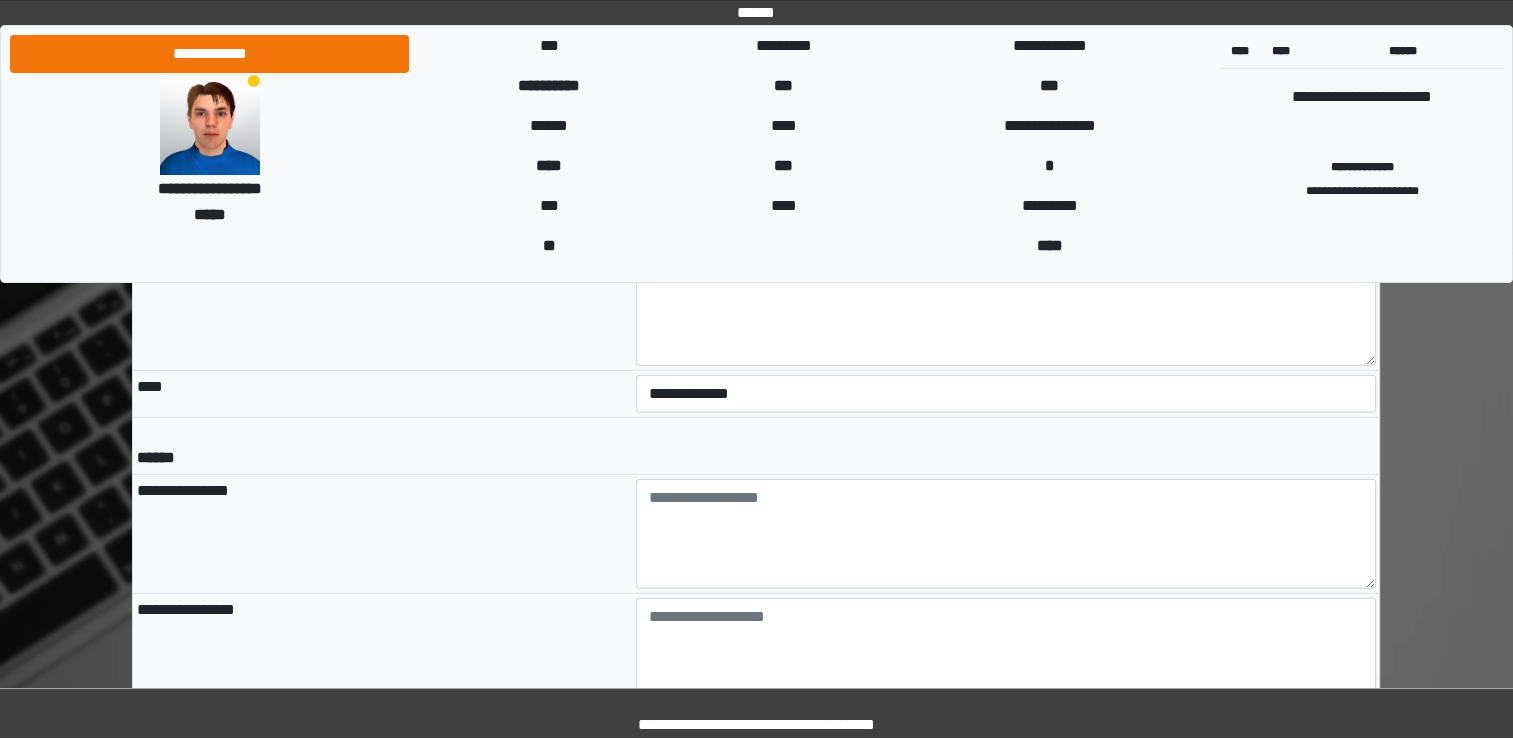 scroll, scrollTop: 5600, scrollLeft: 0, axis: vertical 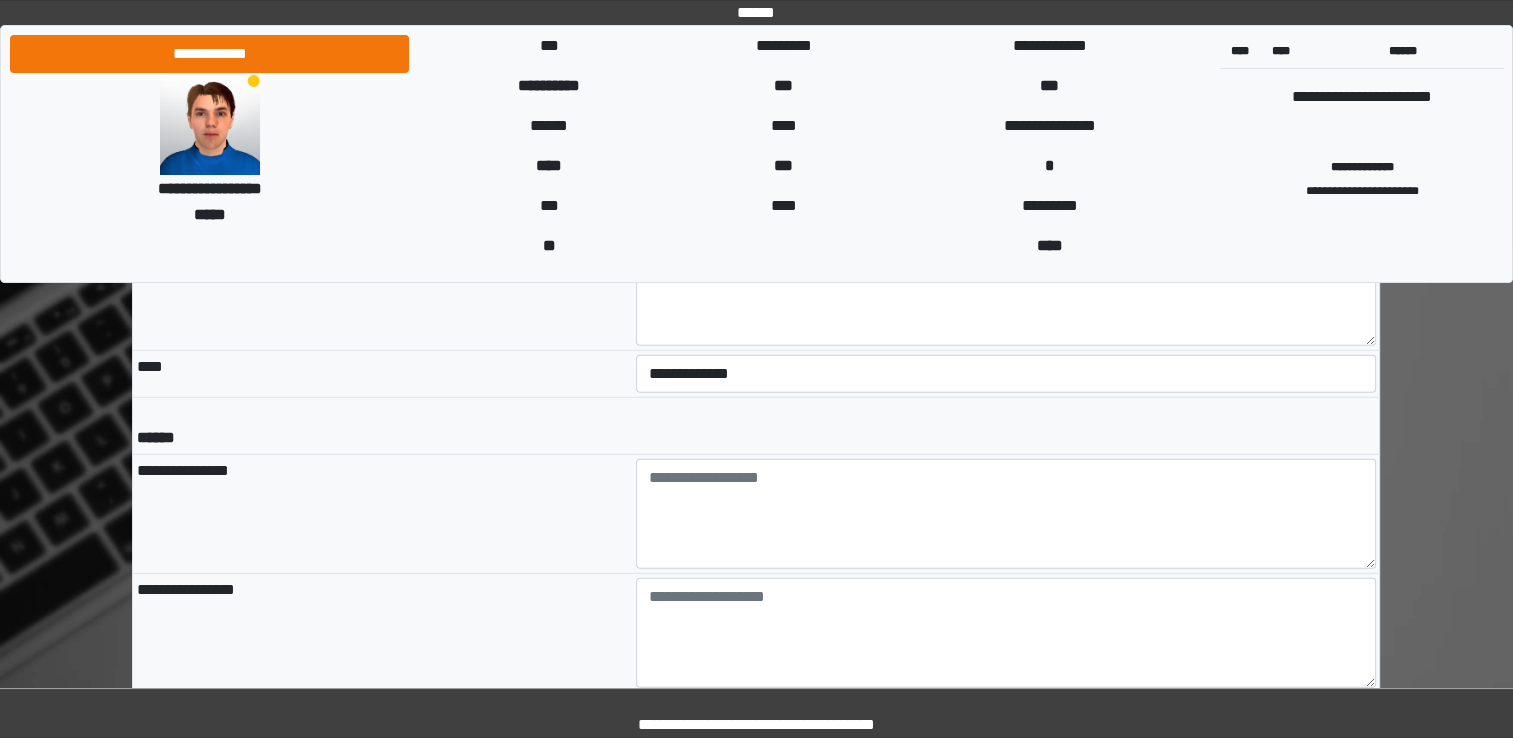 type on "******" 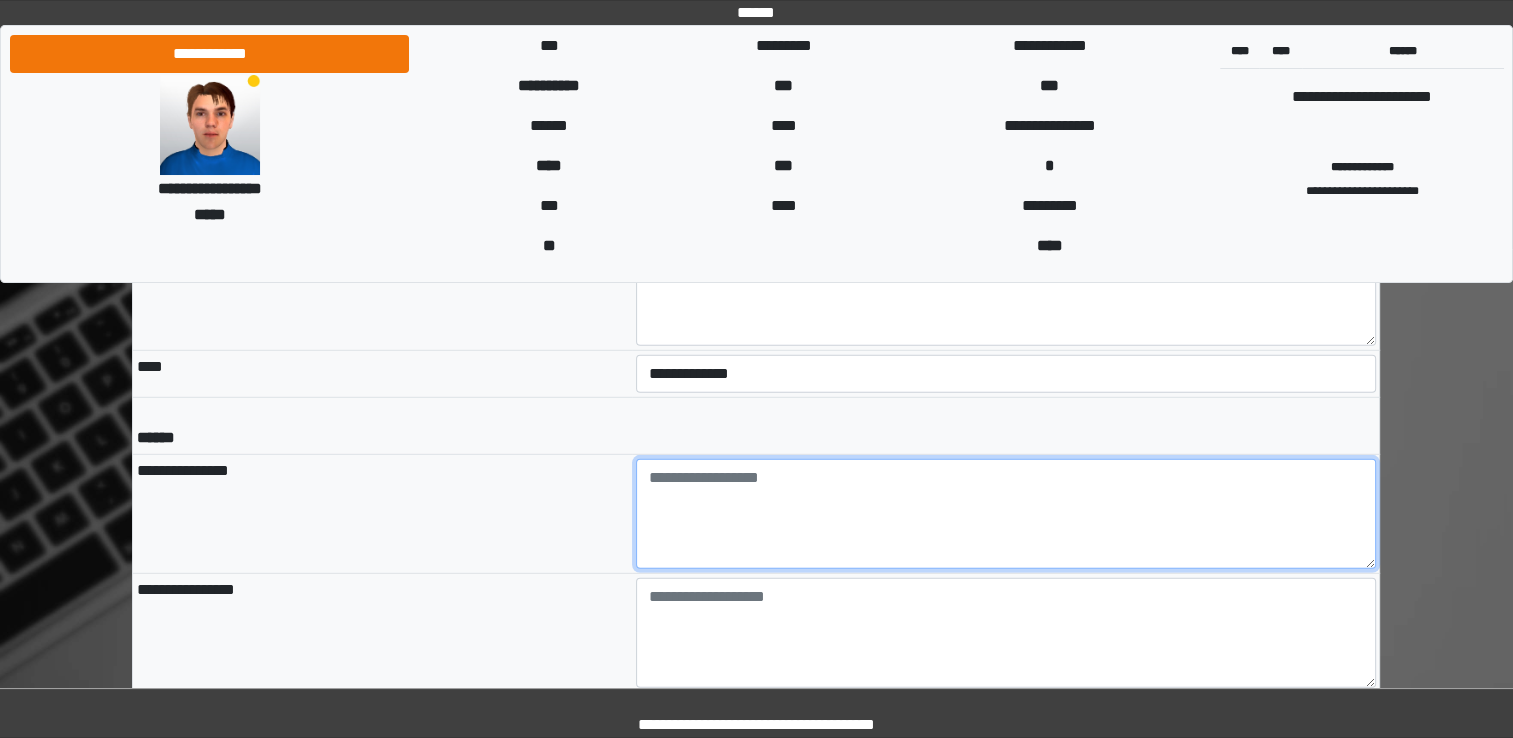 paste on "******" 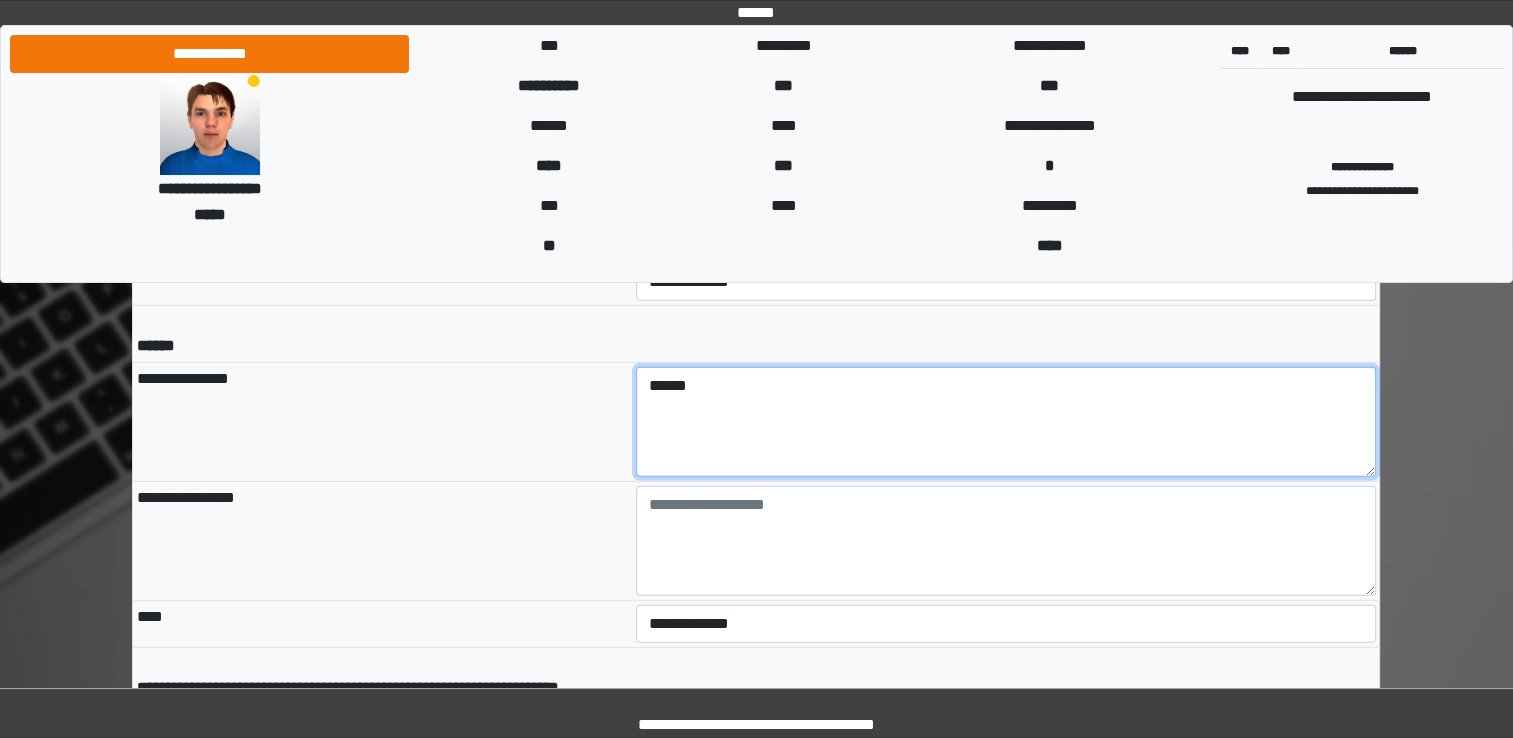 scroll, scrollTop: 5800, scrollLeft: 0, axis: vertical 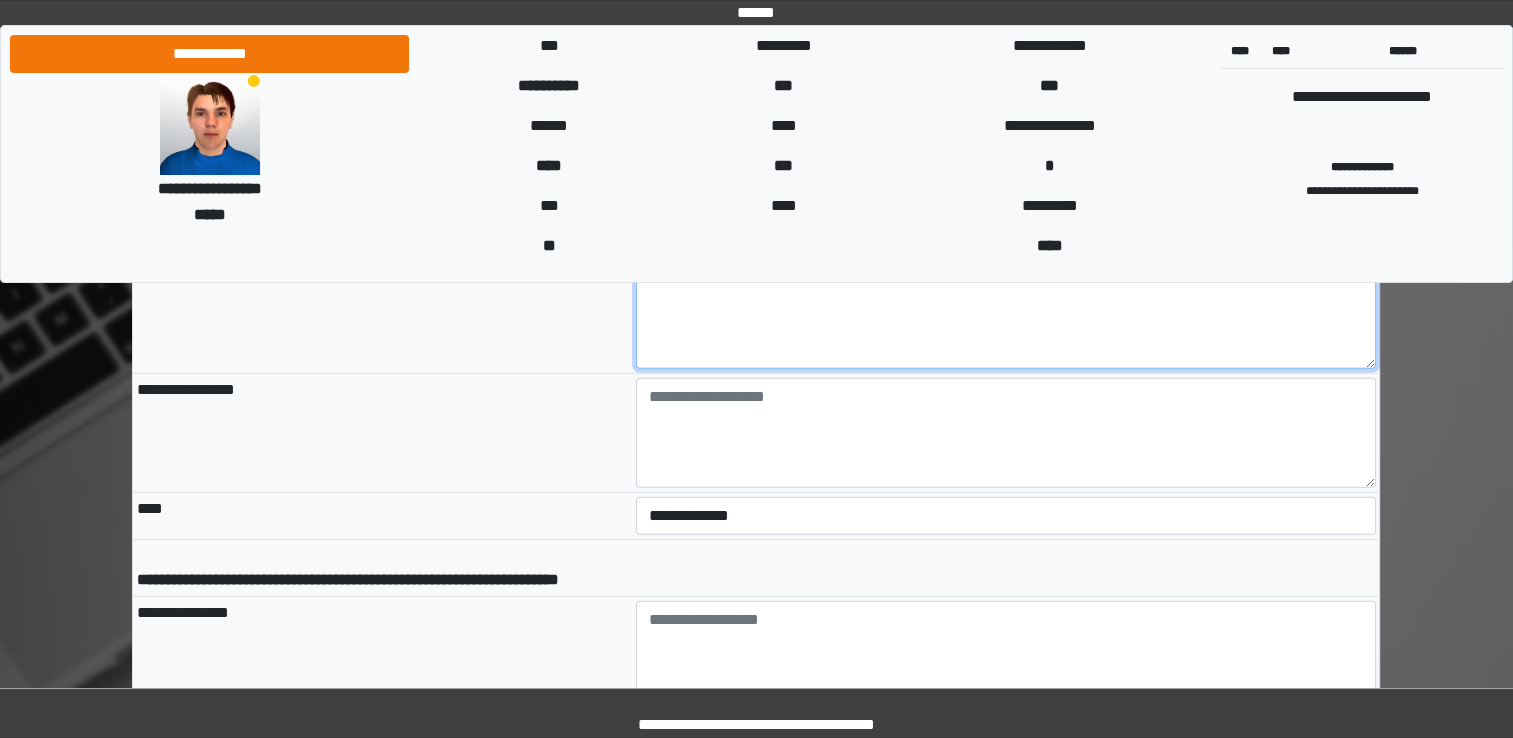 type on "******" 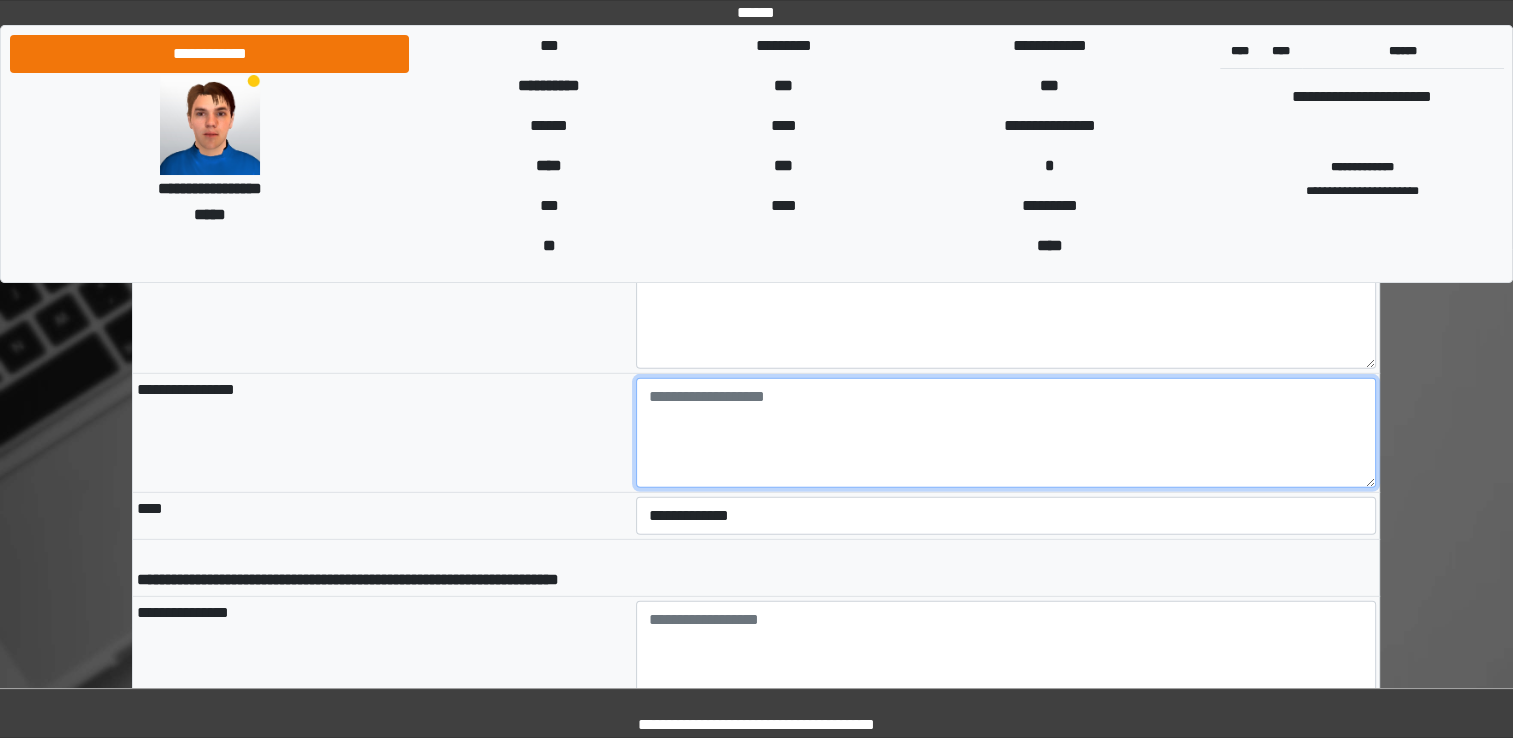 paste on "******" 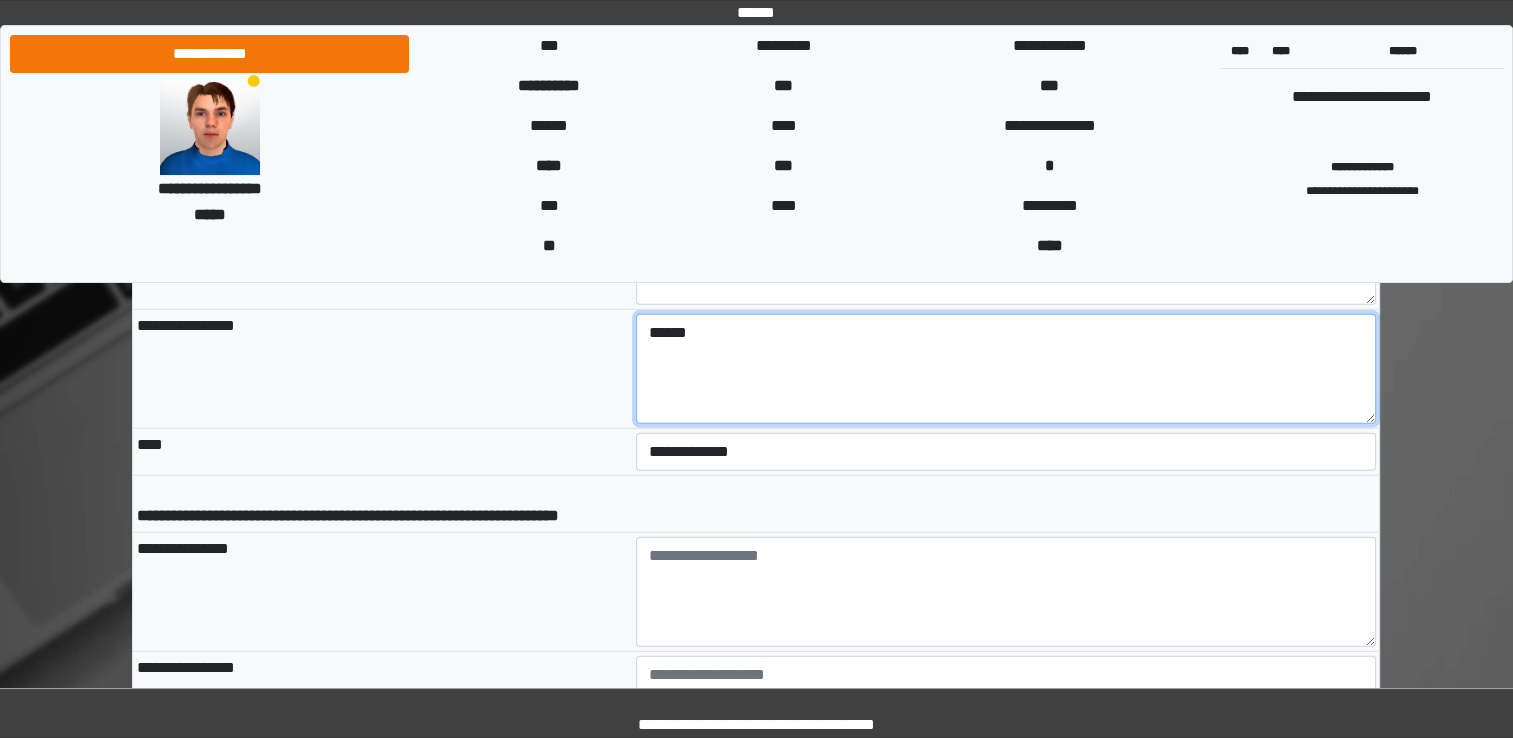 scroll, scrollTop: 5900, scrollLeft: 0, axis: vertical 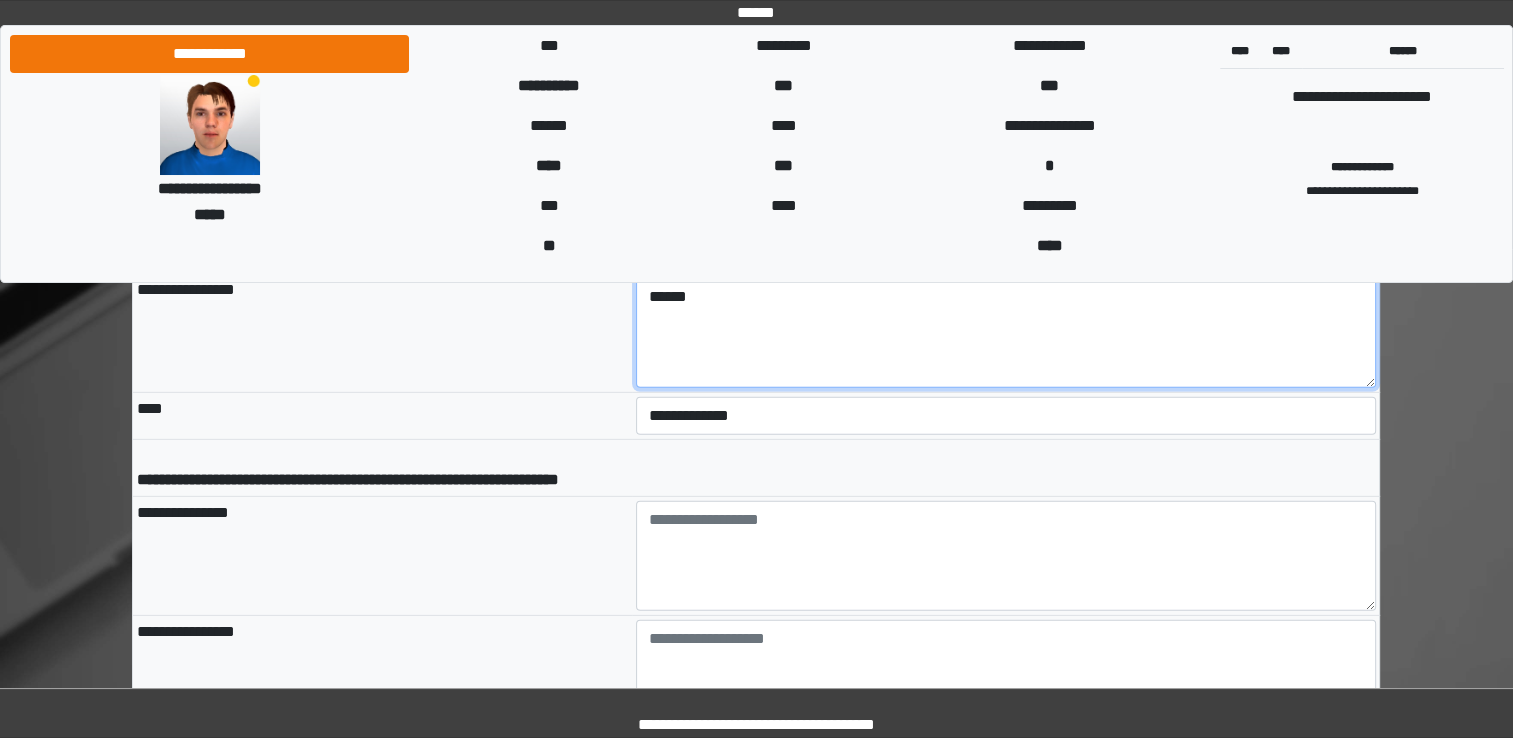 type on "******" 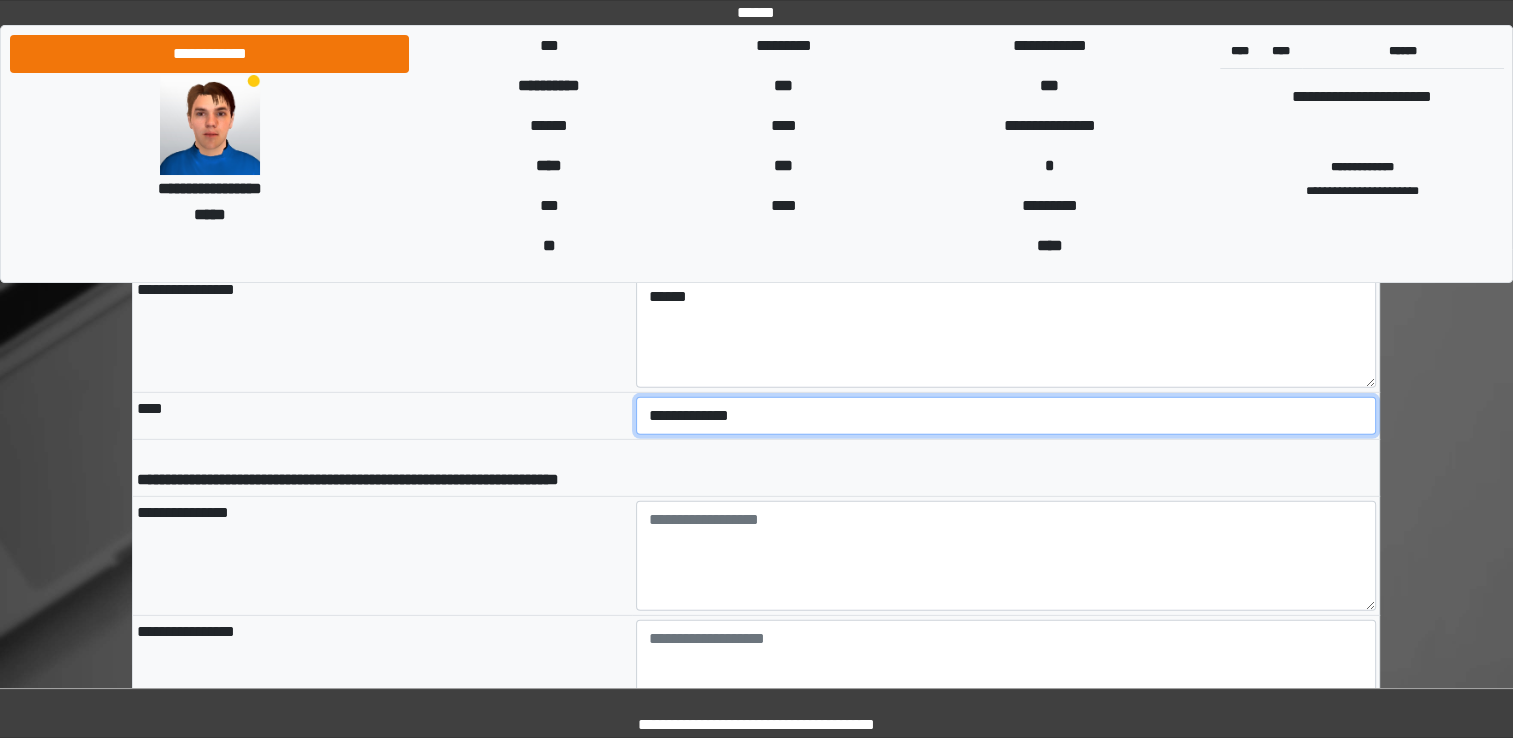 click on "**********" at bounding box center [1006, 416] 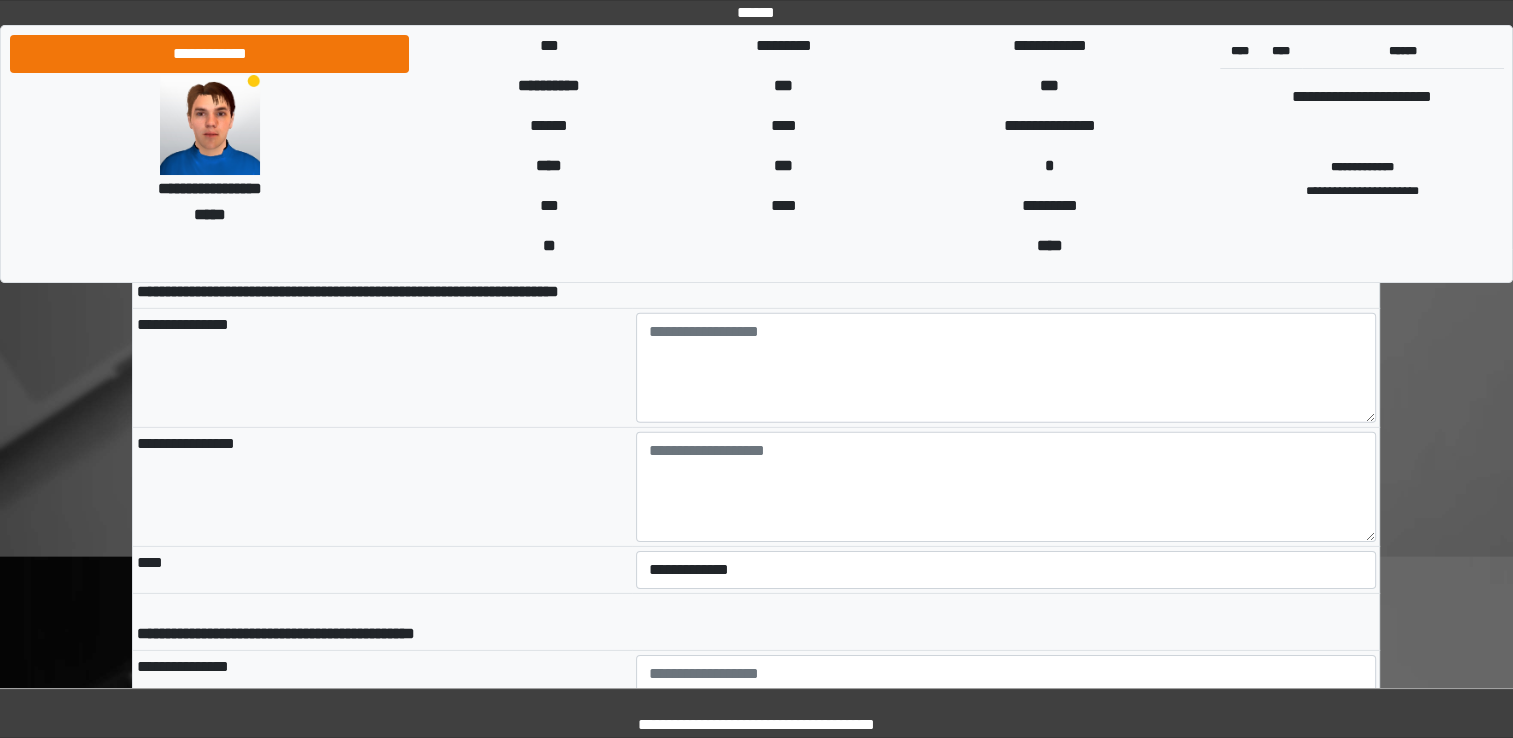 scroll, scrollTop: 6100, scrollLeft: 0, axis: vertical 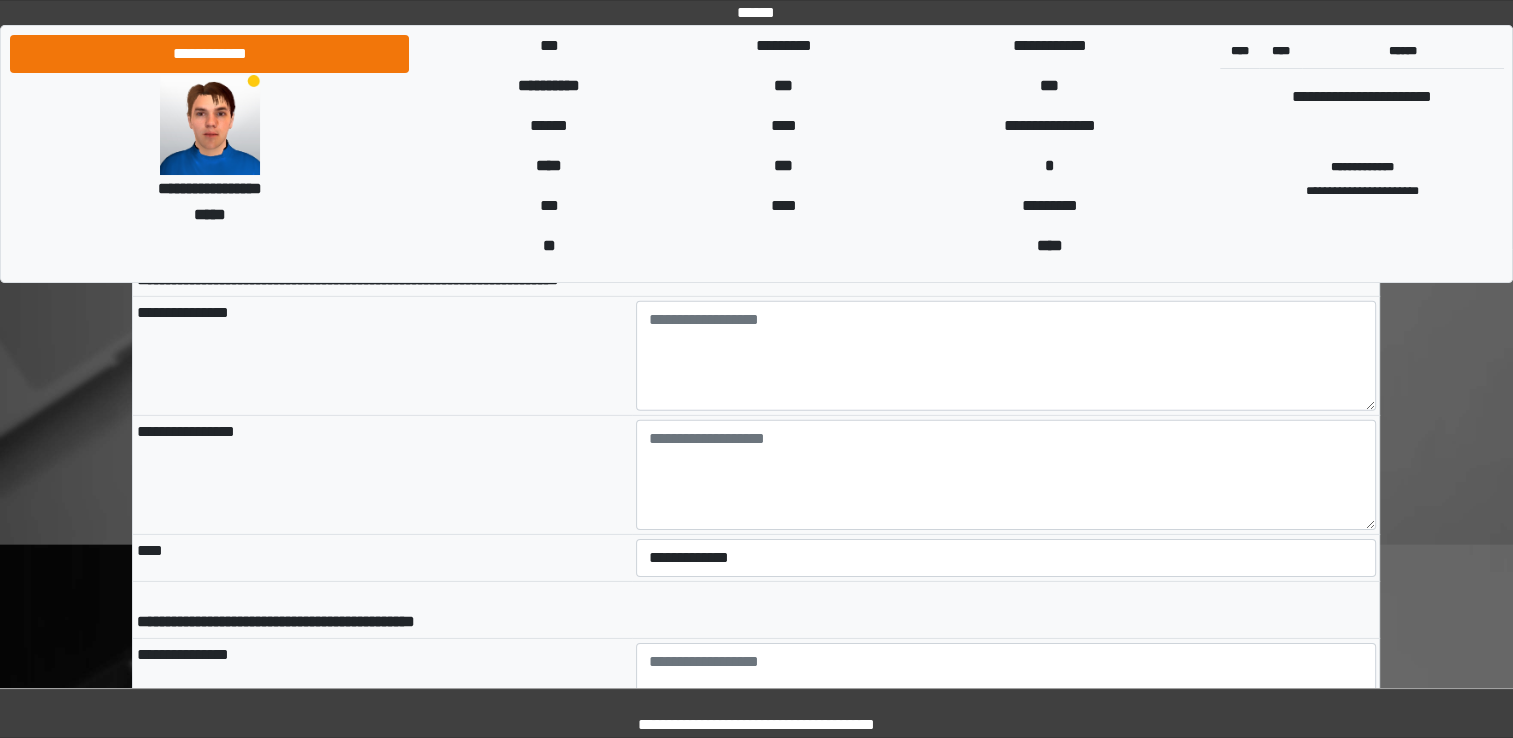 click on "**********" at bounding box center (382, 610) 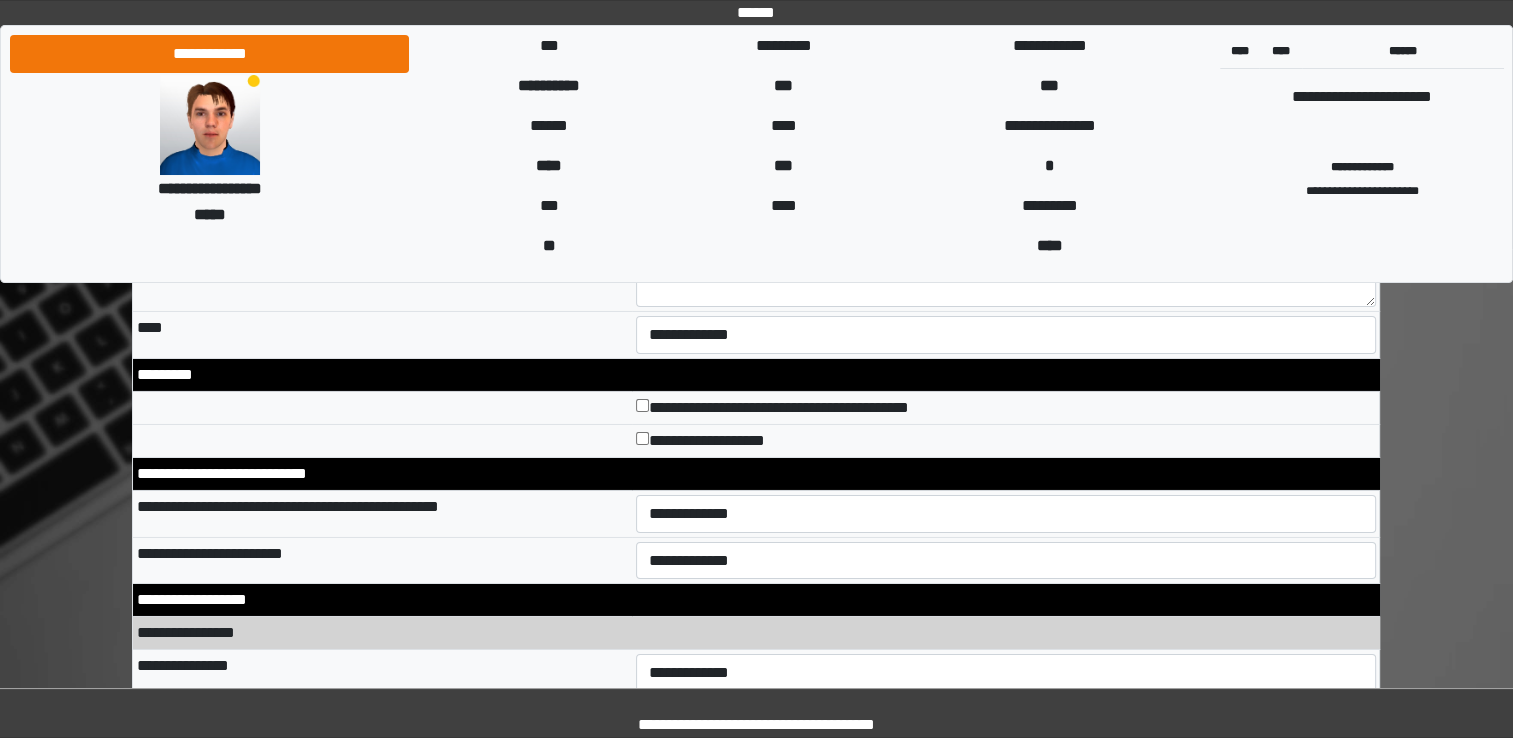 scroll, scrollTop: 6700, scrollLeft: 0, axis: vertical 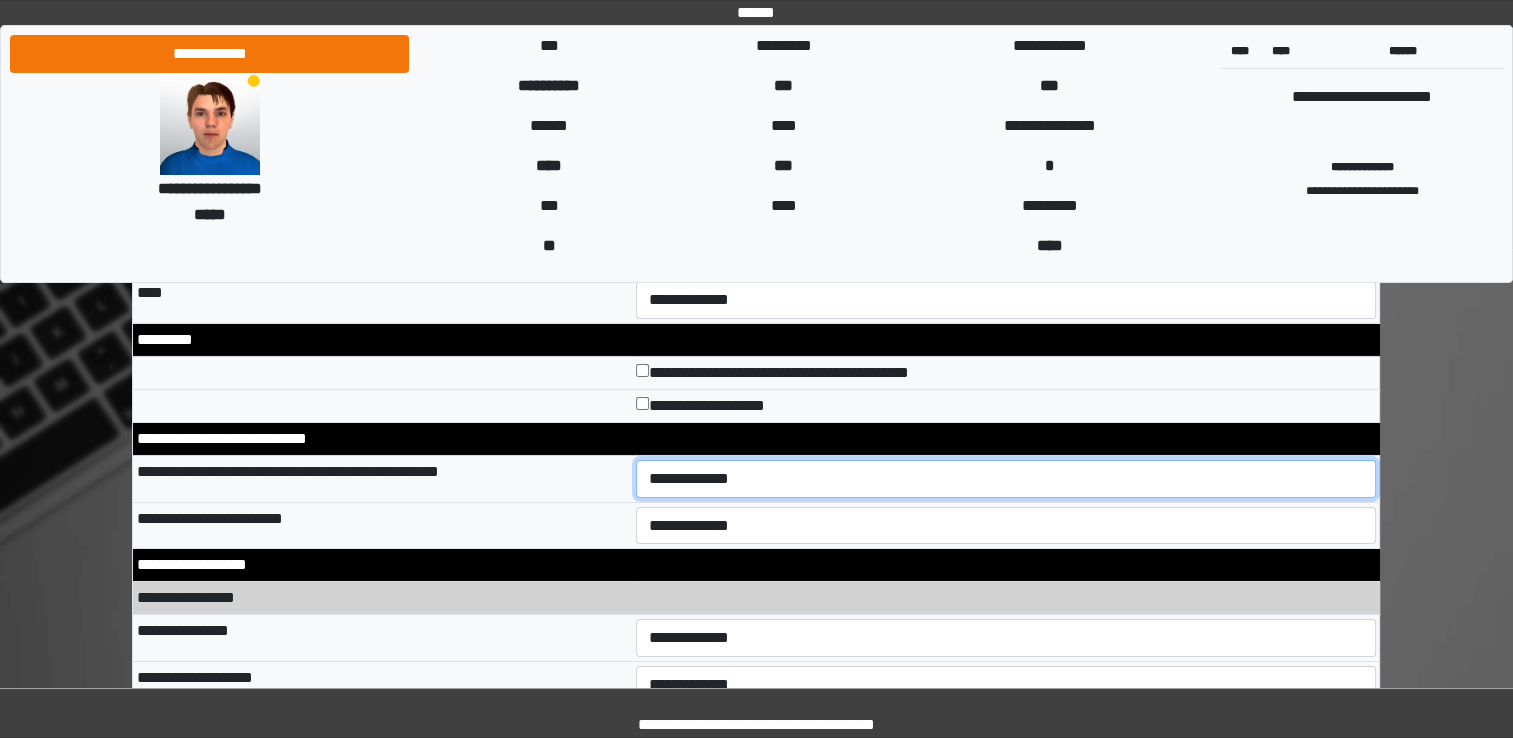 click on "**********" at bounding box center (1006, 479) 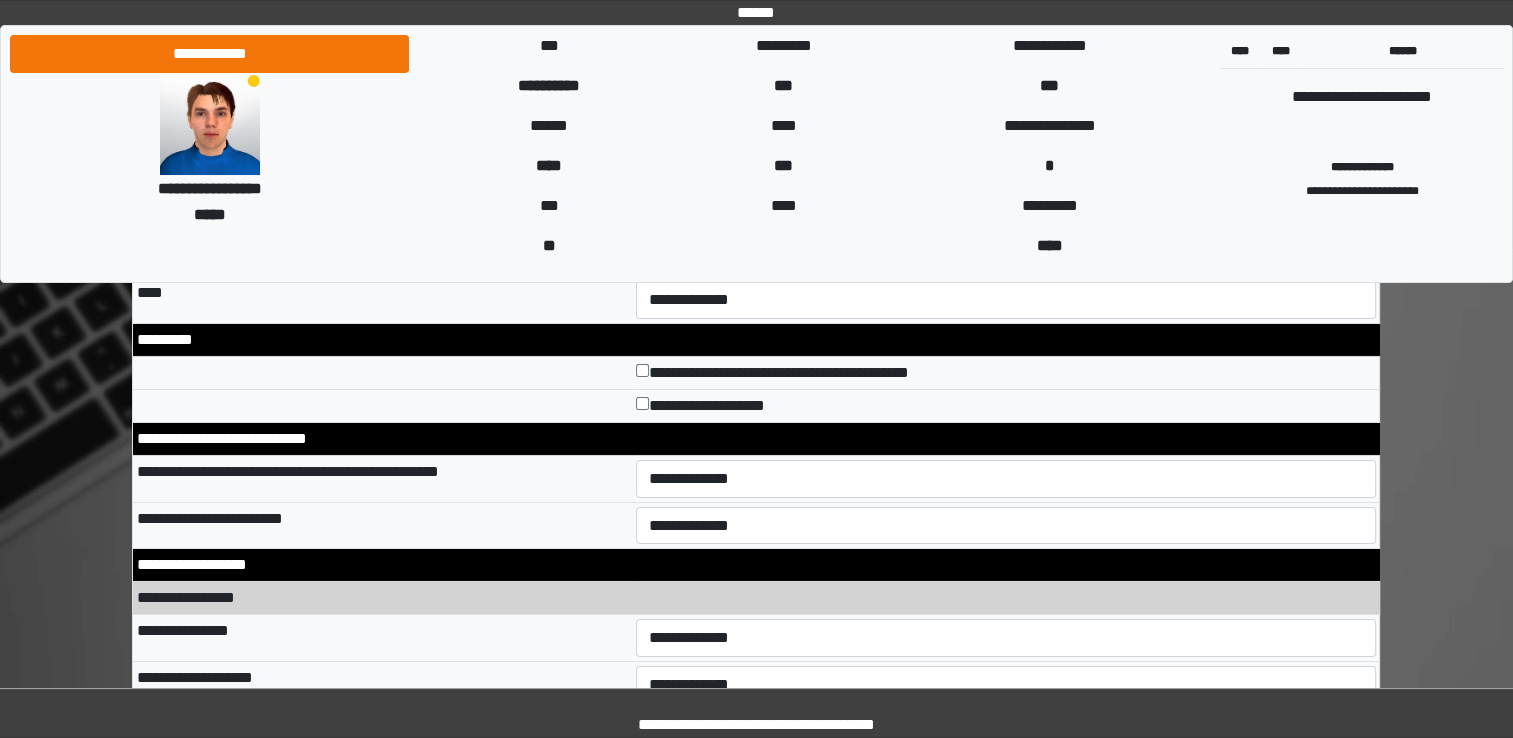 click on "**********" at bounding box center [1006, 525] 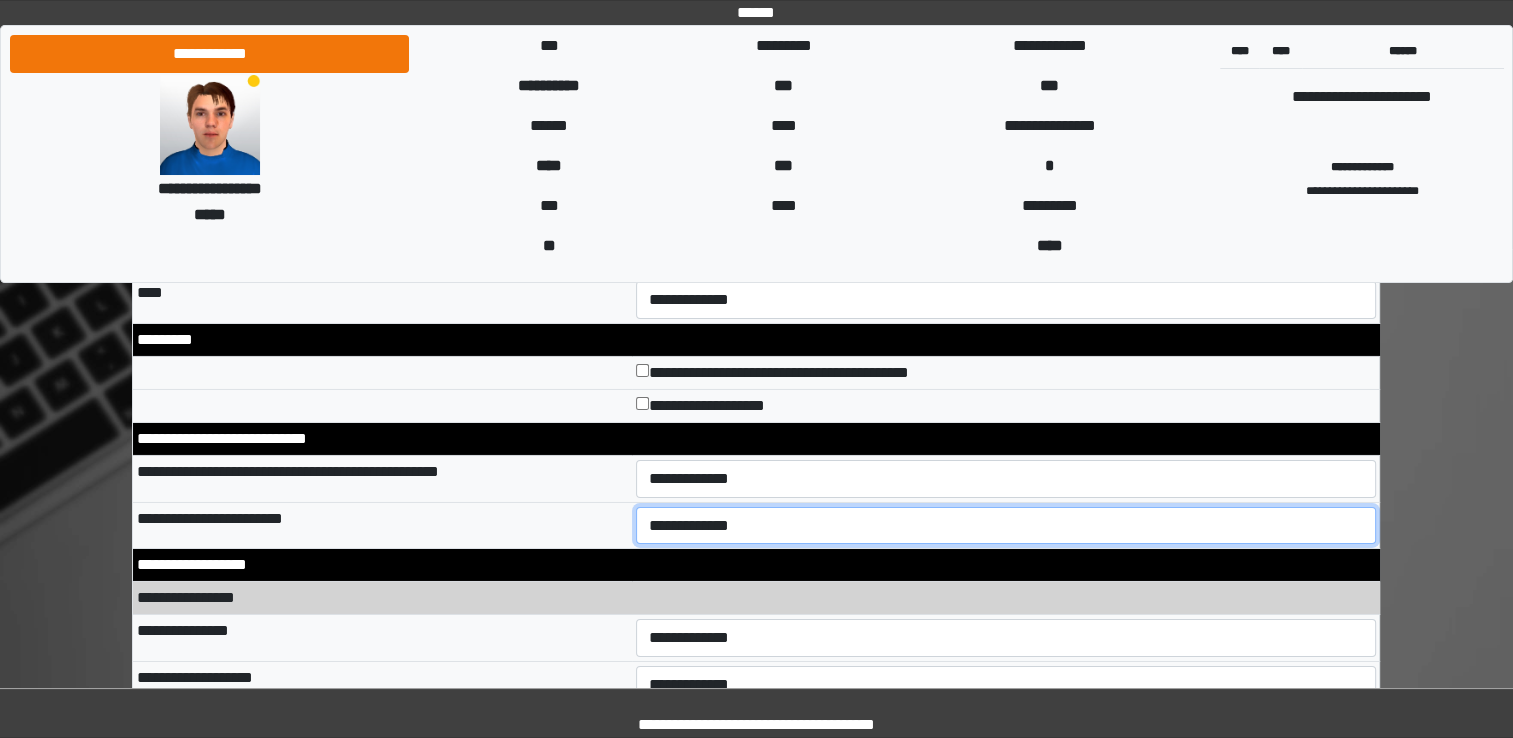click on "**********" at bounding box center (1006, 526) 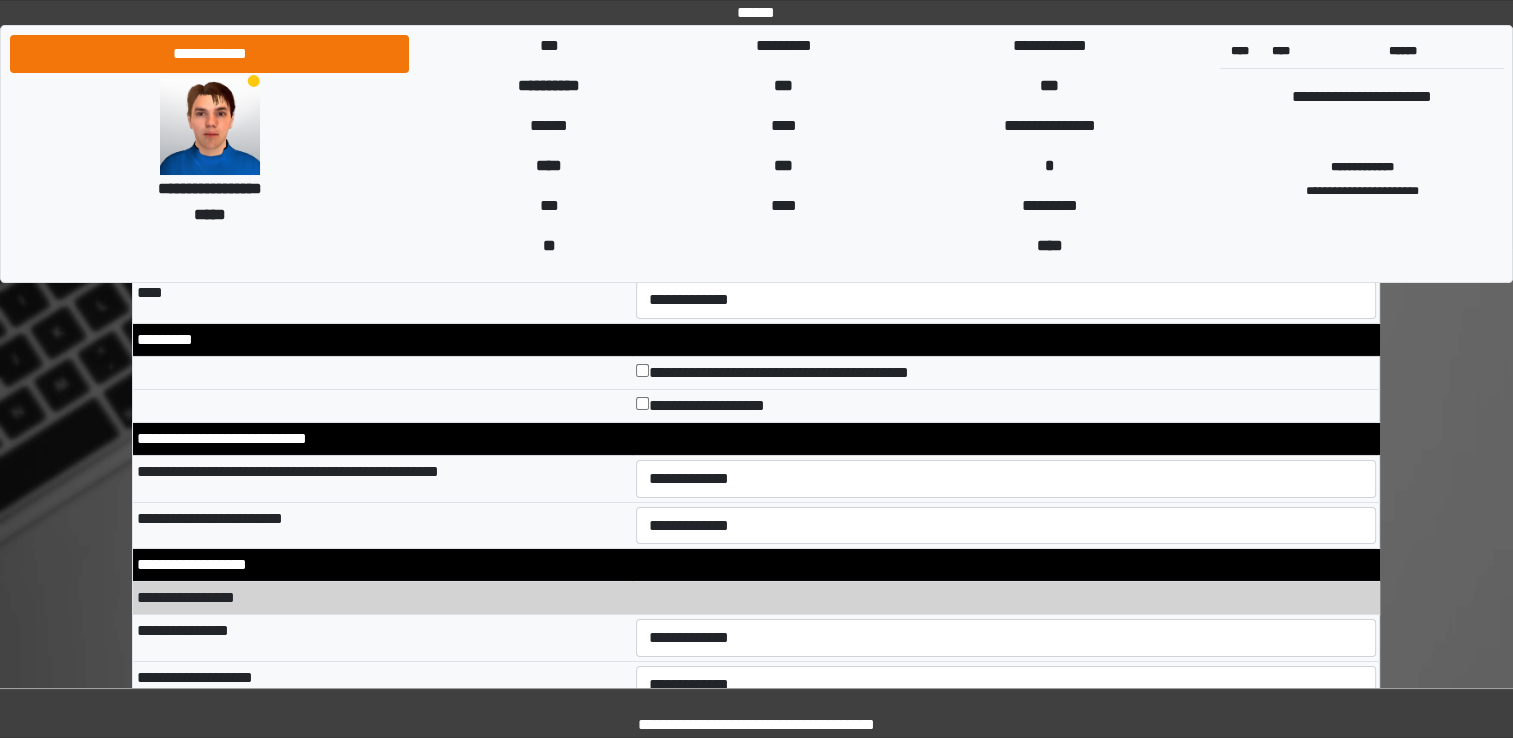click on "**********" at bounding box center (382, 525) 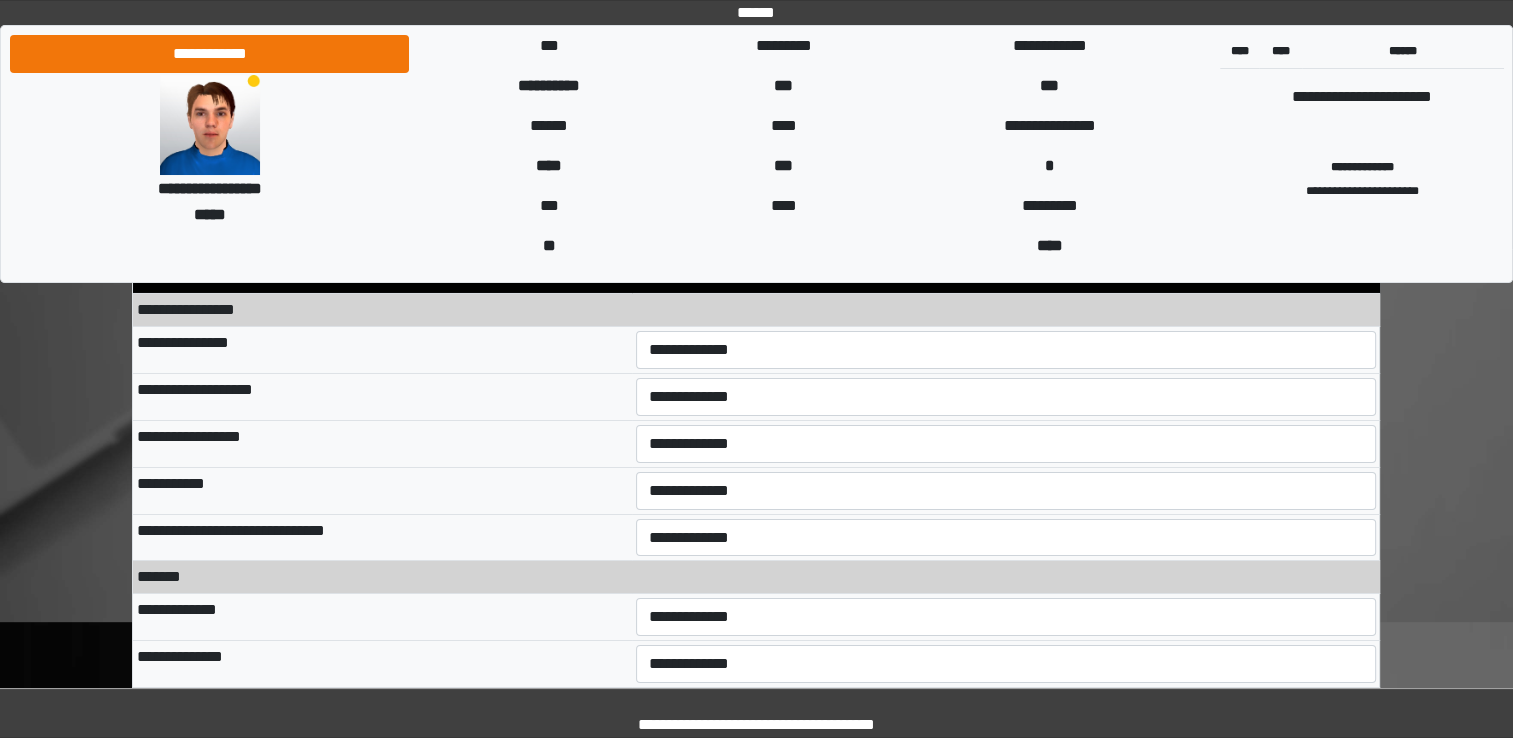 scroll, scrollTop: 7000, scrollLeft: 0, axis: vertical 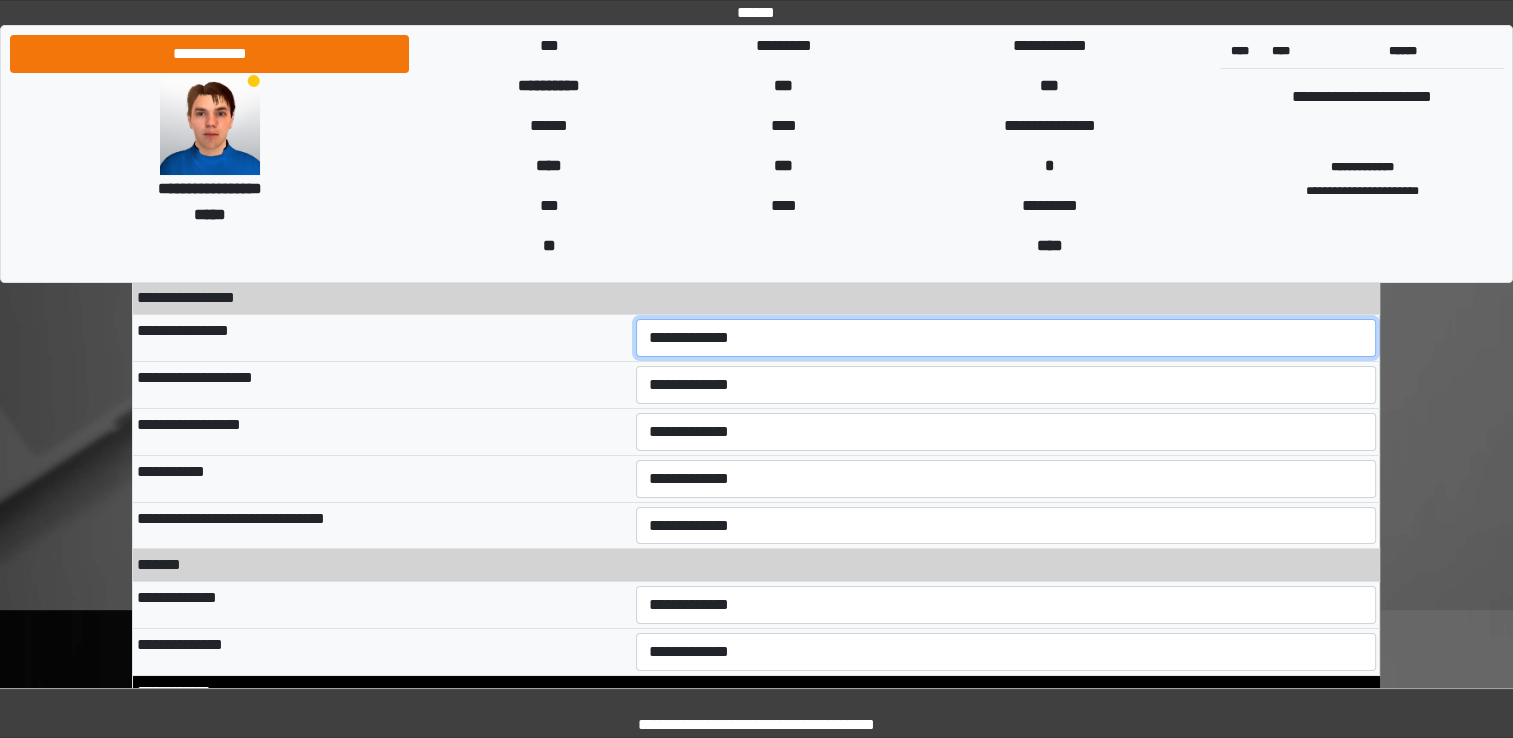 click on "**********" at bounding box center [1006, 338] 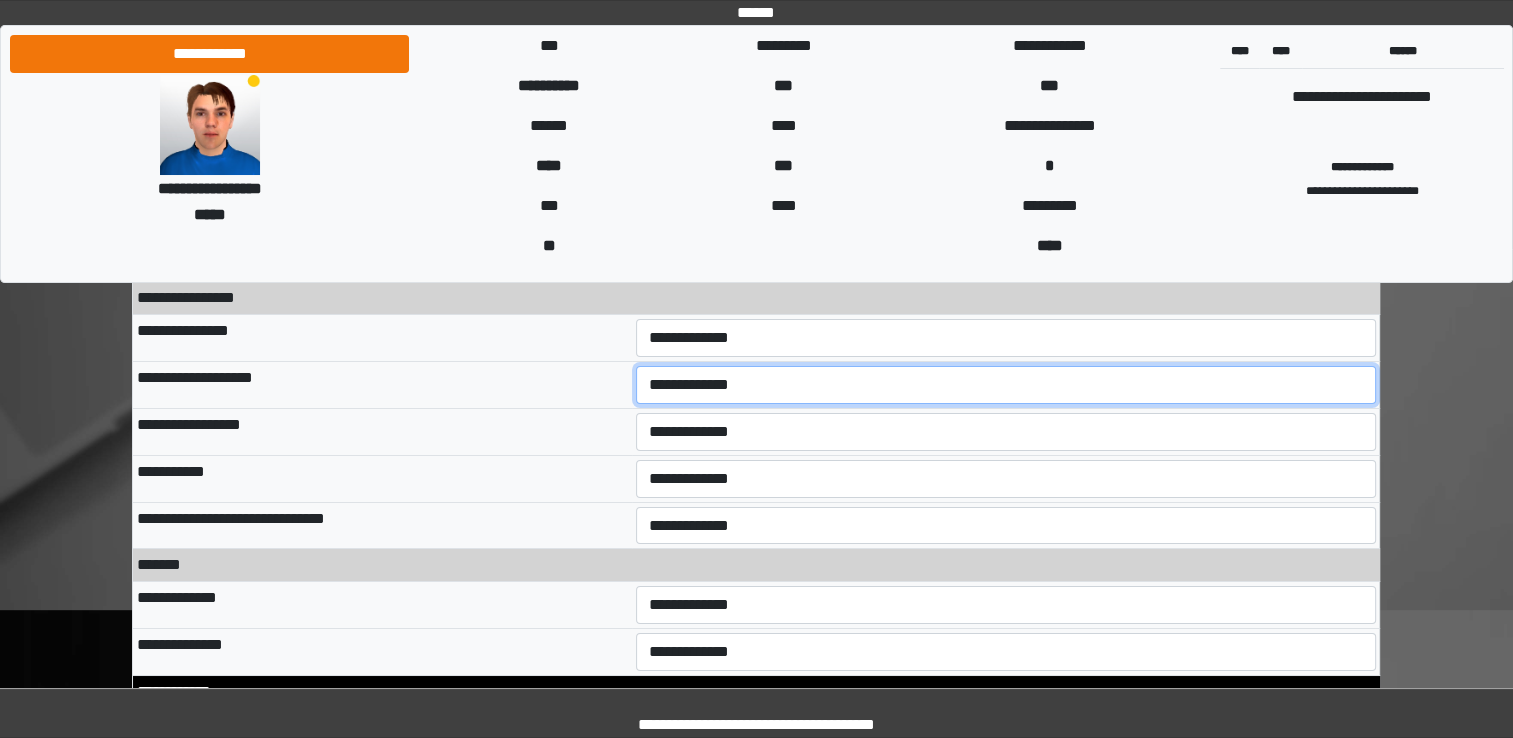 click on "**********" at bounding box center [1006, 385] 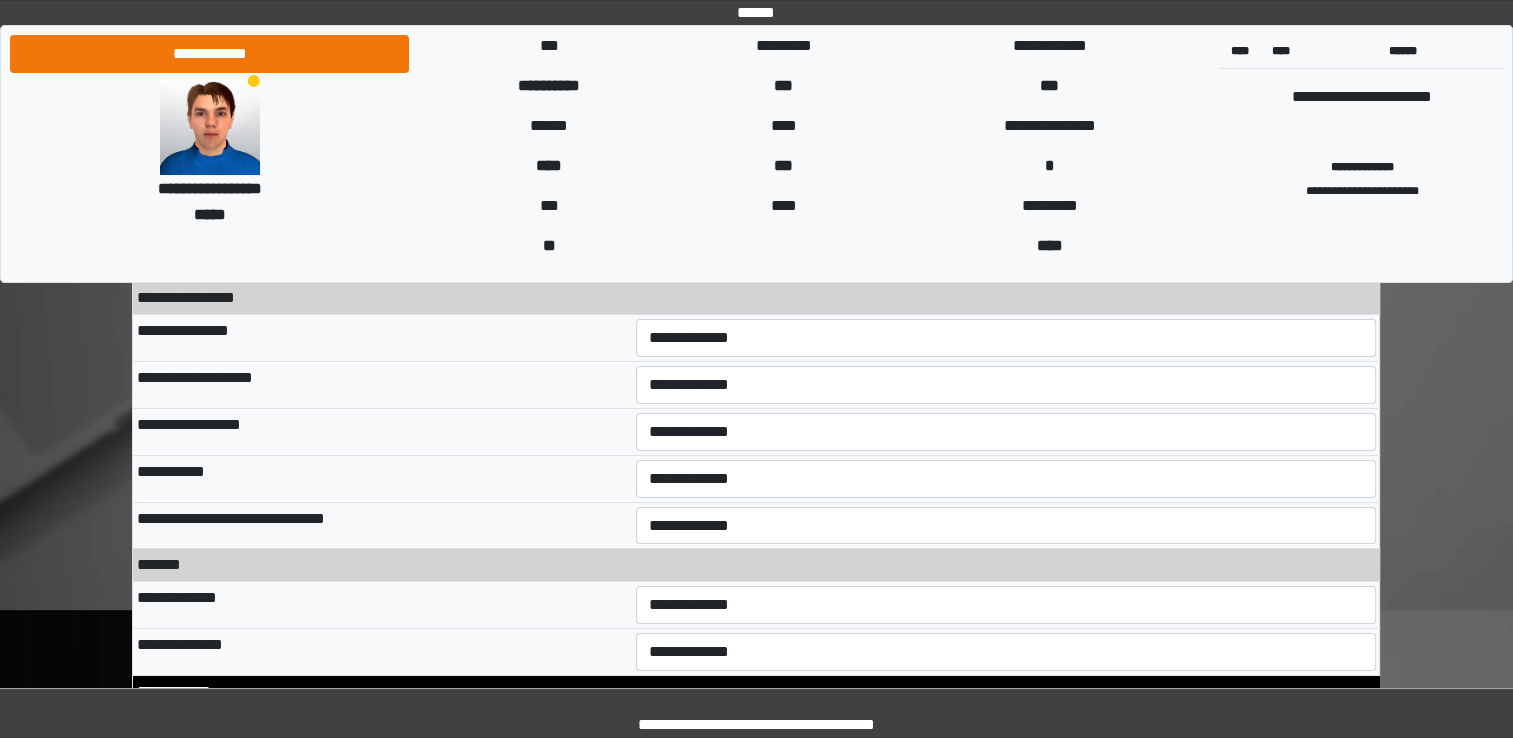 click on "**********" at bounding box center (382, 478) 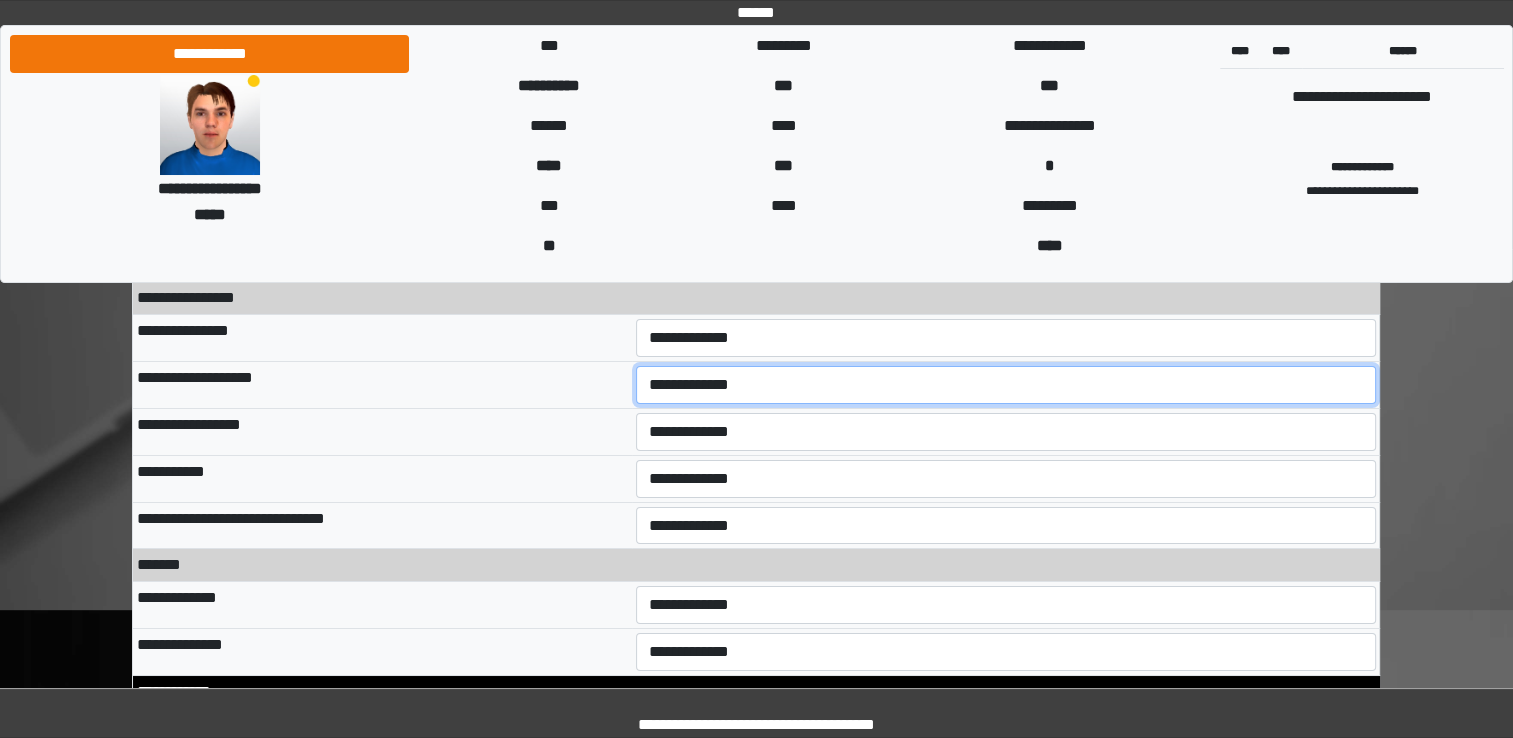click on "**********" at bounding box center (1006, 385) 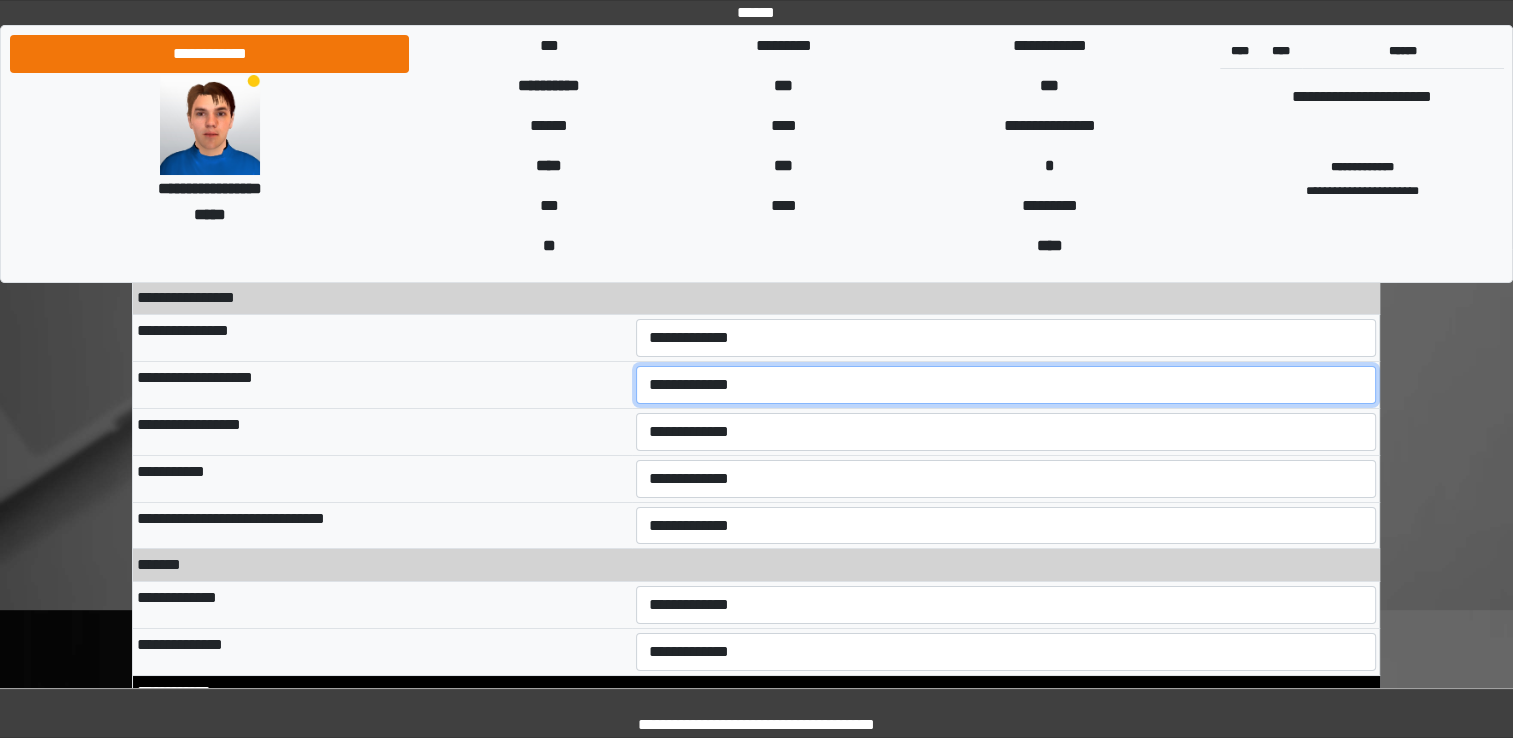 select on "**" 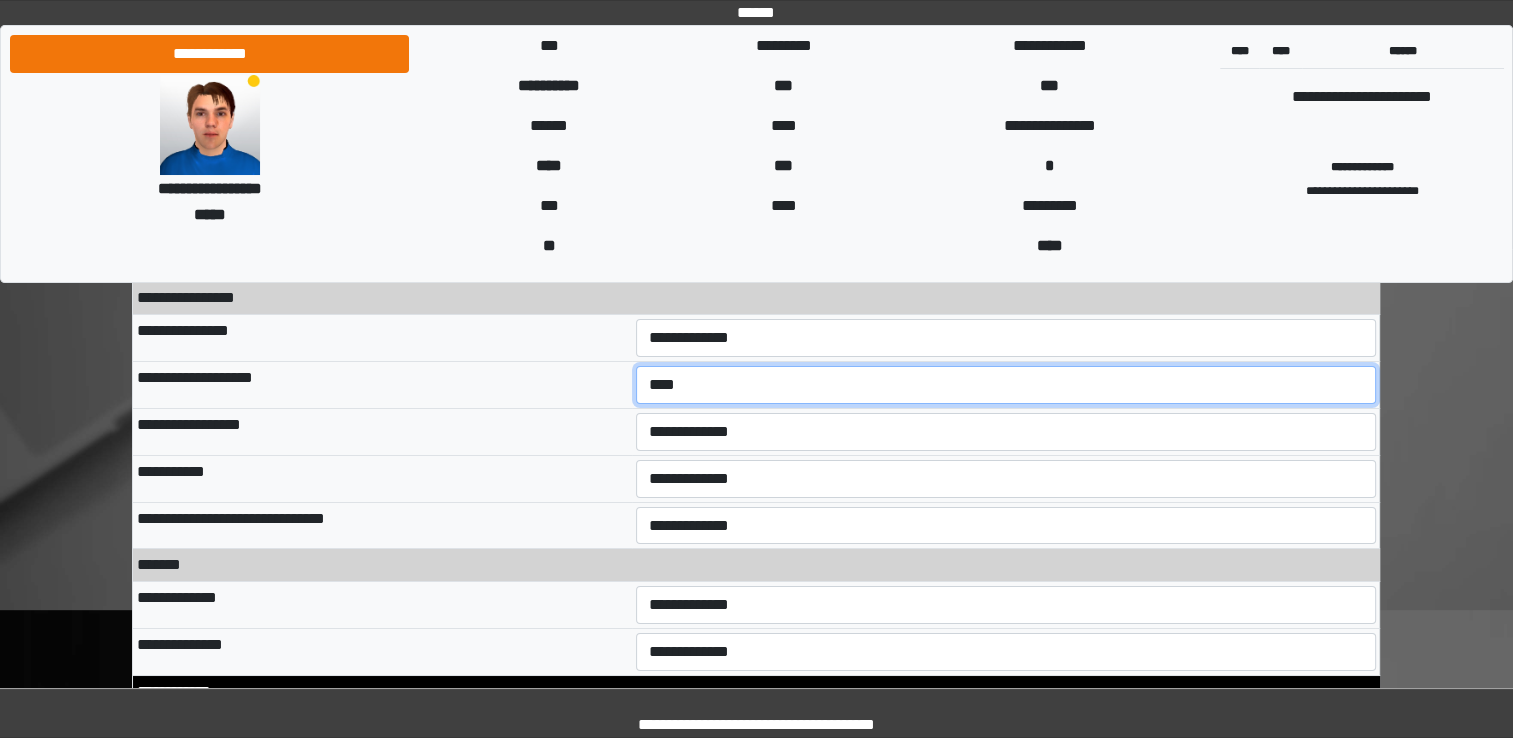 click on "**********" at bounding box center [1006, 385] 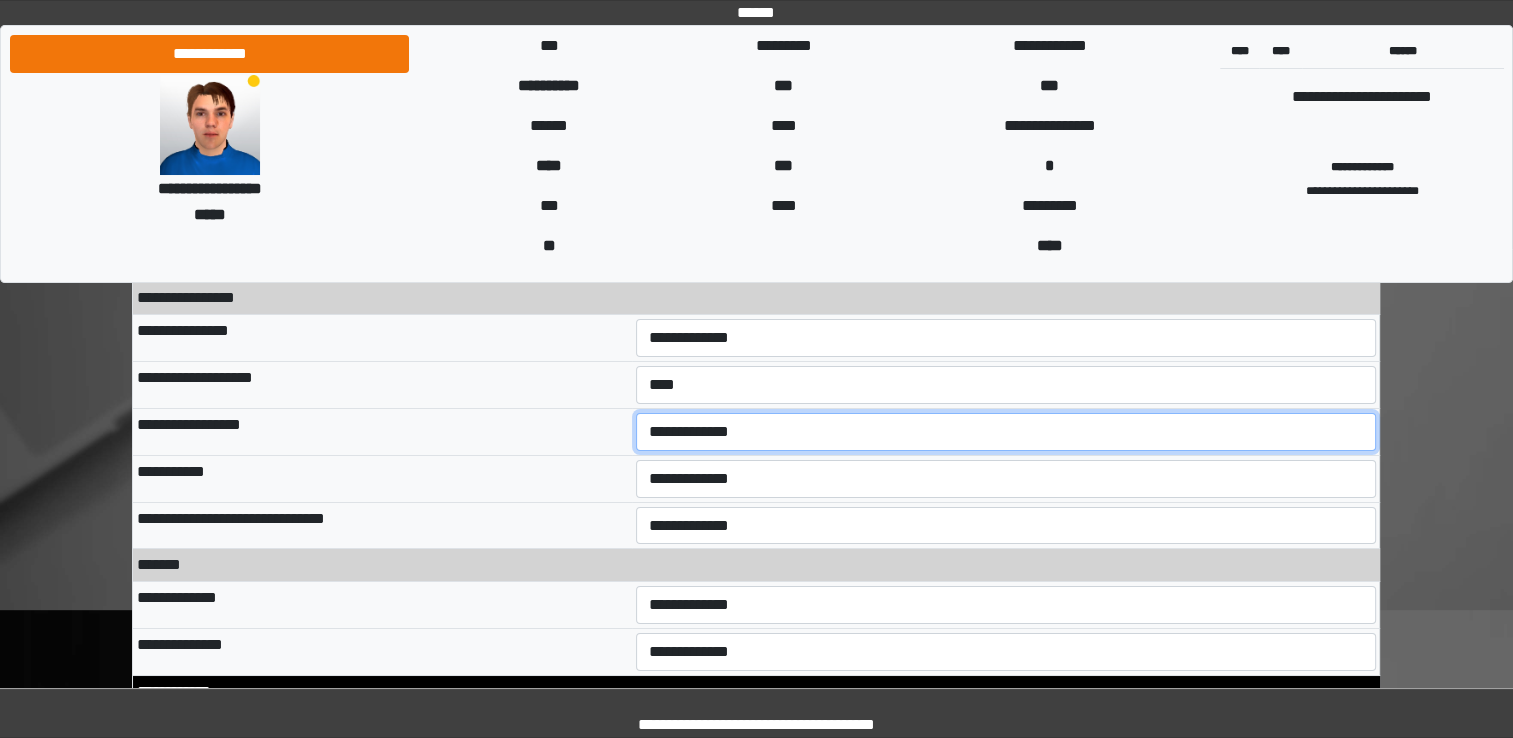 click on "**********" at bounding box center [1006, 432] 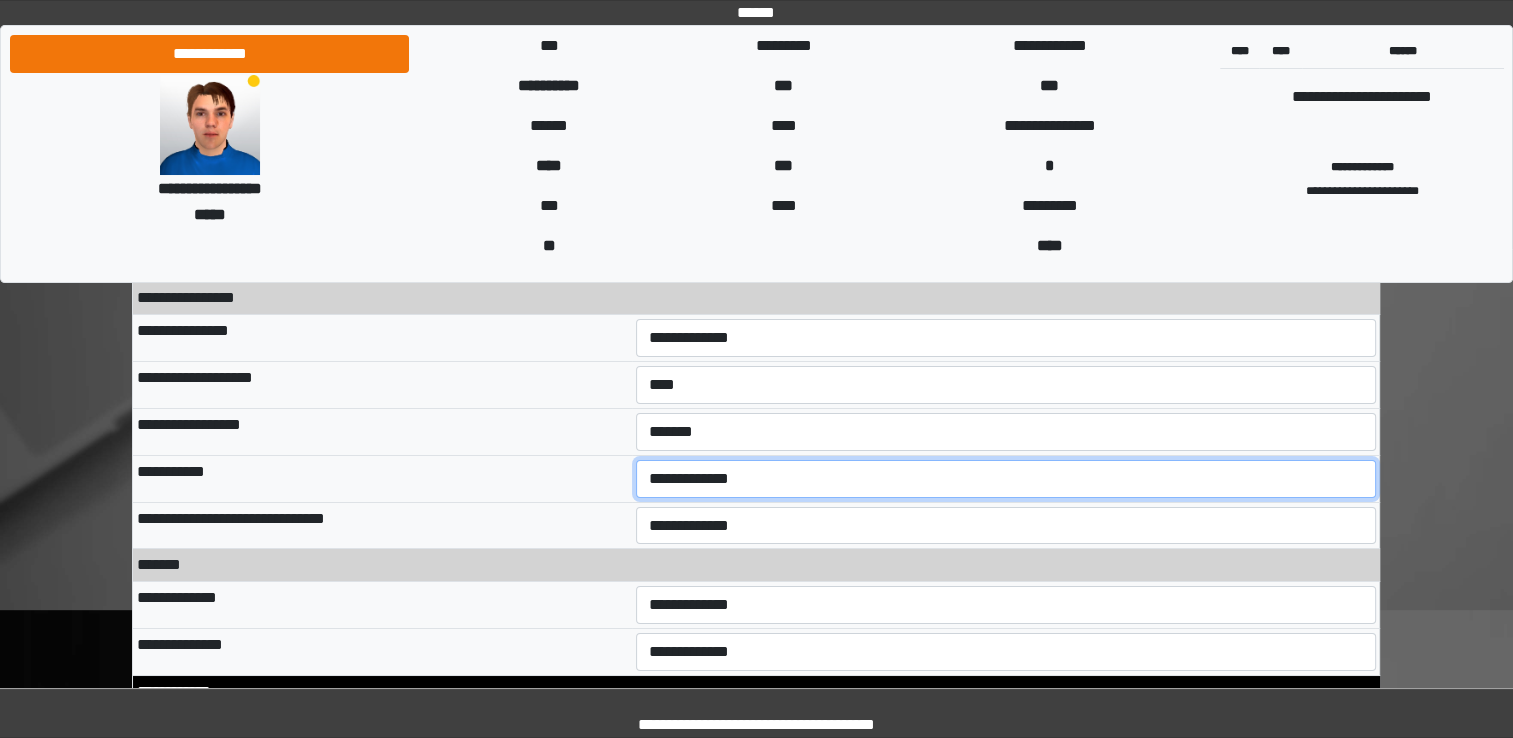 click on "**********" at bounding box center [1006, 479] 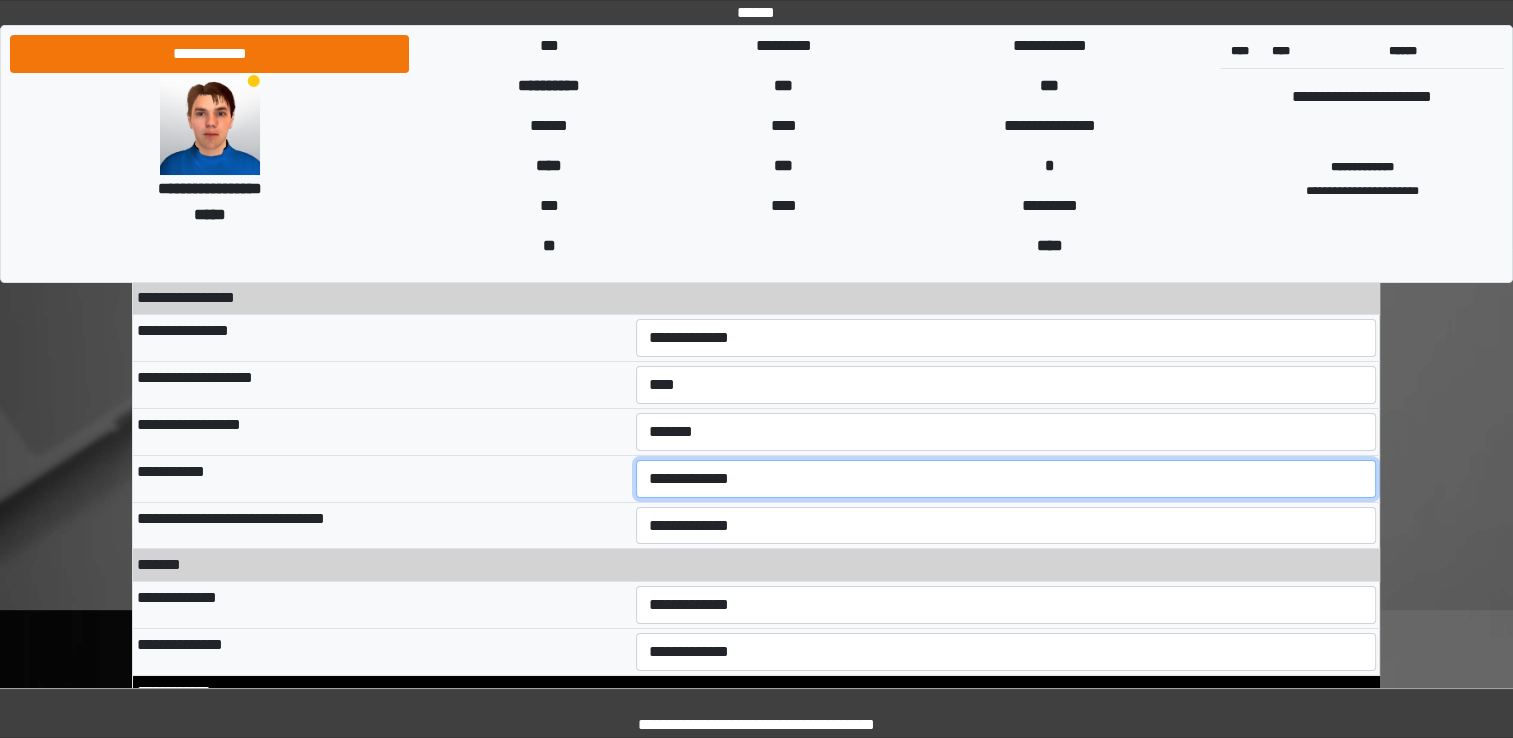 select on "**" 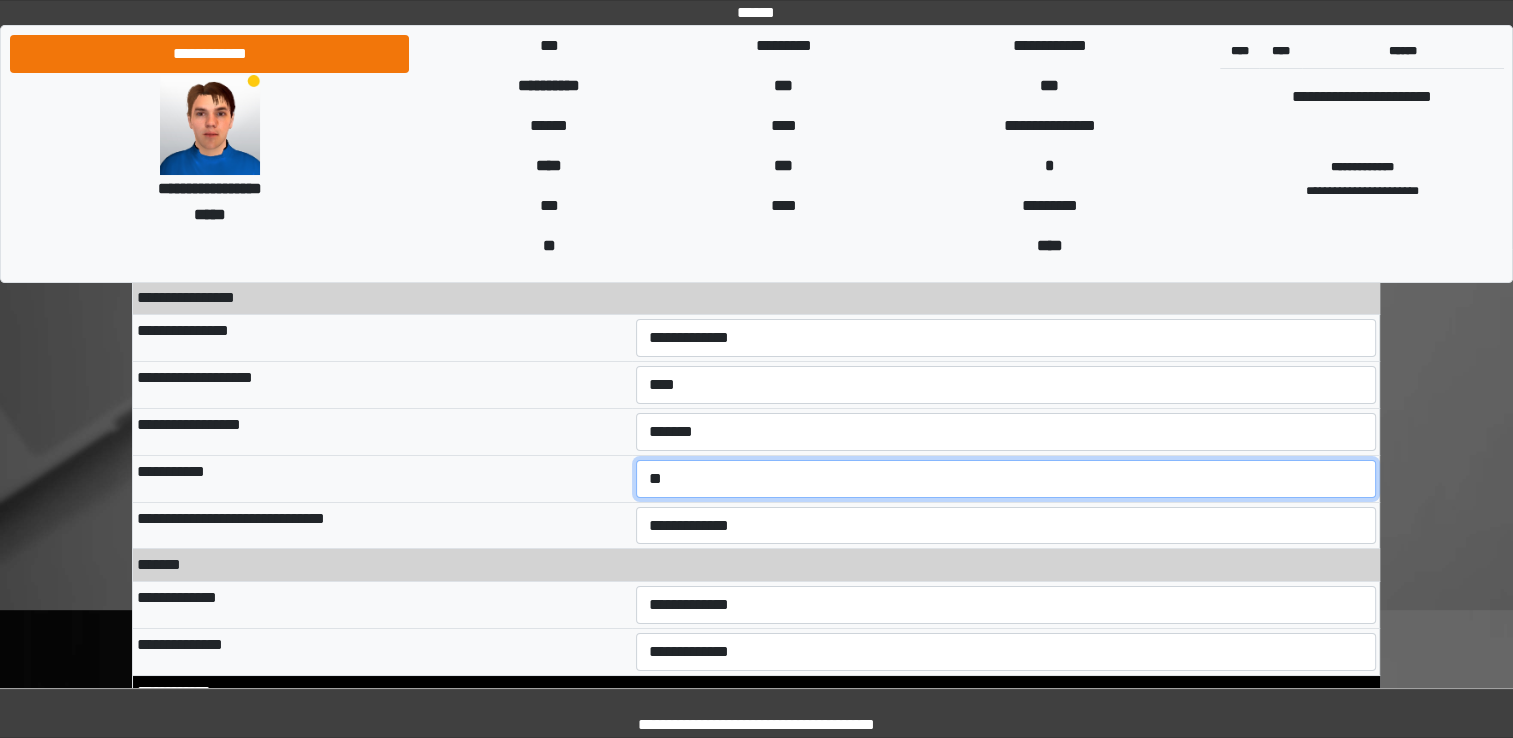 click on "**********" at bounding box center (1006, 479) 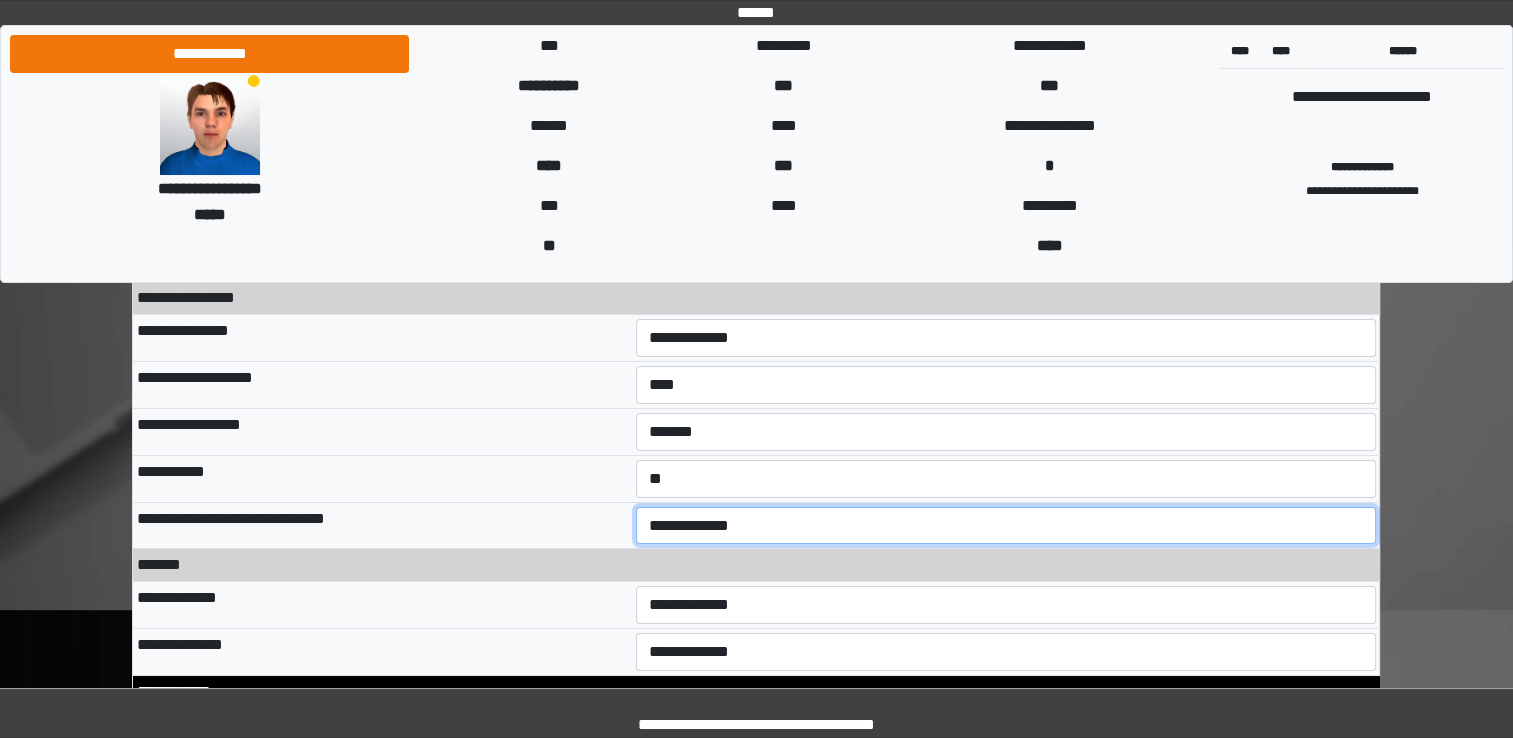 click on "**********" at bounding box center [1006, 526] 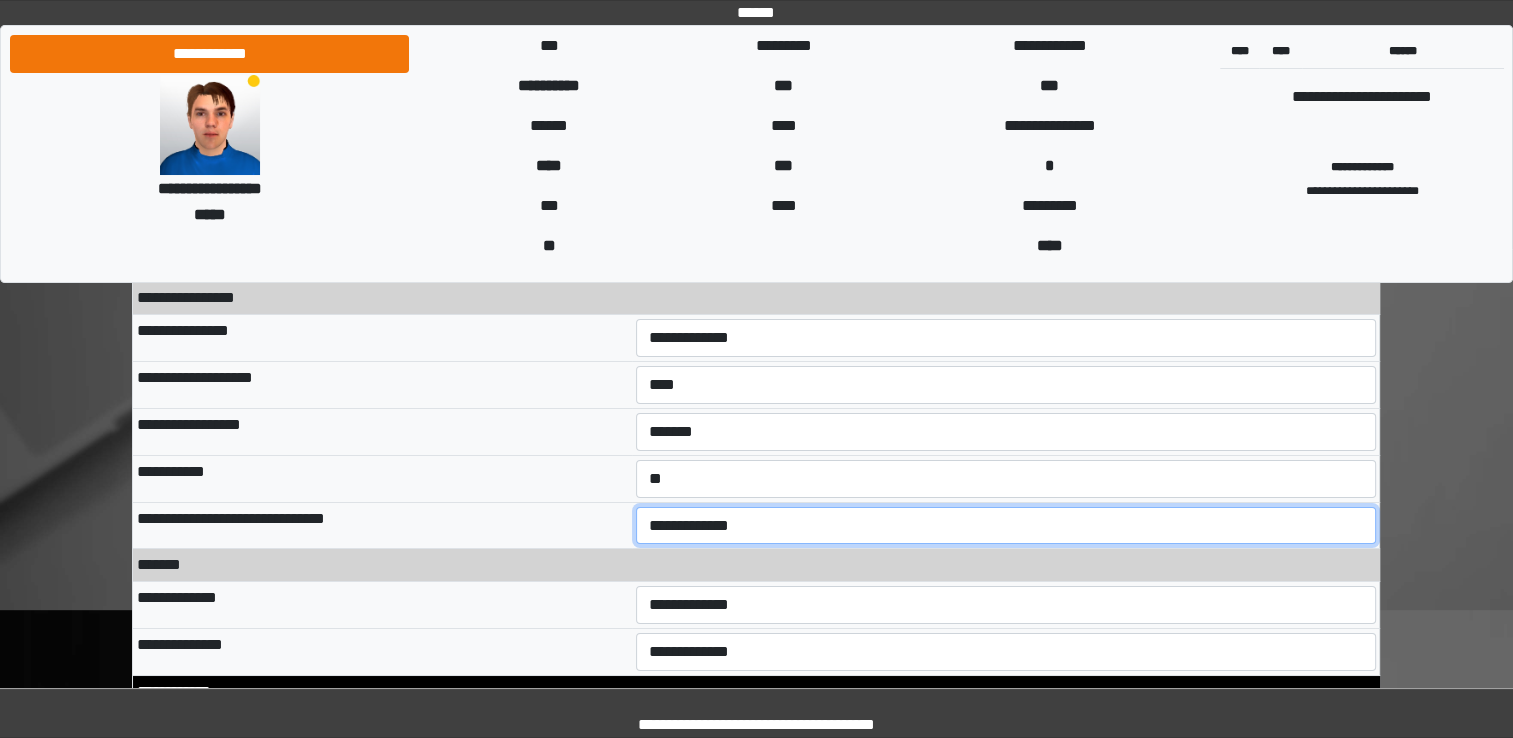 select on "*" 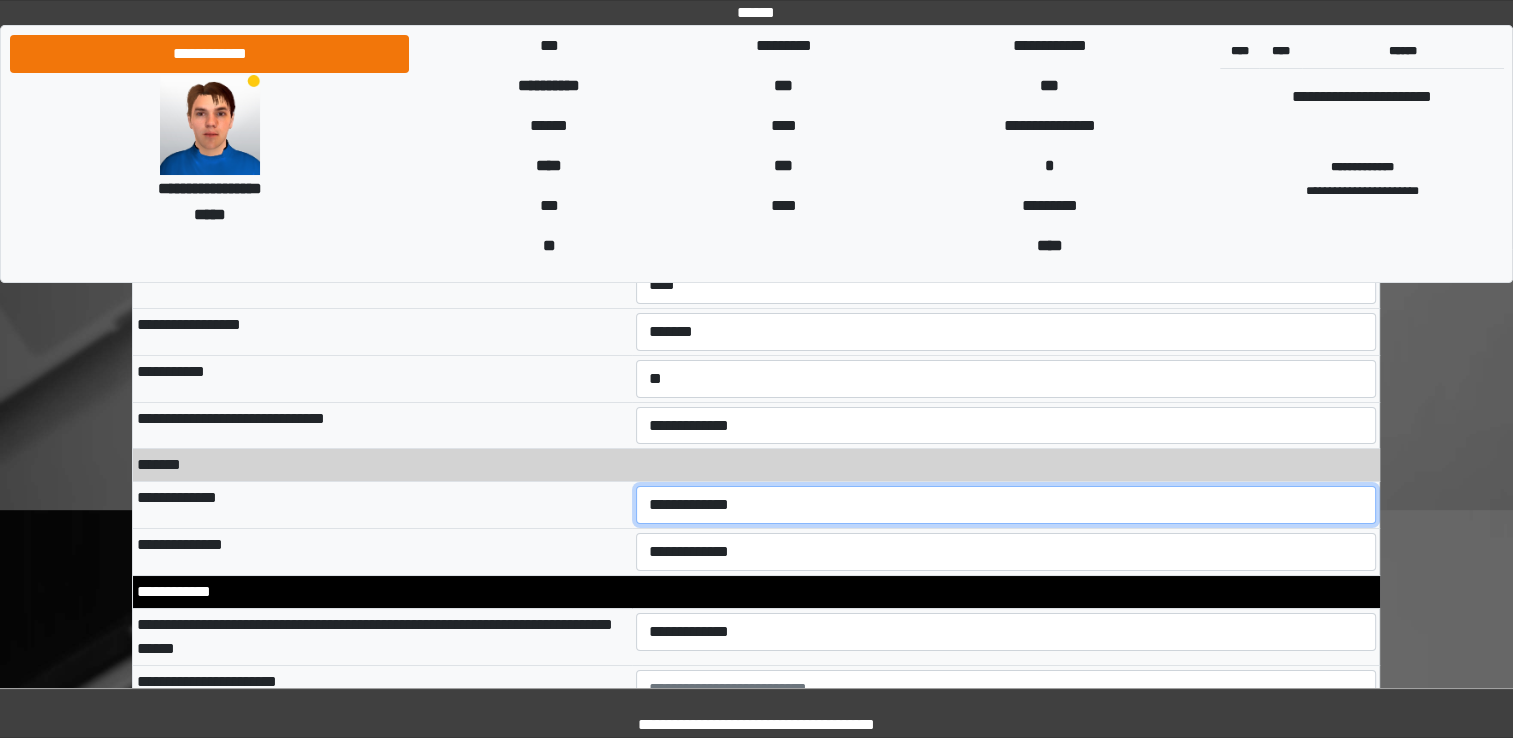 click on "**********" at bounding box center (1006, 505) 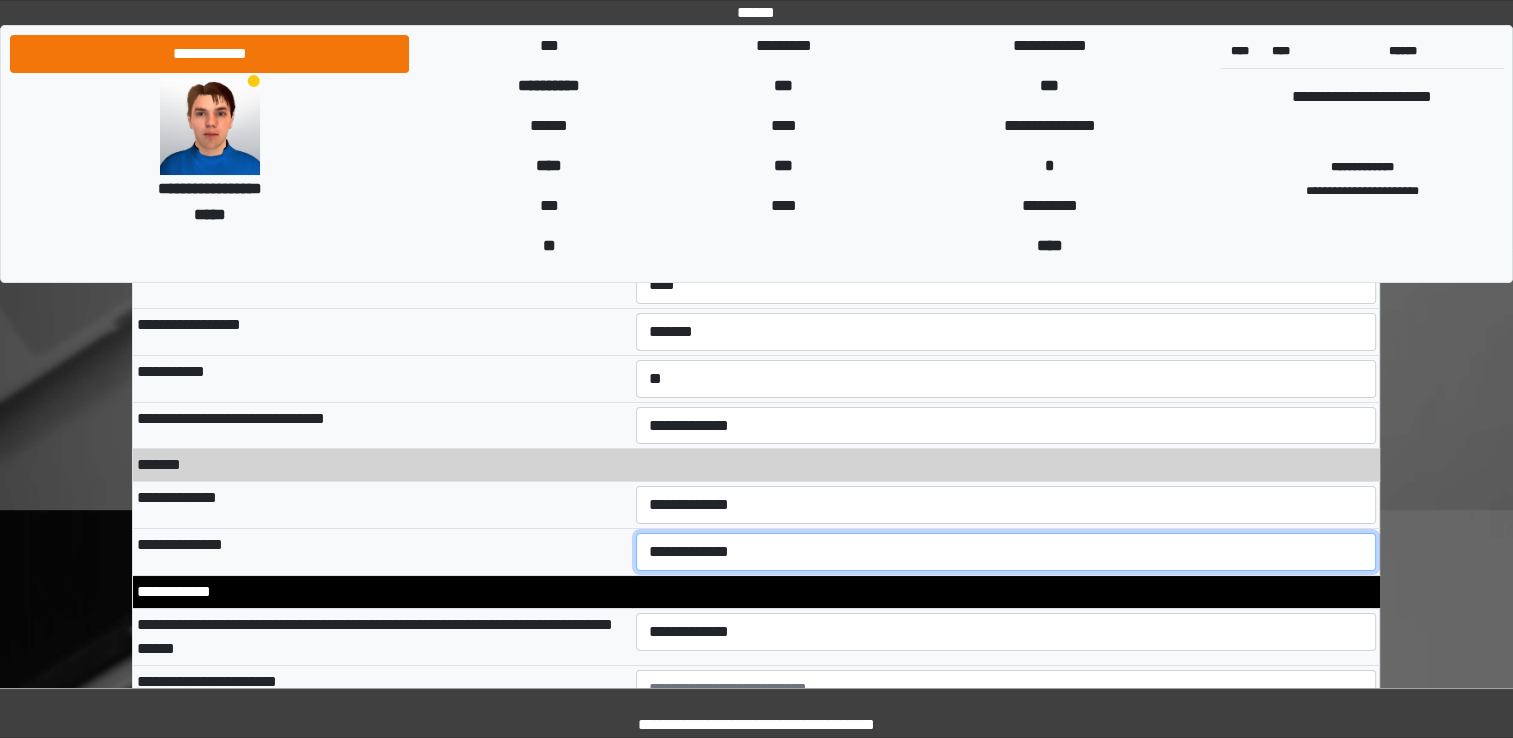 click on "**********" at bounding box center (1006, 552) 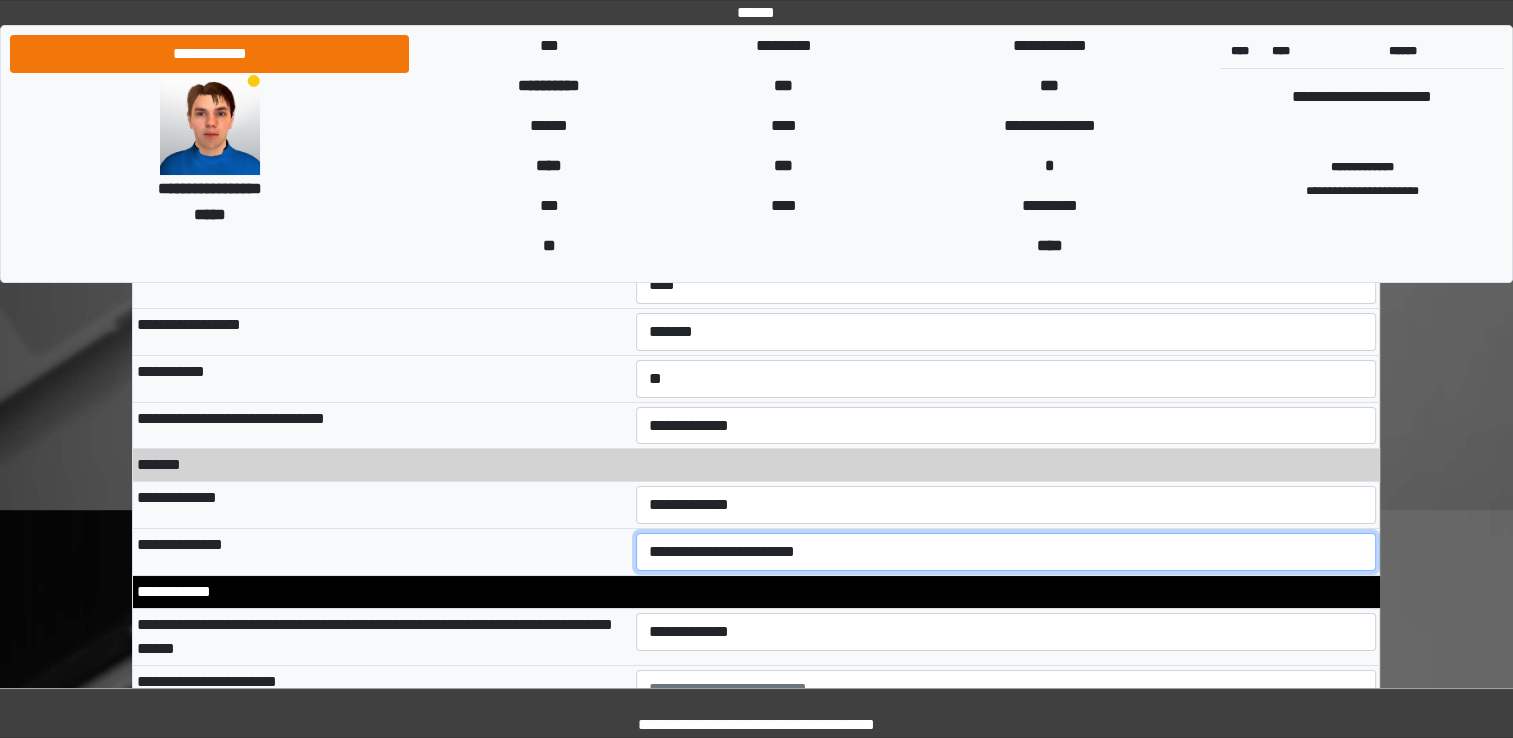 click on "**********" at bounding box center [1006, 552] 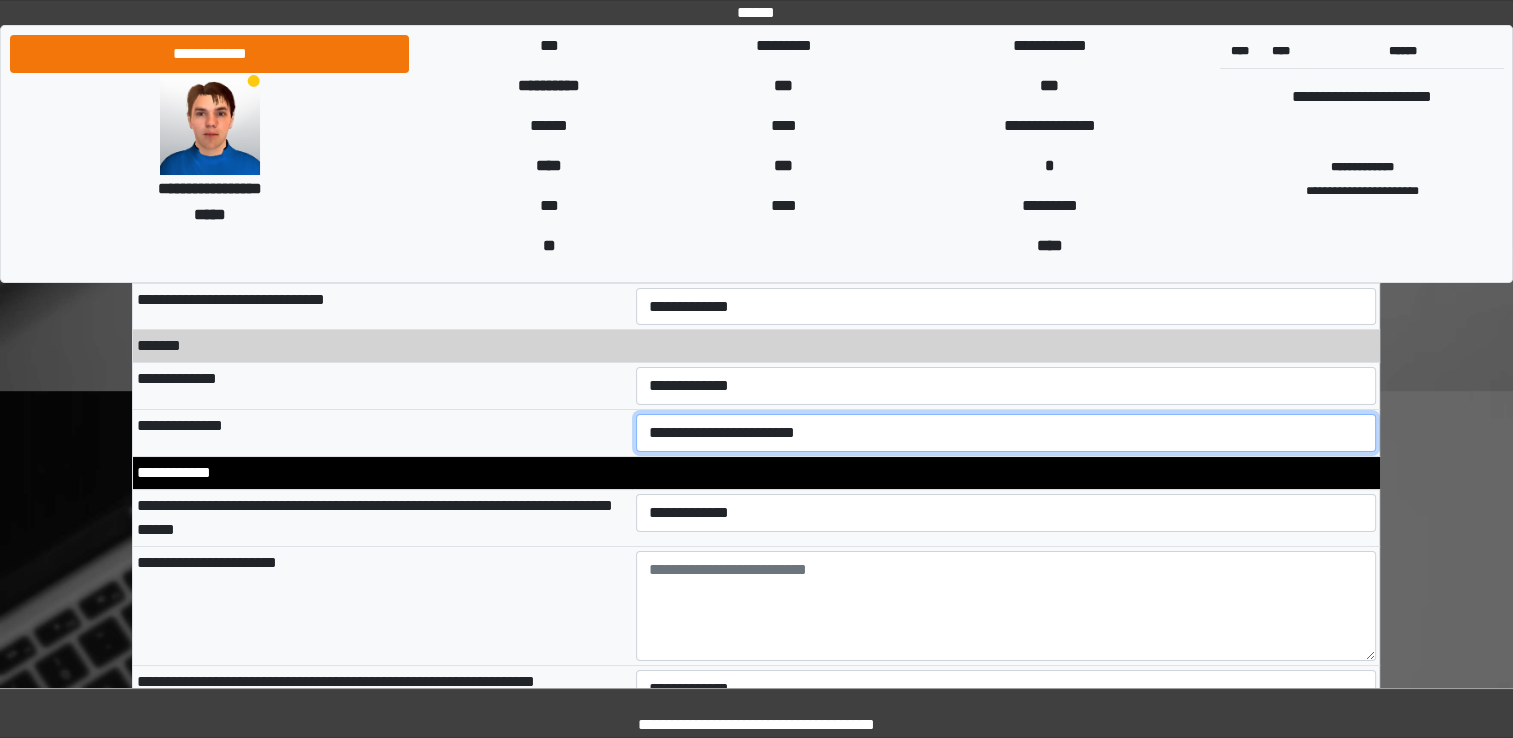 scroll, scrollTop: 7400, scrollLeft: 0, axis: vertical 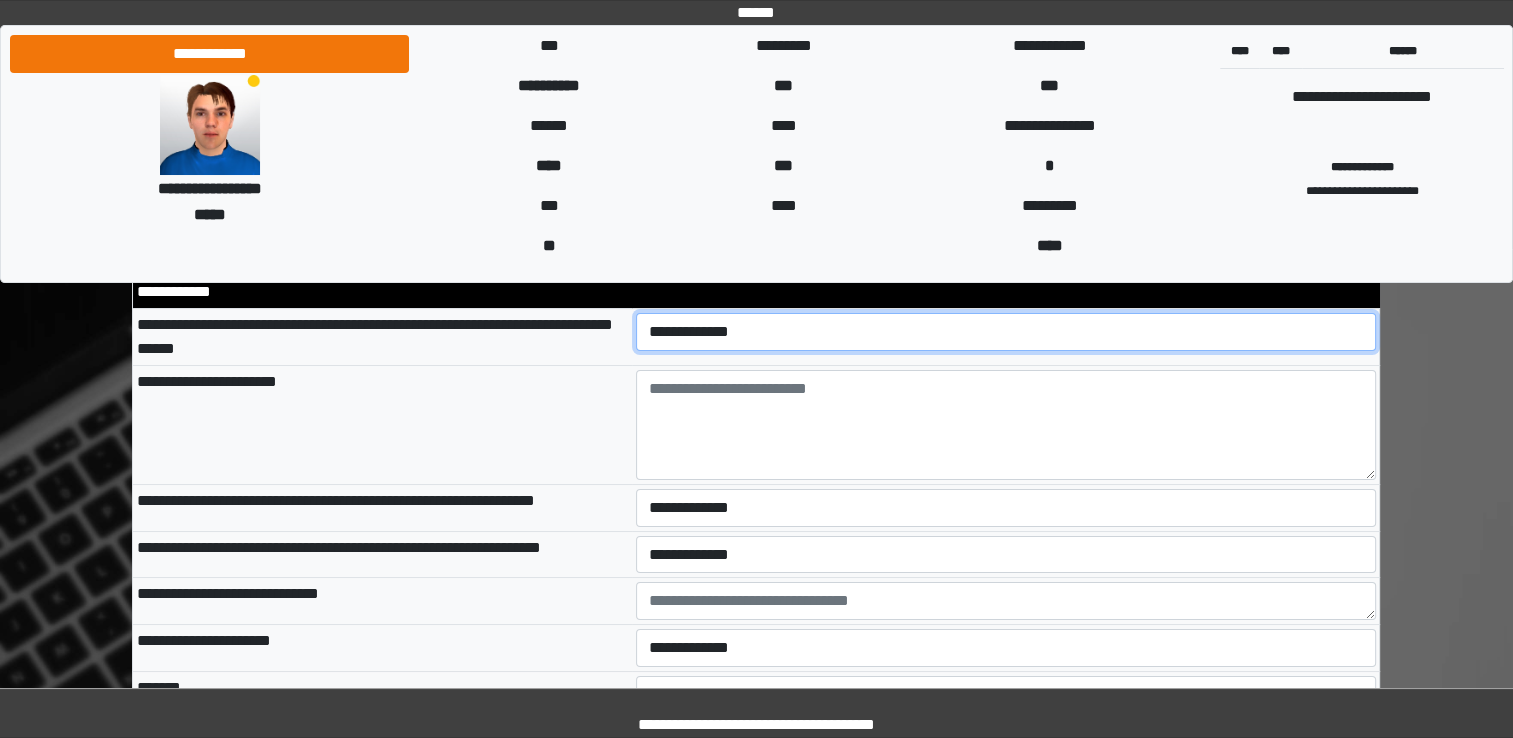 click on "**********" at bounding box center (1006, 332) 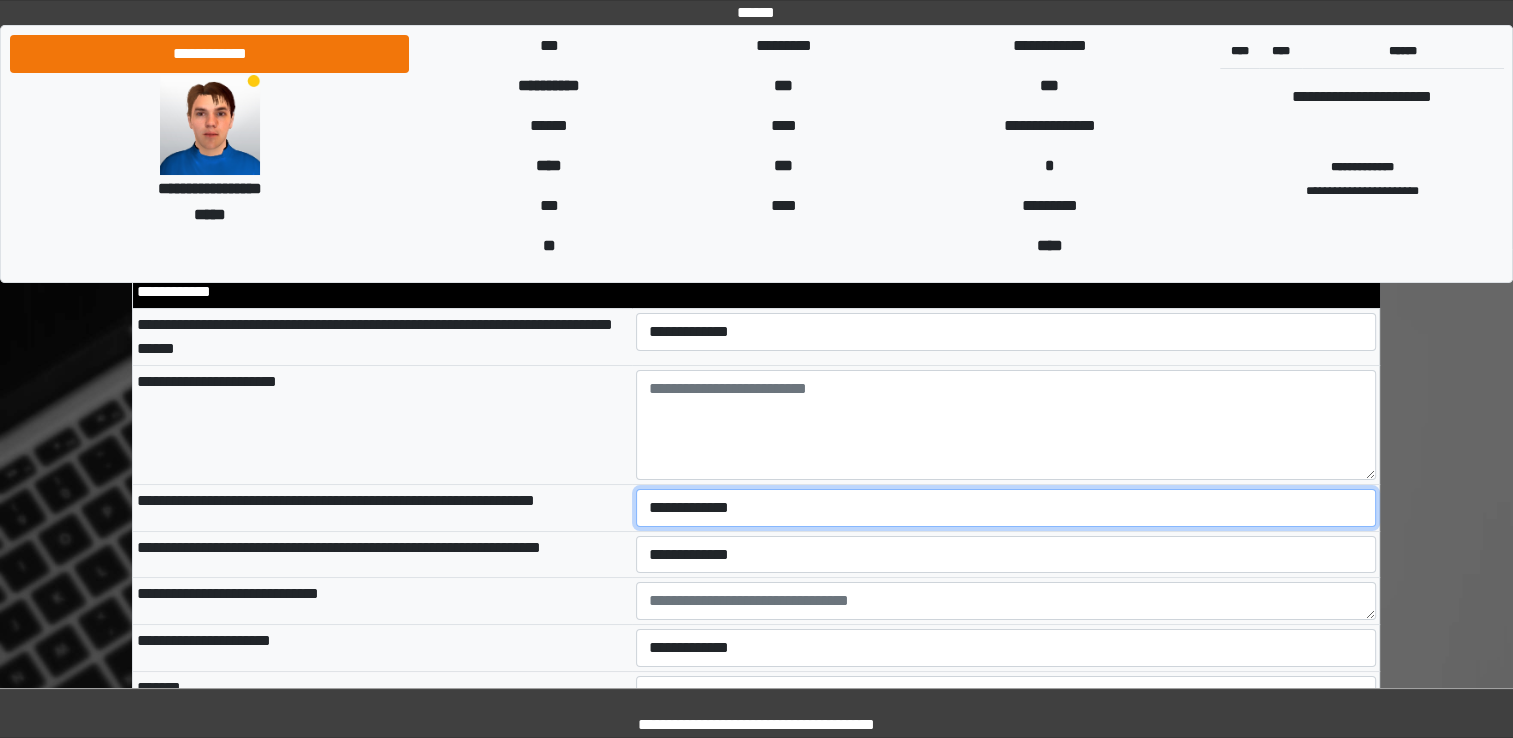 click on "**********" at bounding box center [1006, 508] 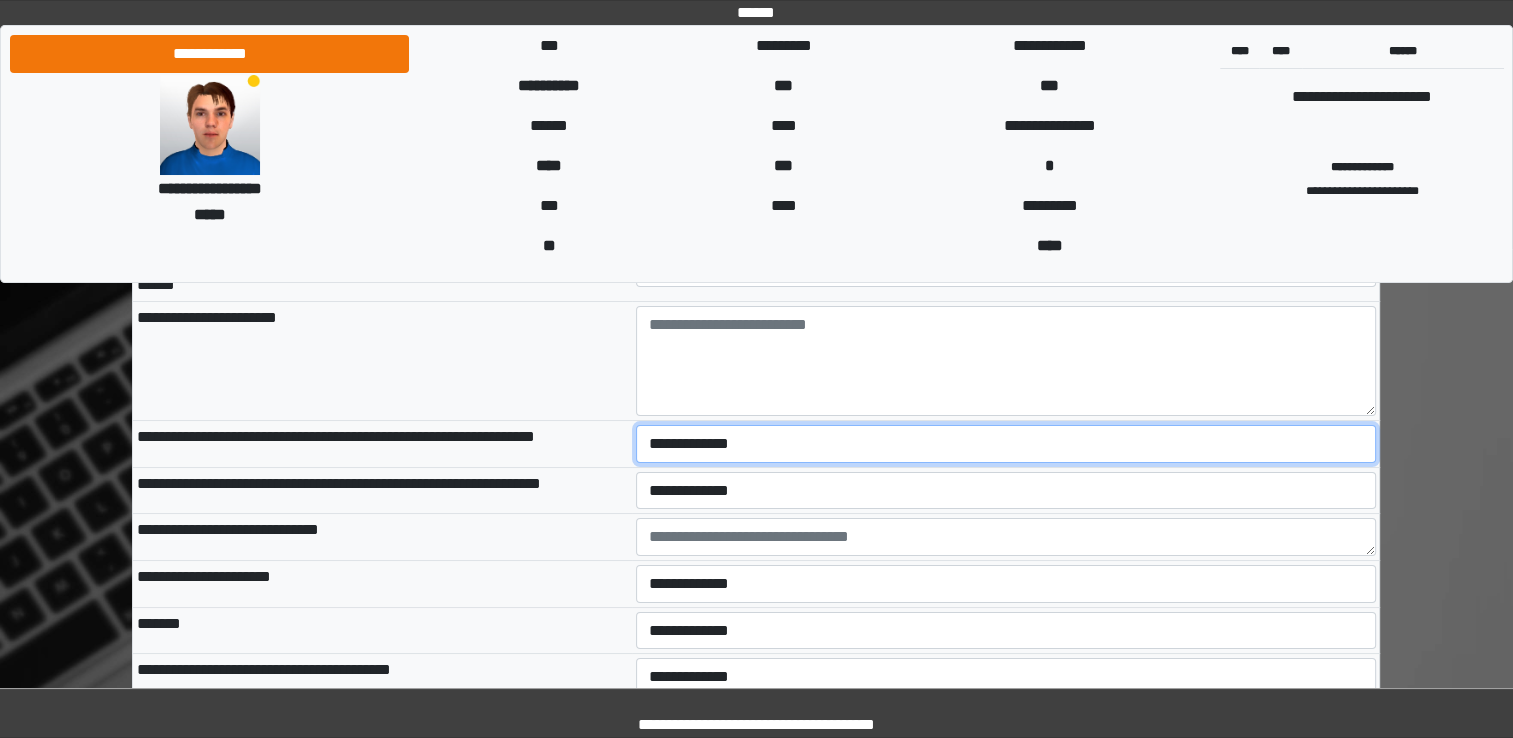 scroll, scrollTop: 7500, scrollLeft: 0, axis: vertical 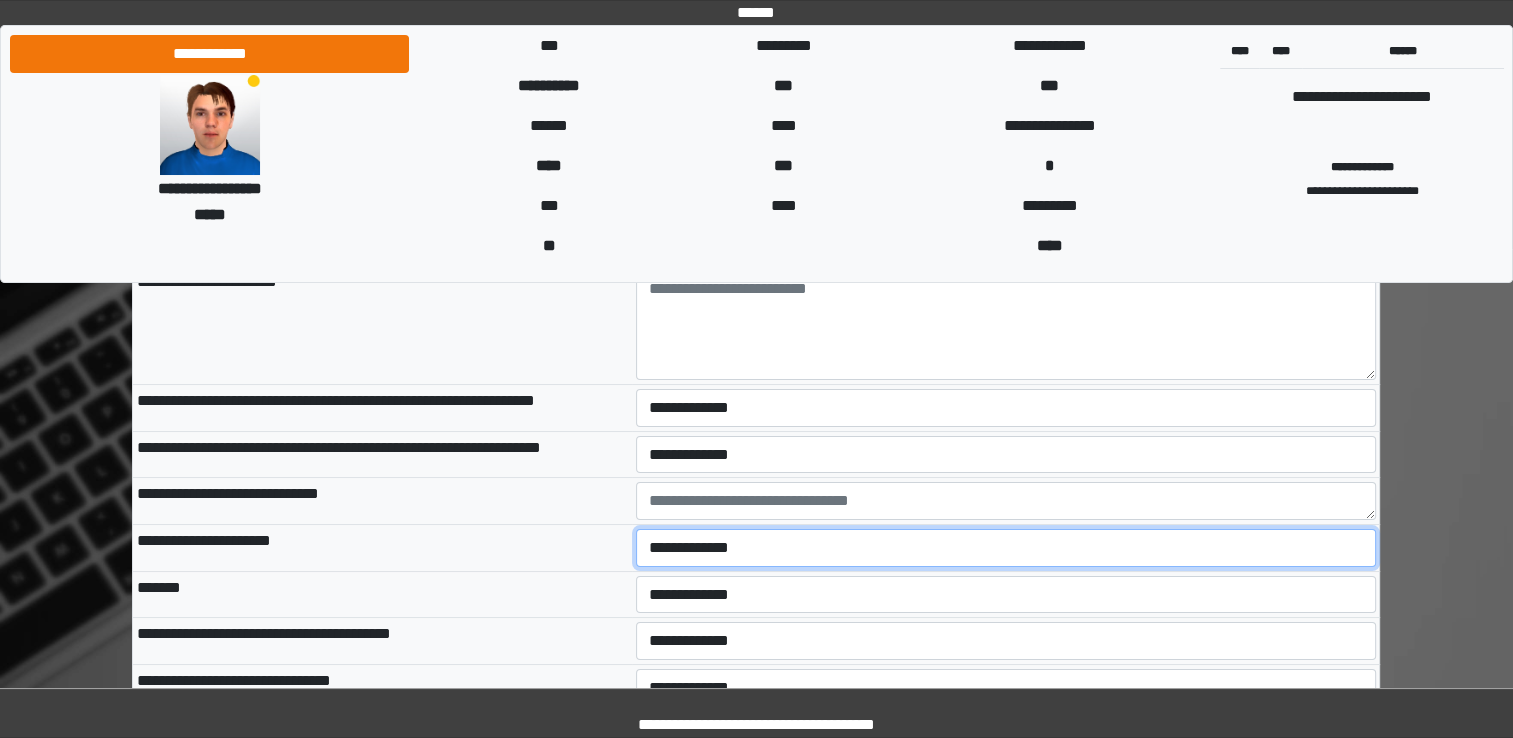 click on "**********" at bounding box center (1006, 548) 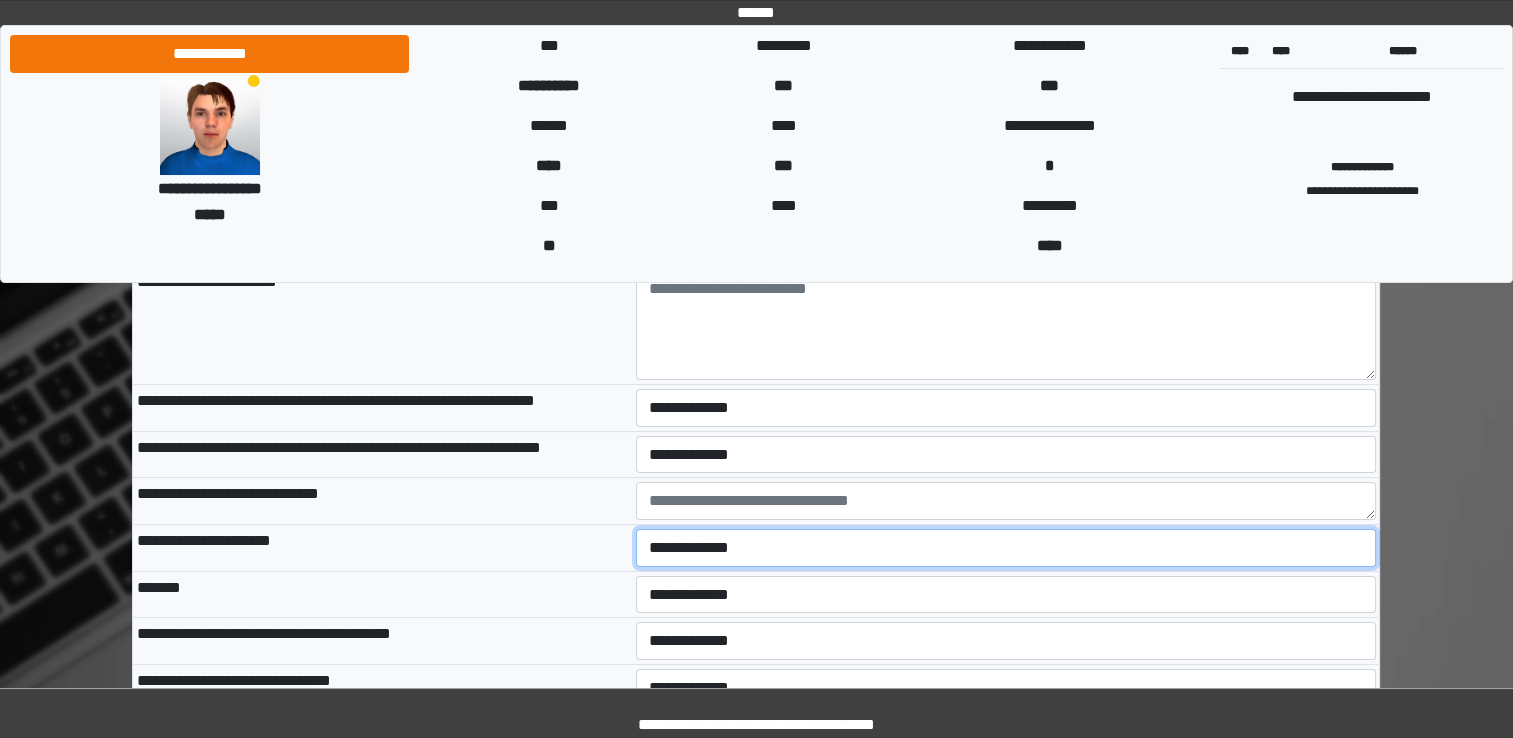 select on "*" 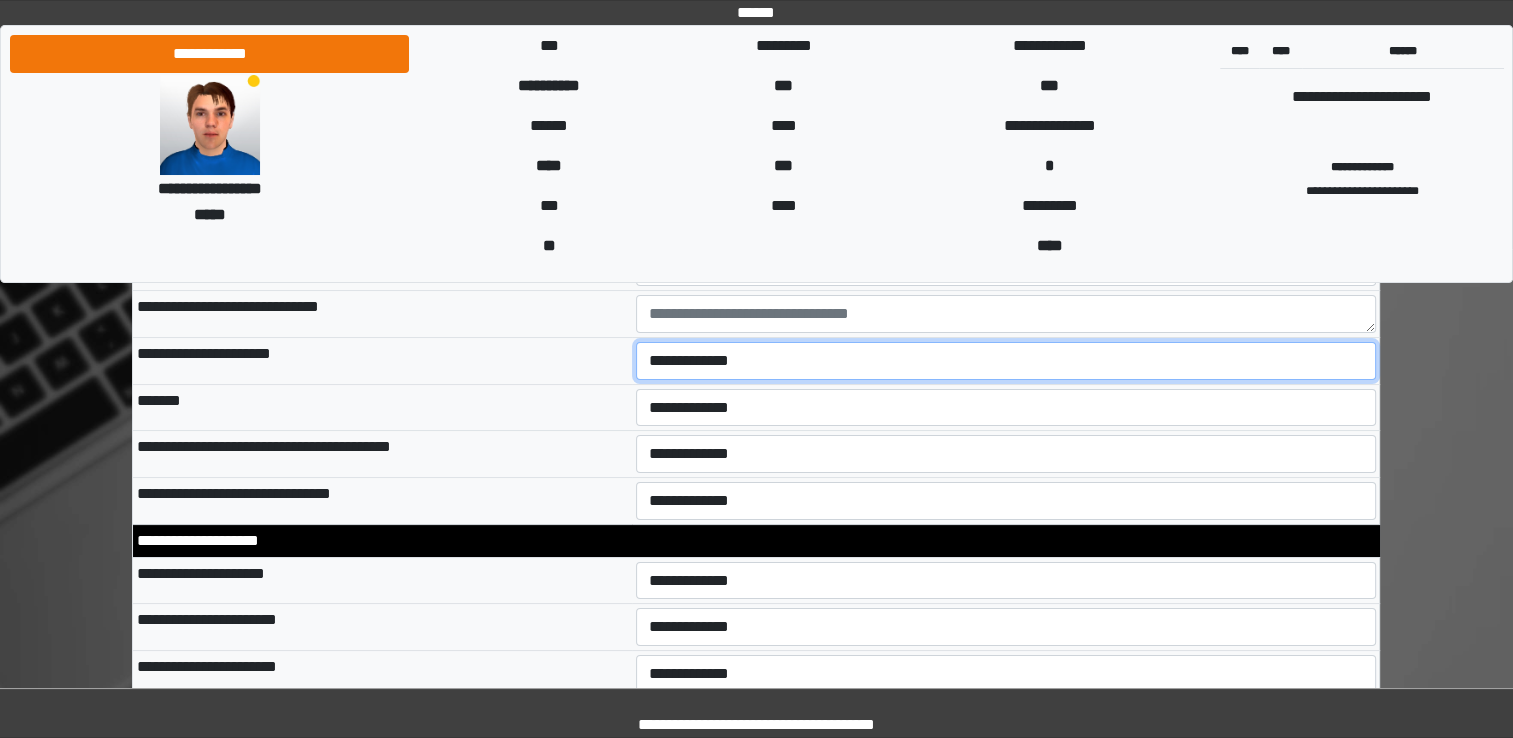 scroll, scrollTop: 7700, scrollLeft: 0, axis: vertical 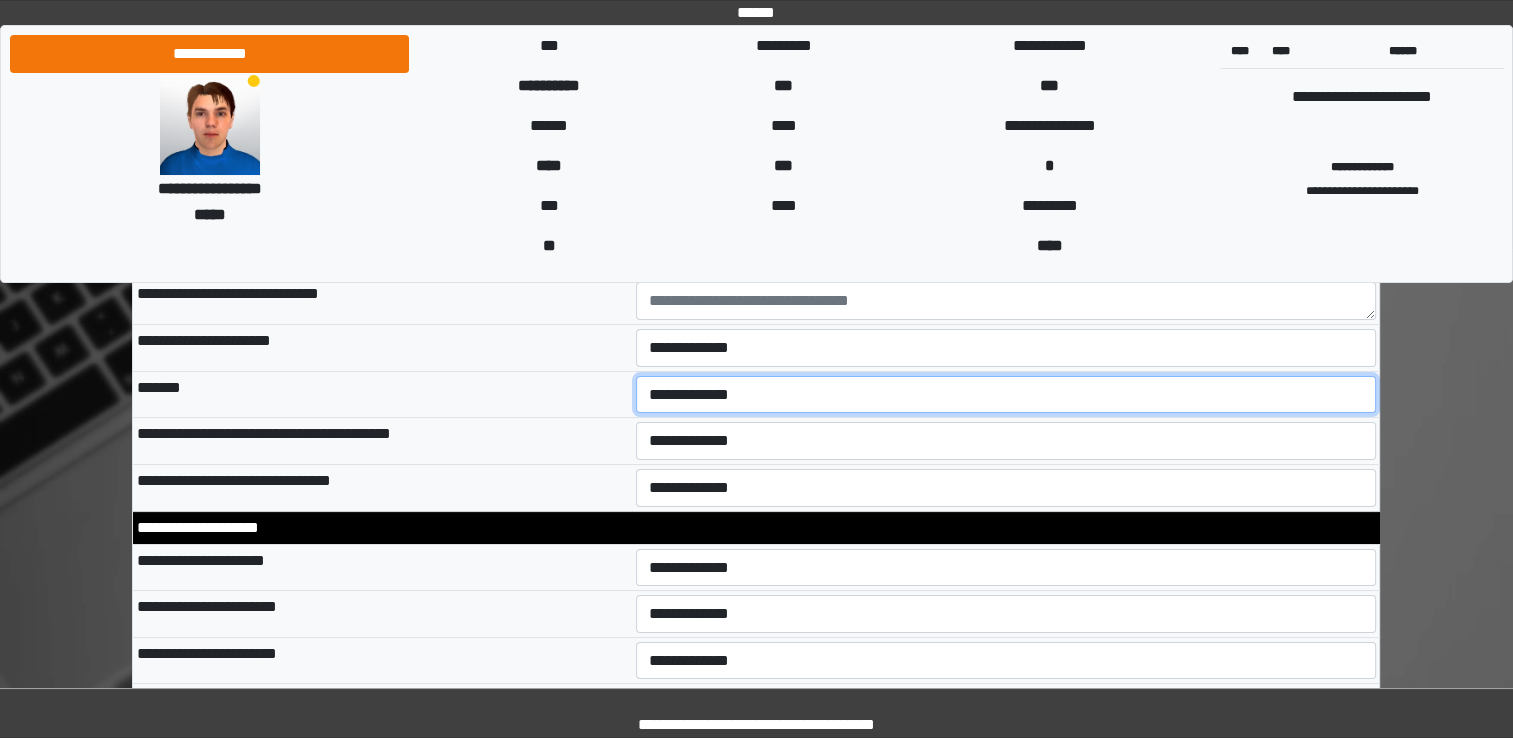 click on "**********" at bounding box center (1006, 395) 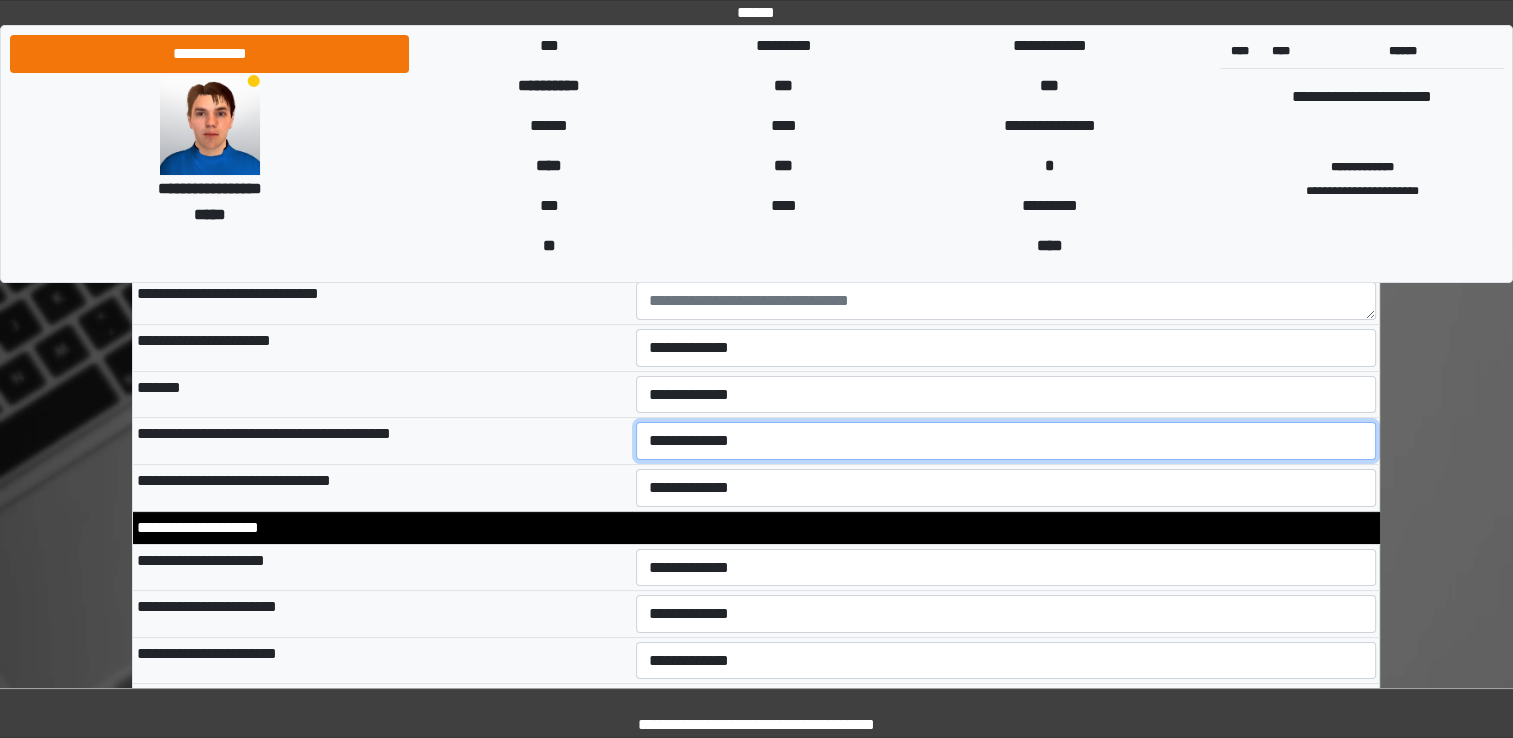 click on "**********" at bounding box center (1006, 441) 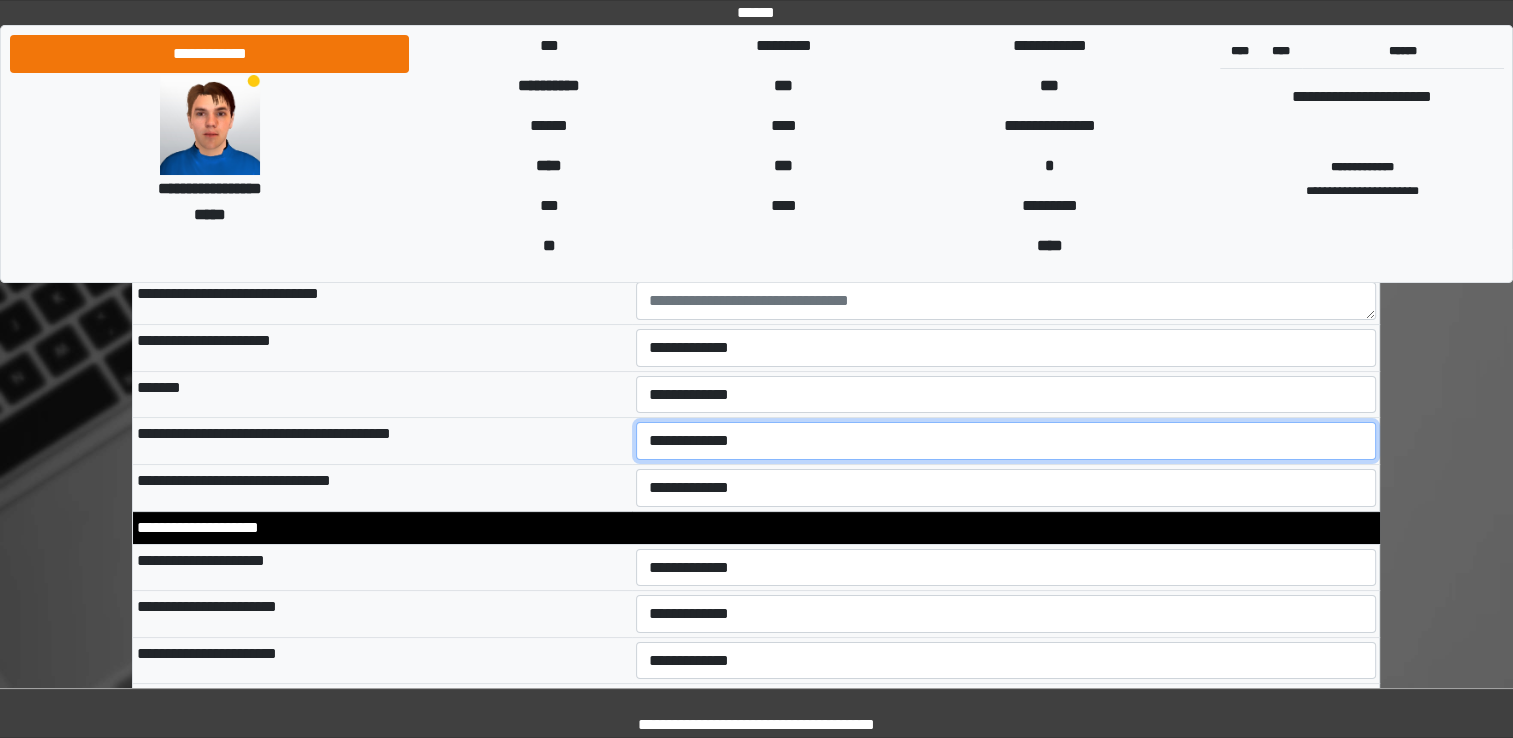 select on "*" 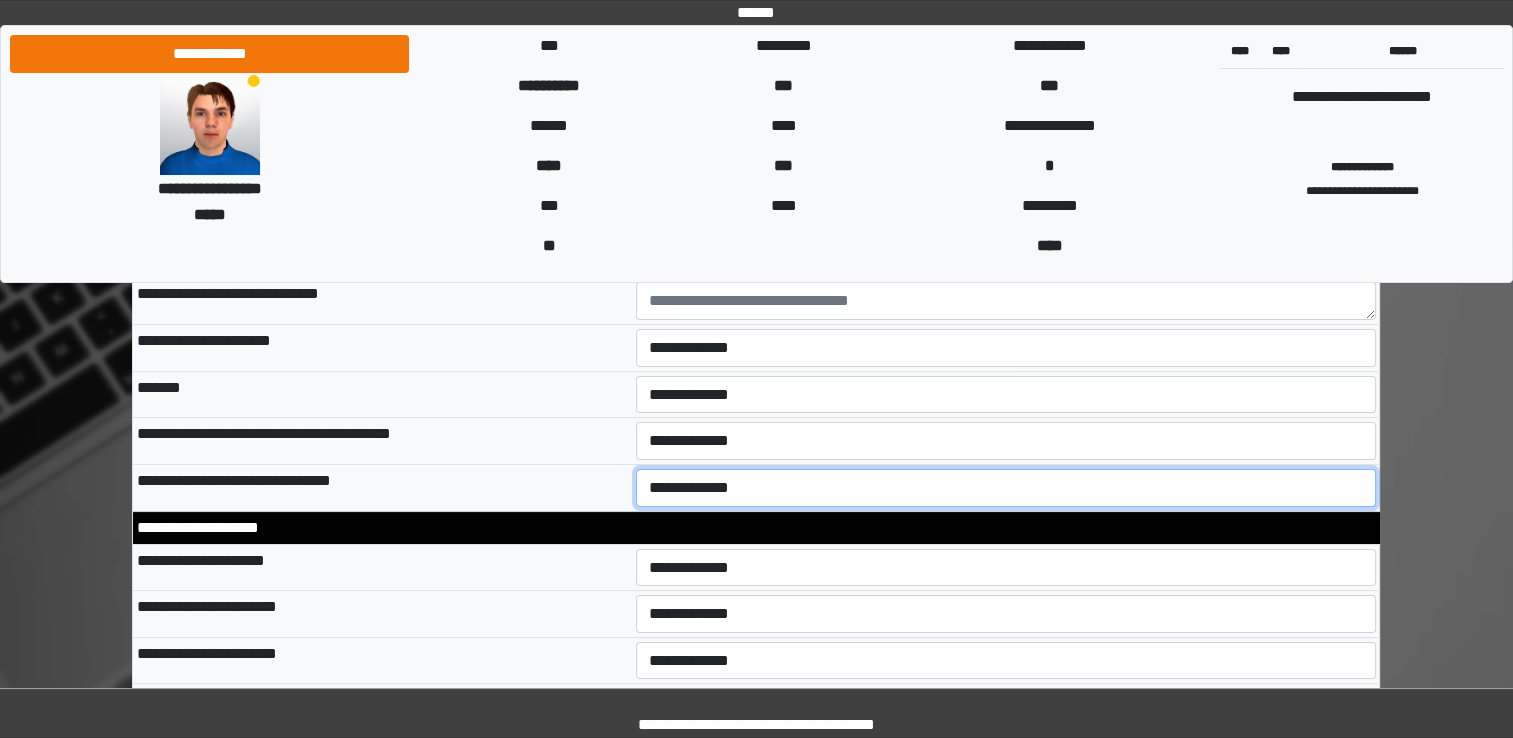 click on "**********" at bounding box center [1006, 488] 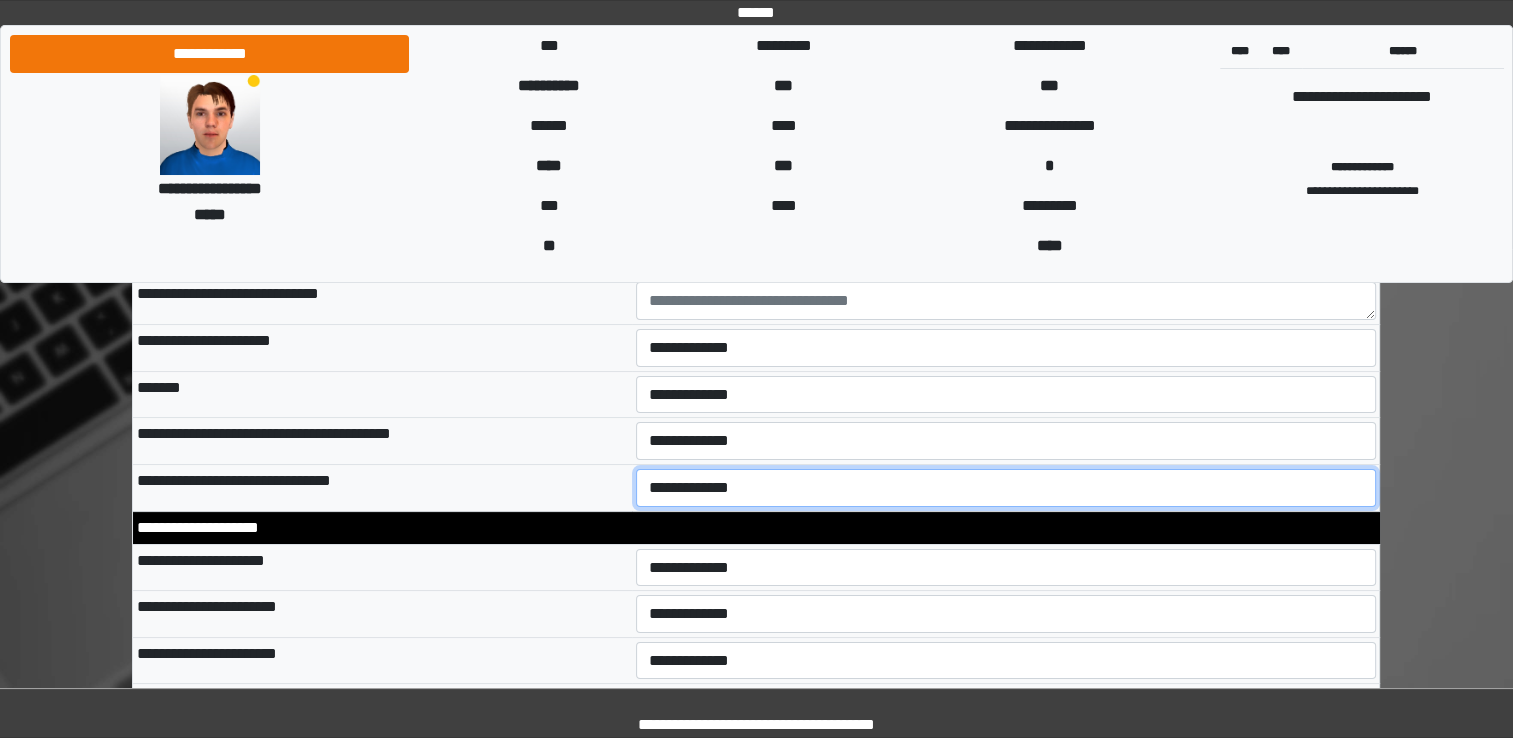 select on "*" 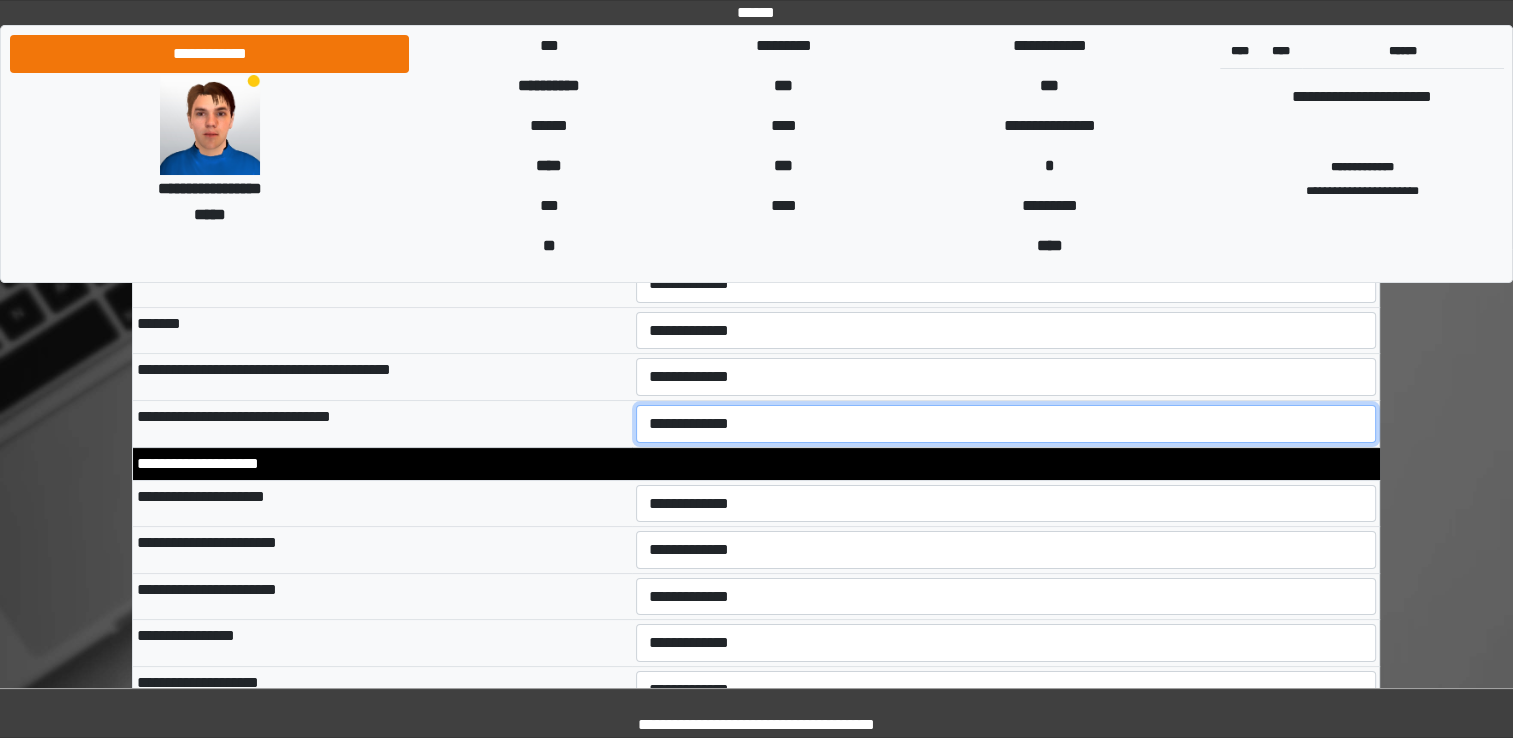 scroll, scrollTop: 7800, scrollLeft: 0, axis: vertical 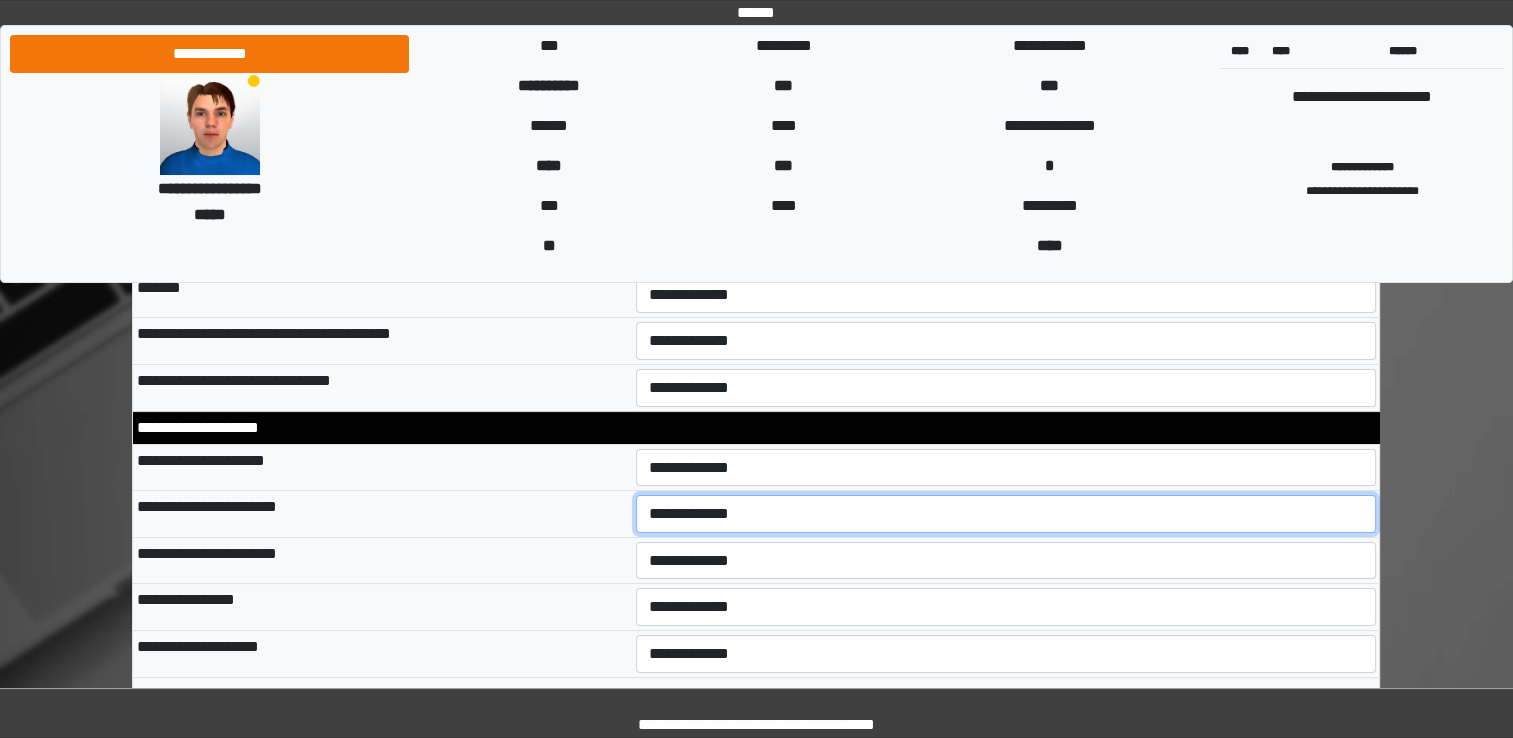 click on "**********" at bounding box center (1006, 514) 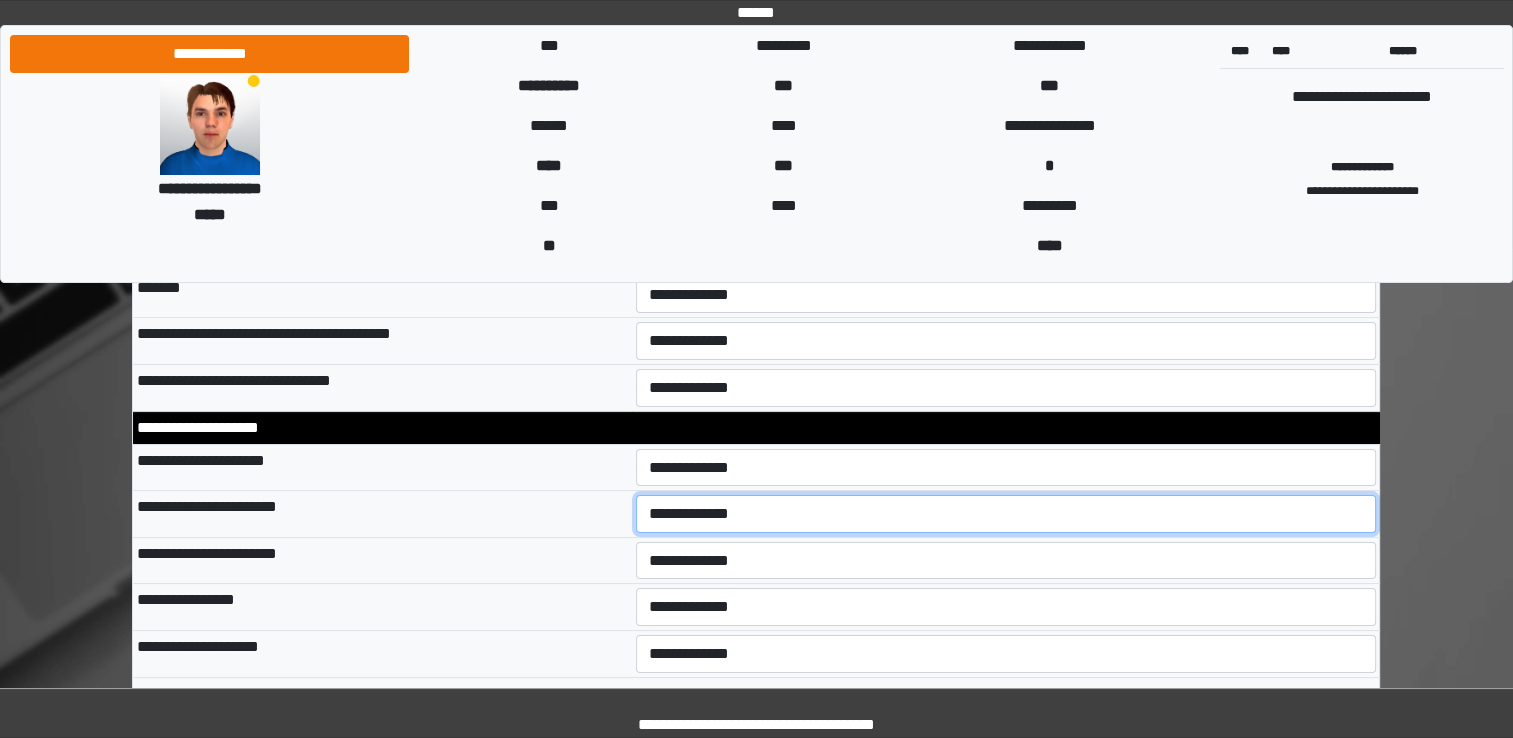 select on "*" 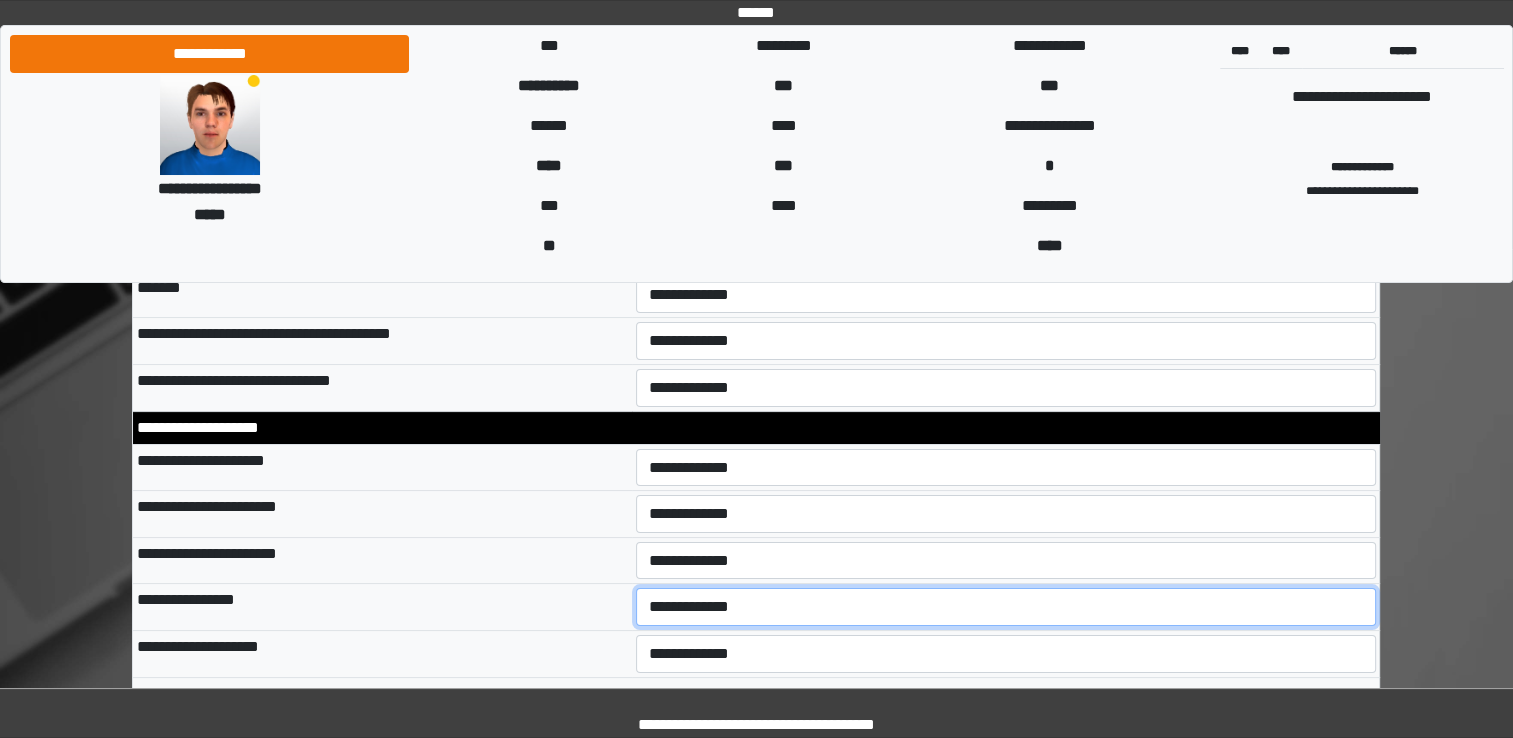 click on "**********" at bounding box center [1006, 607] 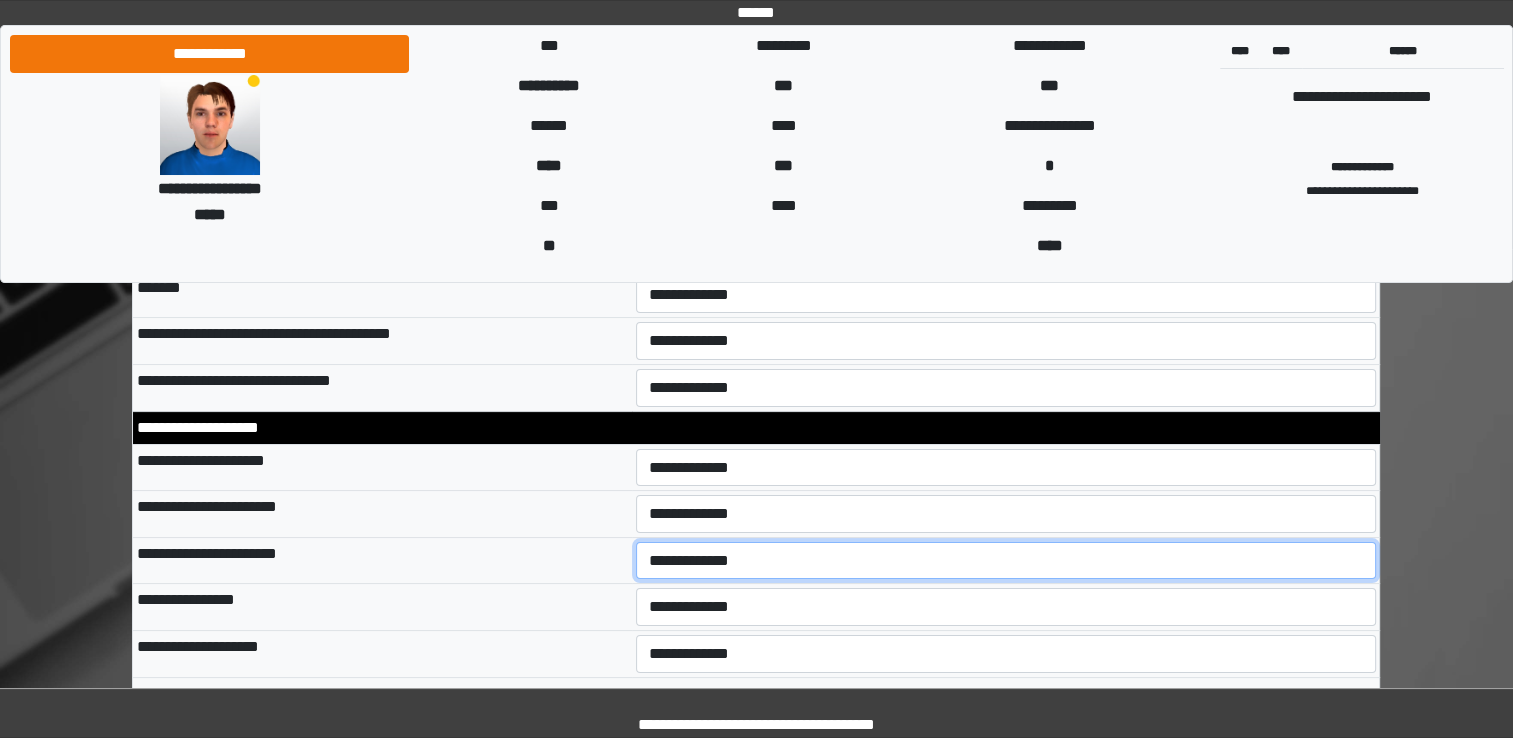 click on "**********" at bounding box center (1006, 561) 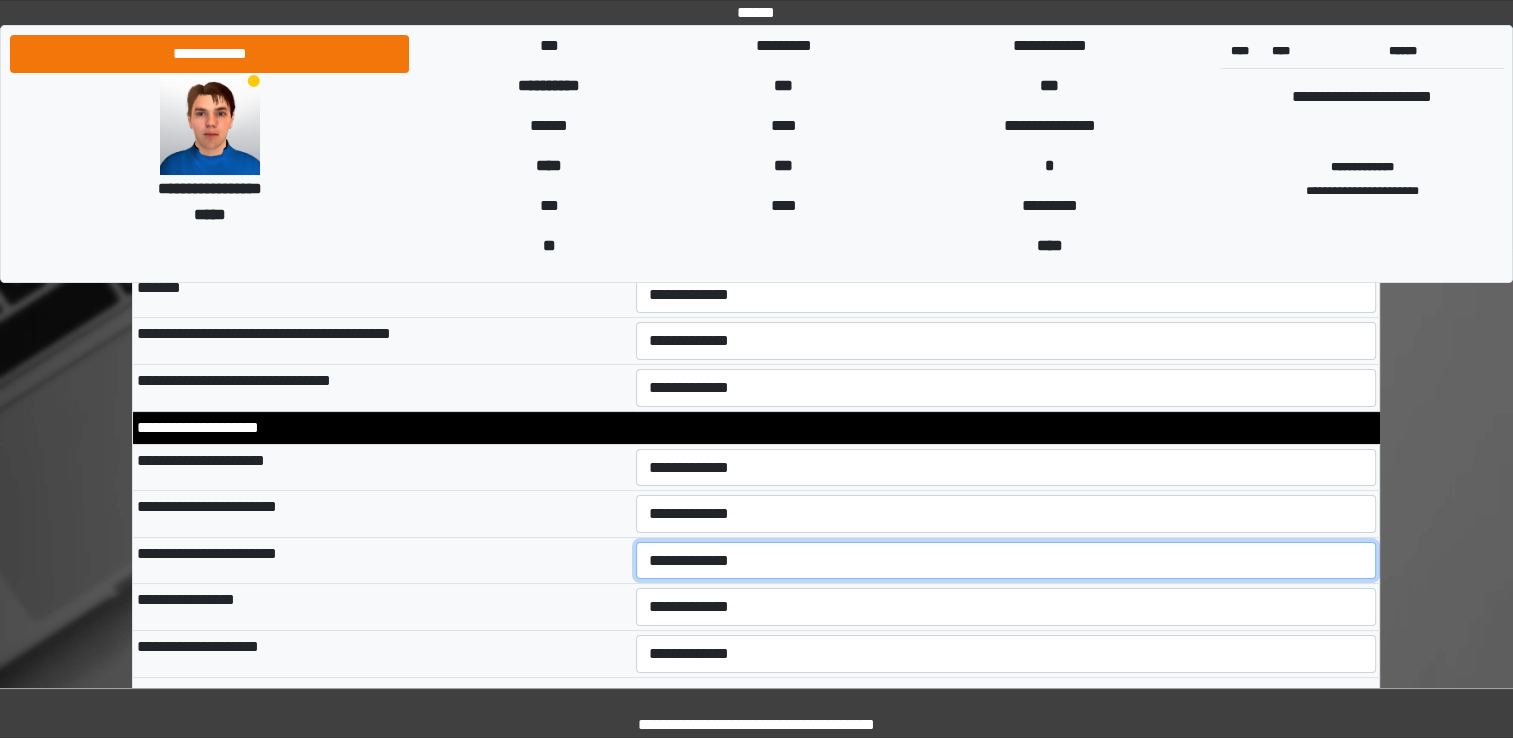 select on "*" 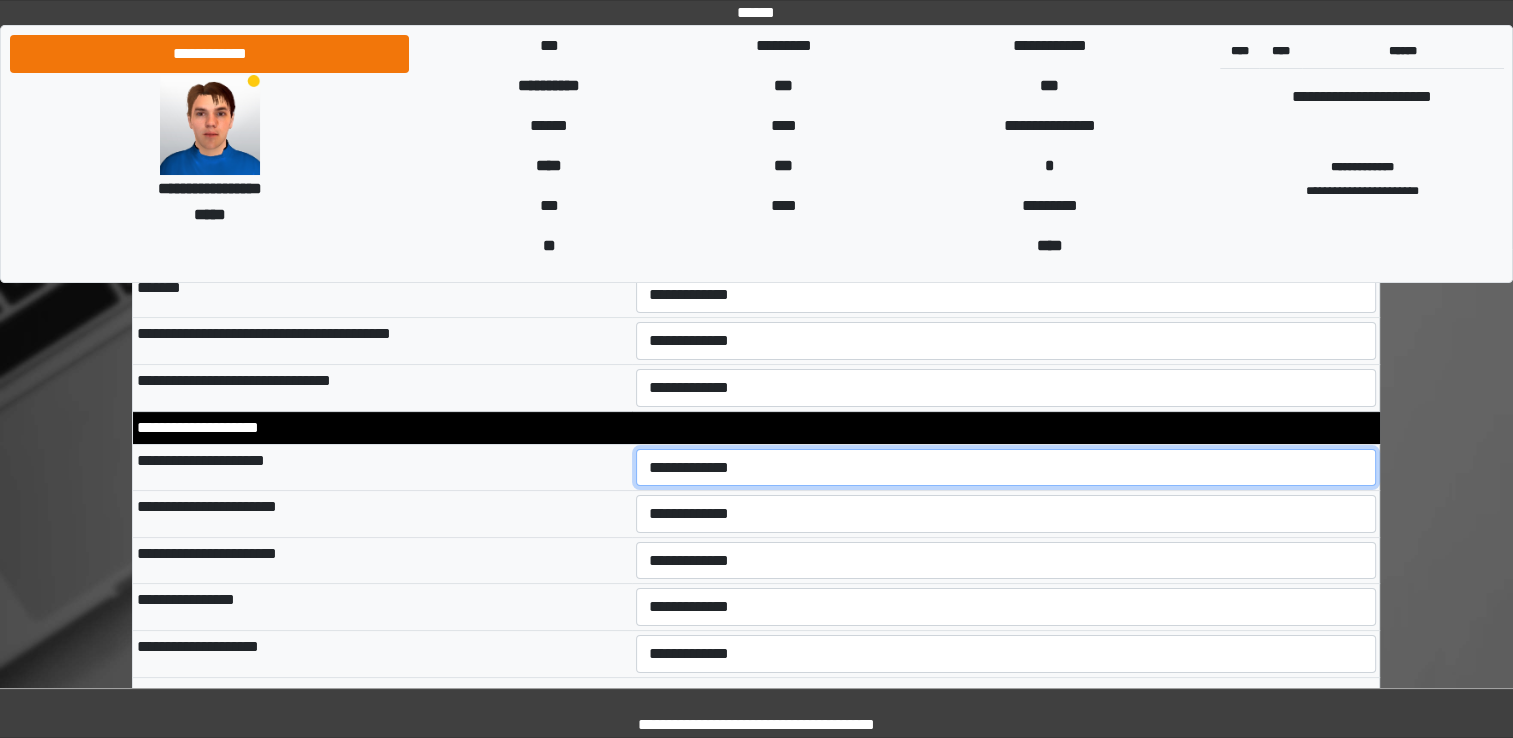 click on "**********" at bounding box center (1006, 468) 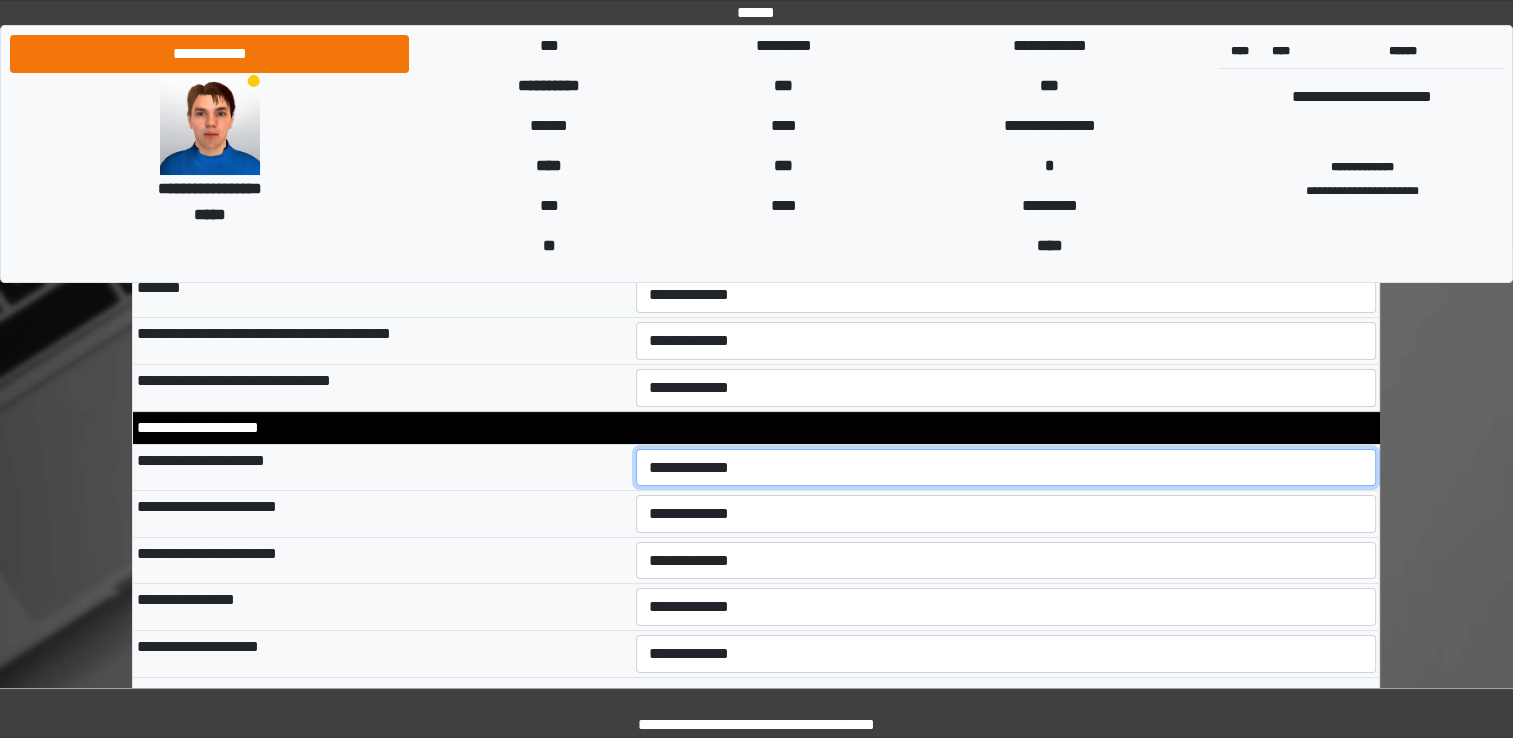 select on "*" 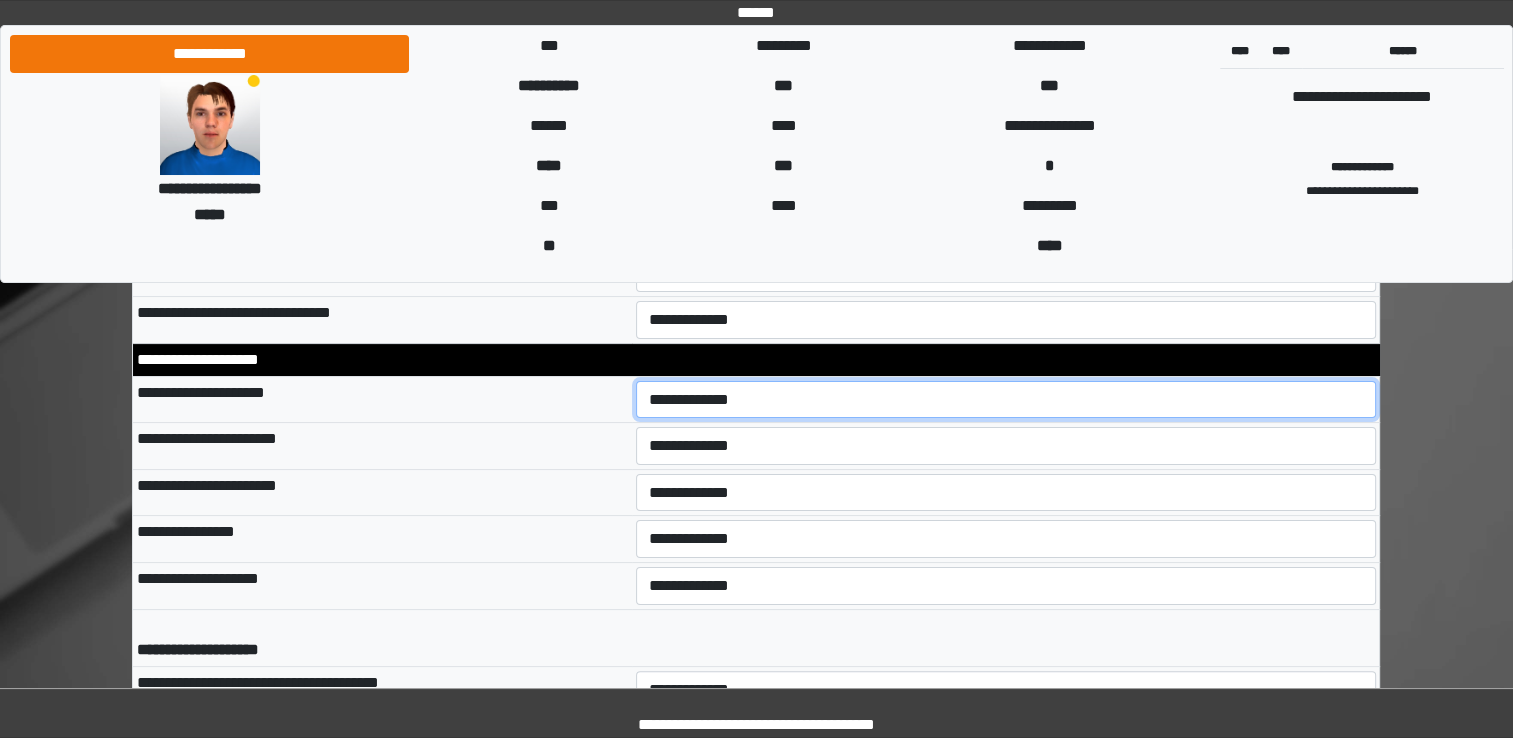 scroll, scrollTop: 7900, scrollLeft: 0, axis: vertical 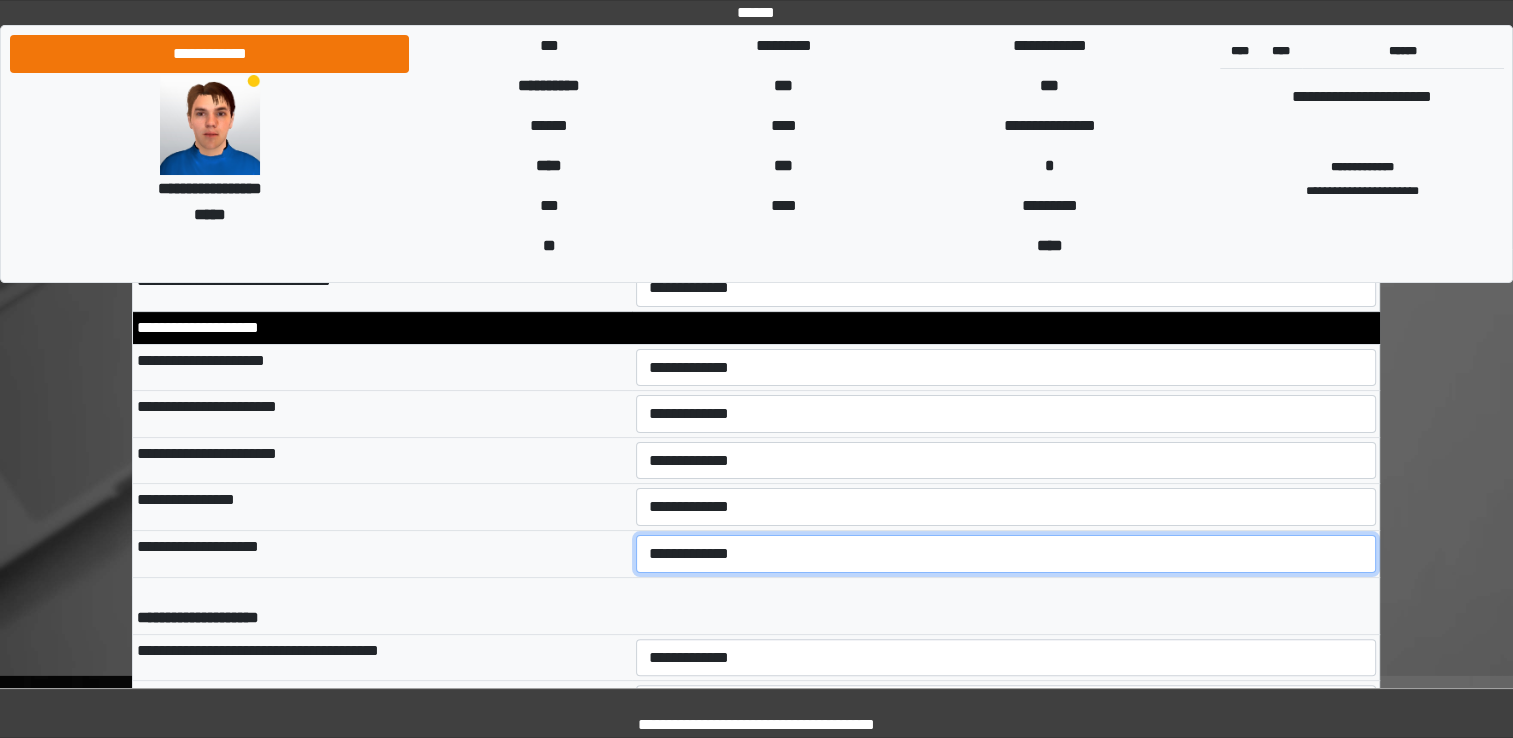 click on "**********" at bounding box center [1006, 554] 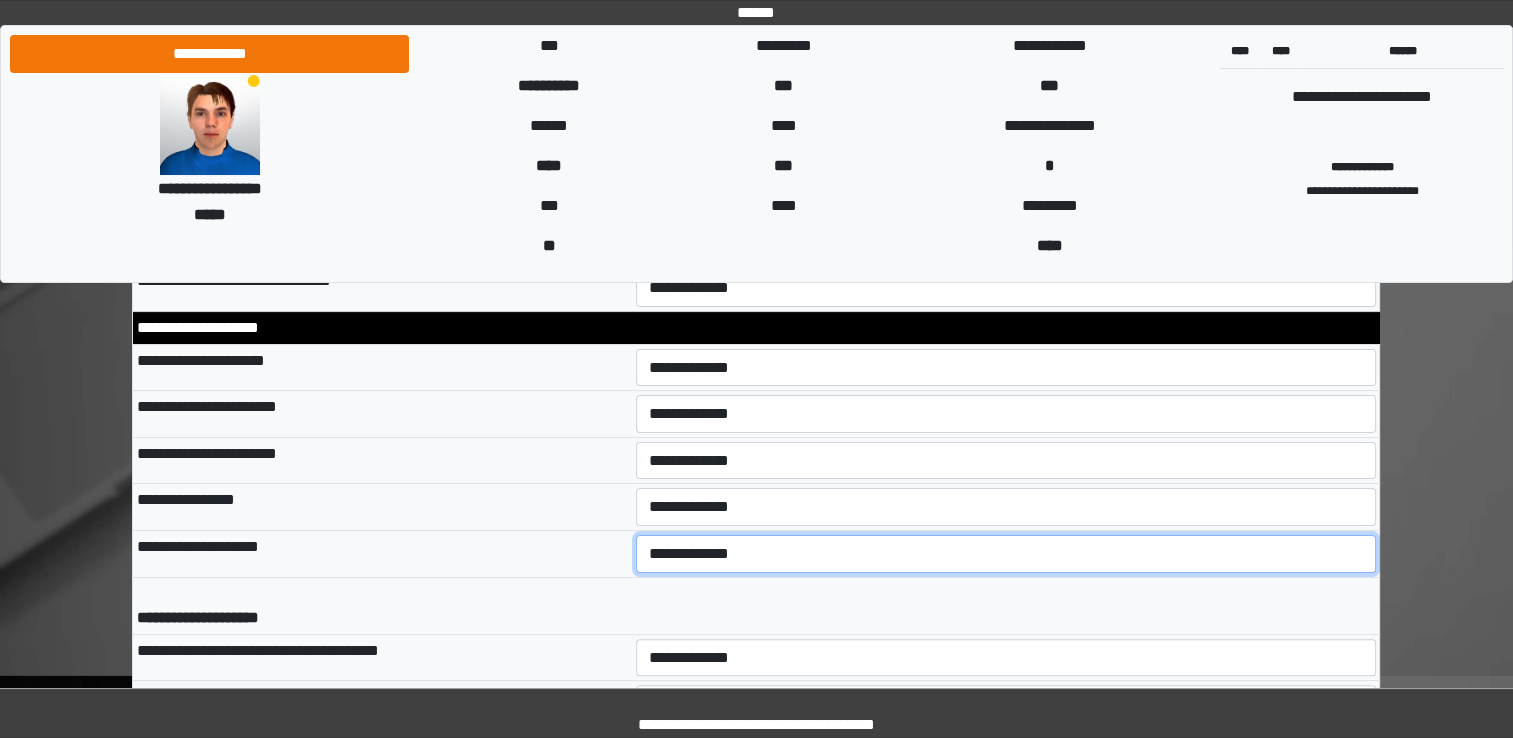 select on "*" 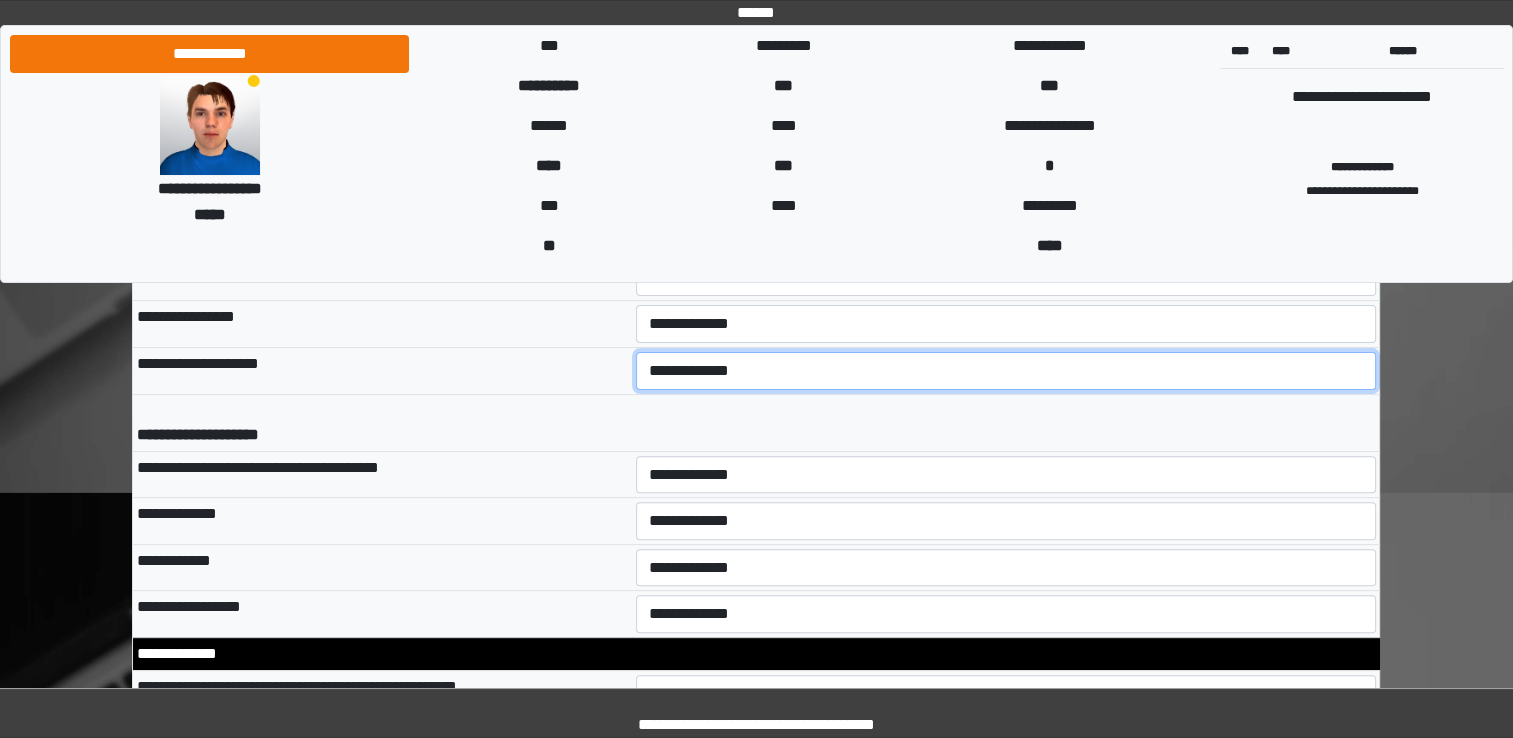 scroll, scrollTop: 8100, scrollLeft: 0, axis: vertical 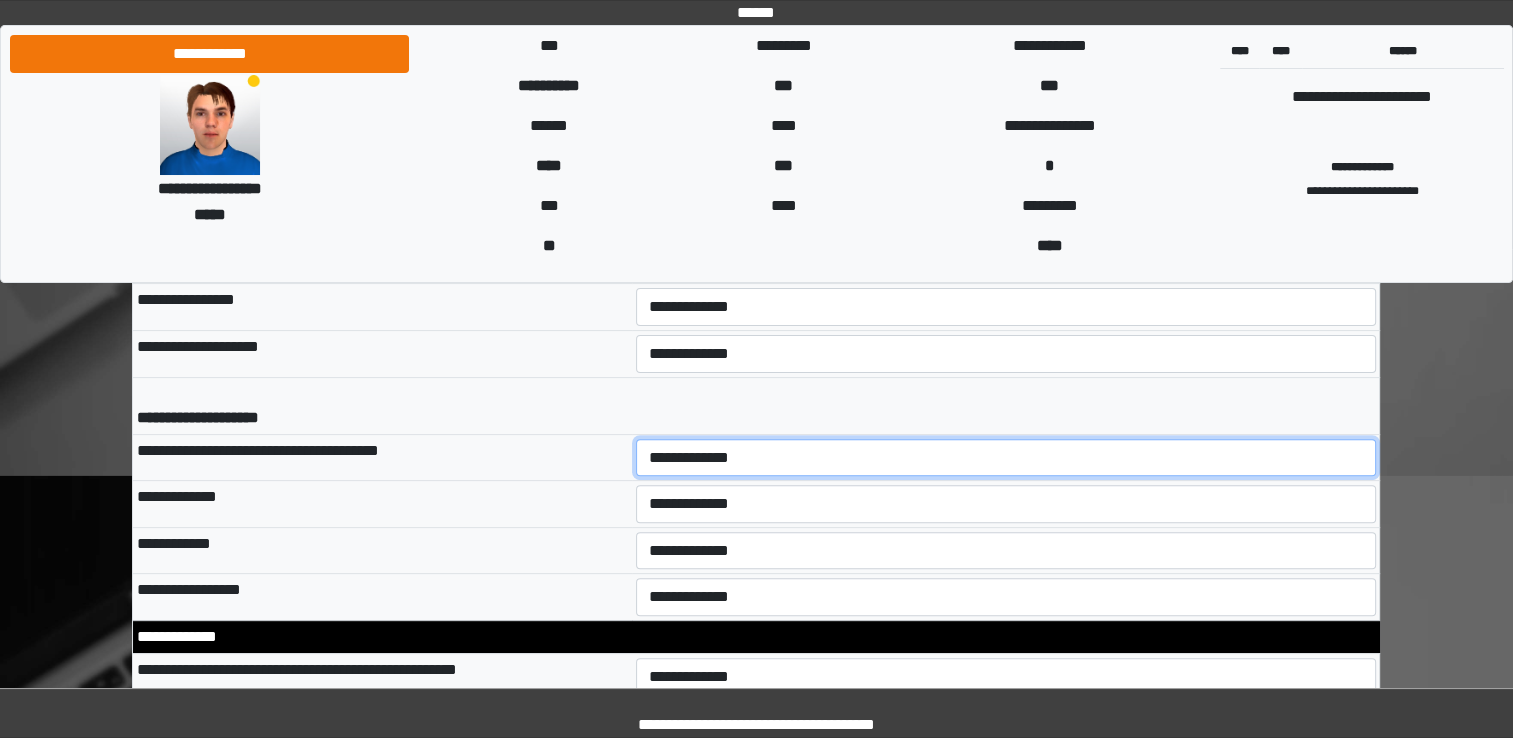 click on "**********" at bounding box center [1006, 458] 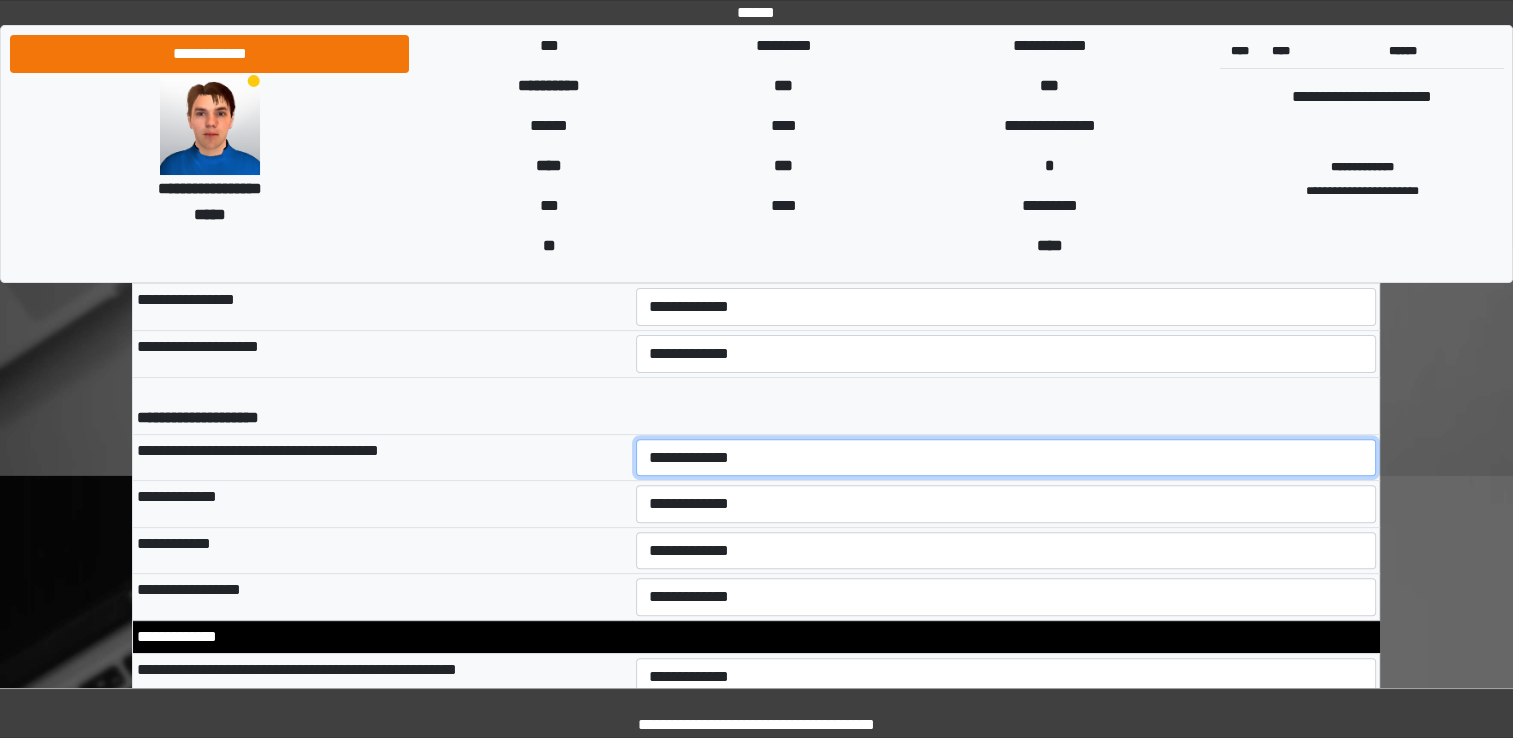 select on "*" 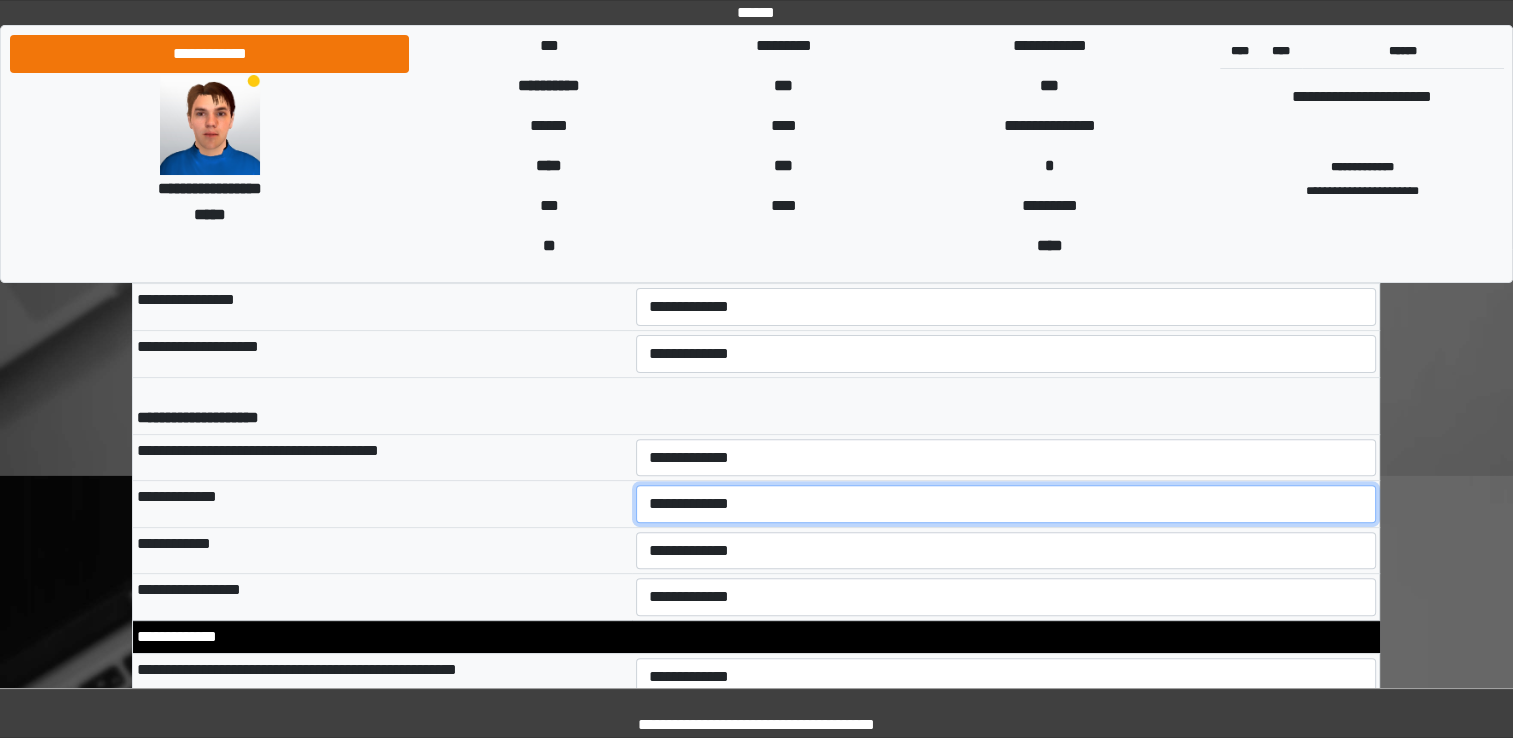 click on "**********" at bounding box center [1006, 504] 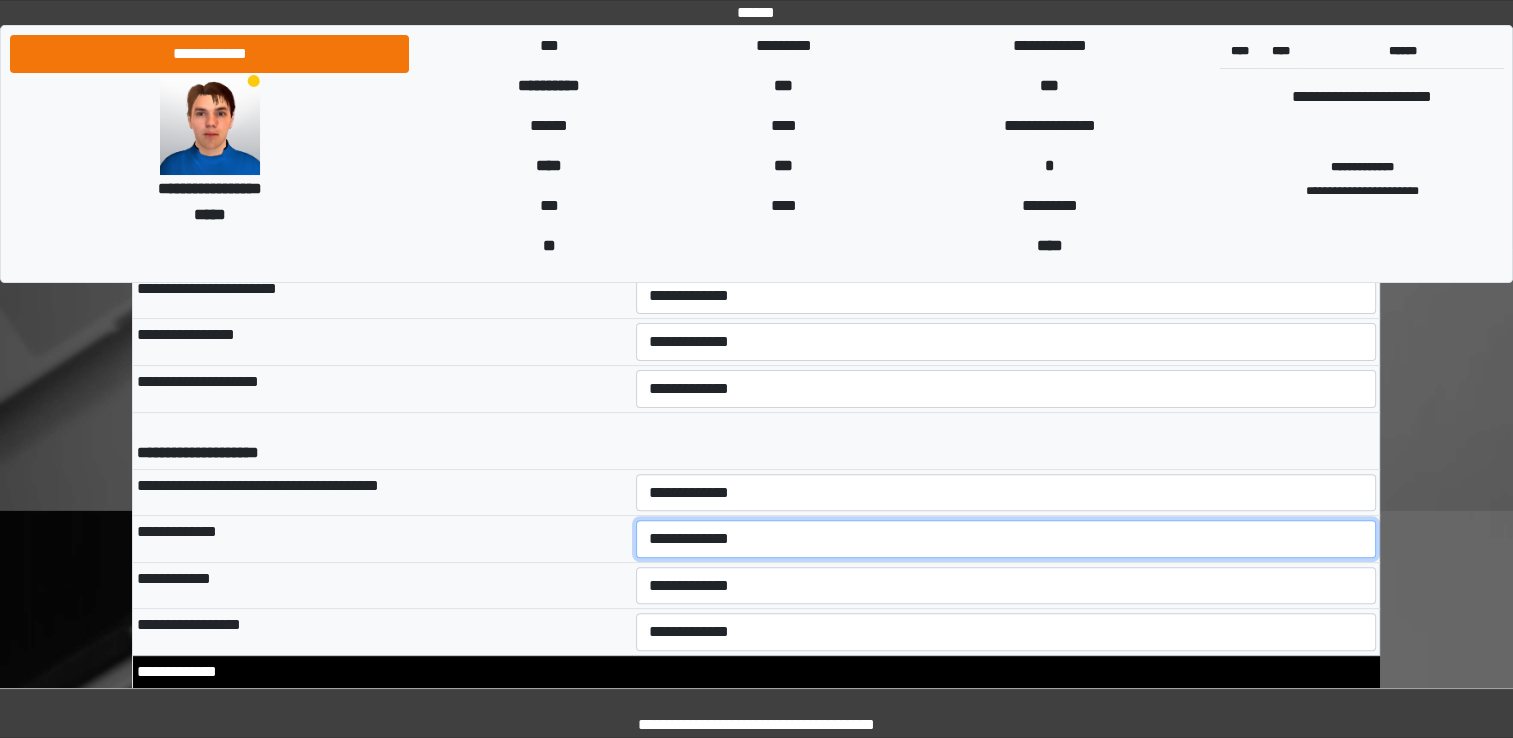 scroll, scrollTop: 8100, scrollLeft: 0, axis: vertical 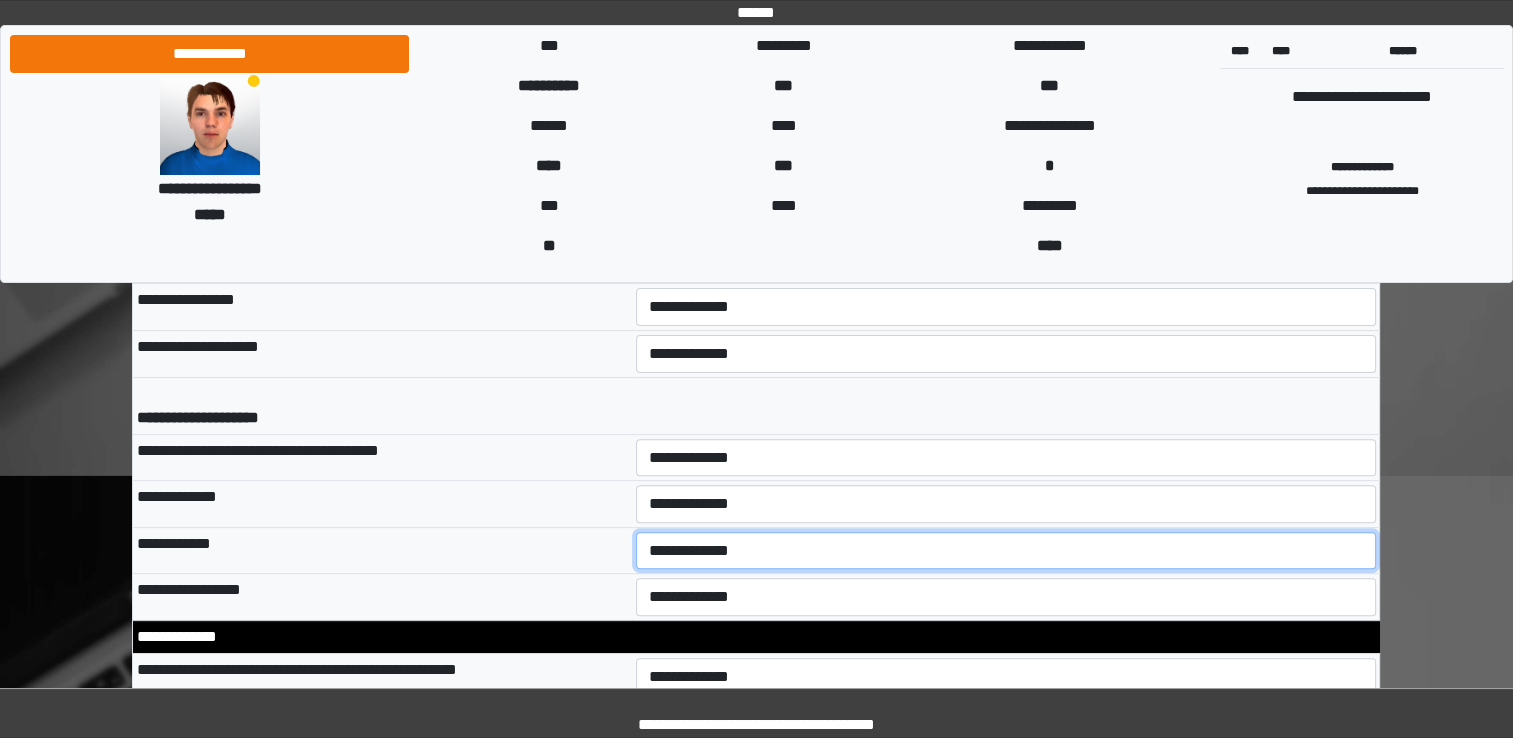 click on "**********" at bounding box center (1006, 551) 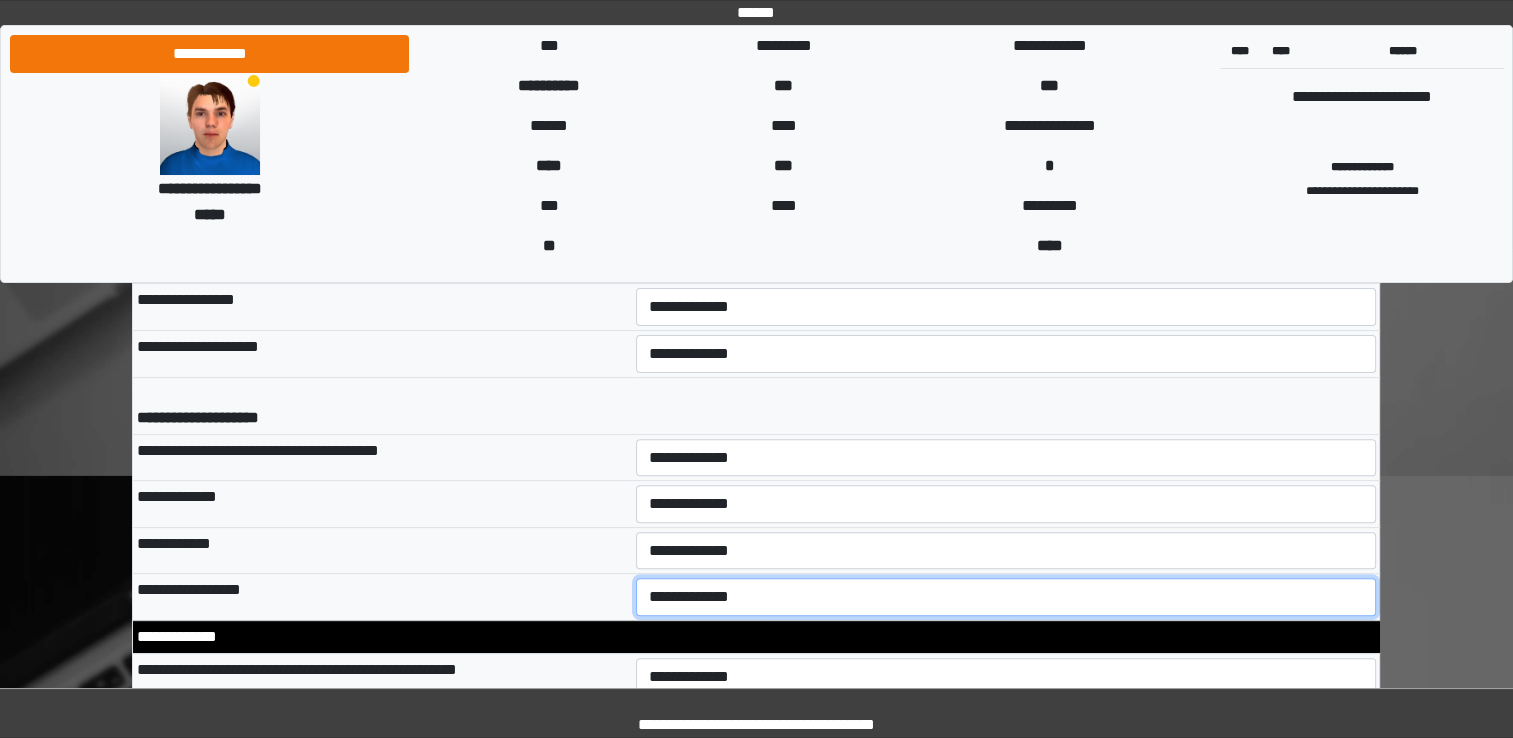 click on "**********" at bounding box center [1006, 597] 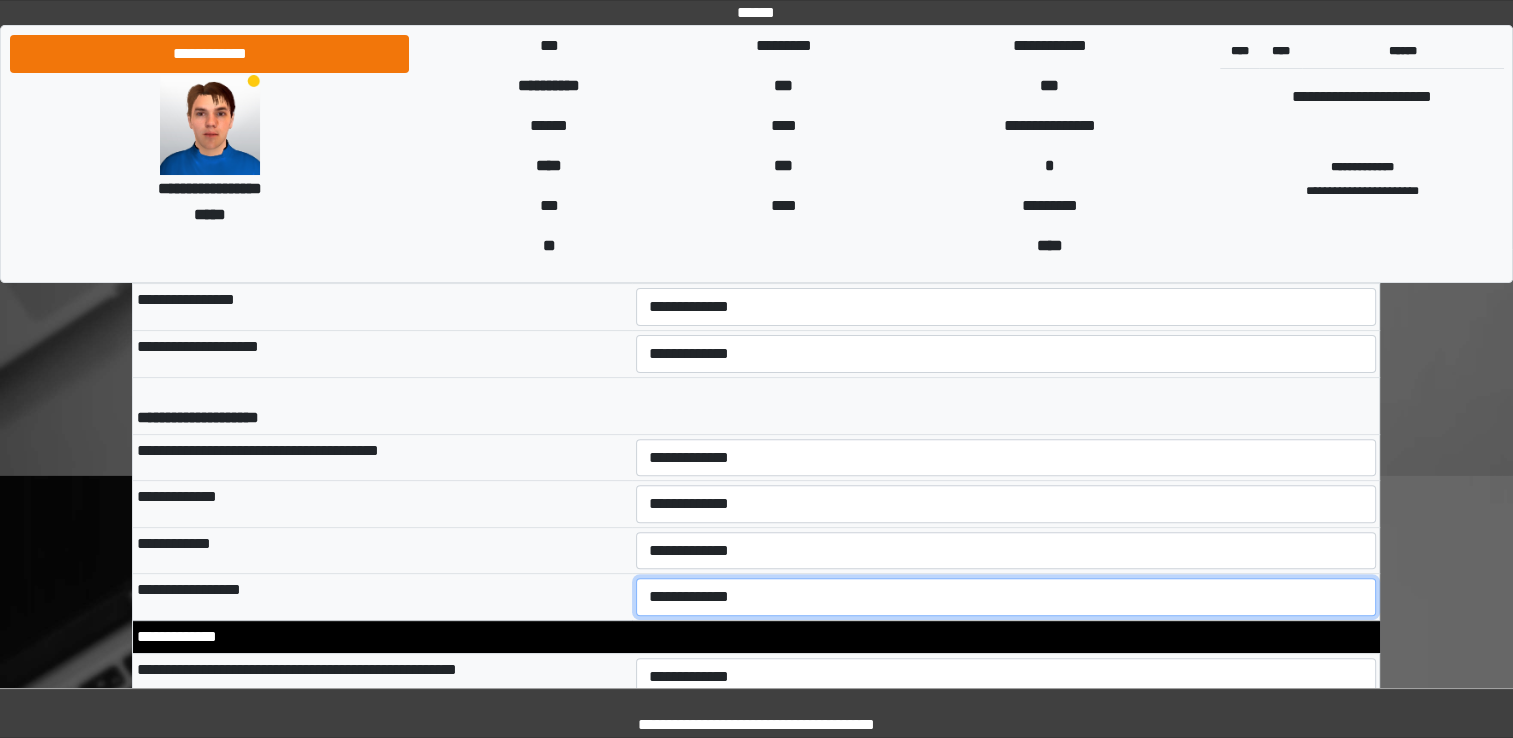select on "*" 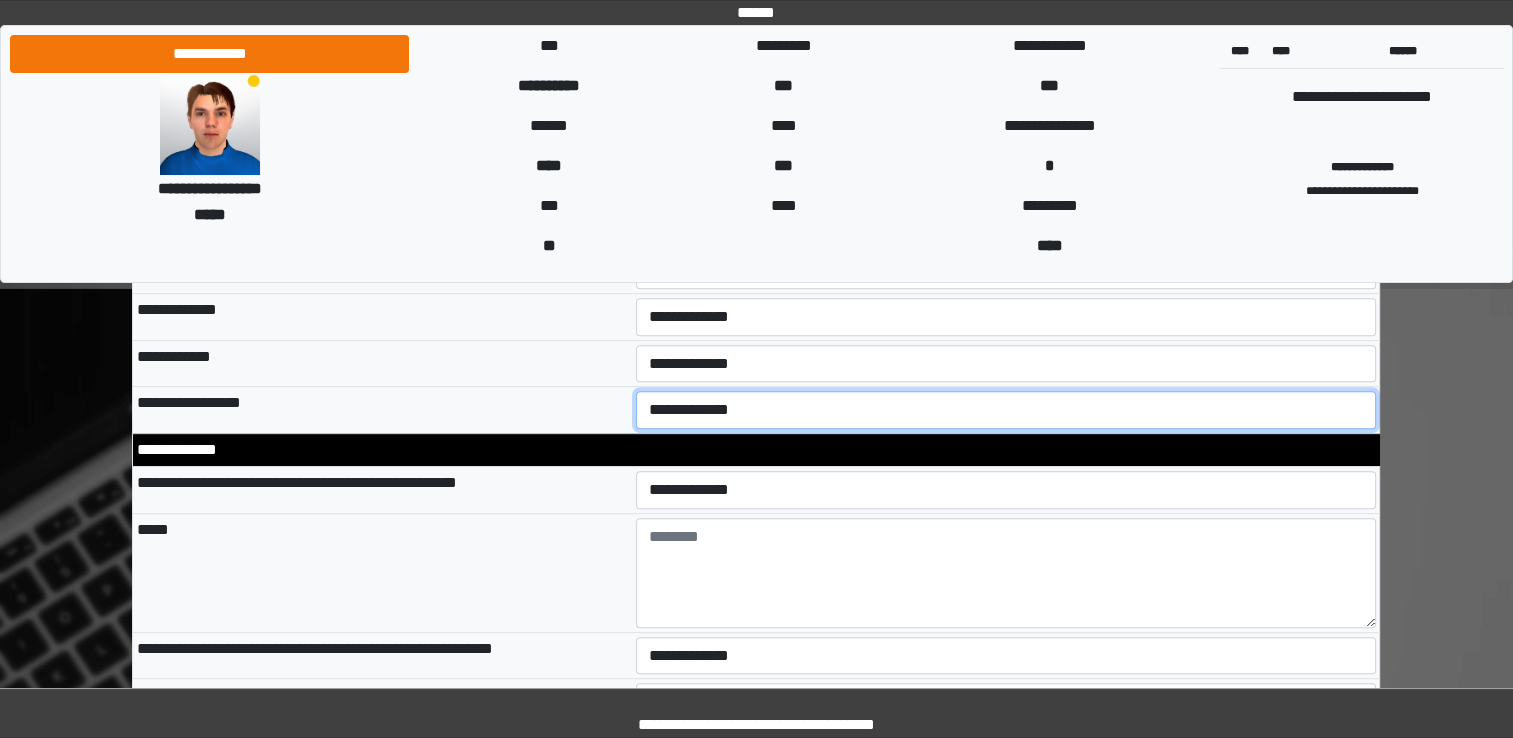 scroll, scrollTop: 8300, scrollLeft: 0, axis: vertical 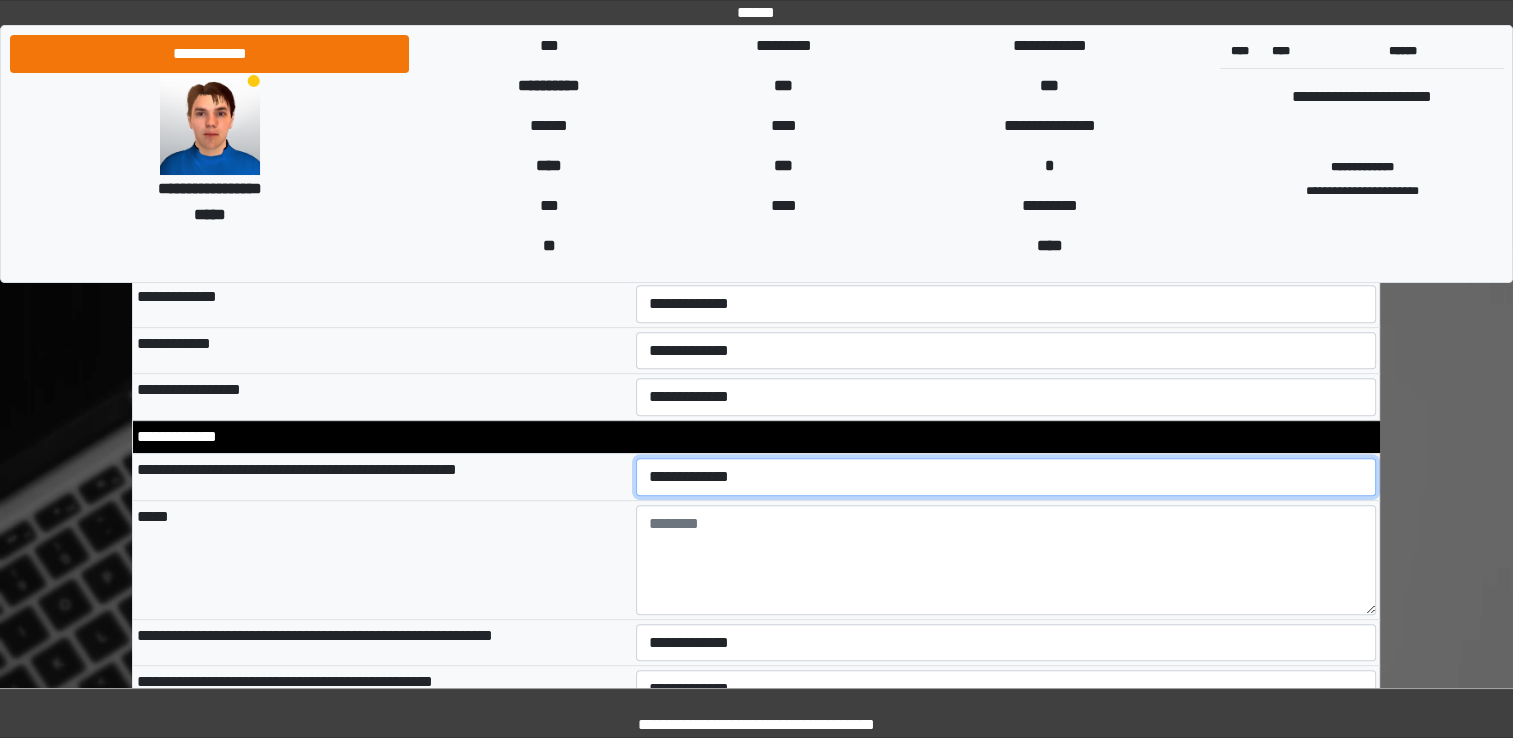 click on "**********" at bounding box center [1006, 477] 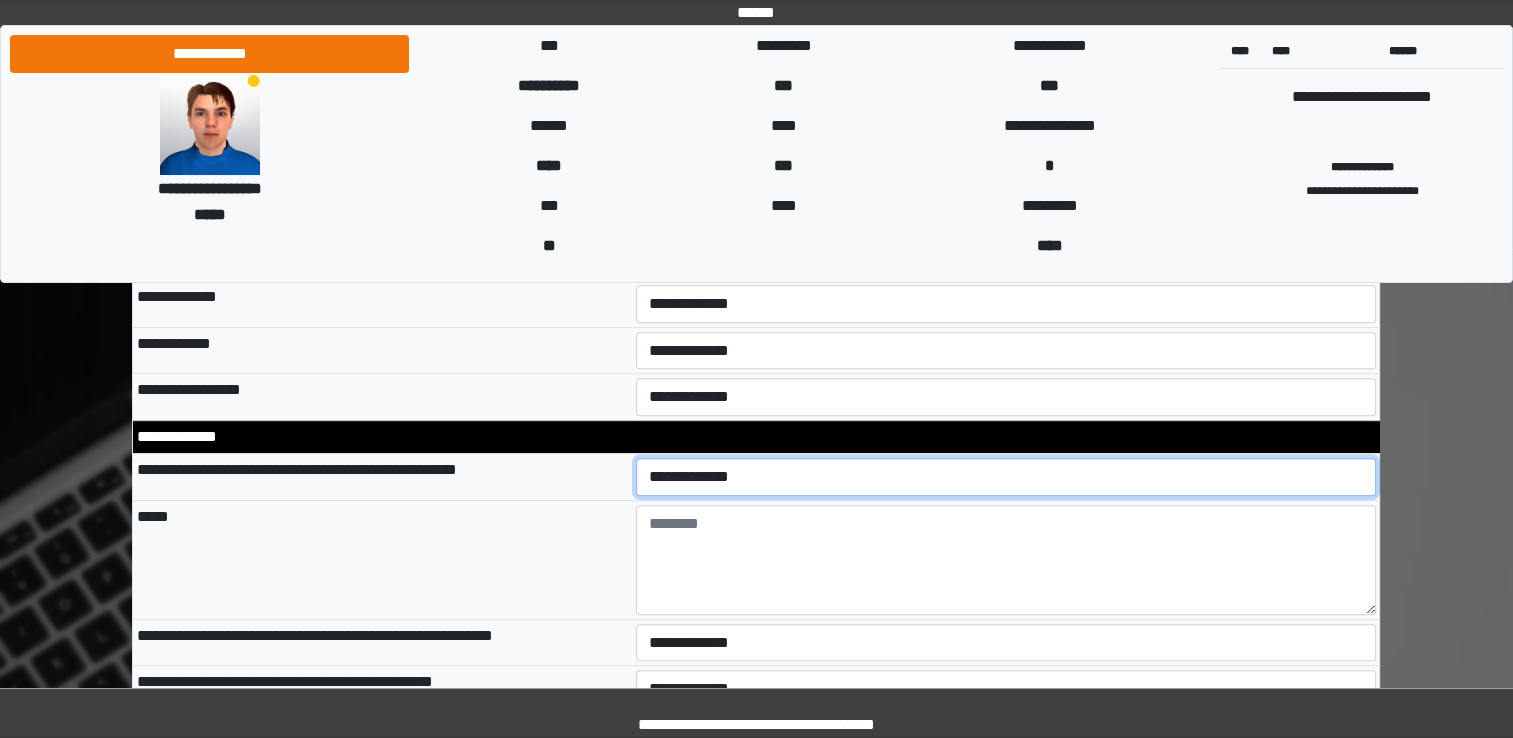 select on "*" 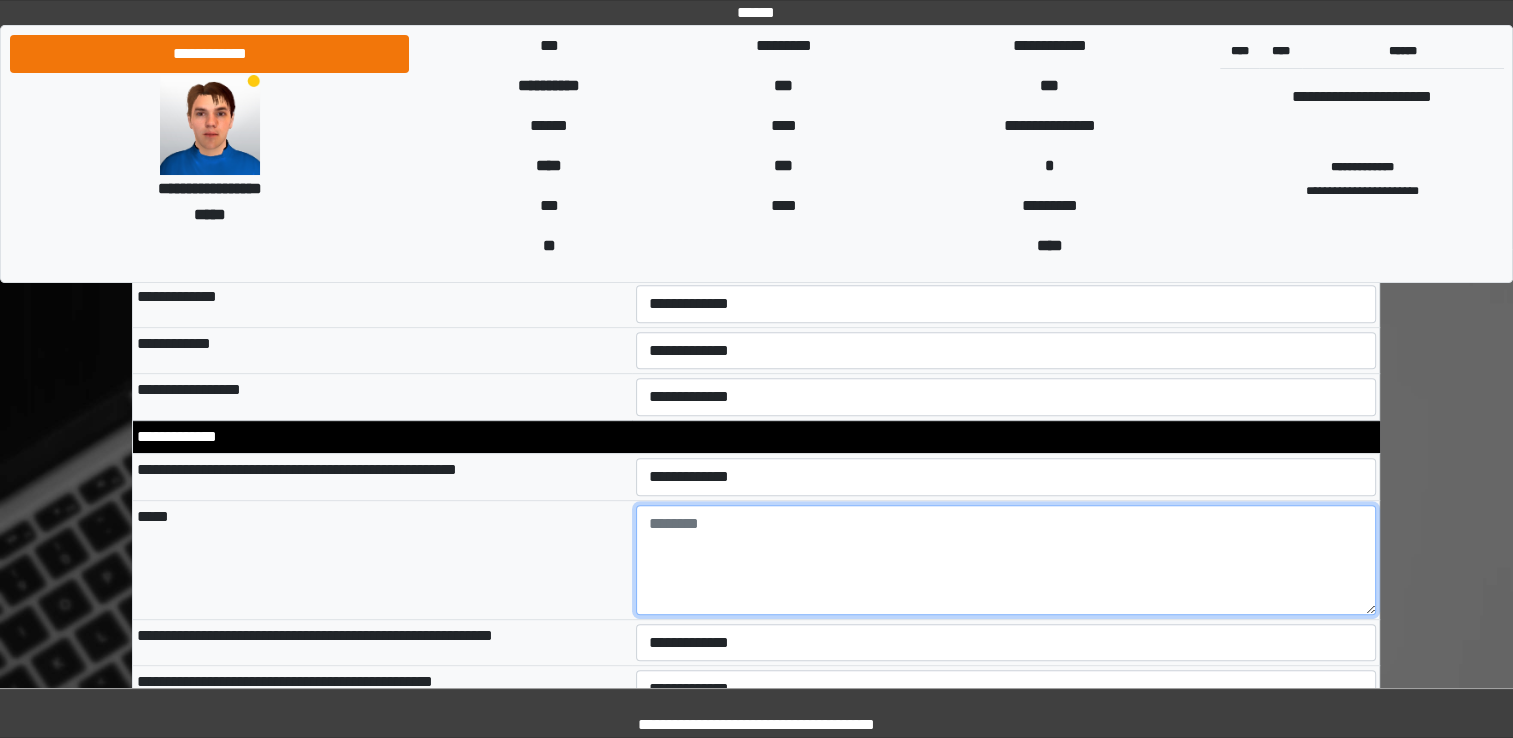 click at bounding box center (1006, 560) 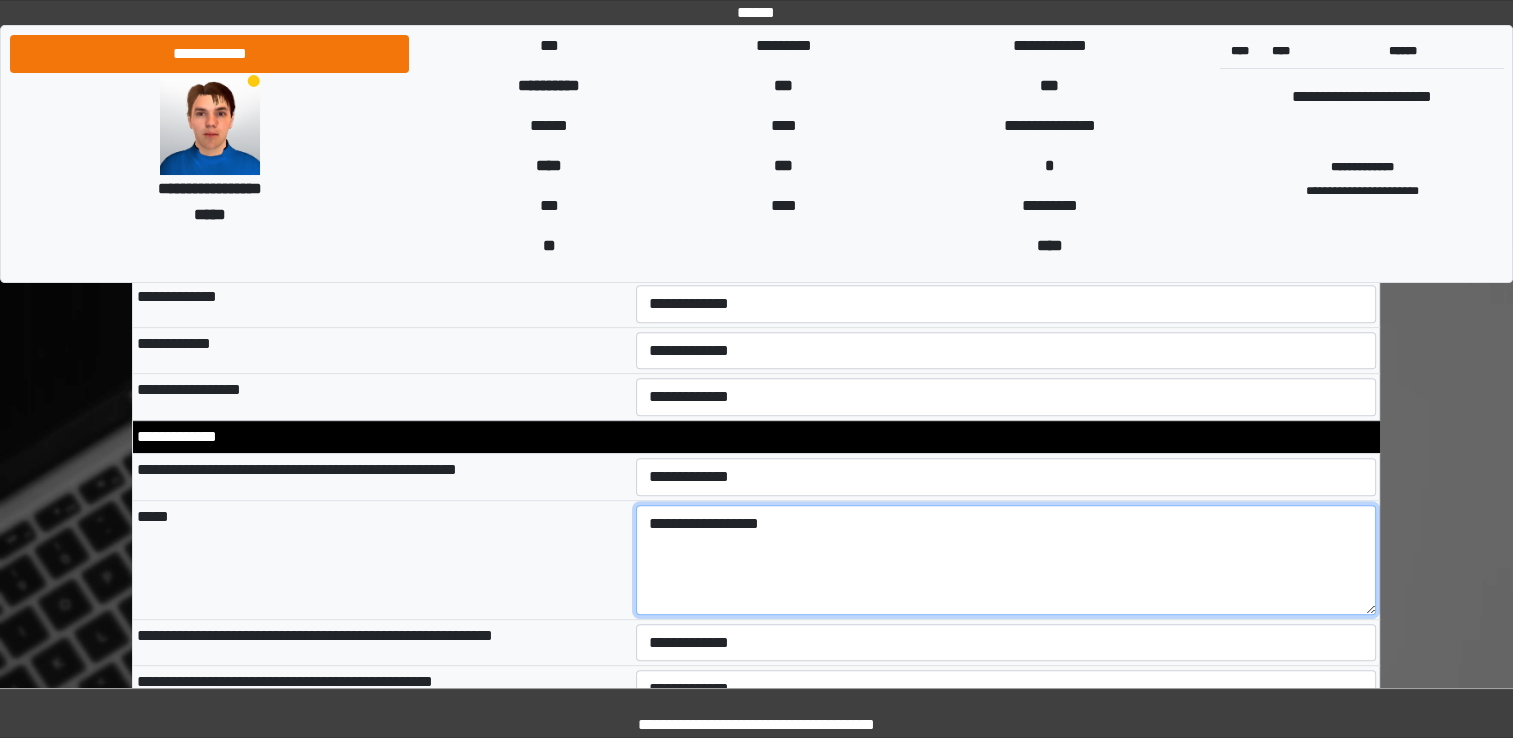 type on "**********" 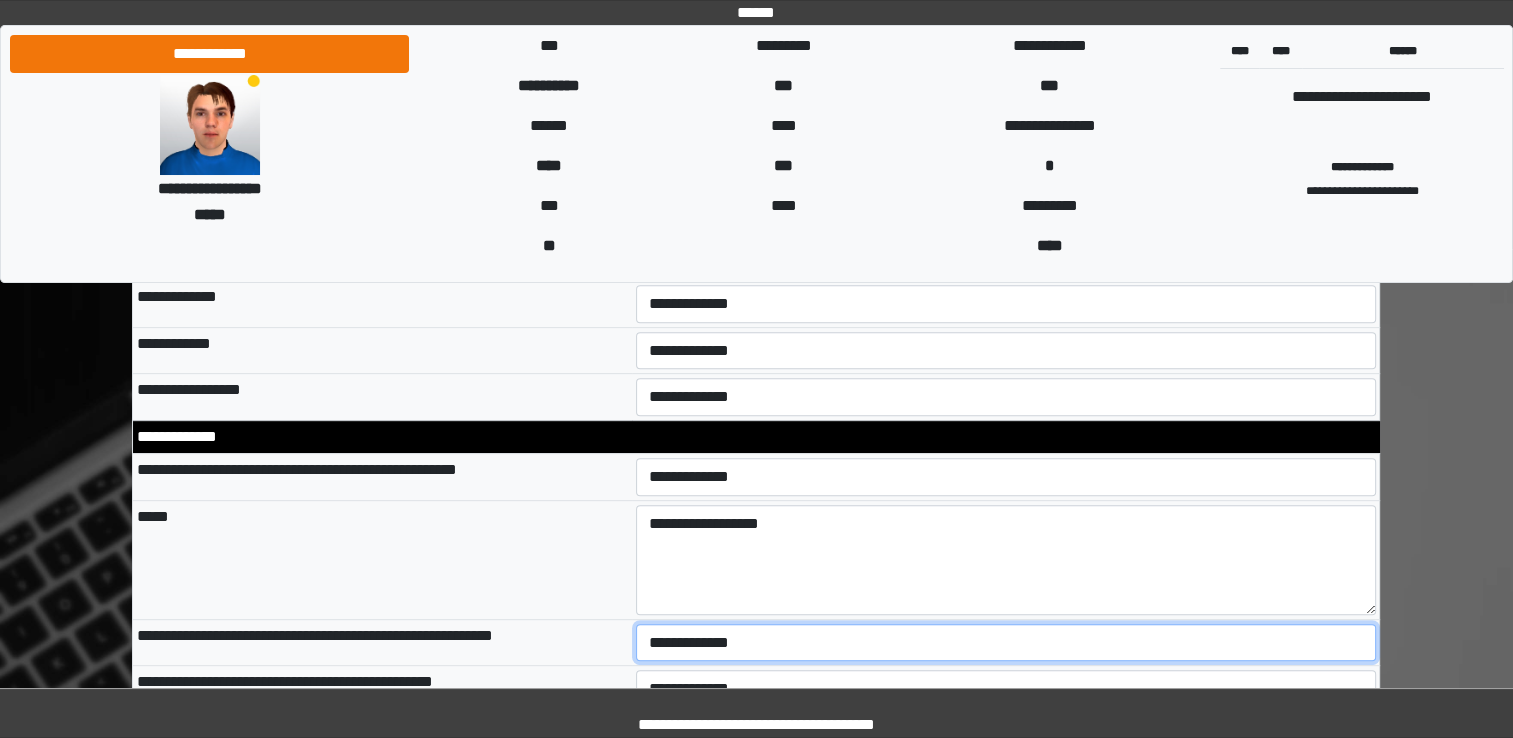 click on "**********" at bounding box center (1006, 643) 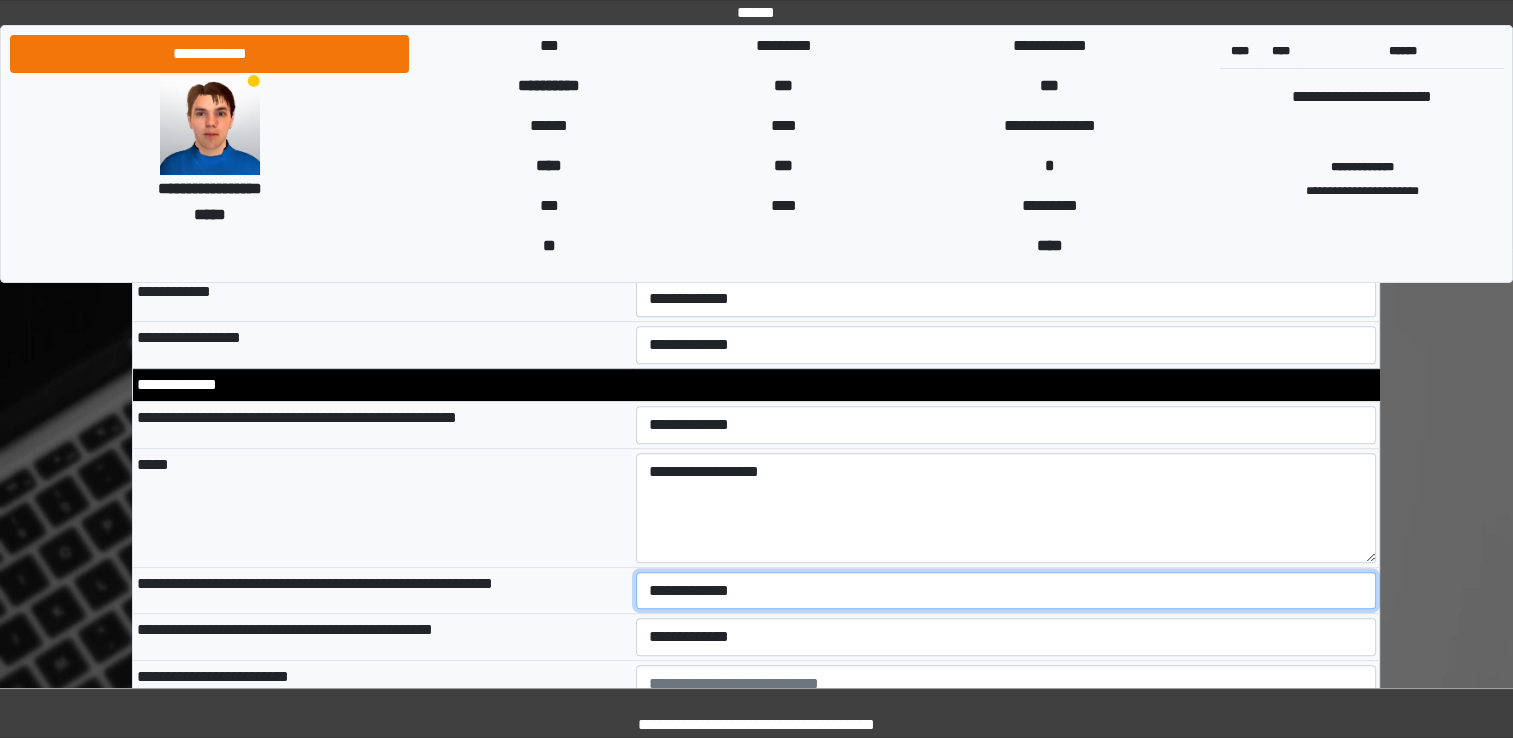 scroll, scrollTop: 8400, scrollLeft: 0, axis: vertical 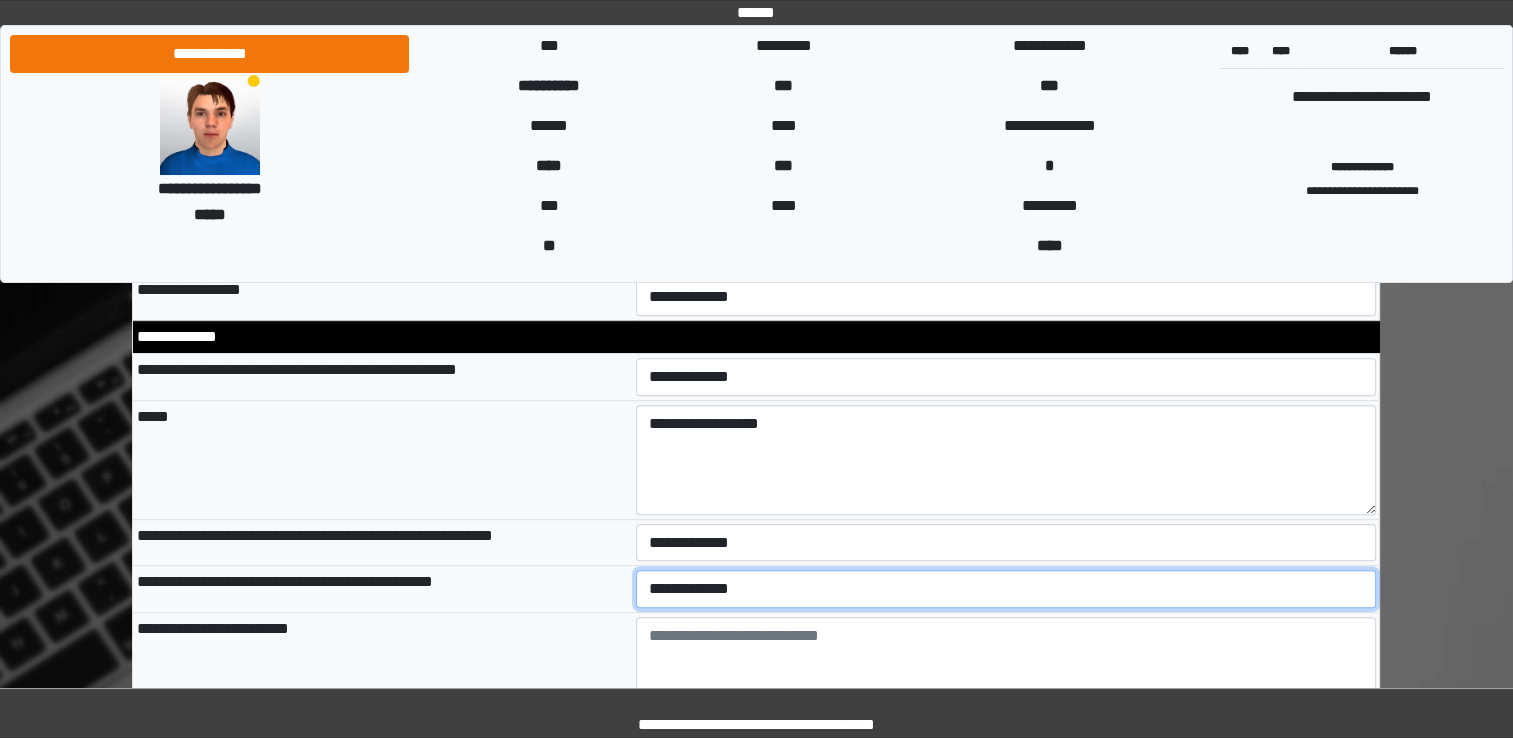 click on "**********" at bounding box center (1006, 589) 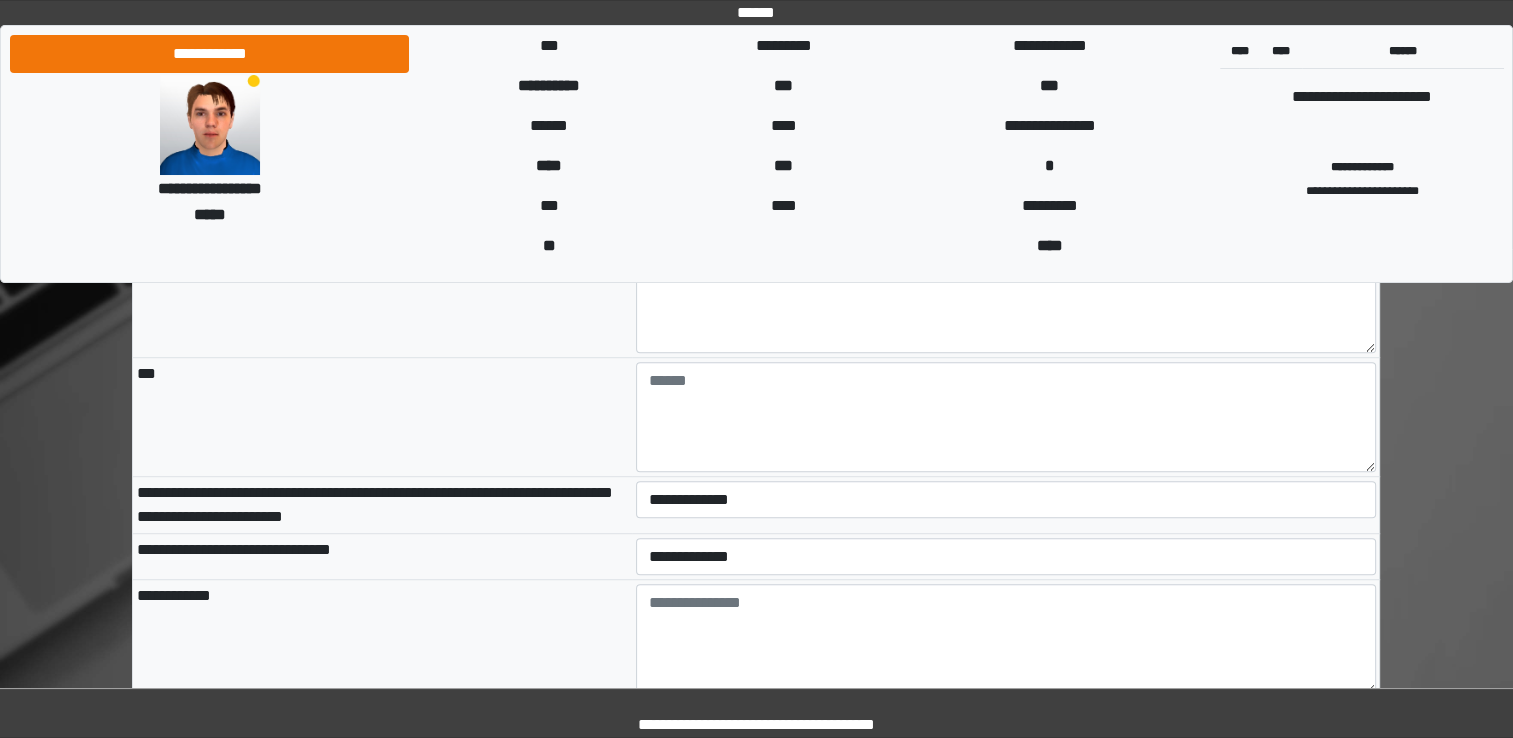 scroll, scrollTop: 8800, scrollLeft: 0, axis: vertical 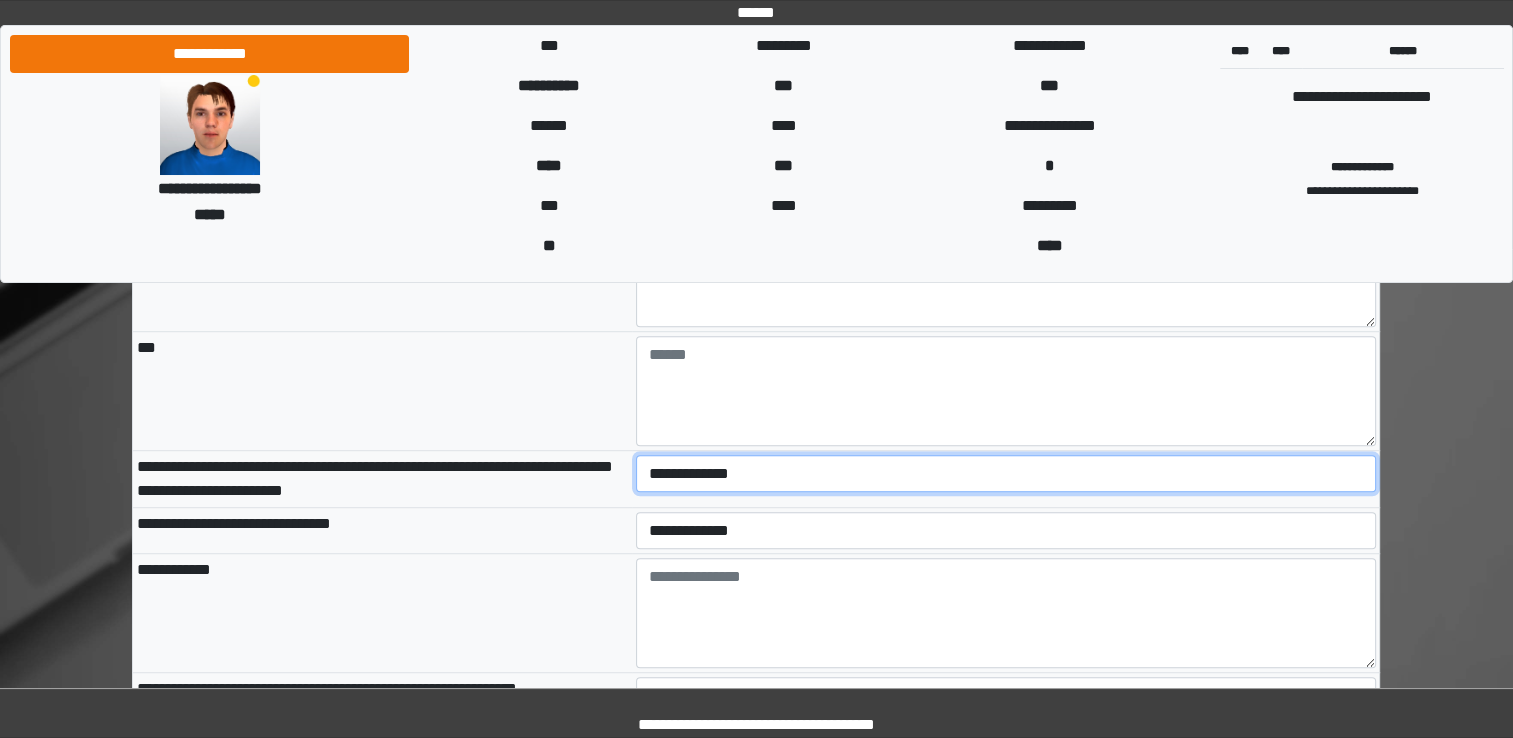 click on "**********" at bounding box center (1006, 474) 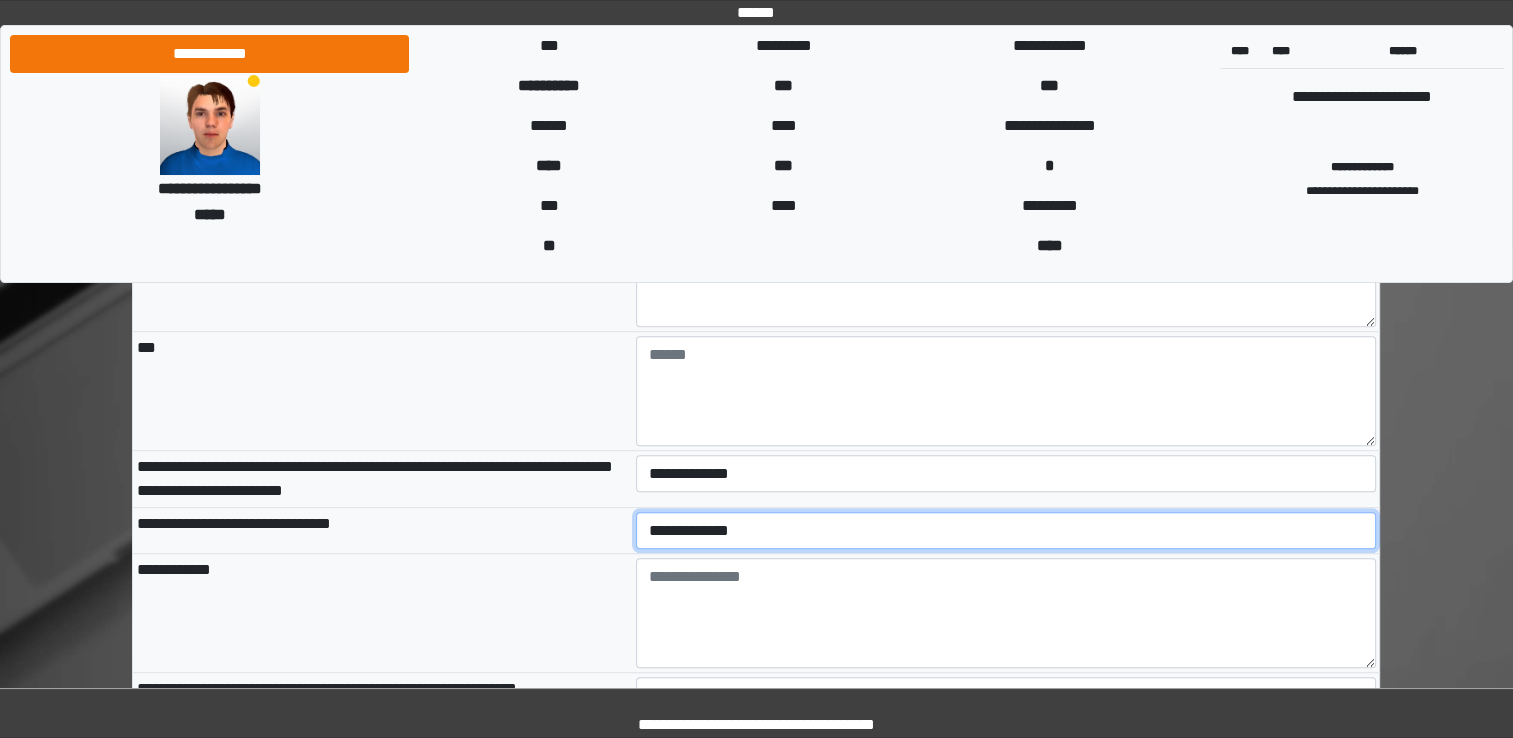 click on "**********" at bounding box center [1006, 531] 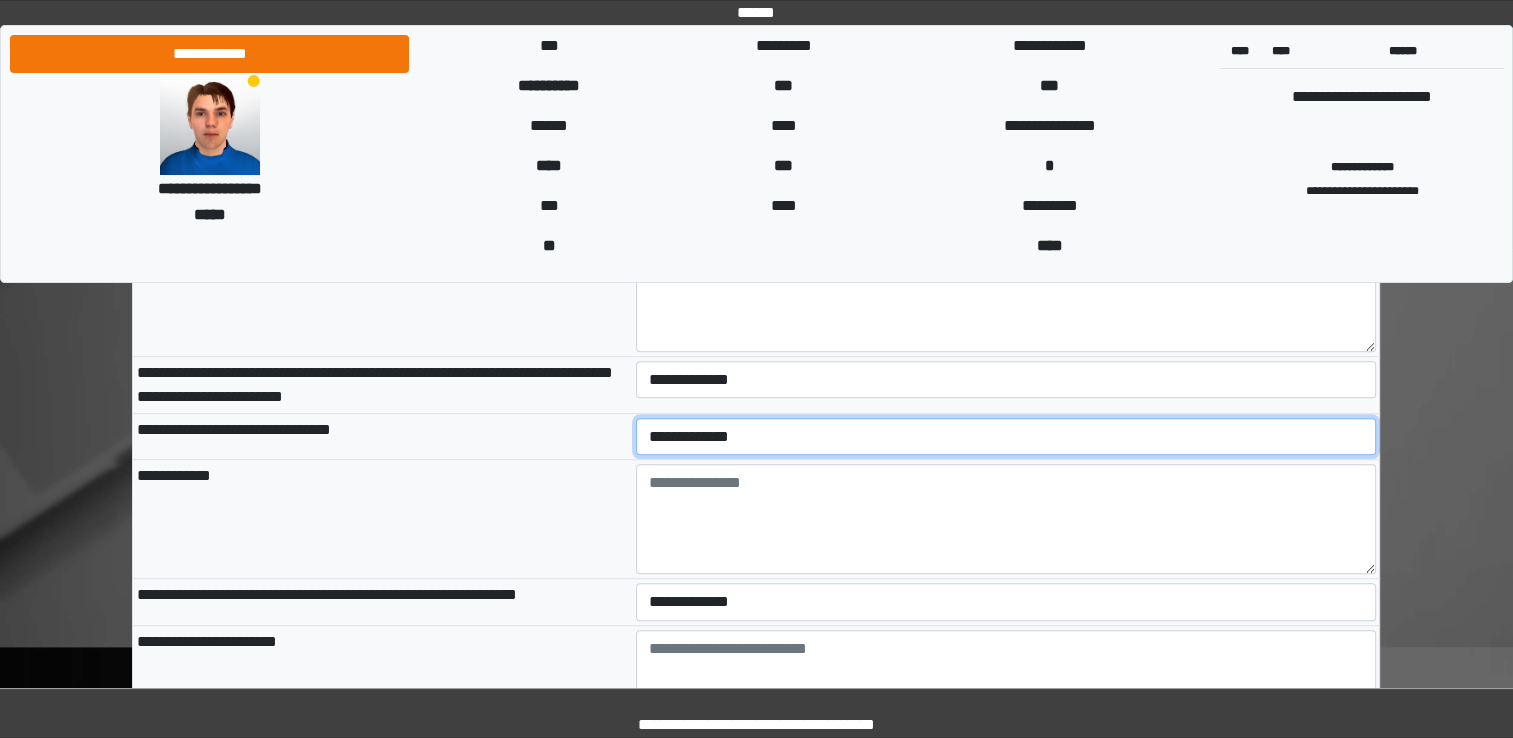scroll, scrollTop: 9000, scrollLeft: 0, axis: vertical 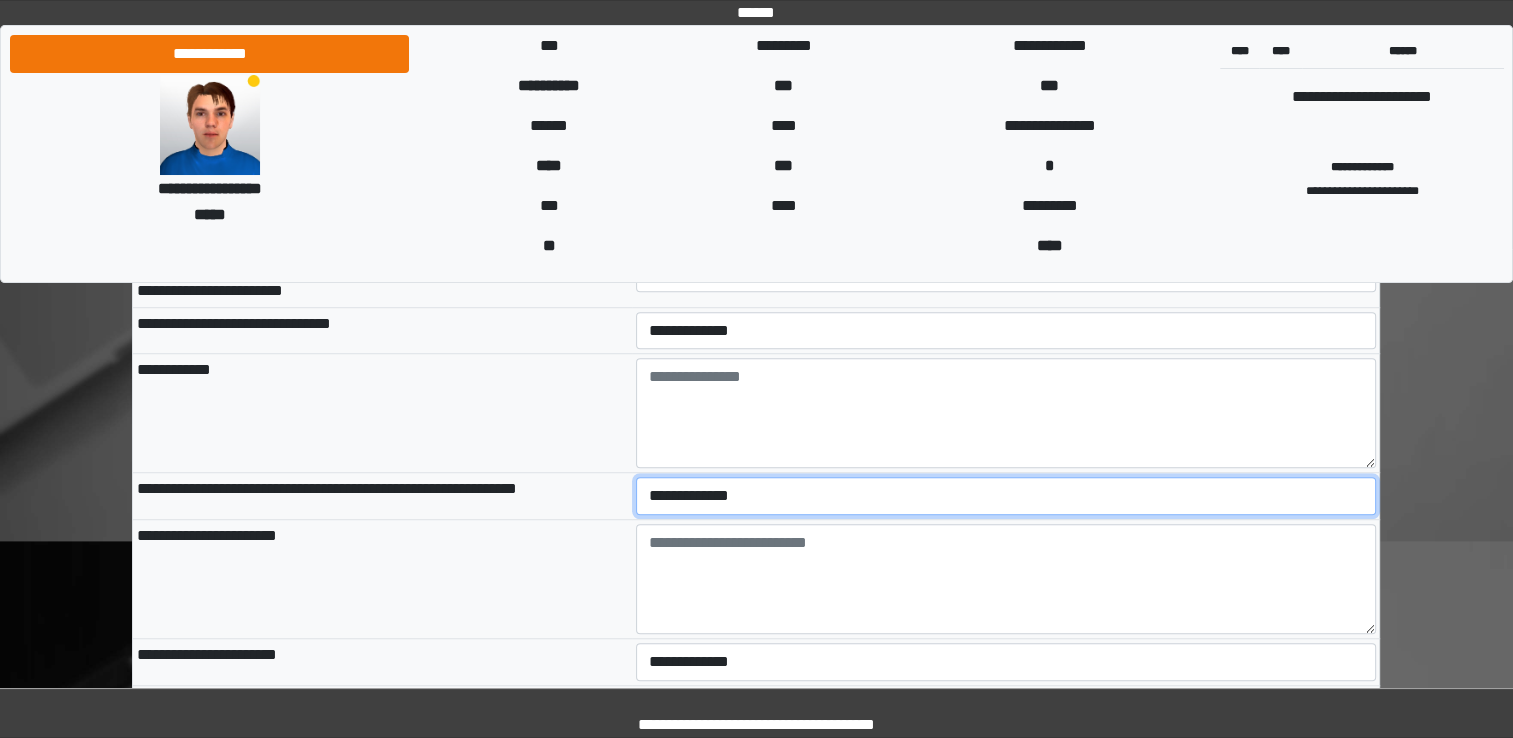 click on "**********" at bounding box center [1006, 496] 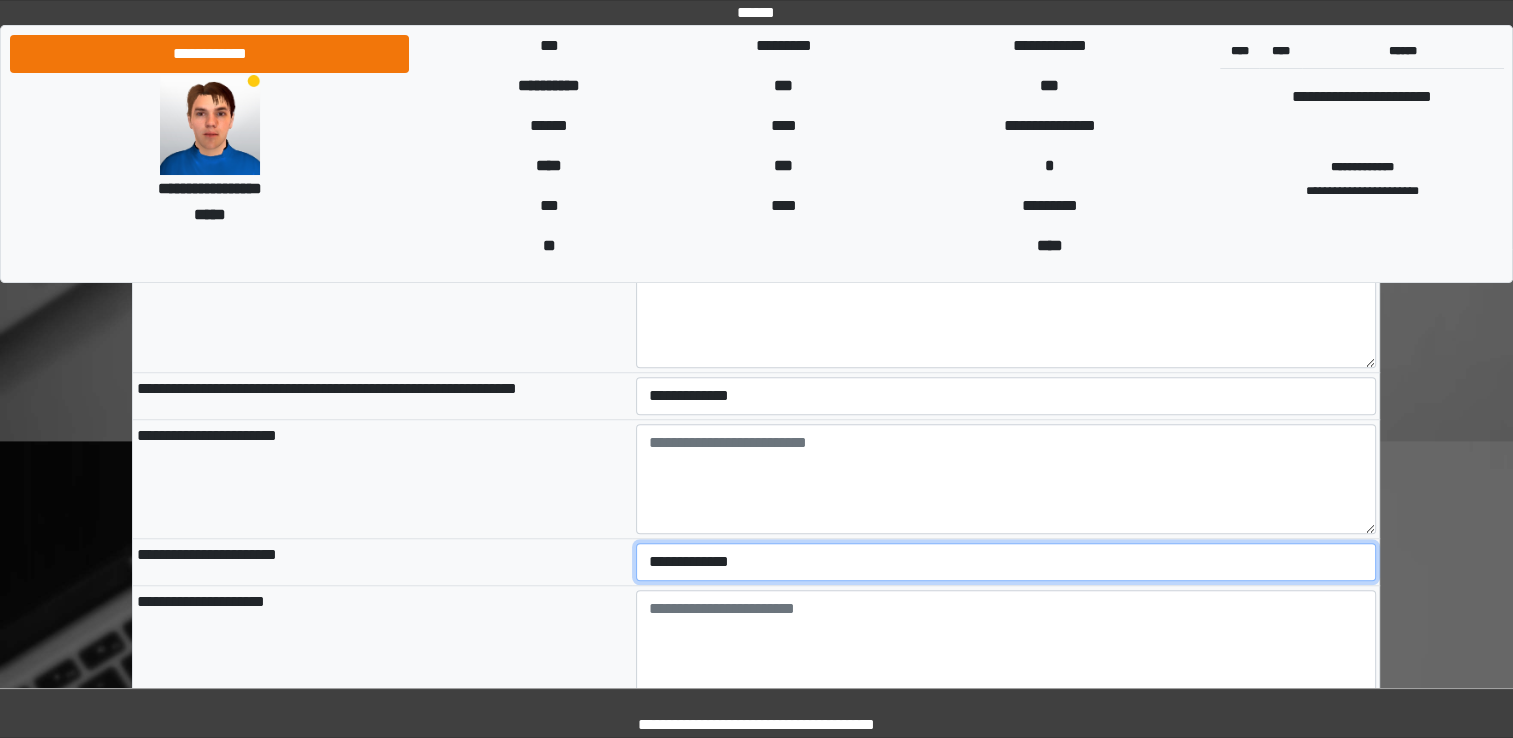 click on "**********" at bounding box center (1006, 562) 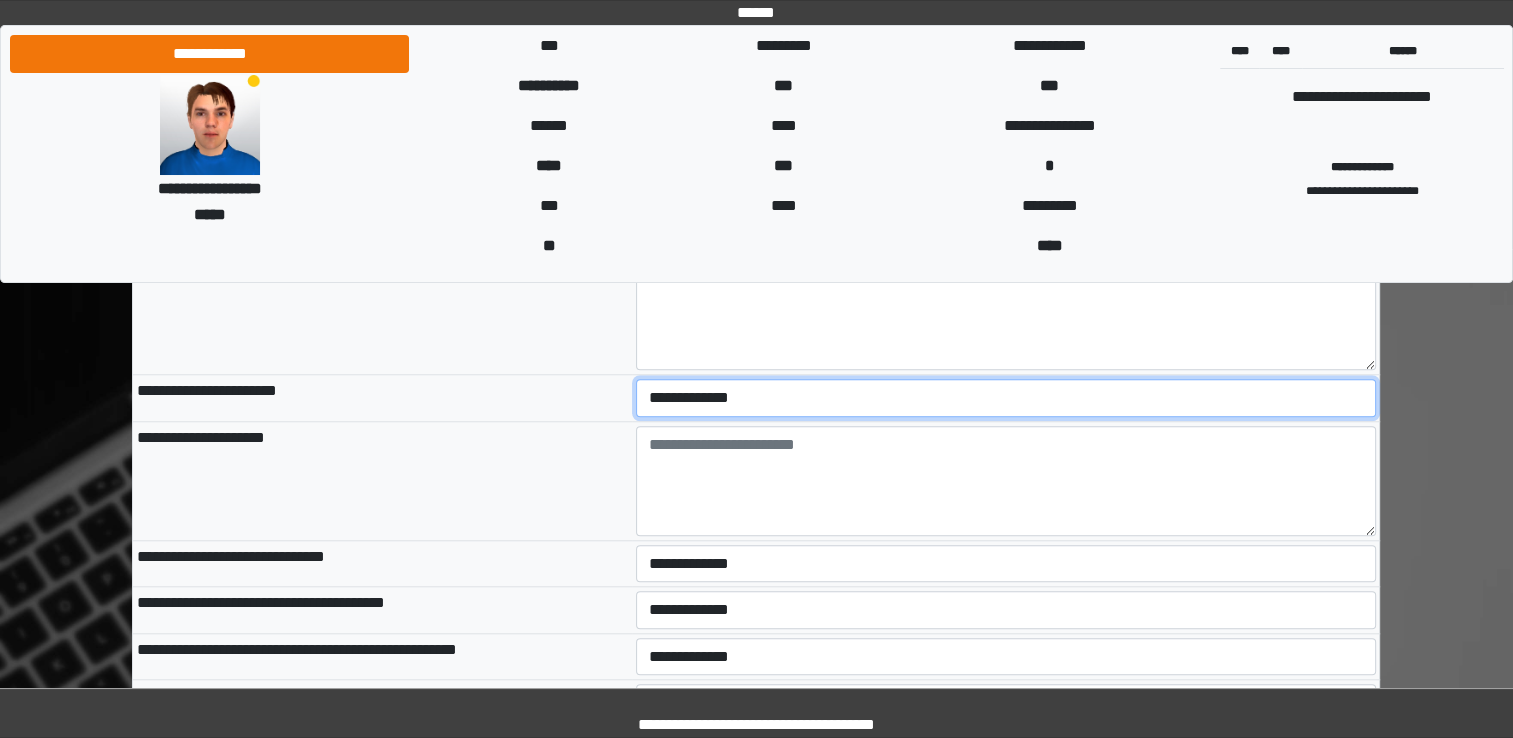 scroll, scrollTop: 9300, scrollLeft: 0, axis: vertical 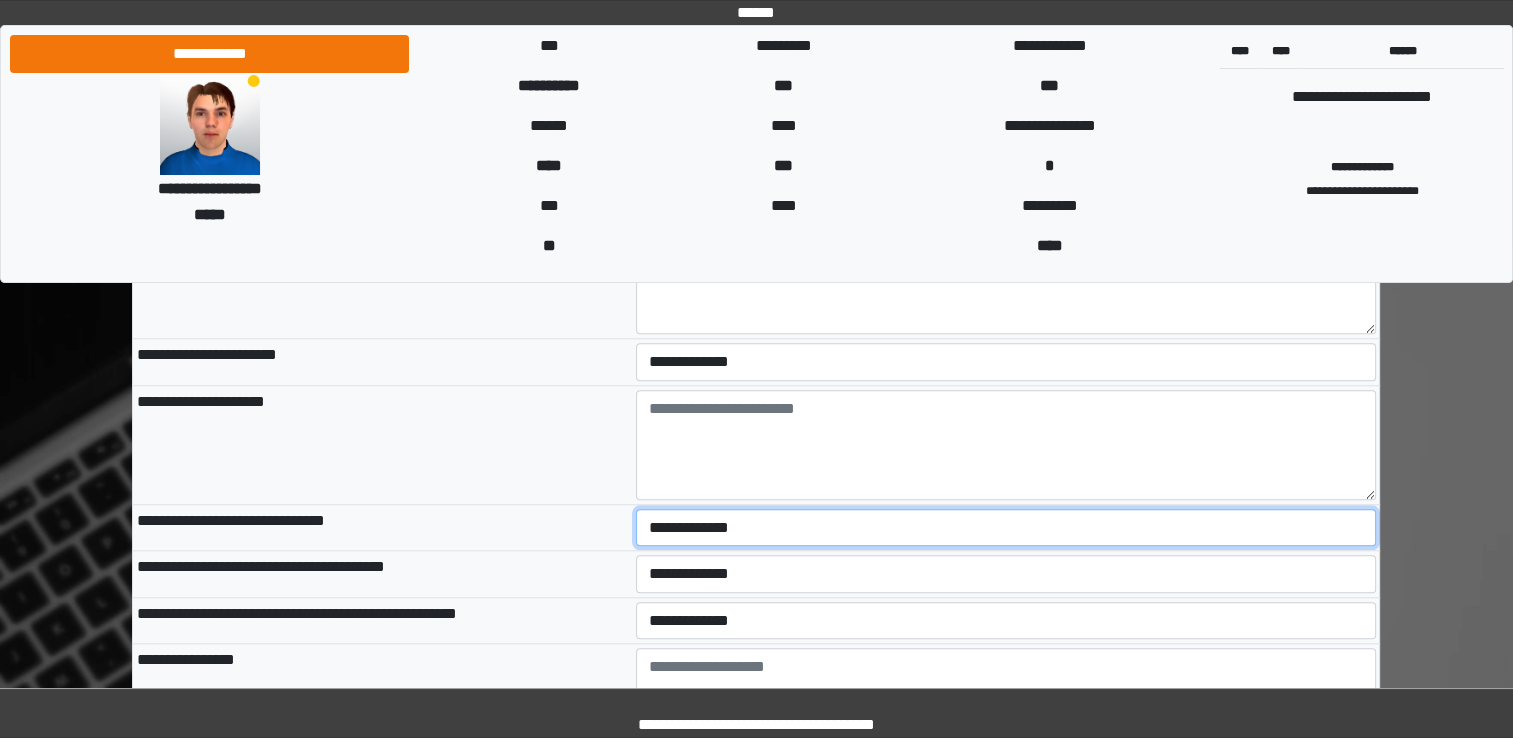 click on "**********" at bounding box center [1006, 528] 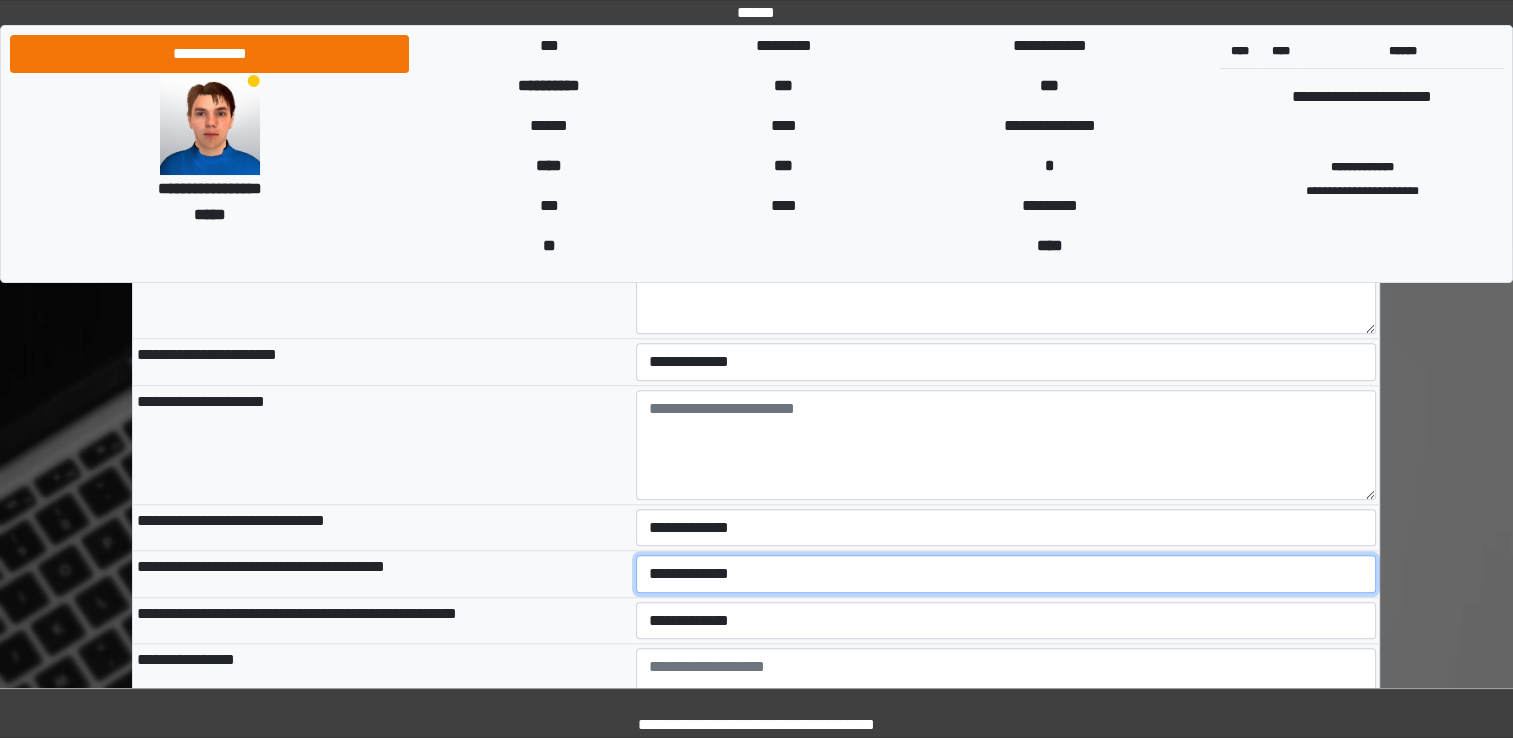 click on "**********" at bounding box center (1006, 574) 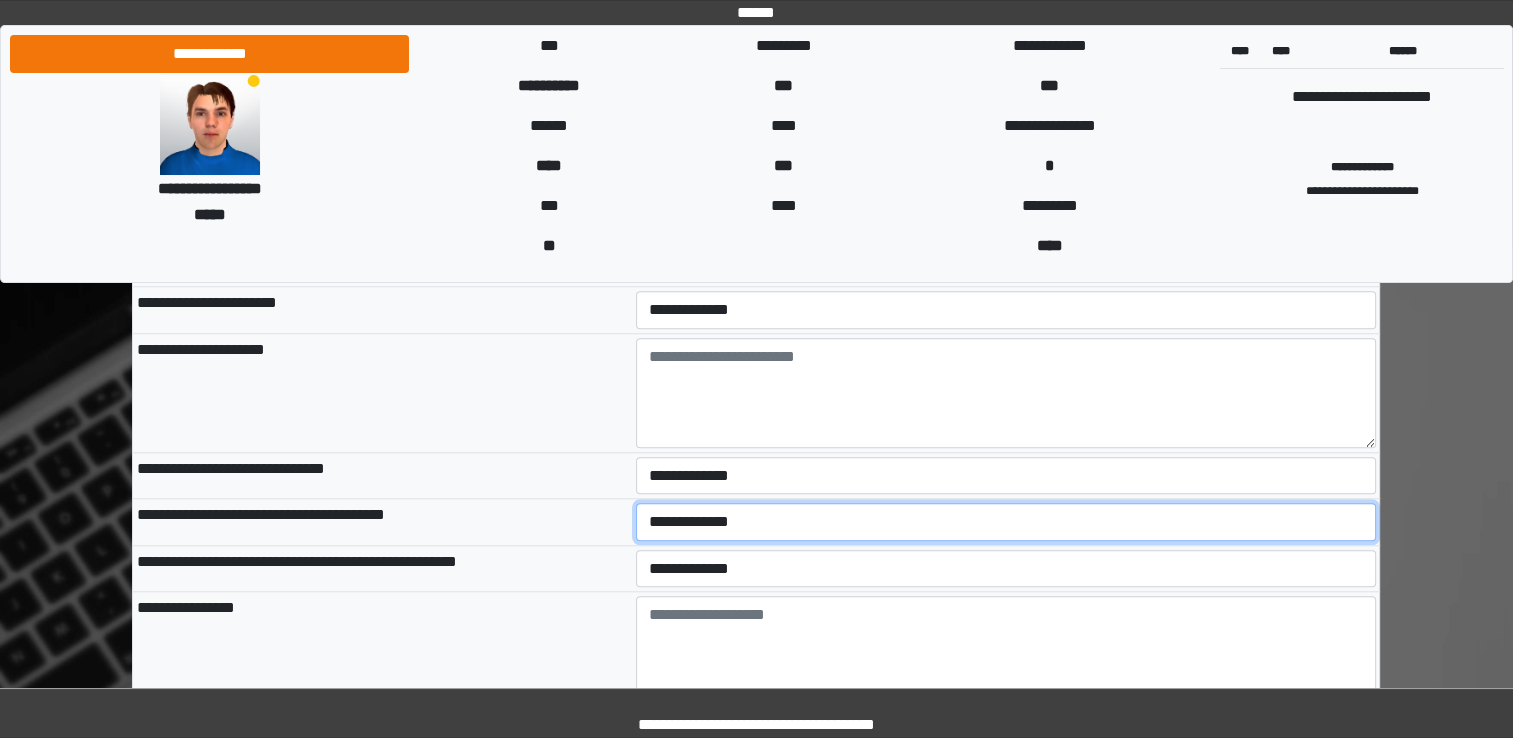 scroll, scrollTop: 9400, scrollLeft: 0, axis: vertical 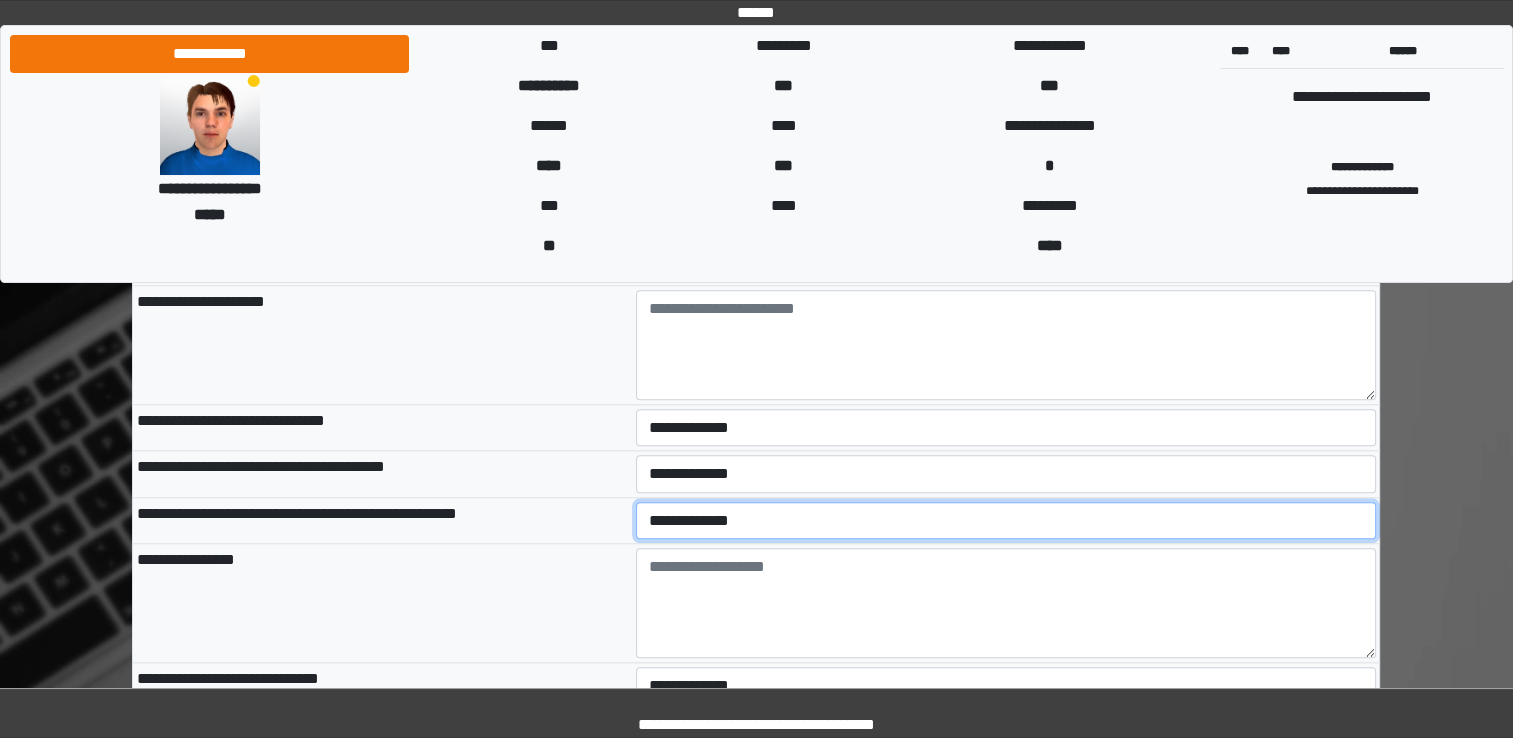 click on "**********" at bounding box center [1006, 521] 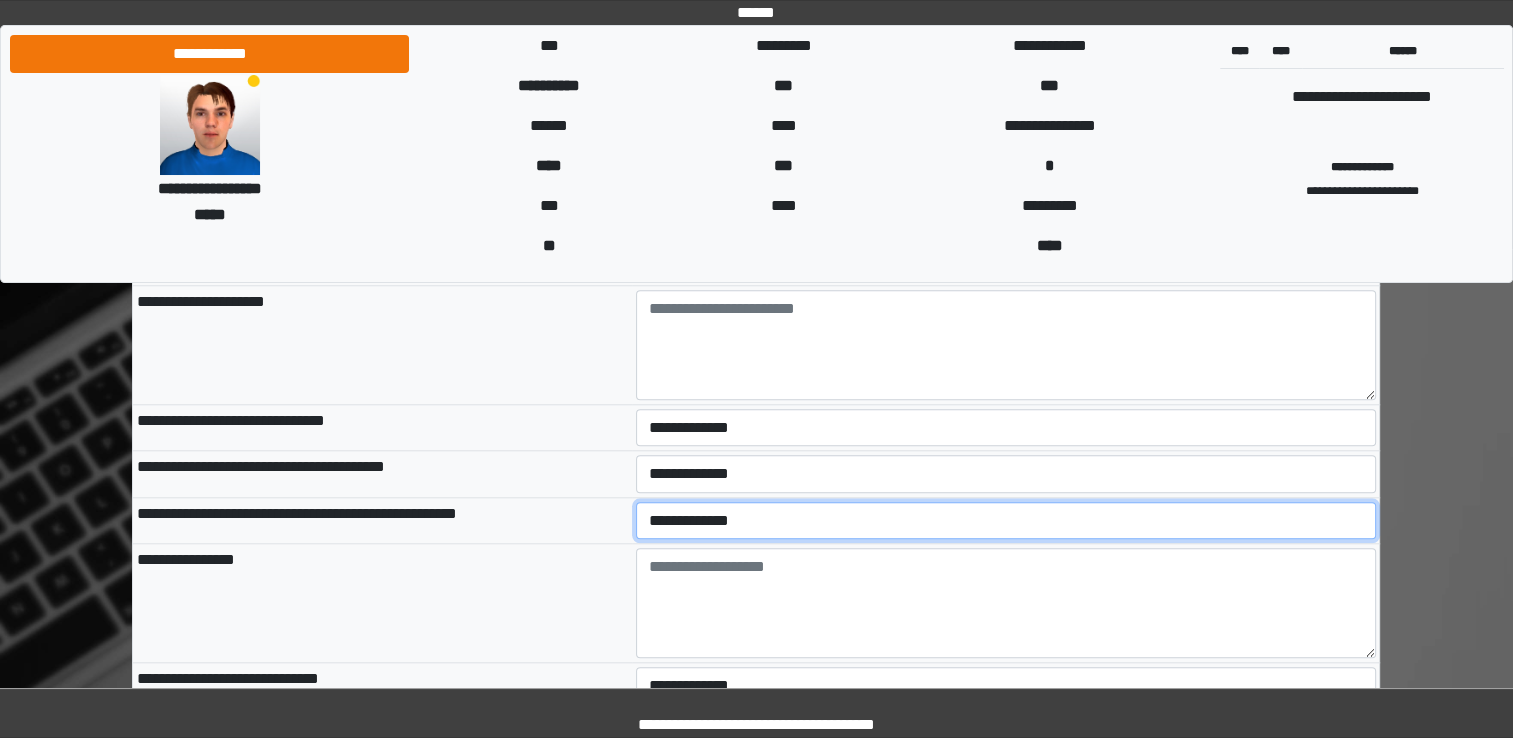 select on "*" 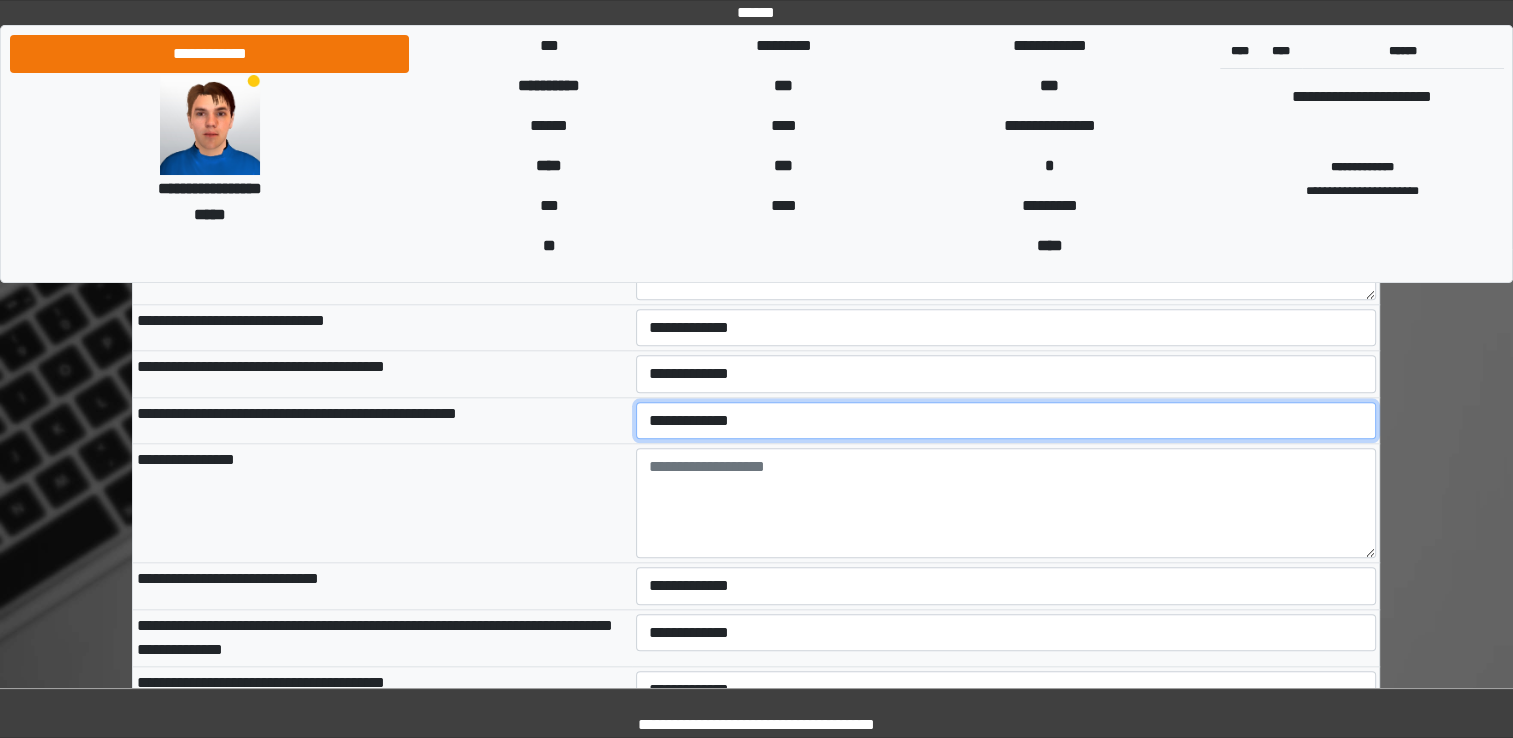 scroll, scrollTop: 9600, scrollLeft: 0, axis: vertical 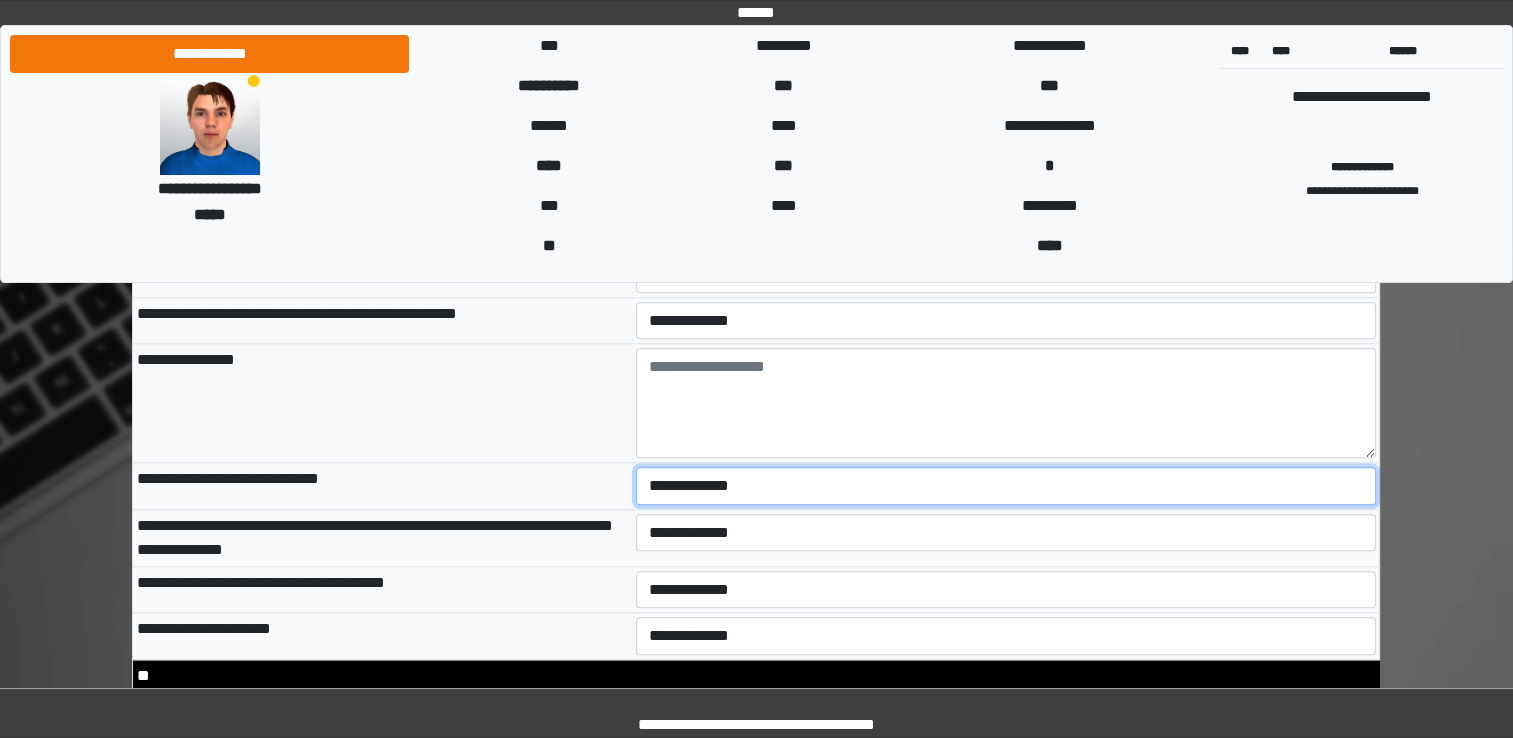 click on "**********" at bounding box center (1006, 486) 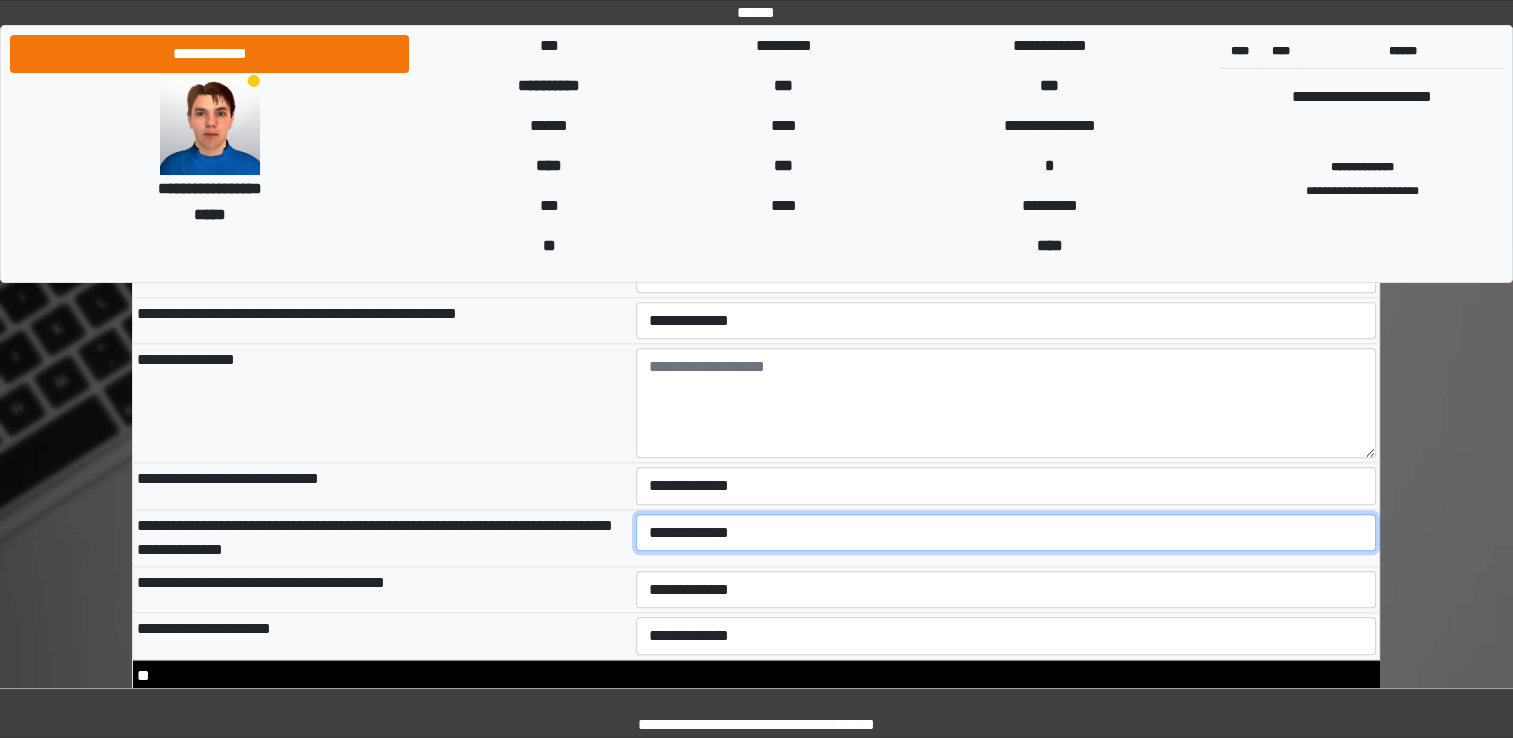click on "**********" at bounding box center [1006, 533] 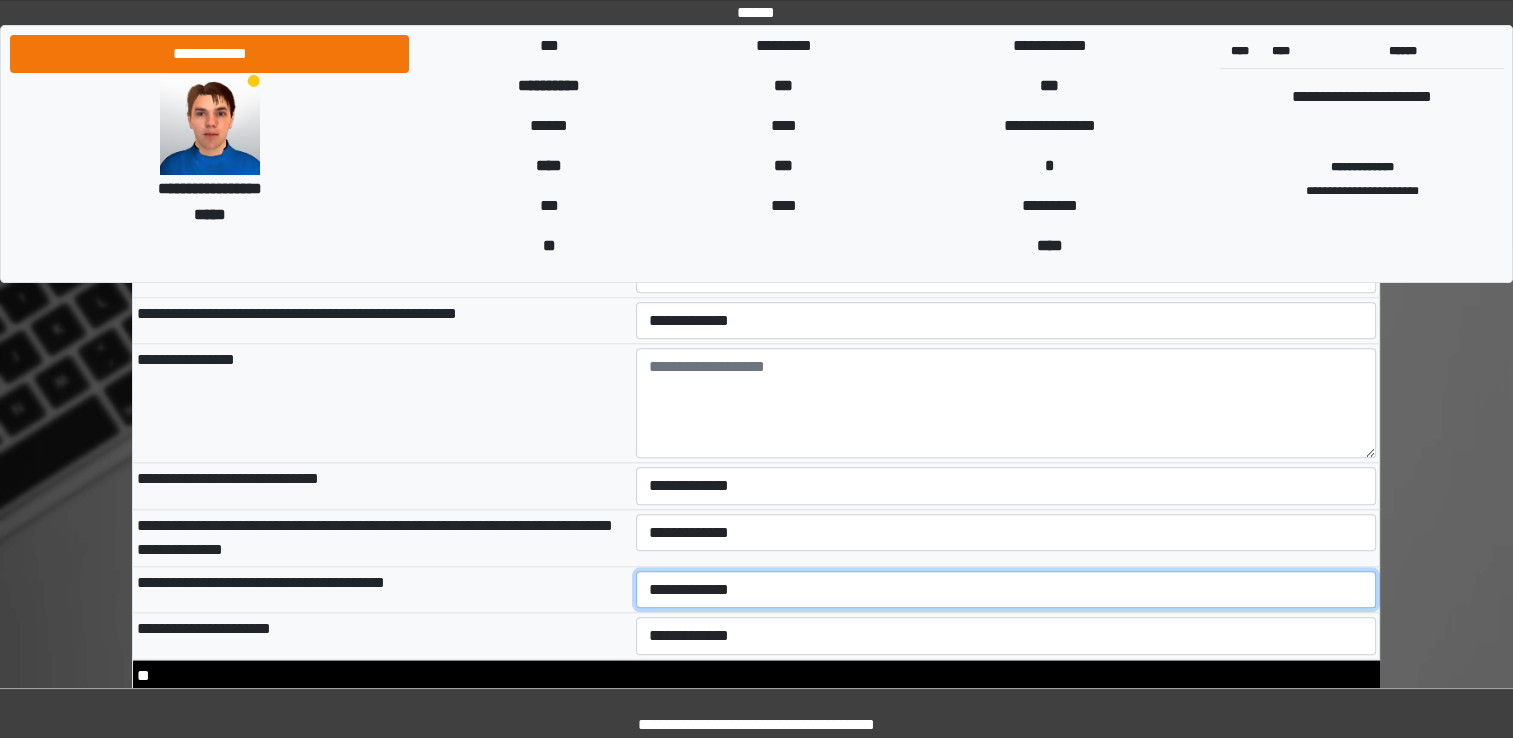 click on "**********" at bounding box center (1006, 590) 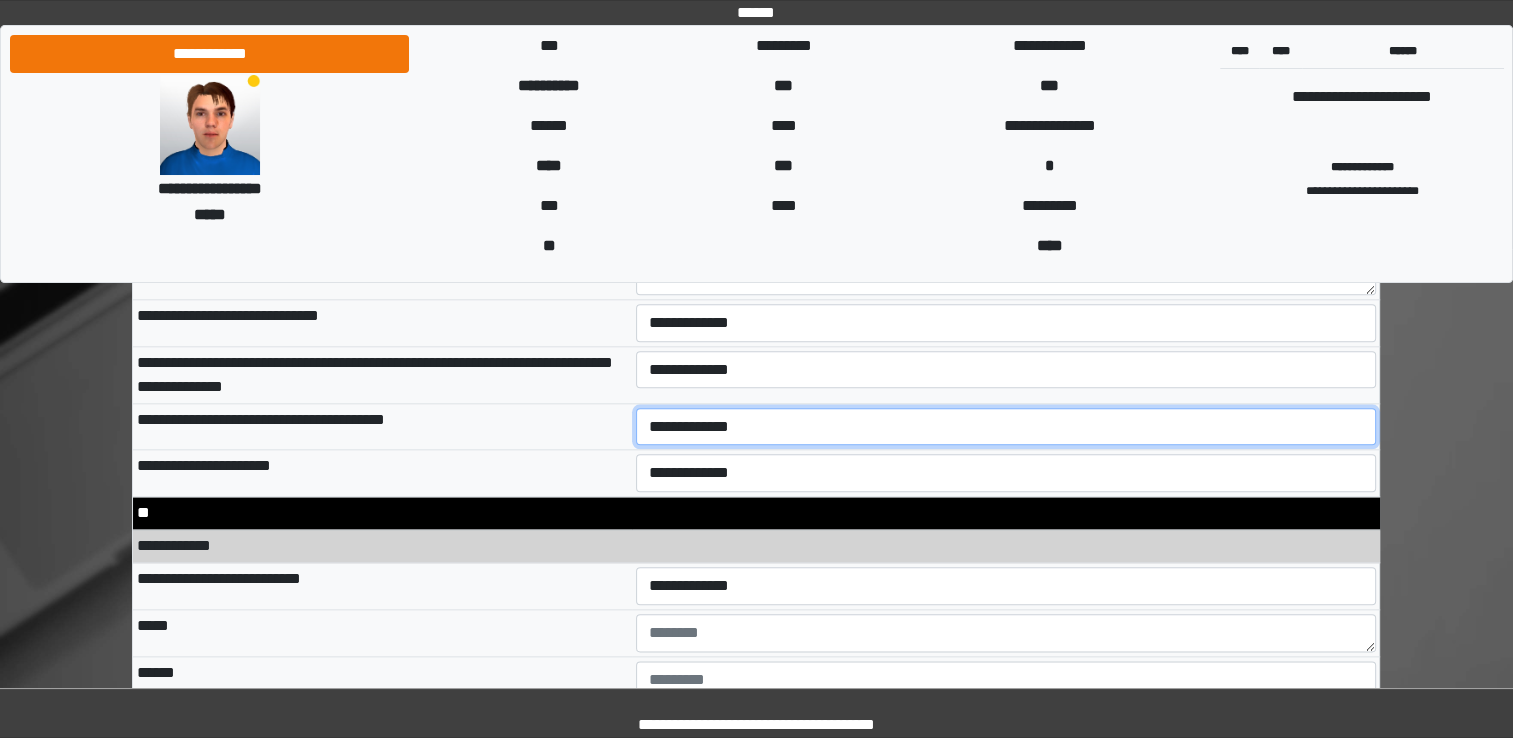 scroll, scrollTop: 9800, scrollLeft: 0, axis: vertical 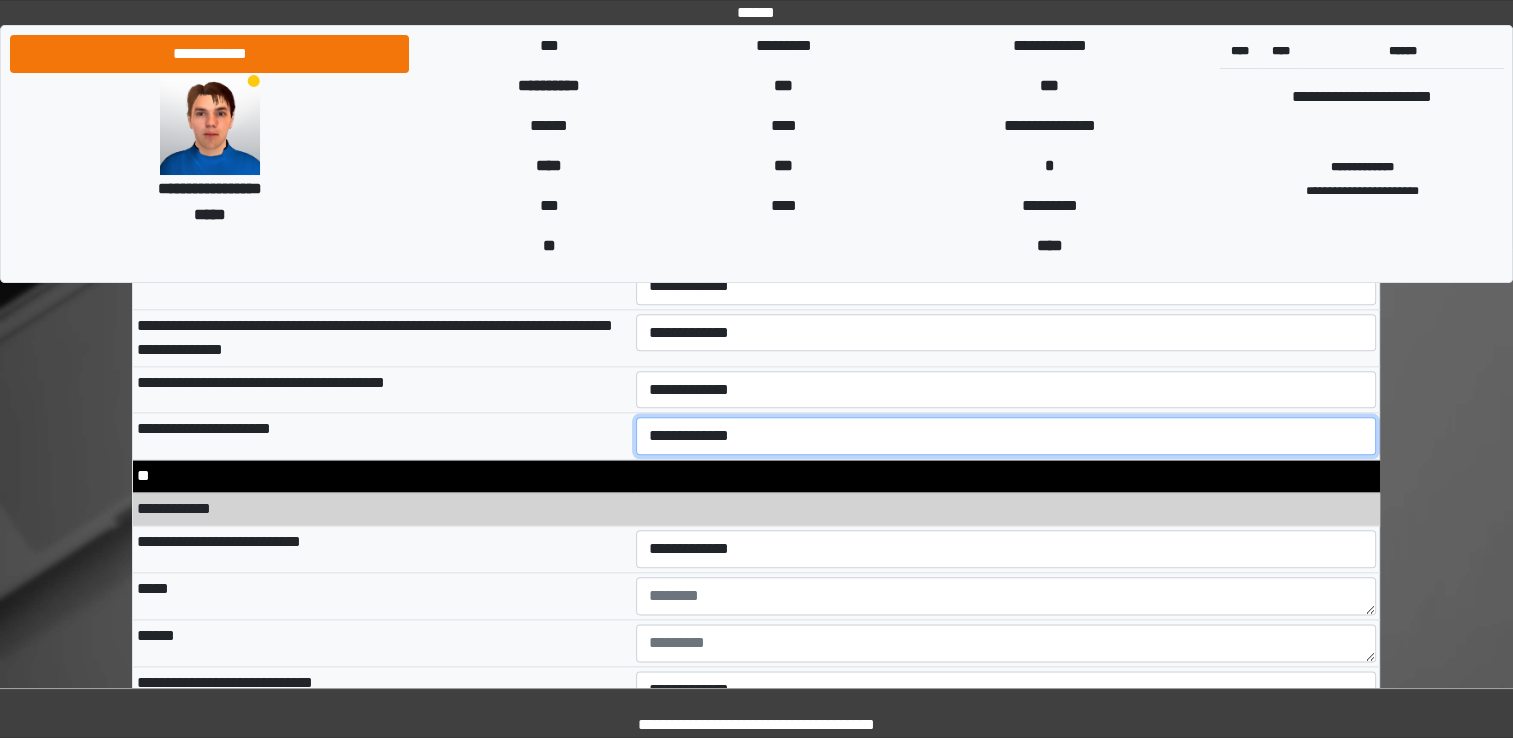 click on "**********" at bounding box center [1006, 436] 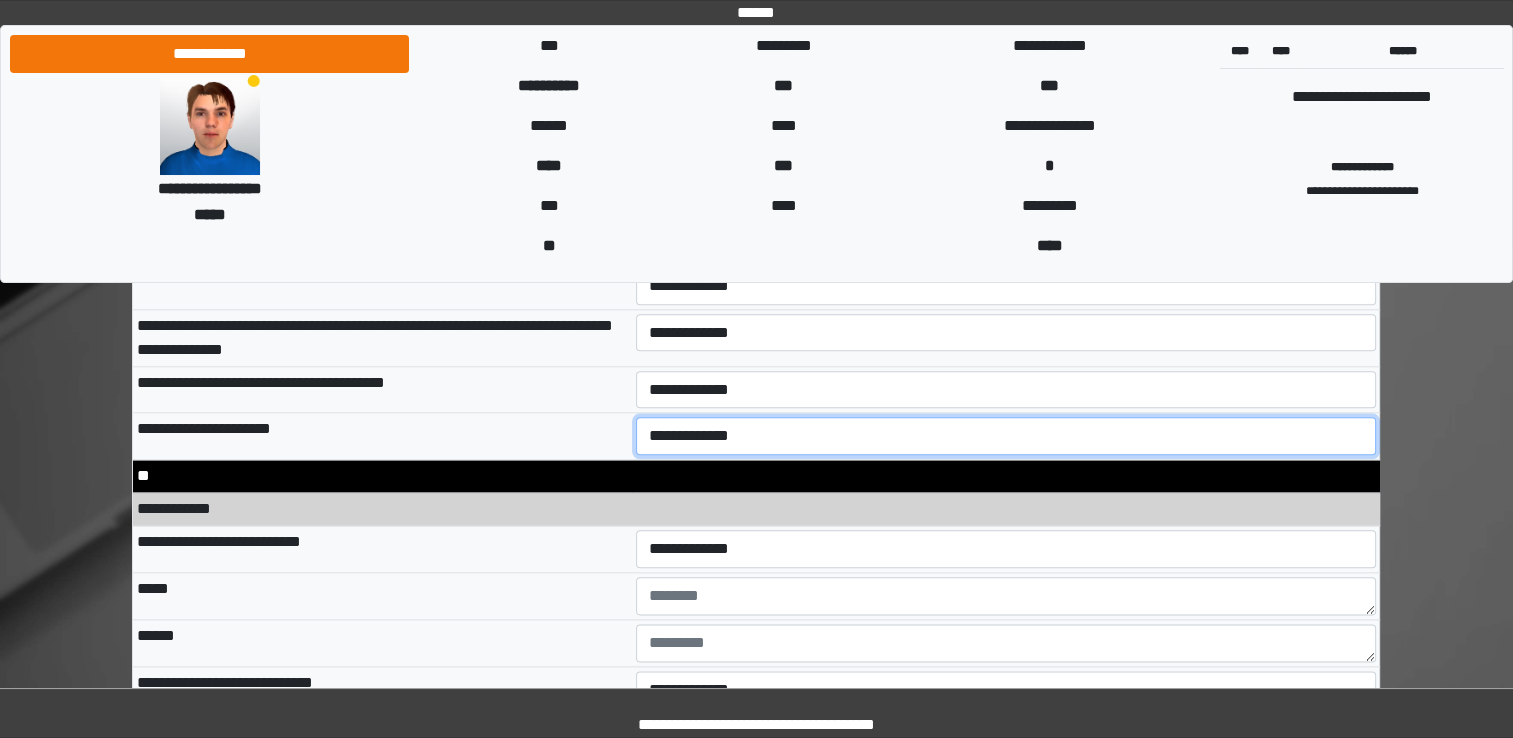 select on "*" 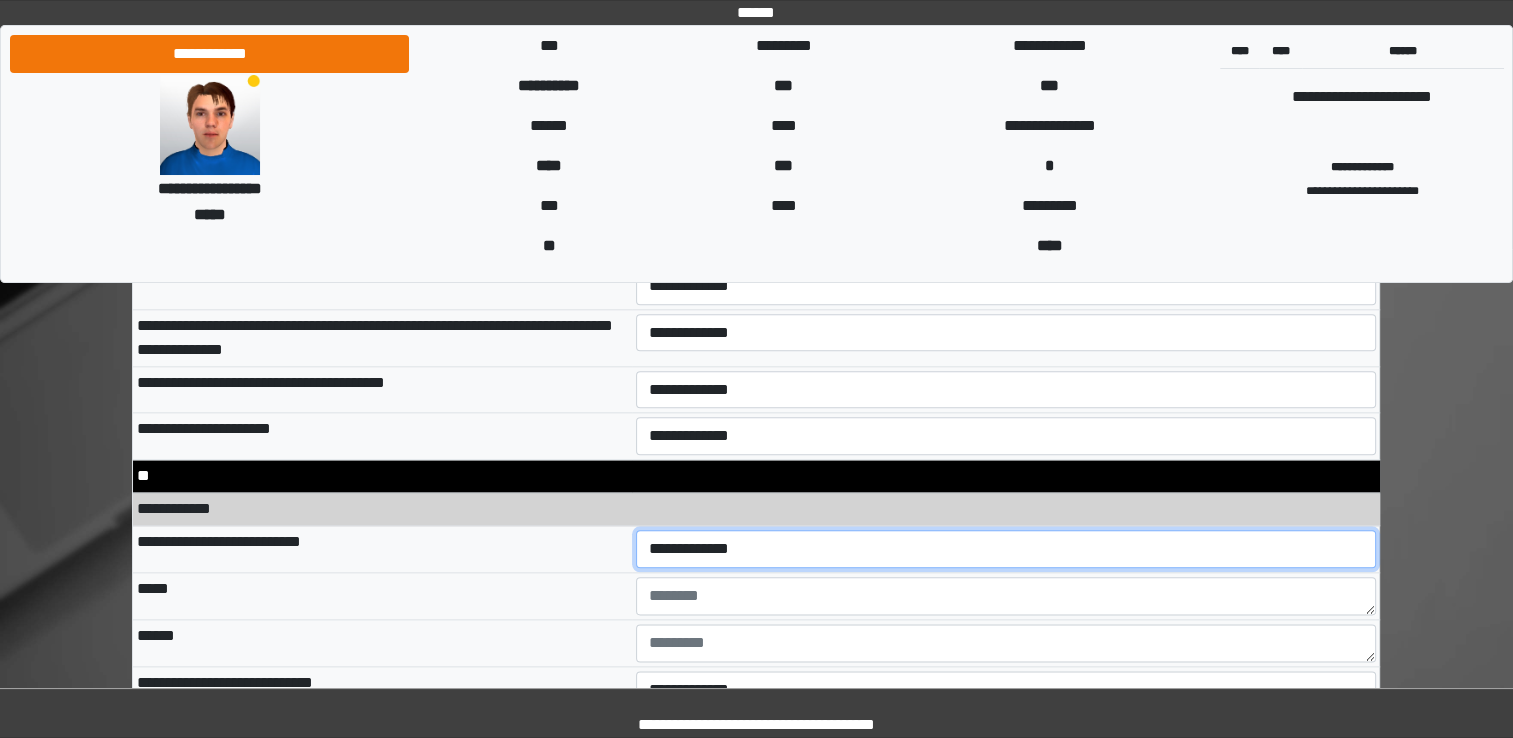click on "**********" at bounding box center (1006, 549) 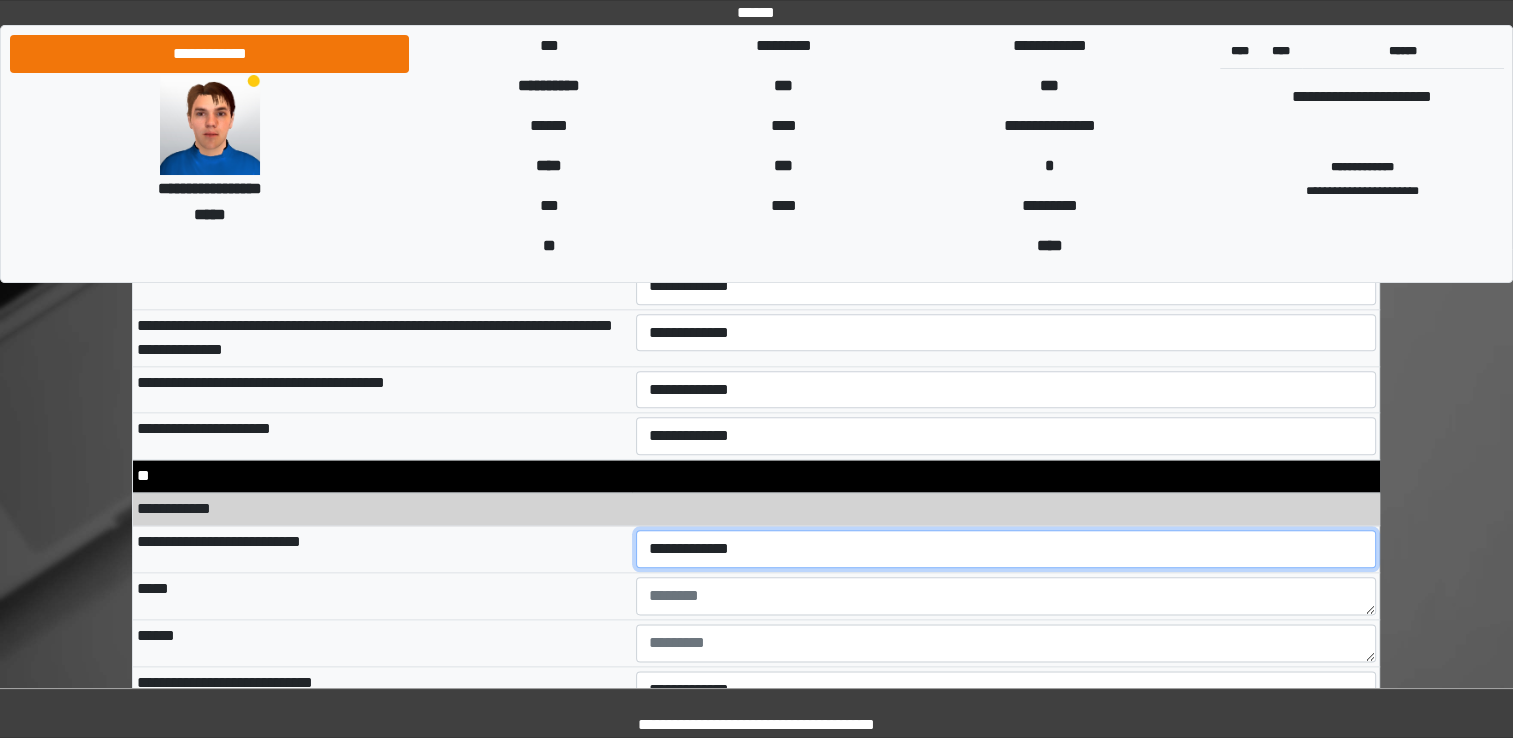 scroll, scrollTop: 9900, scrollLeft: 0, axis: vertical 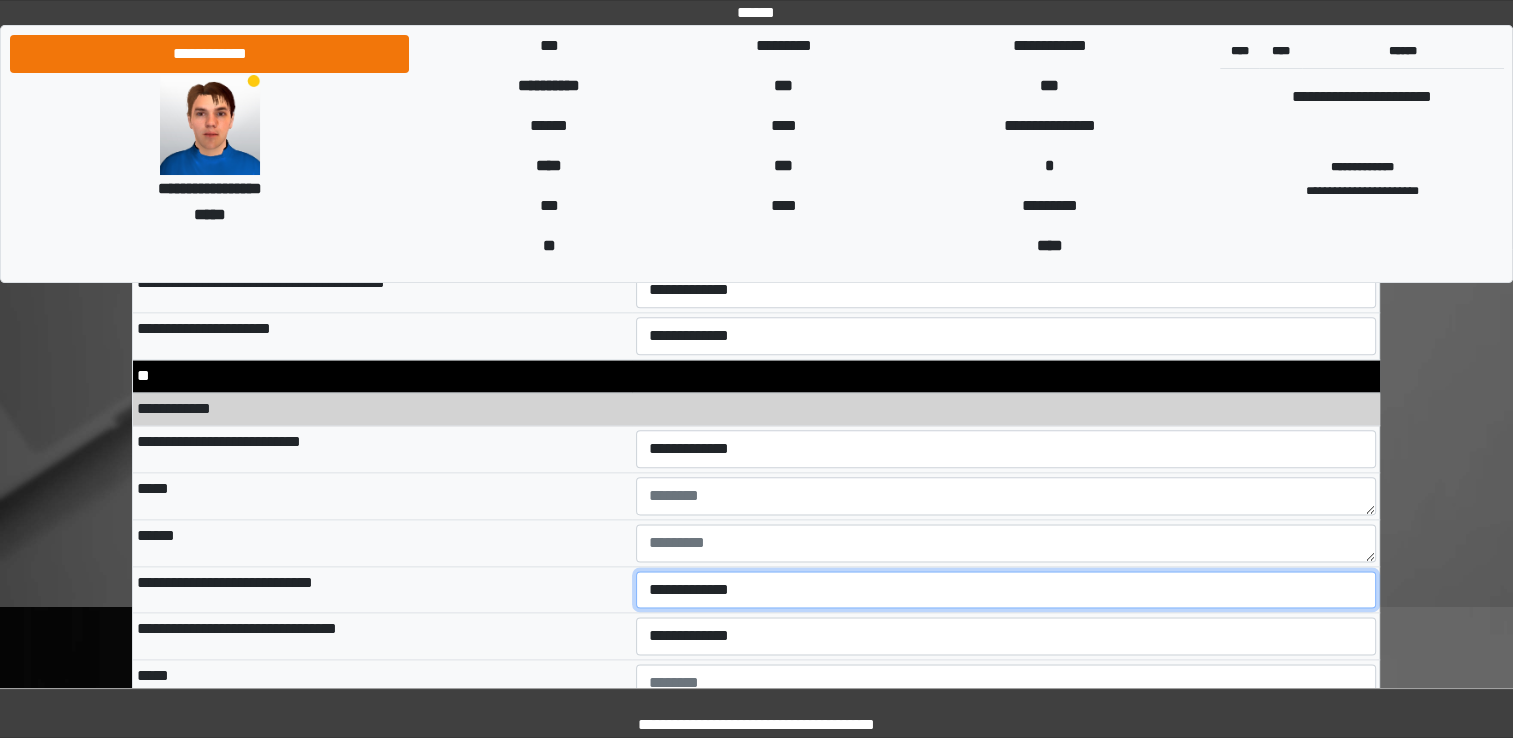 click on "**********" at bounding box center [1006, 590] 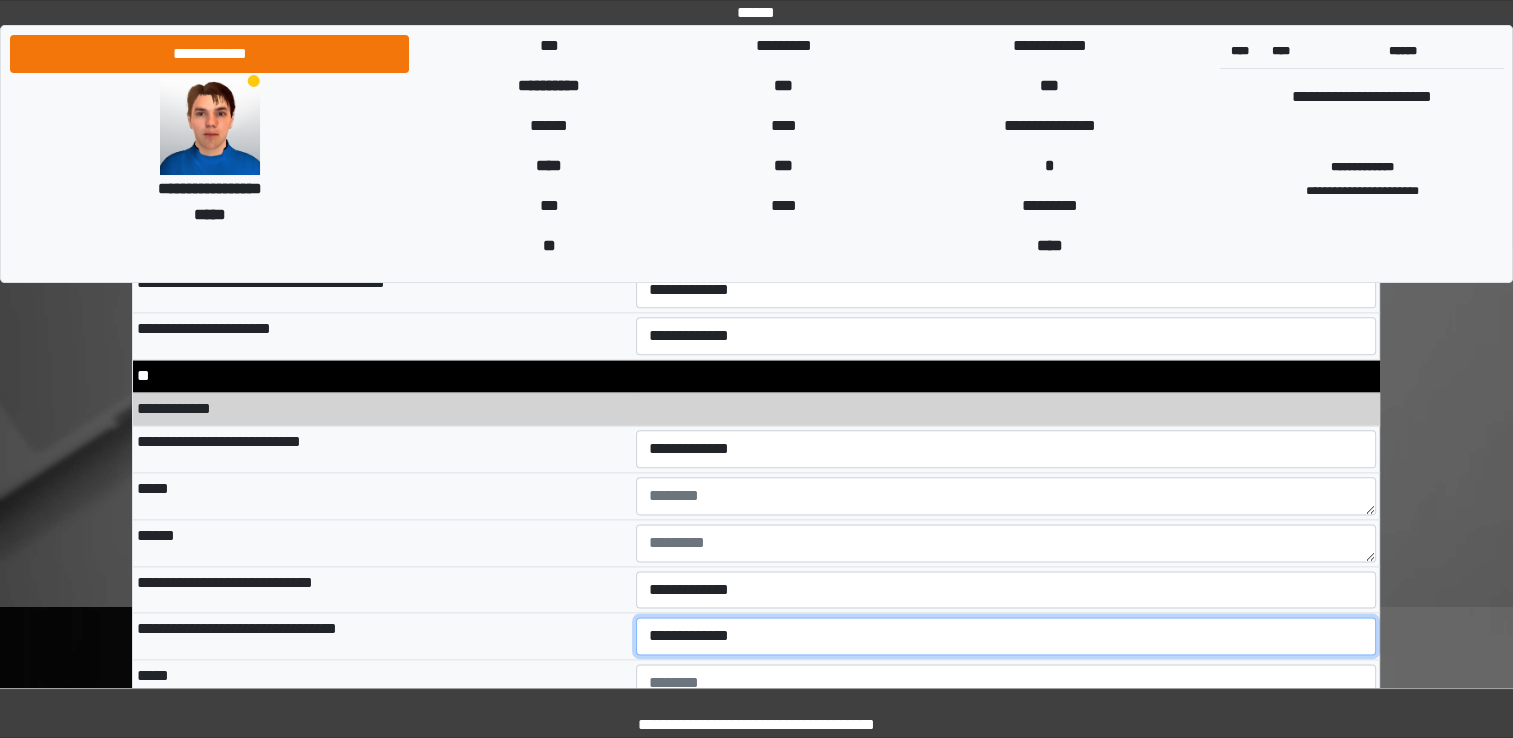 click on "**********" at bounding box center (1006, 636) 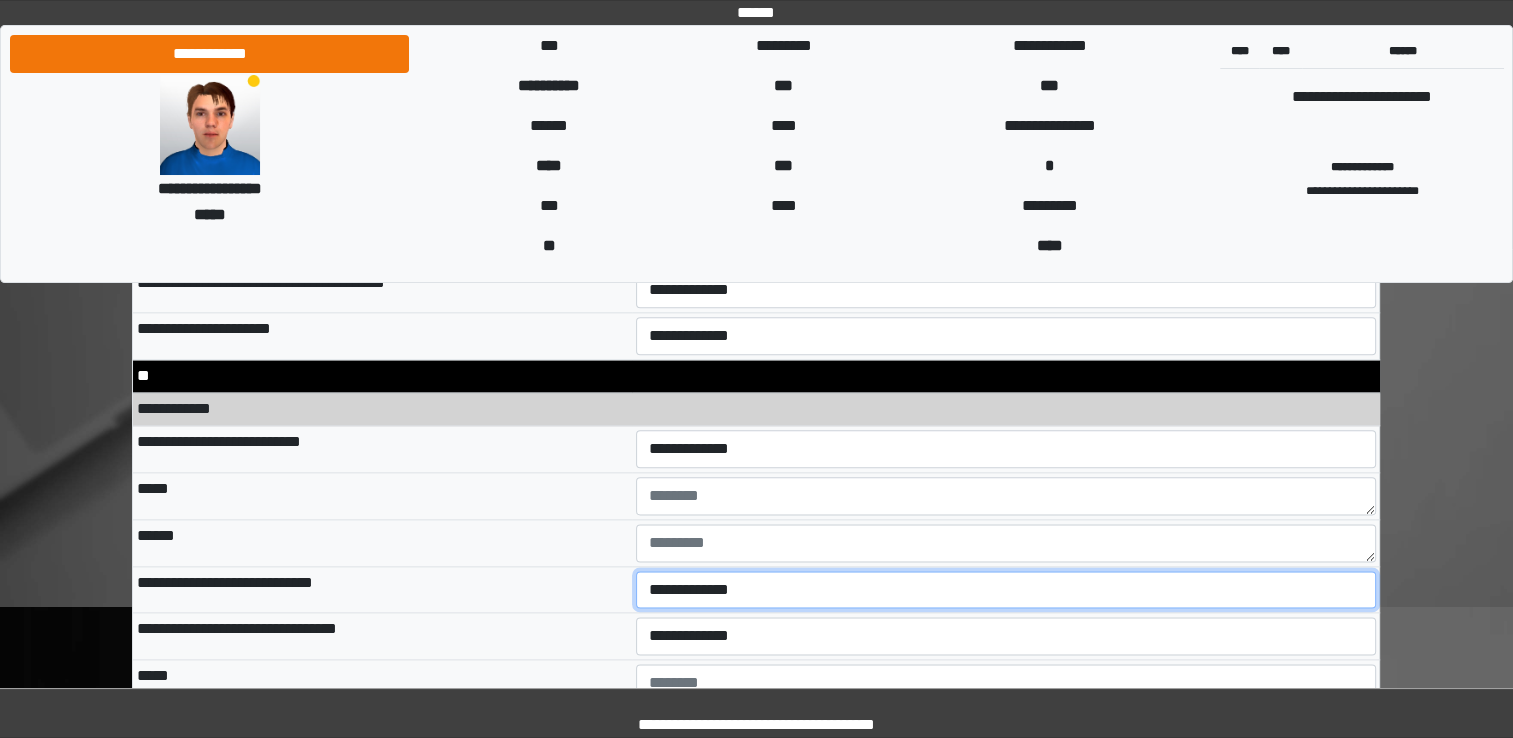 click on "**********" at bounding box center [1006, 590] 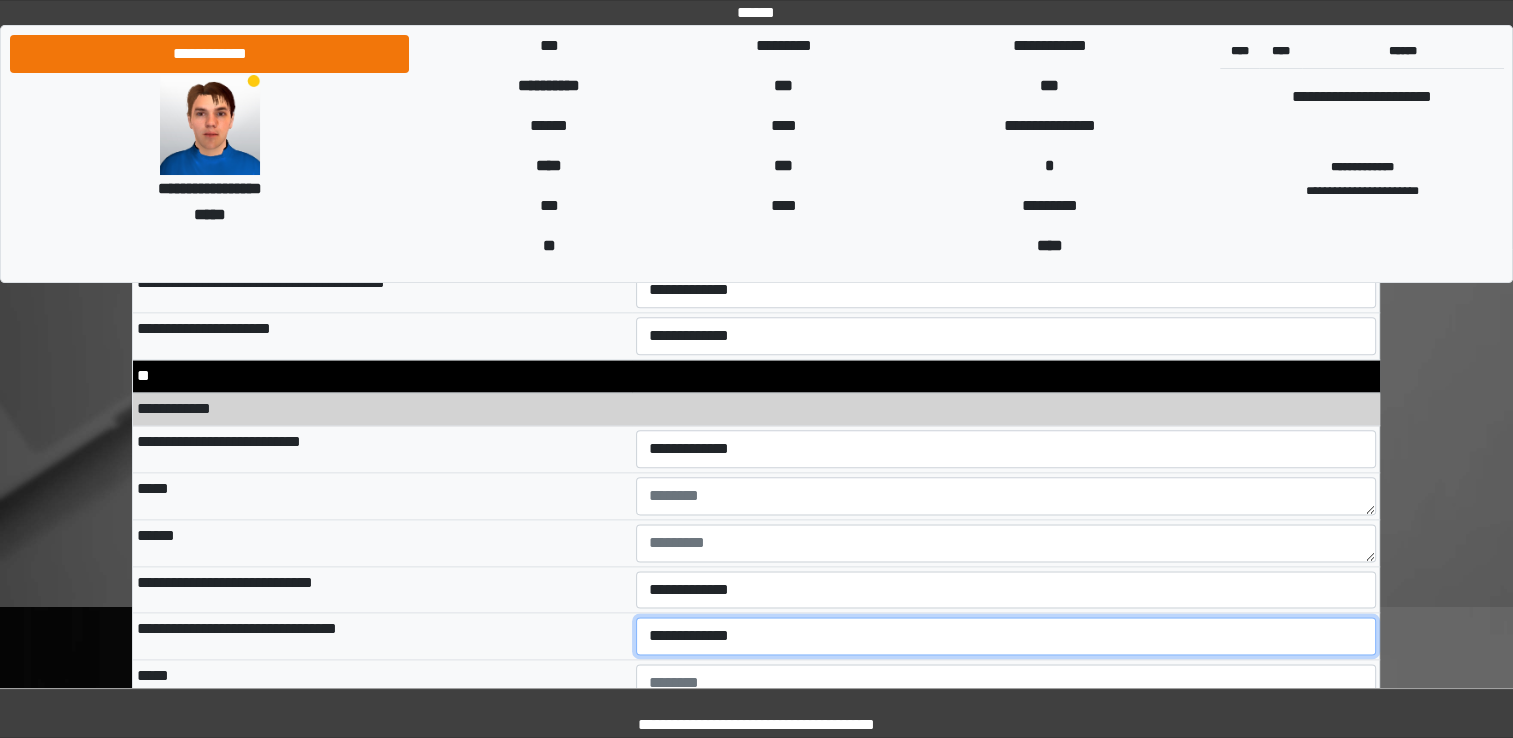 click on "**********" at bounding box center [1006, 636] 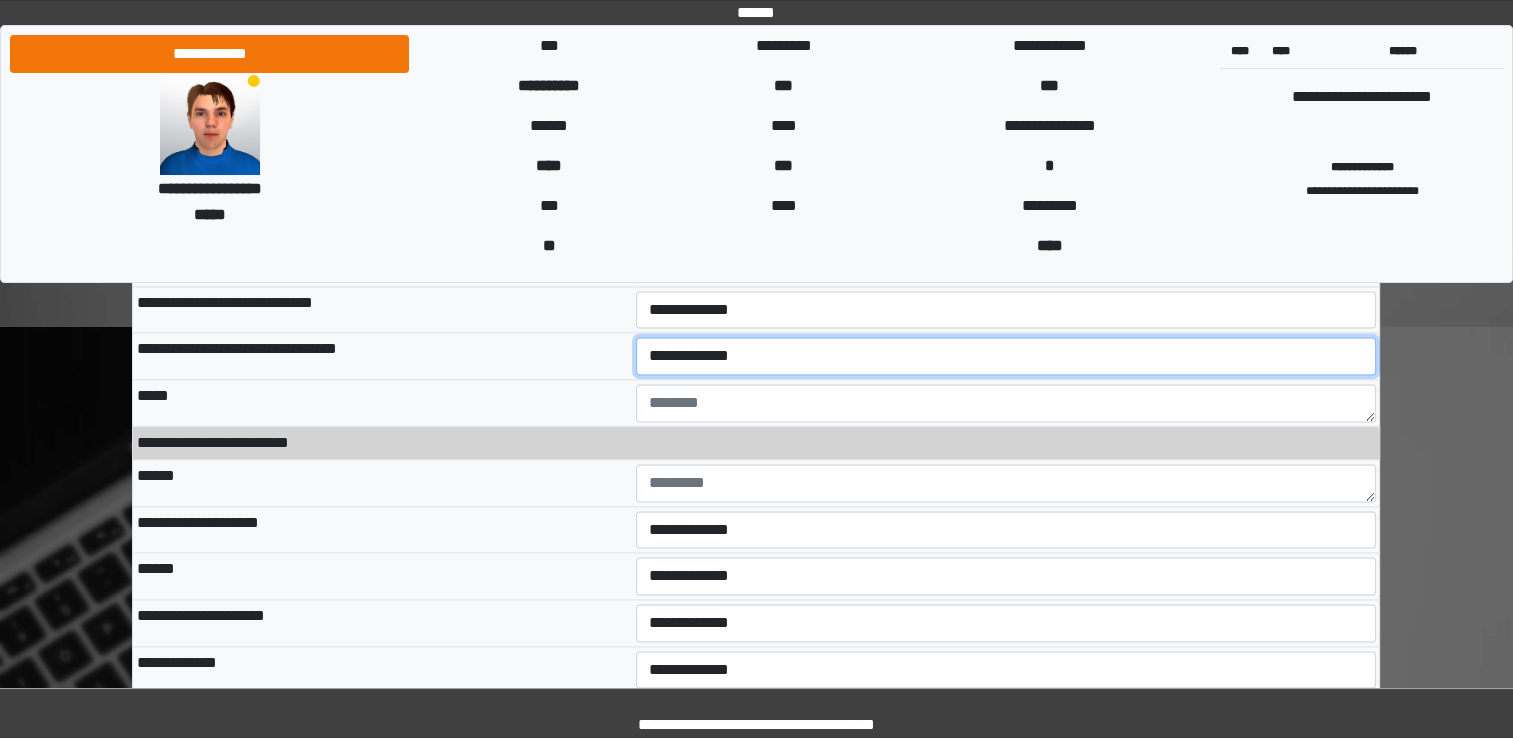 scroll, scrollTop: 10200, scrollLeft: 0, axis: vertical 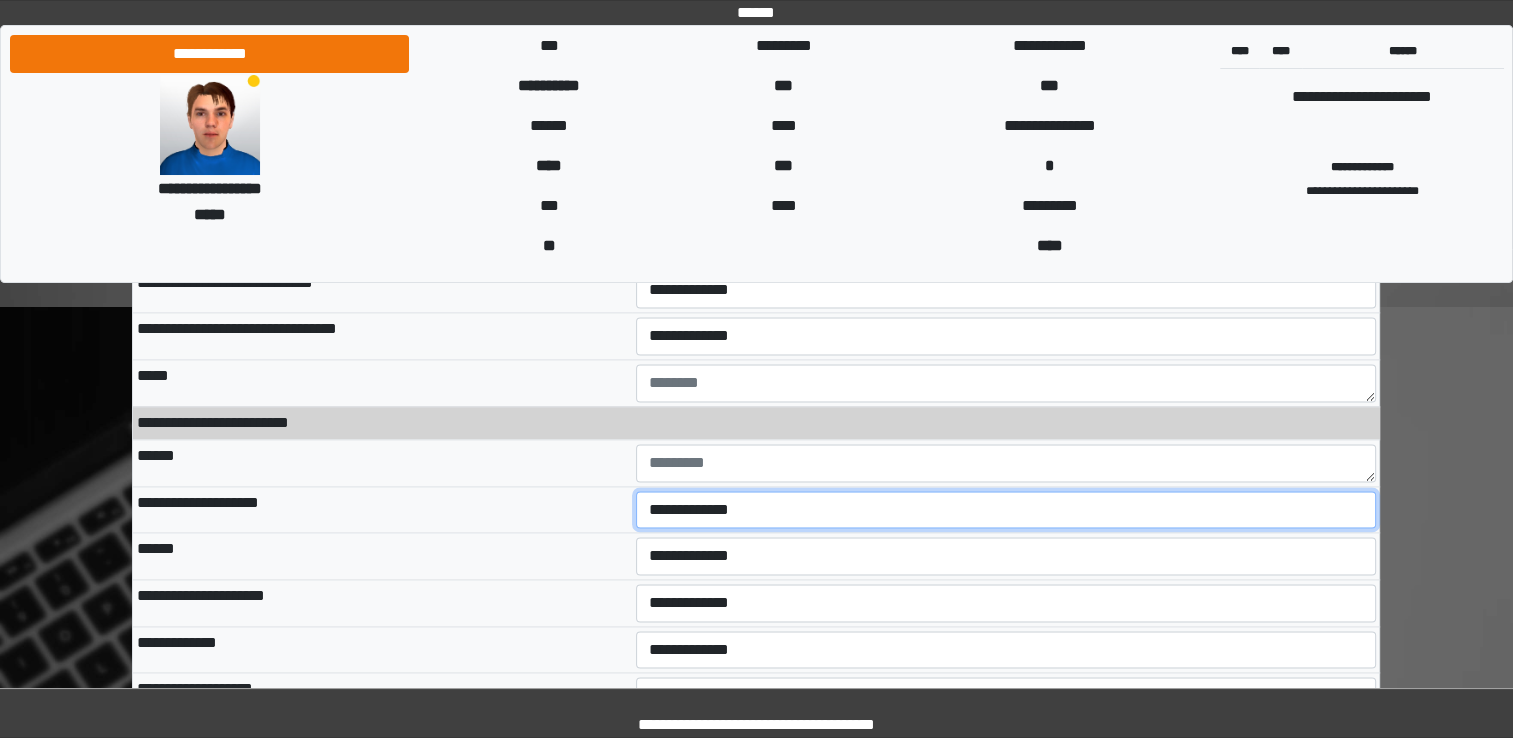 click on "**********" at bounding box center (1006, 510) 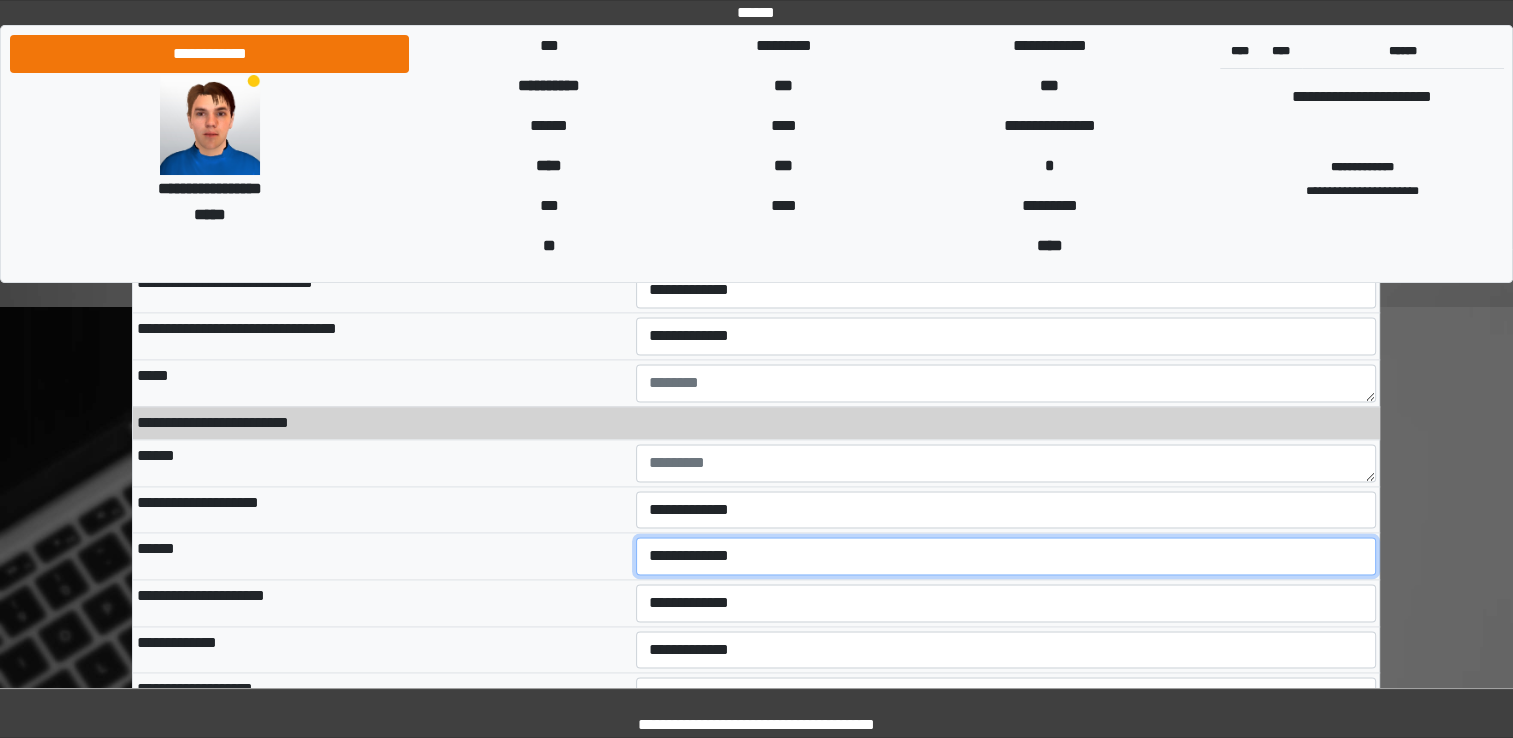 click on "**********" at bounding box center (1006, 556) 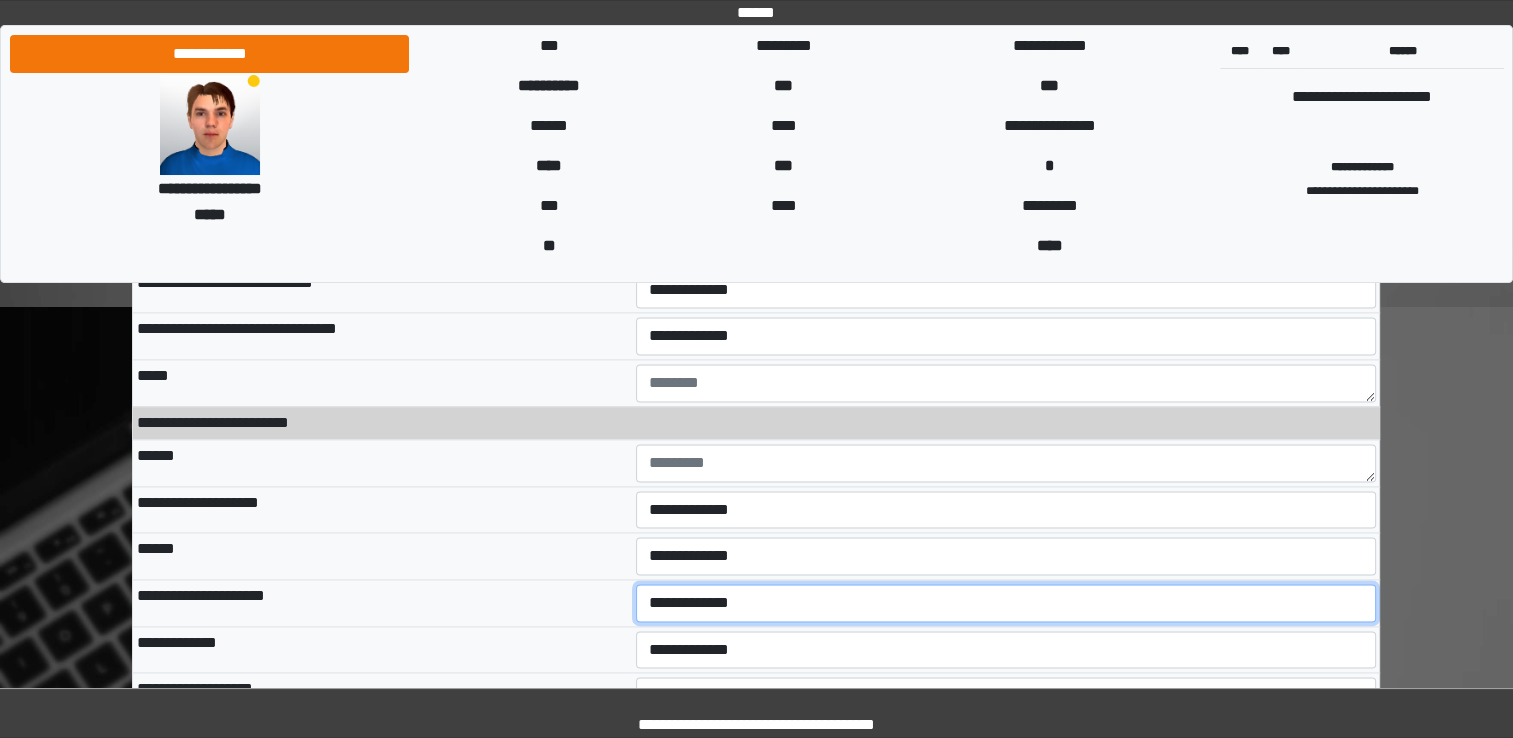 click on "**********" at bounding box center (1006, 603) 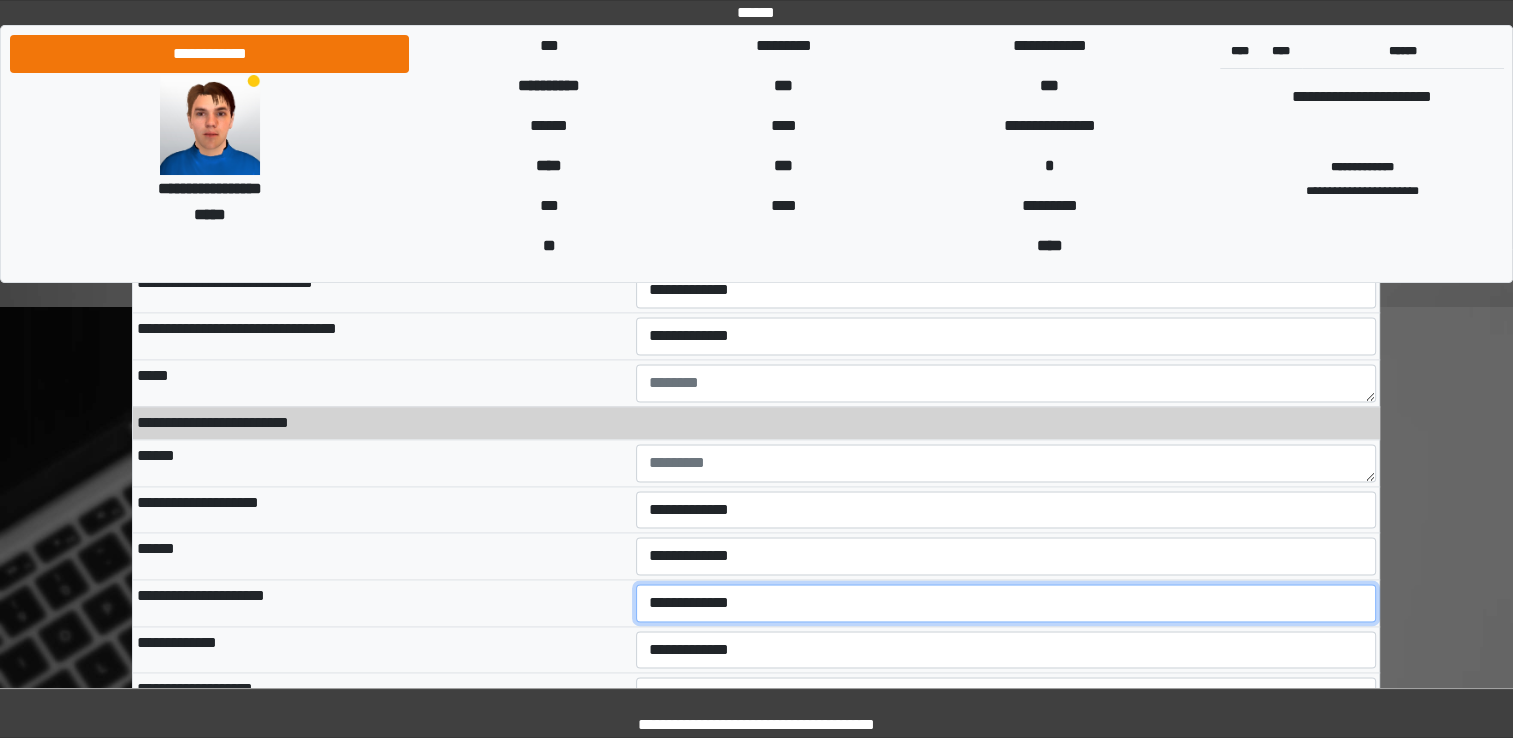 select on "*" 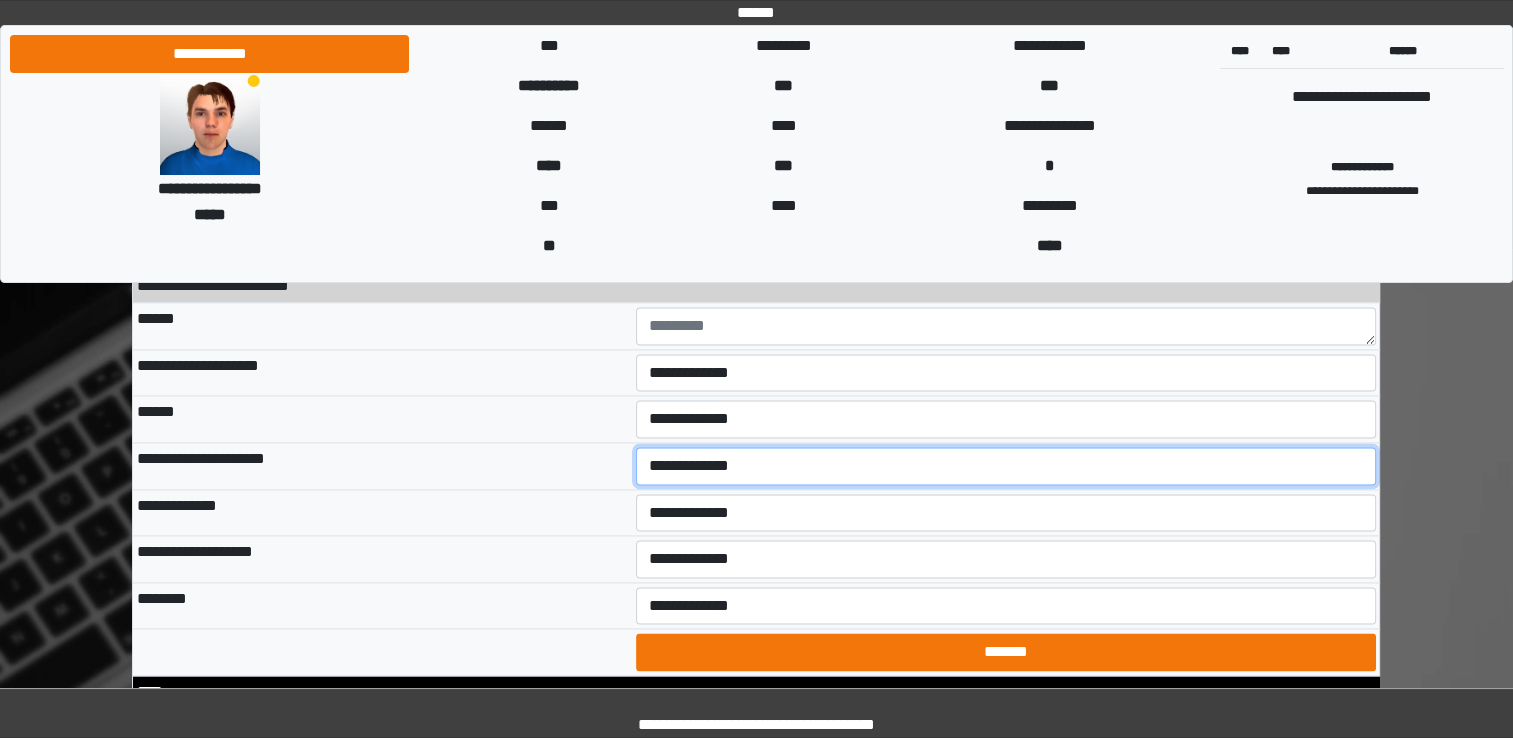 scroll, scrollTop: 10400, scrollLeft: 0, axis: vertical 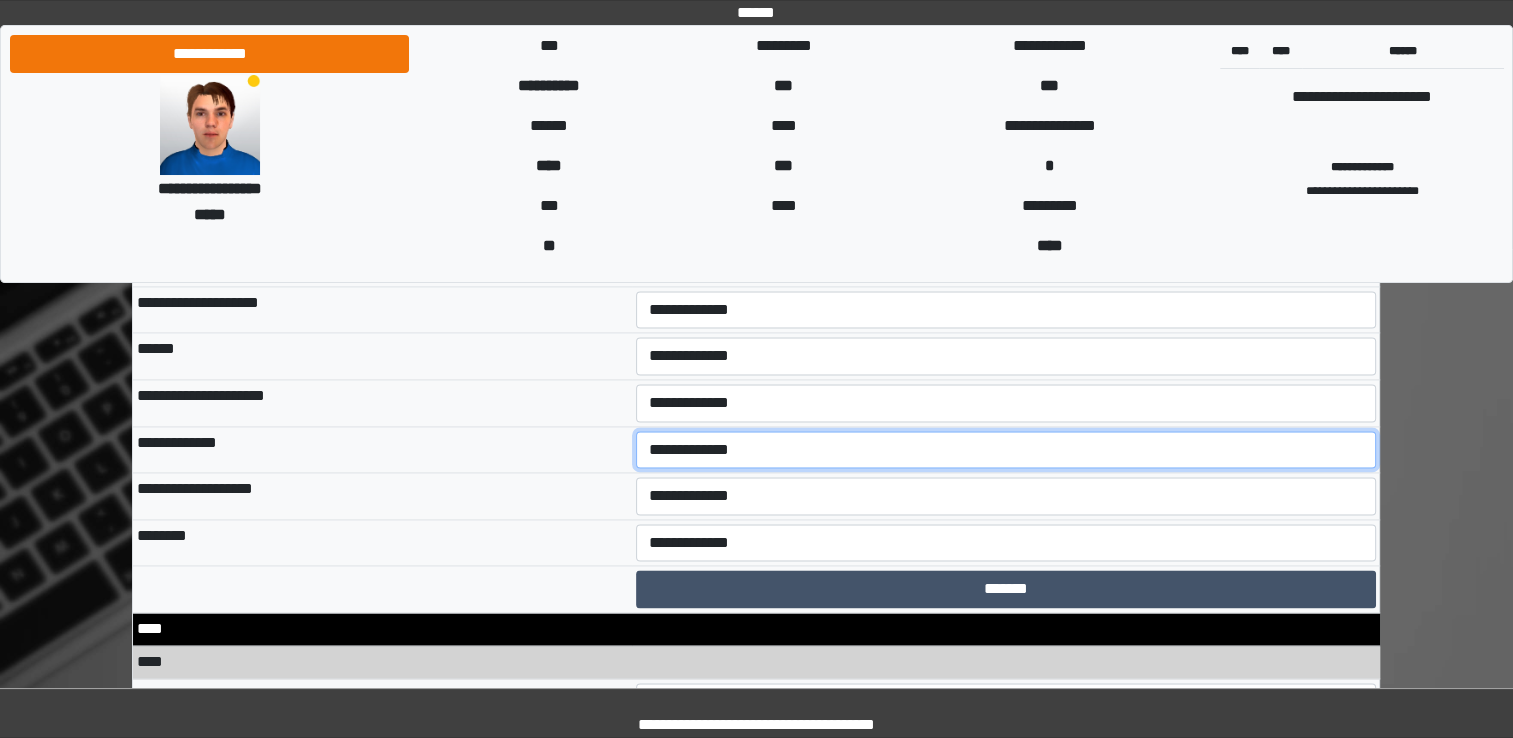 click on "**********" at bounding box center (1006, 450) 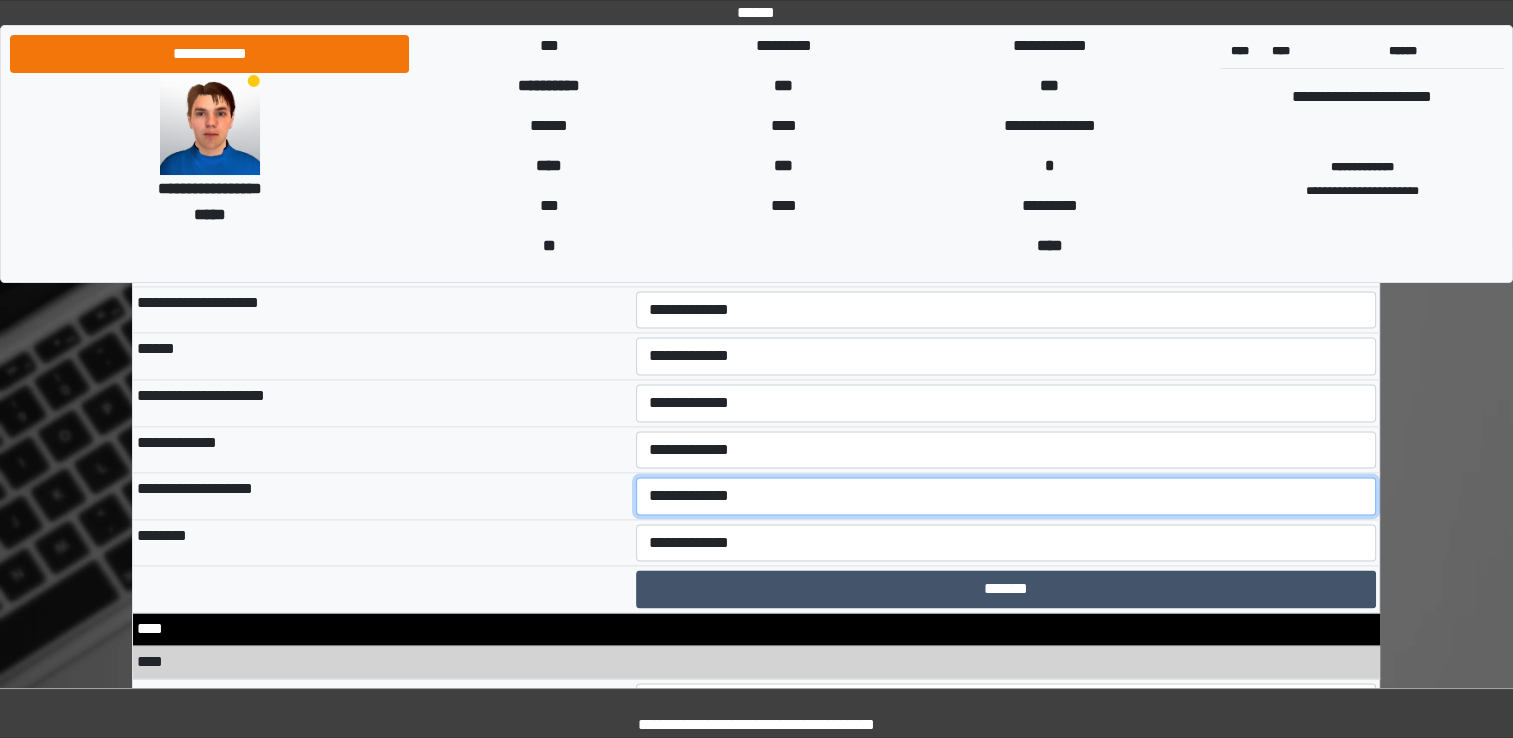 click on "**********" at bounding box center (1006, 496) 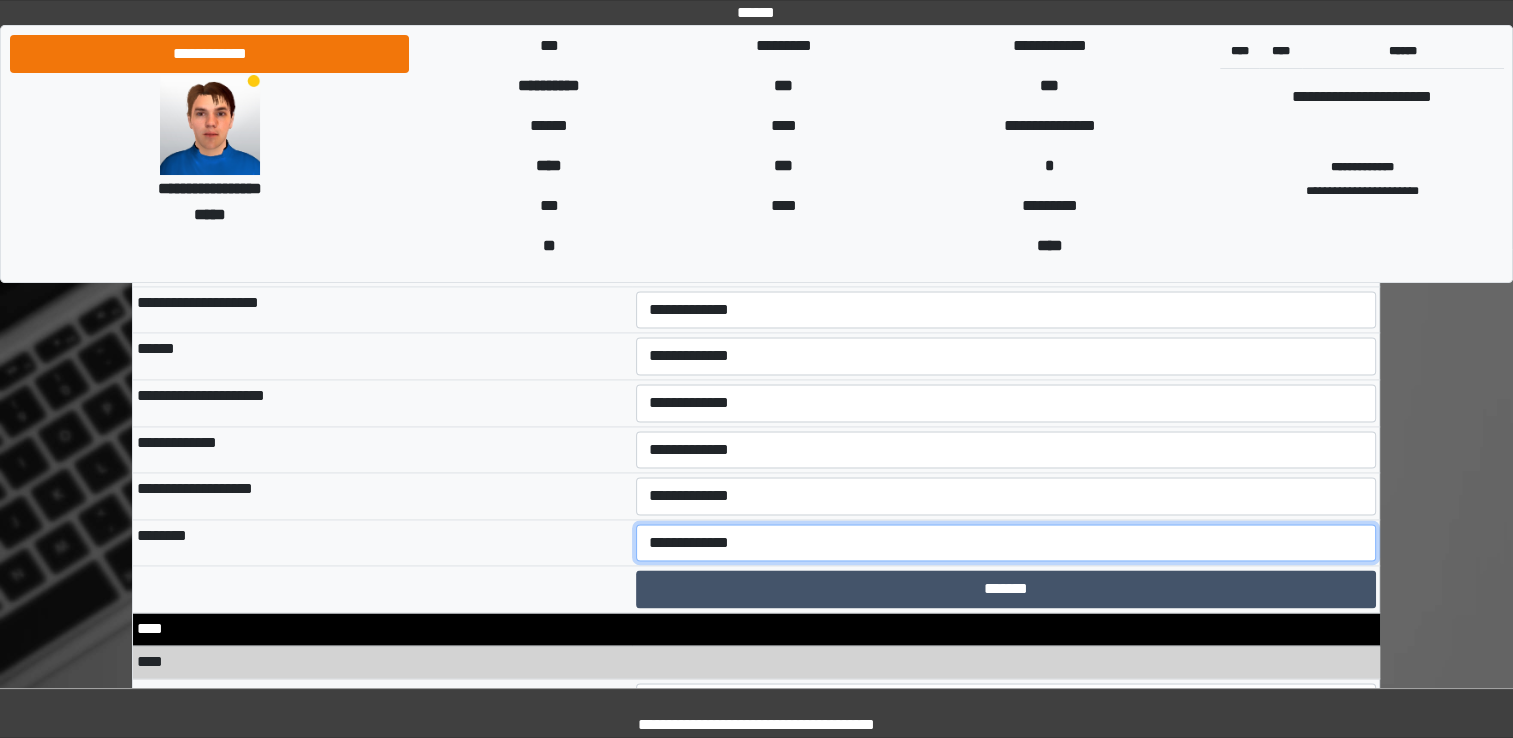 click on "**********" at bounding box center (1006, 543) 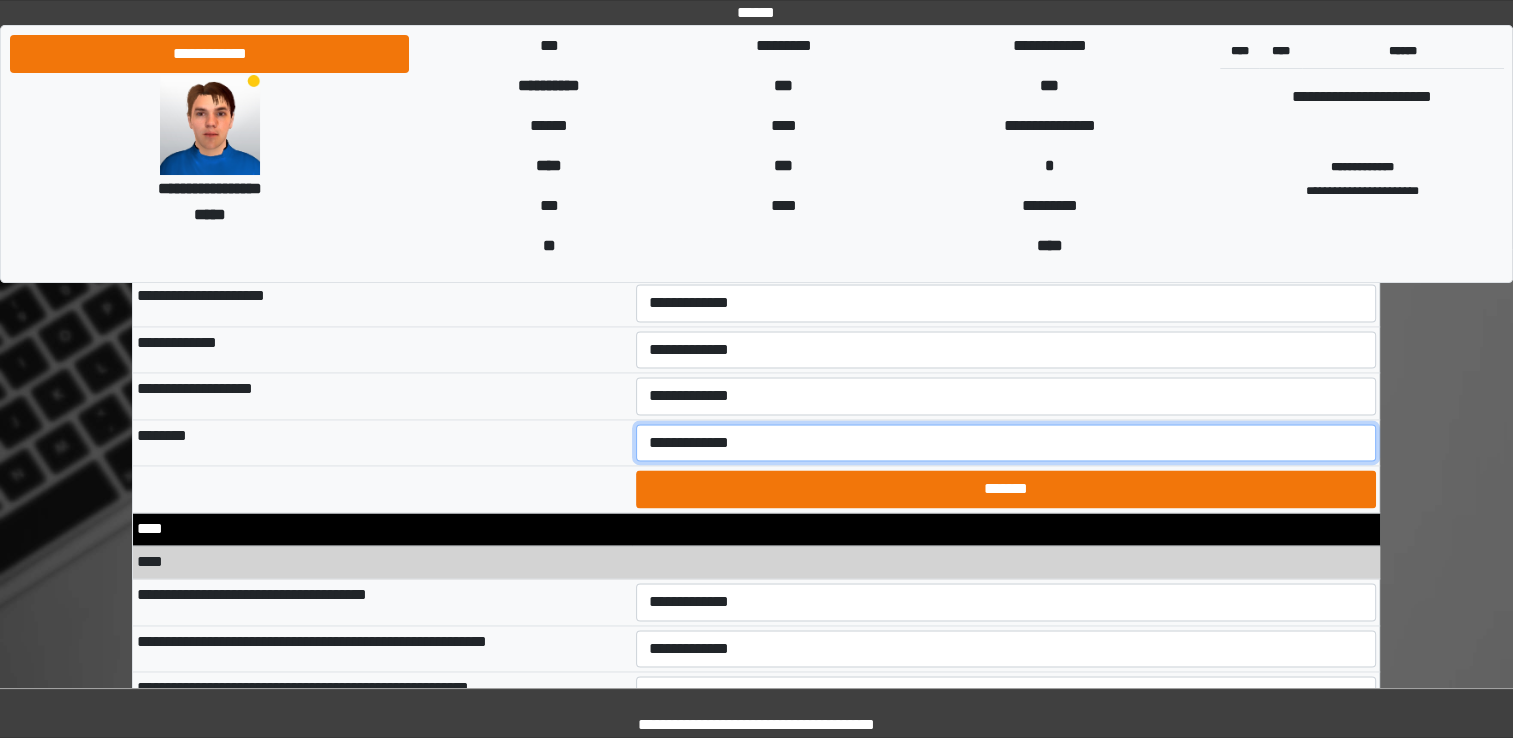 scroll, scrollTop: 10600, scrollLeft: 0, axis: vertical 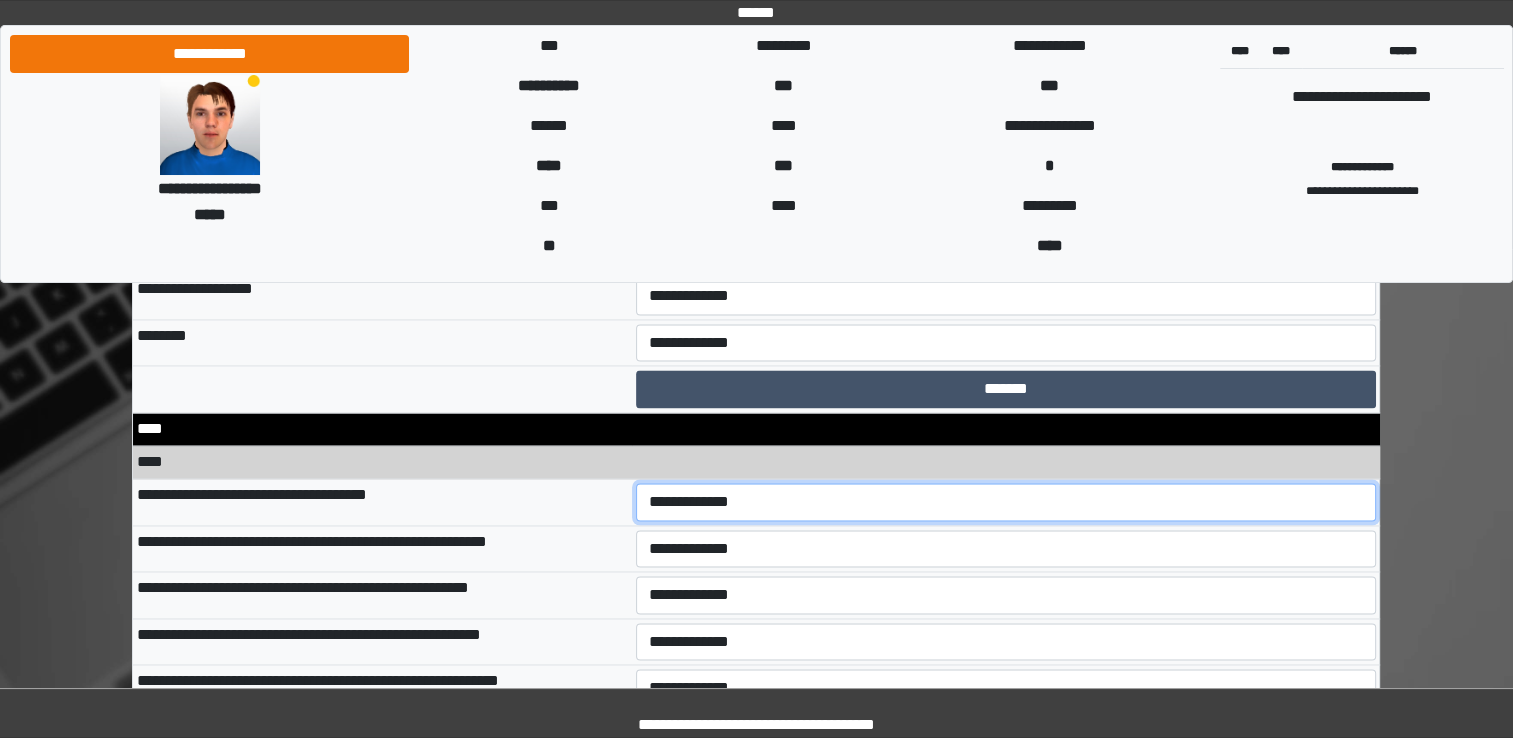 click on "**********" at bounding box center [1006, 502] 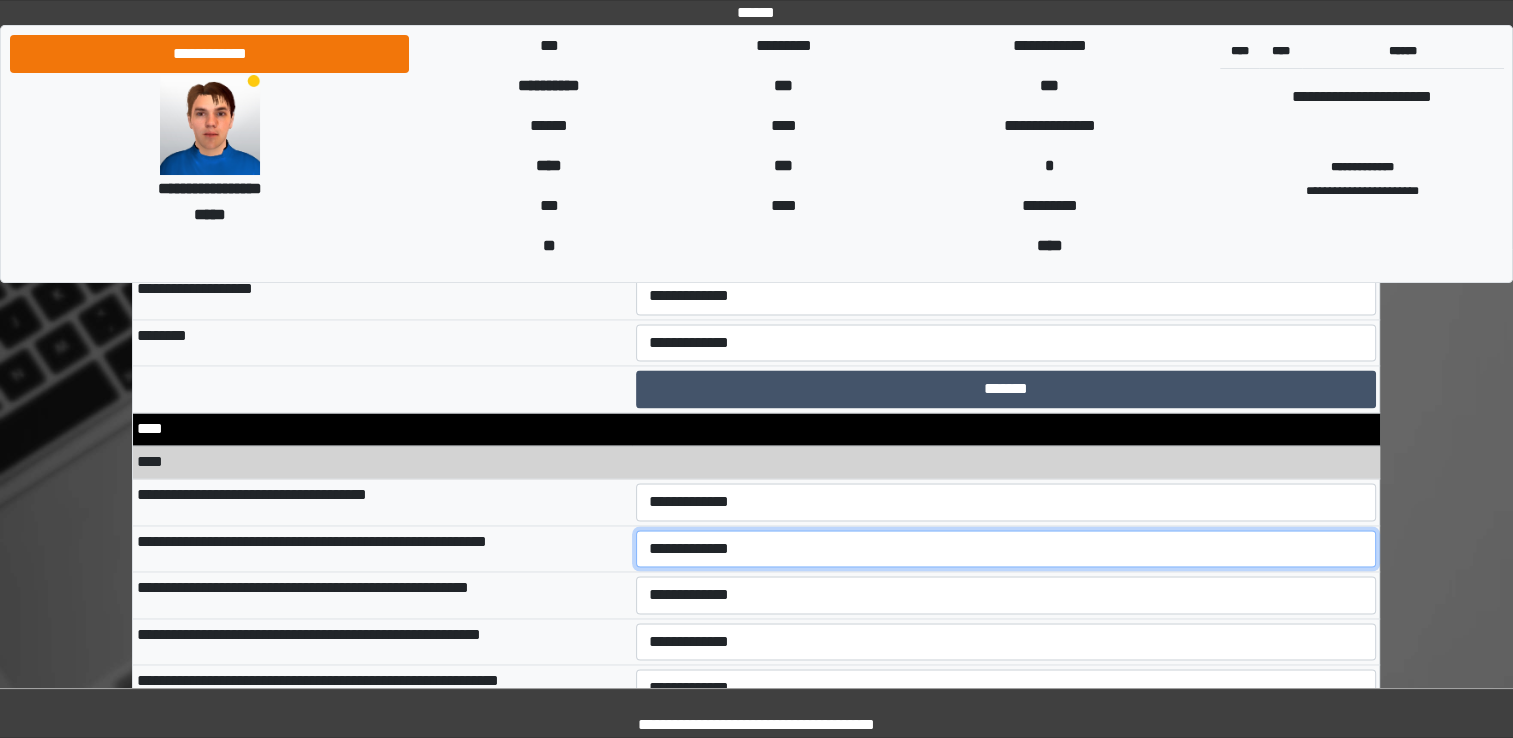 click on "**********" at bounding box center (1006, 549) 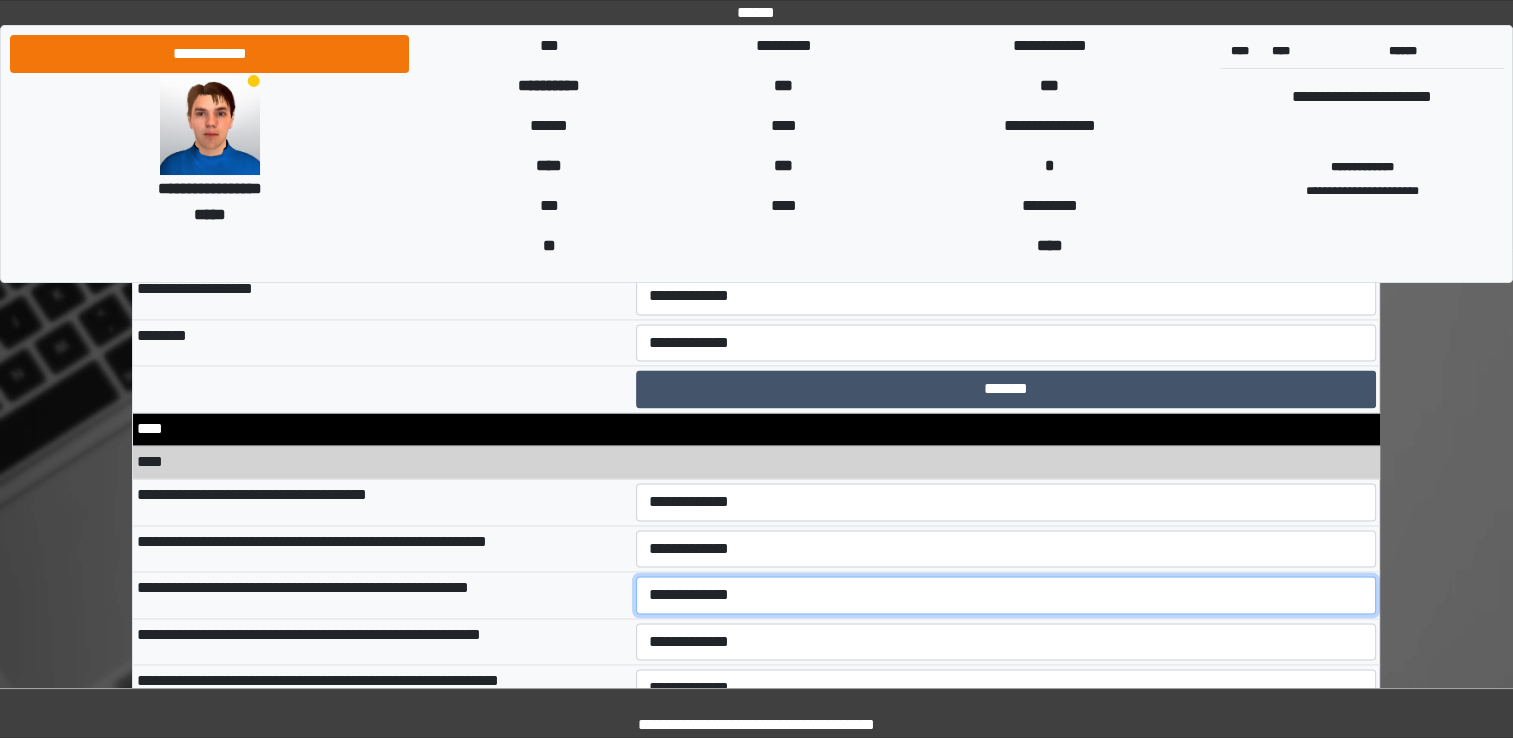 click on "**********" at bounding box center [1006, 595] 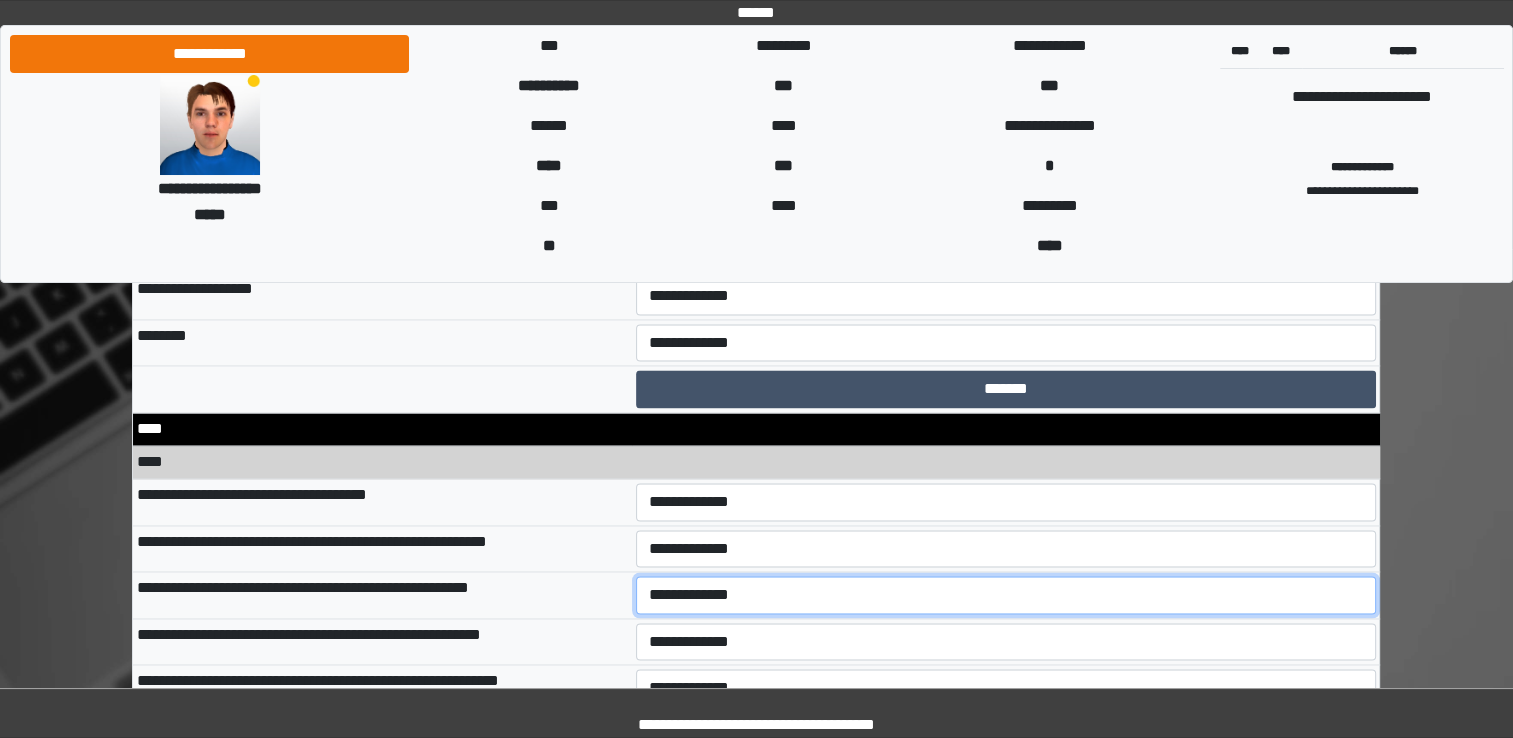 select on "*" 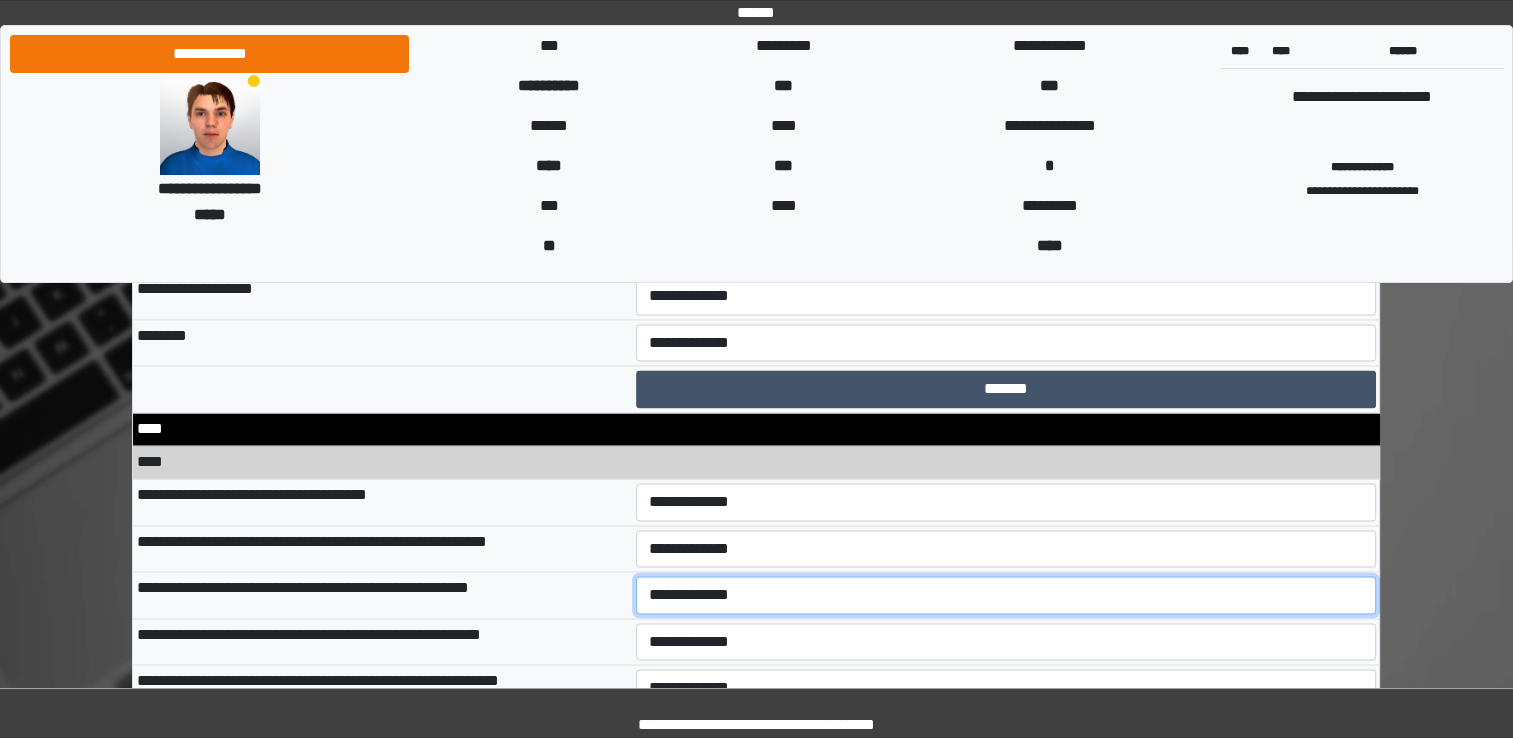 scroll, scrollTop: 10700, scrollLeft: 0, axis: vertical 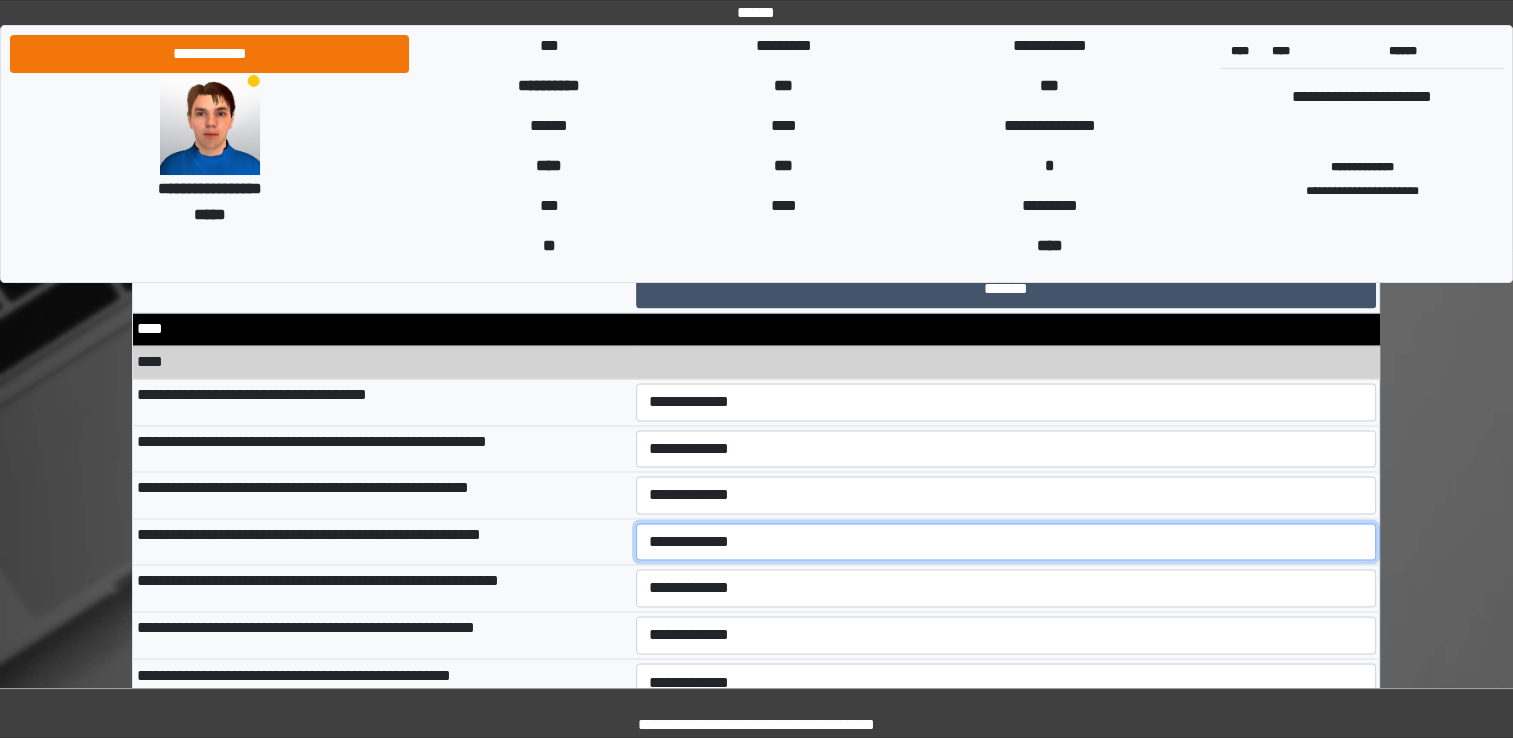 click on "**********" at bounding box center (1006, 542) 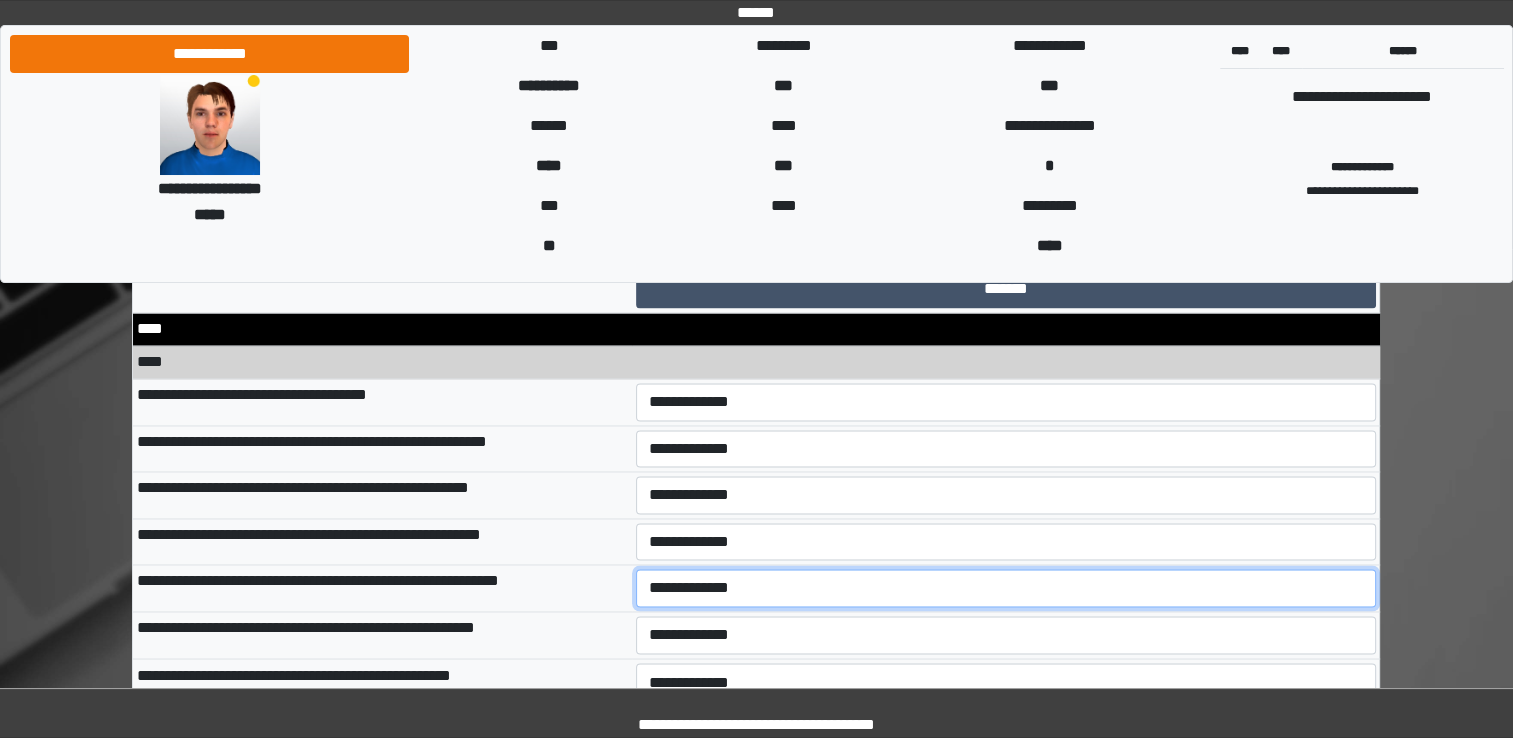 click on "**********" at bounding box center (1006, 588) 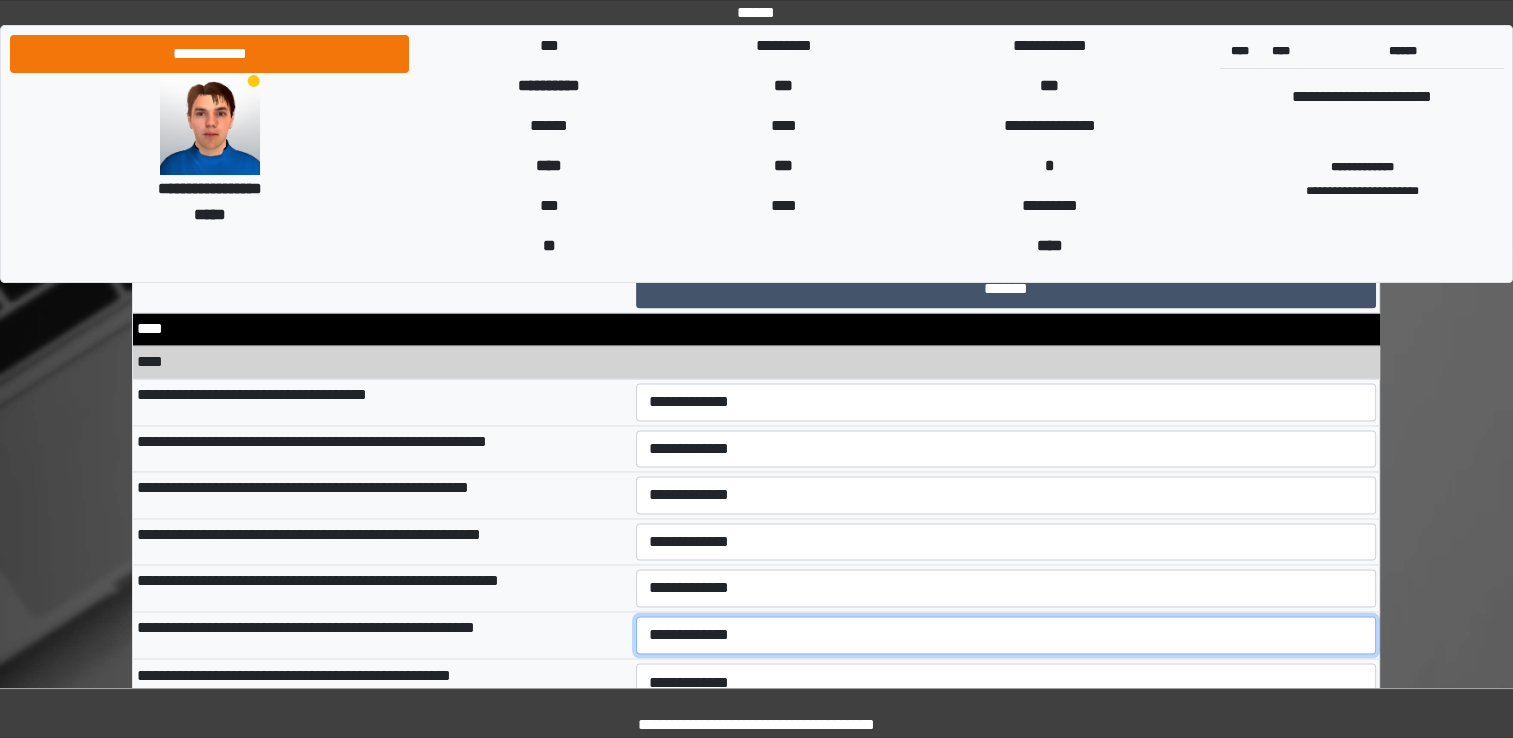 click on "**********" at bounding box center (1006, 635) 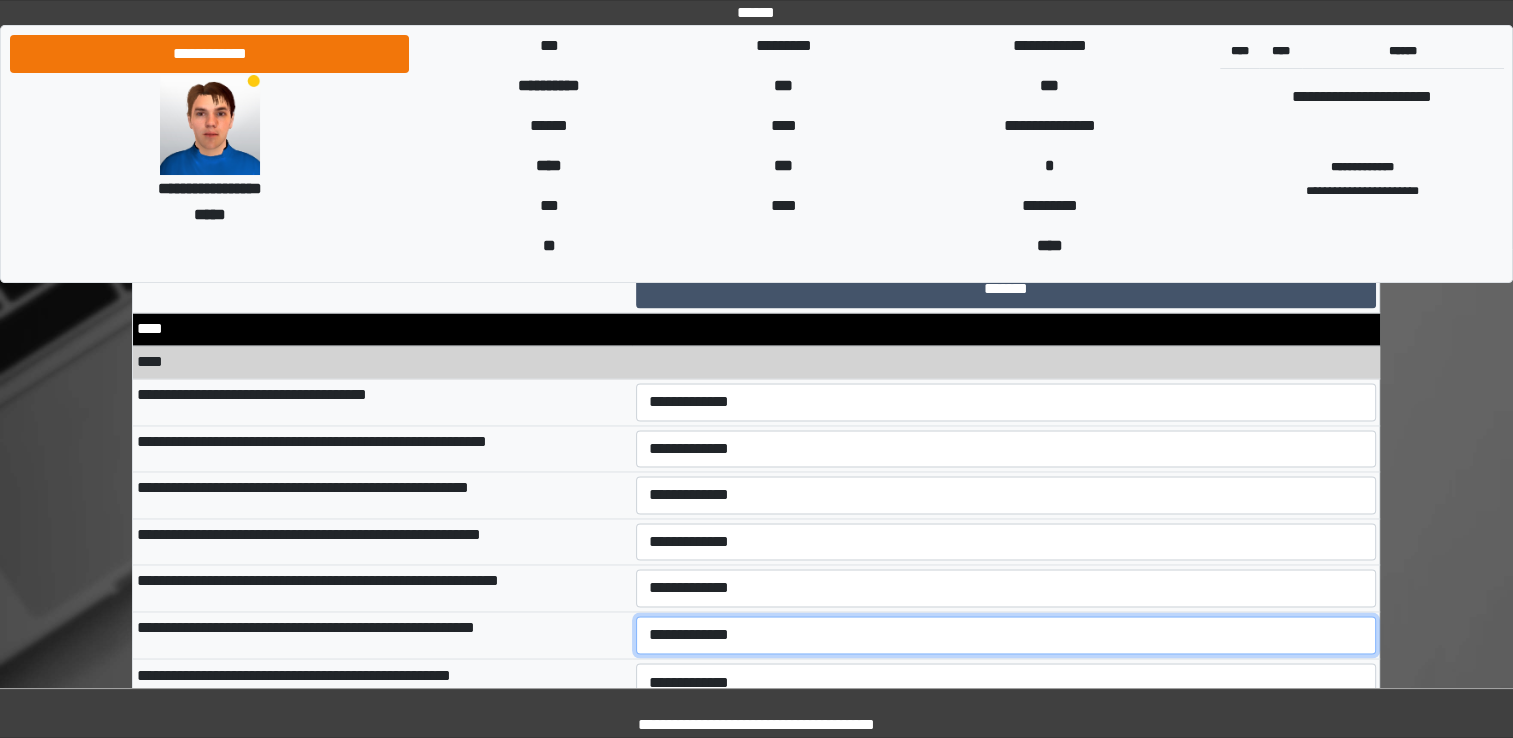 select on "*" 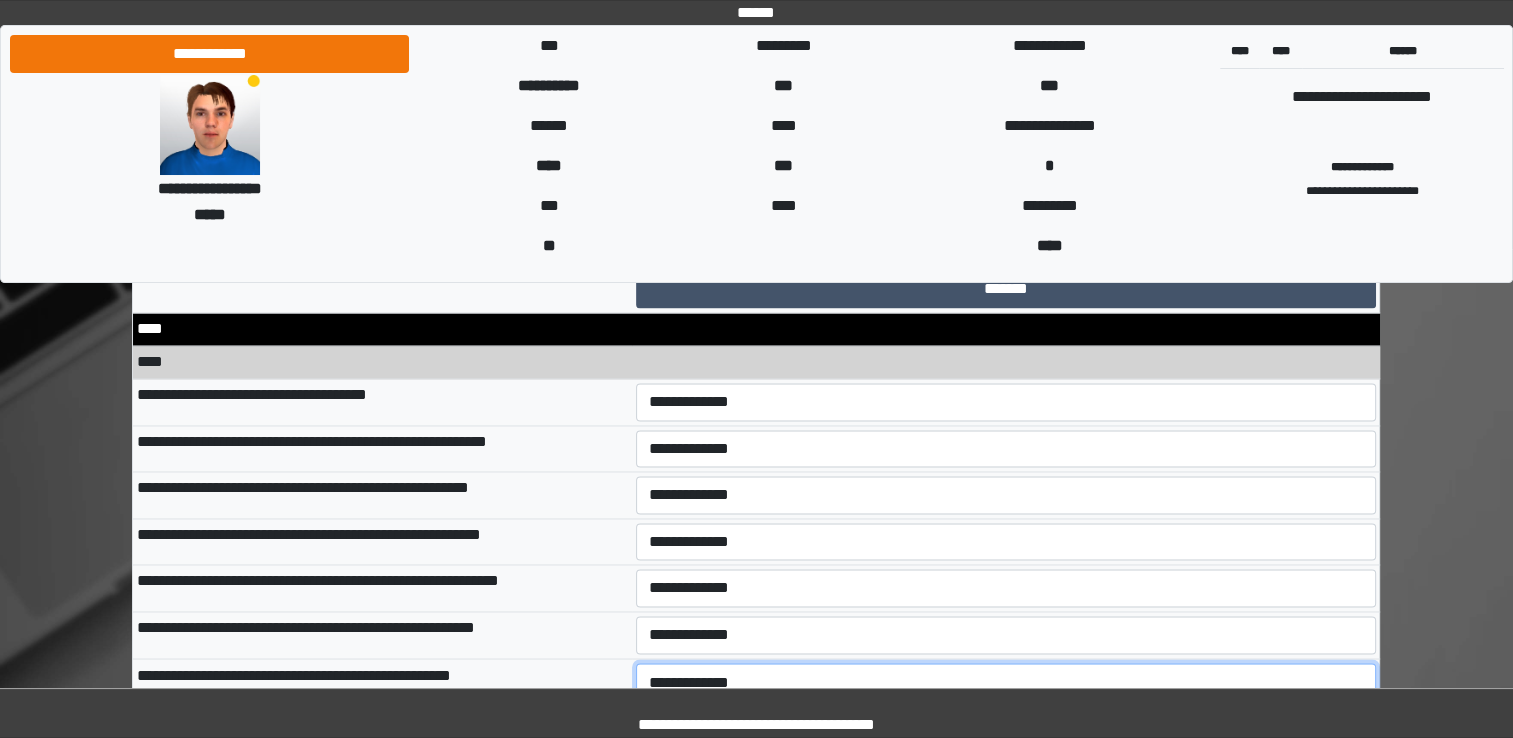 click on "**********" at bounding box center (1006, 682) 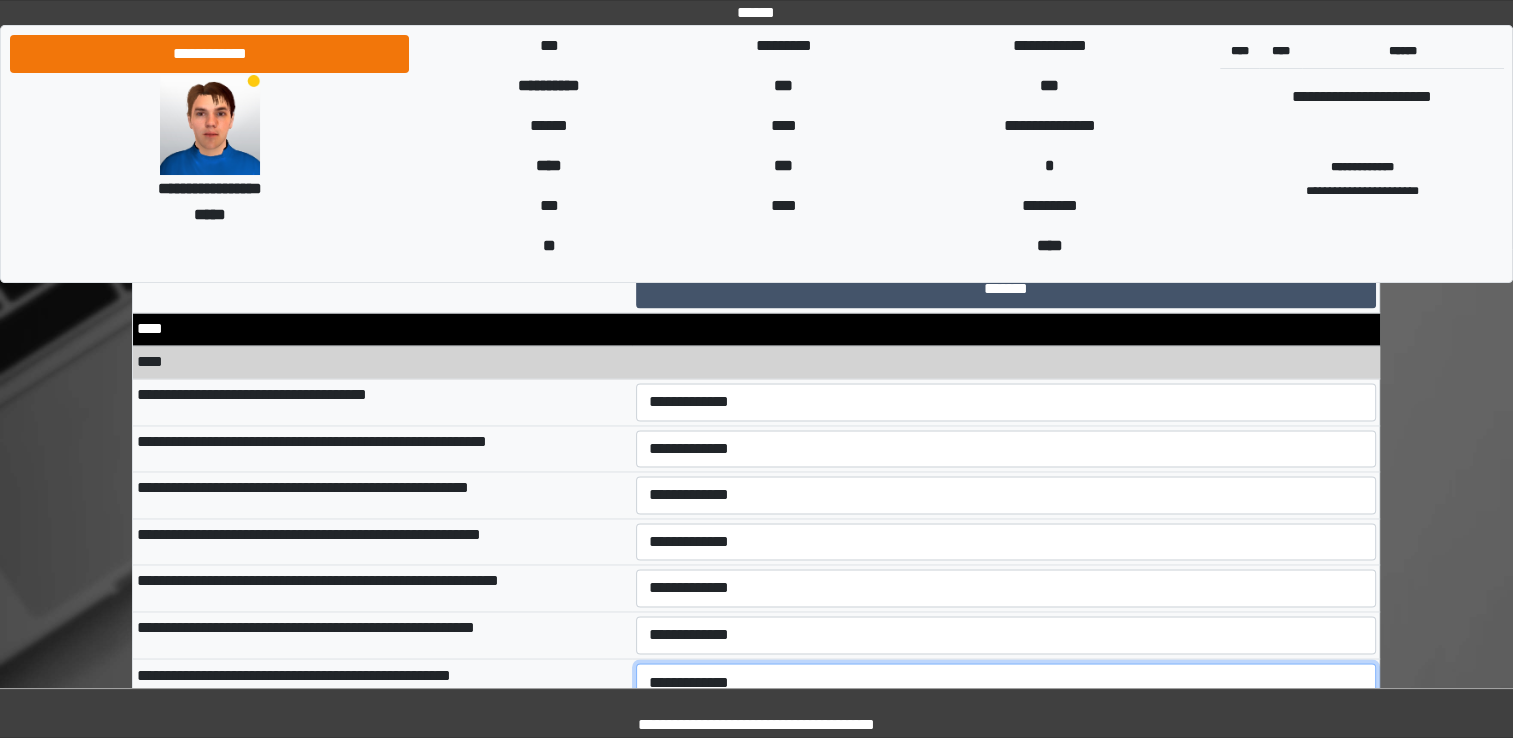 select on "*" 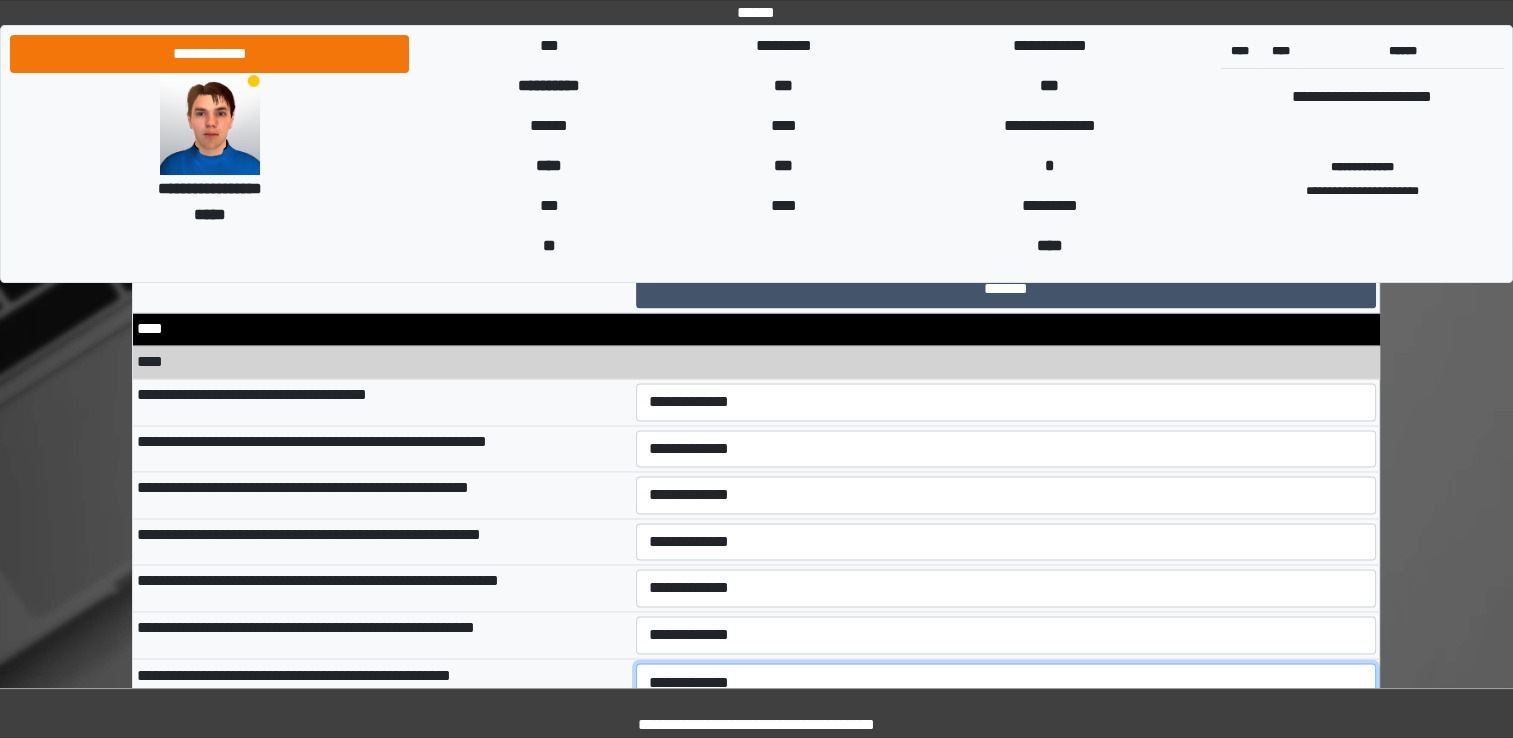 scroll, scrollTop: 10900, scrollLeft: 0, axis: vertical 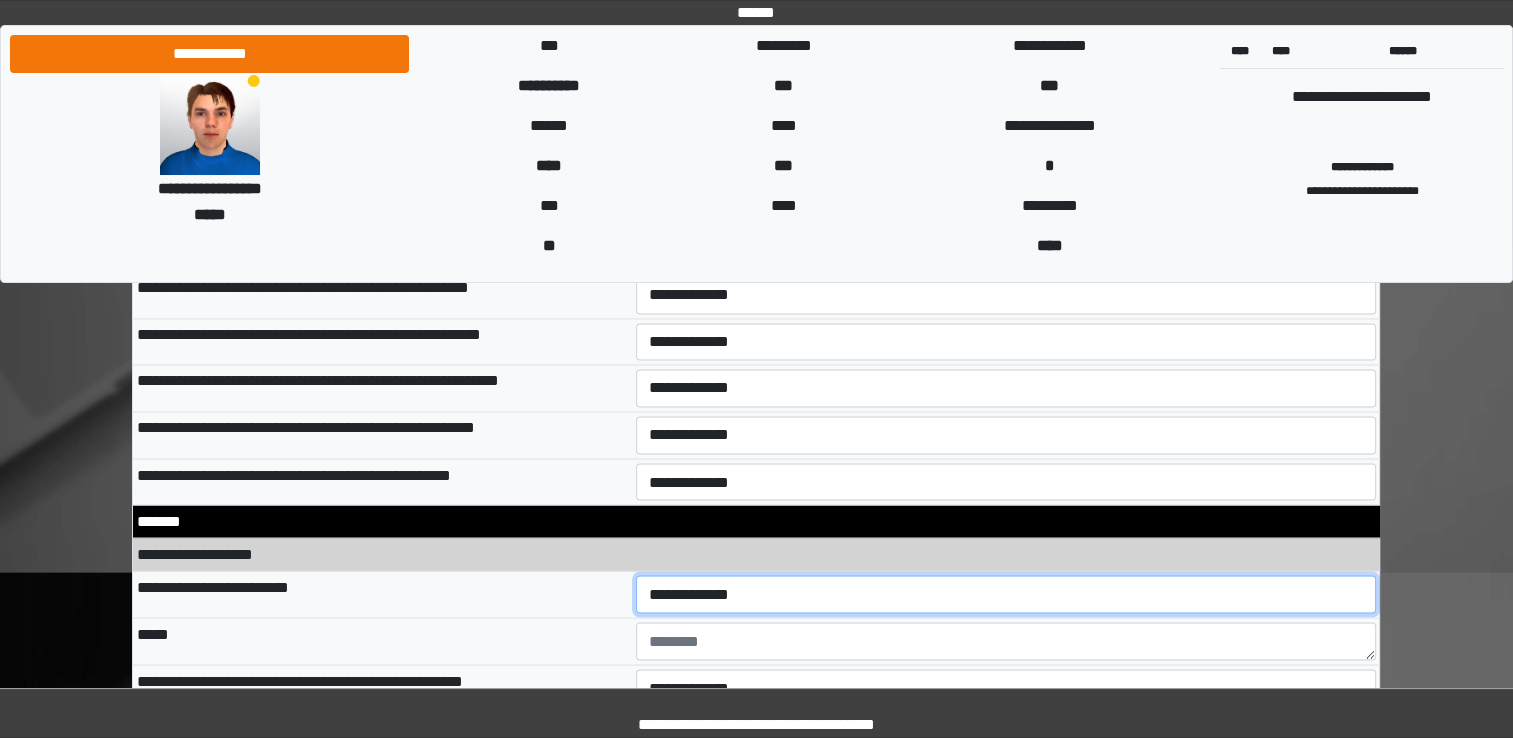click on "**********" at bounding box center (1006, 594) 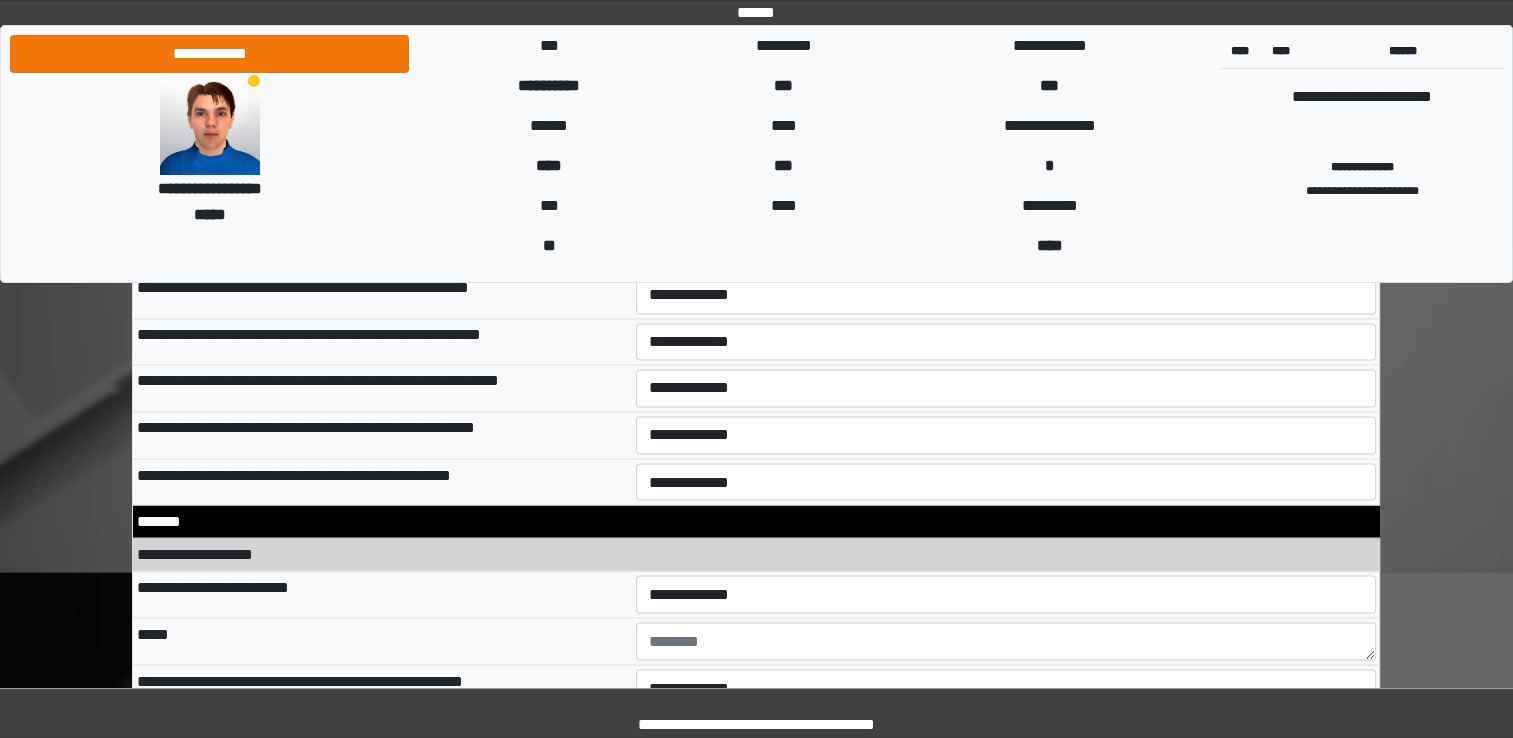 click on "**********" at bounding box center [382, 594] 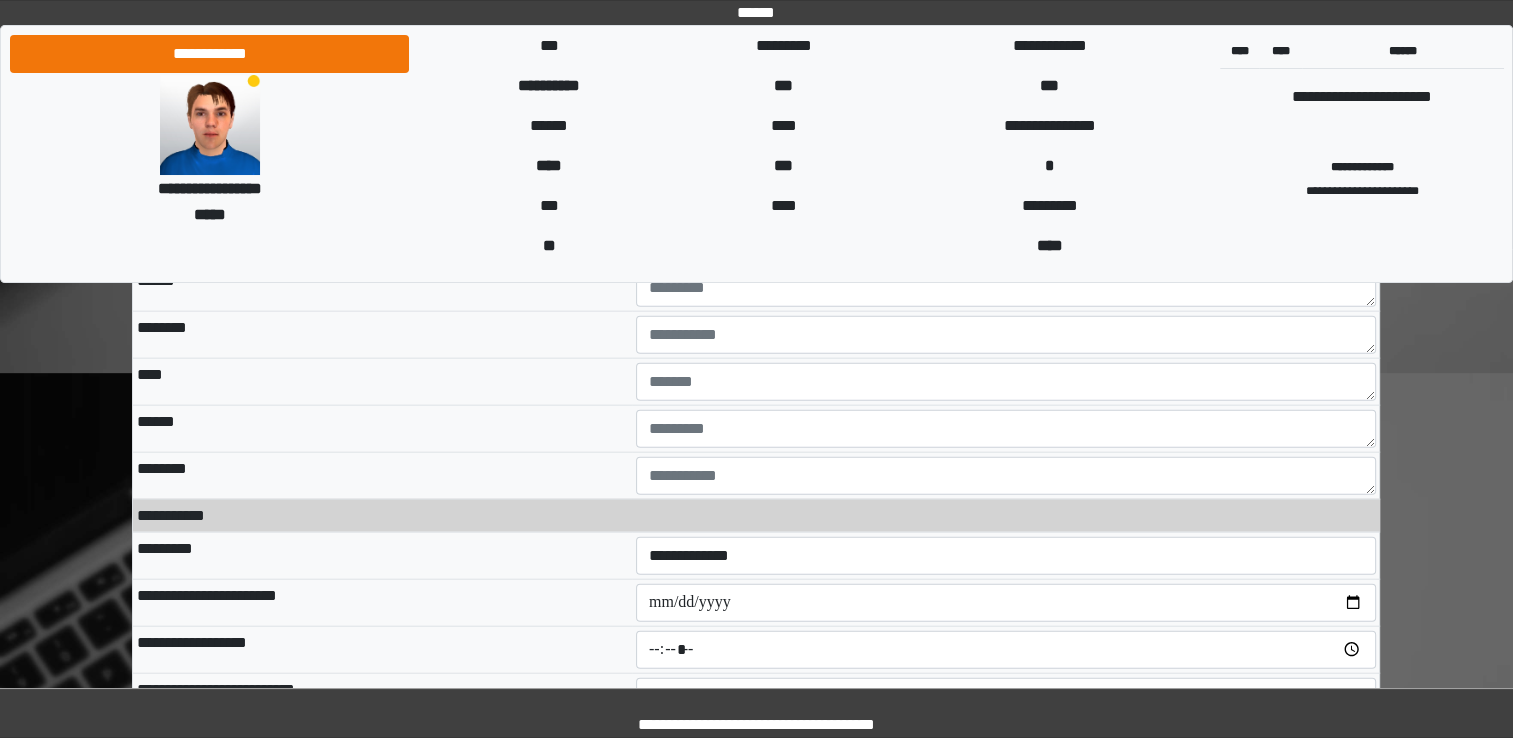scroll, scrollTop: 12200, scrollLeft: 0, axis: vertical 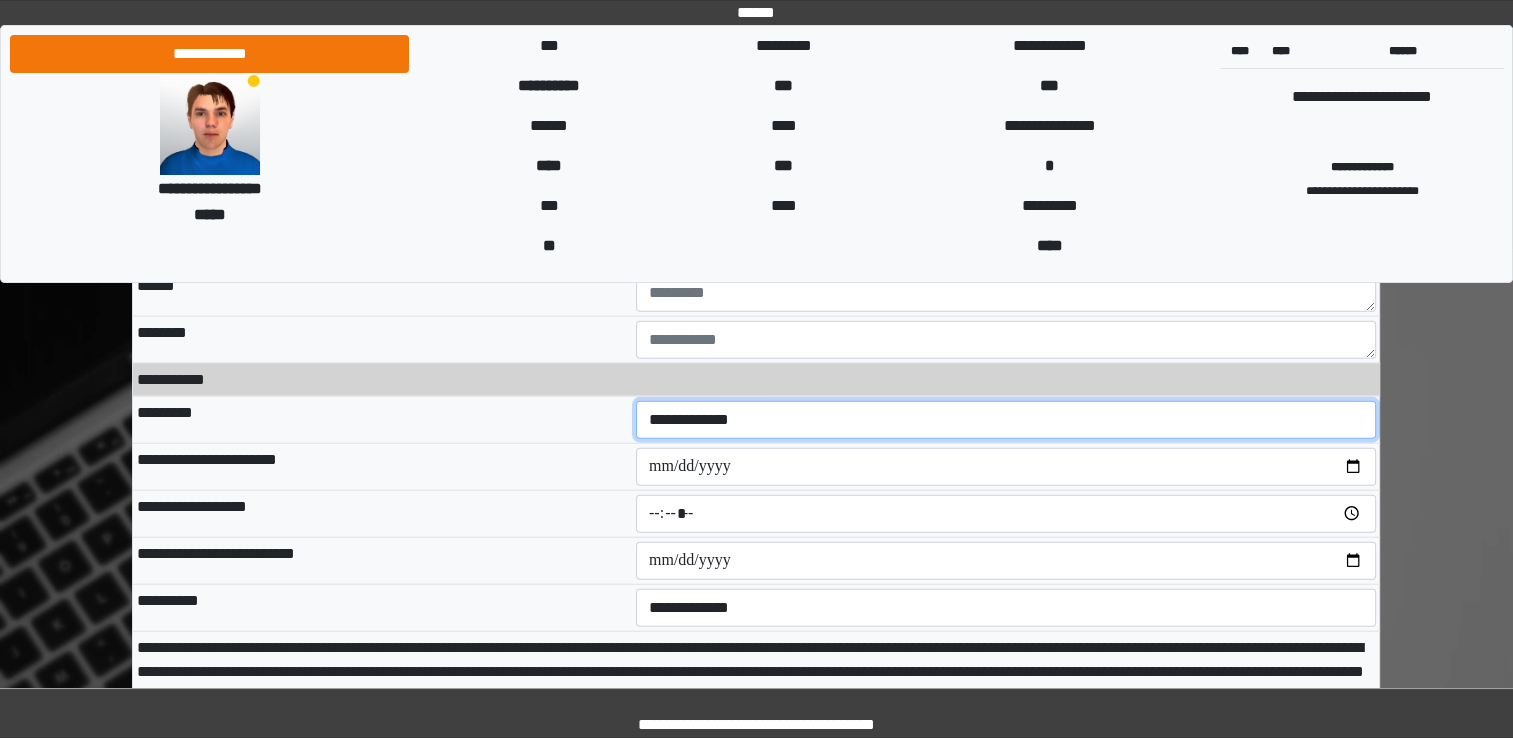 click on "**********" at bounding box center (1006, 420) 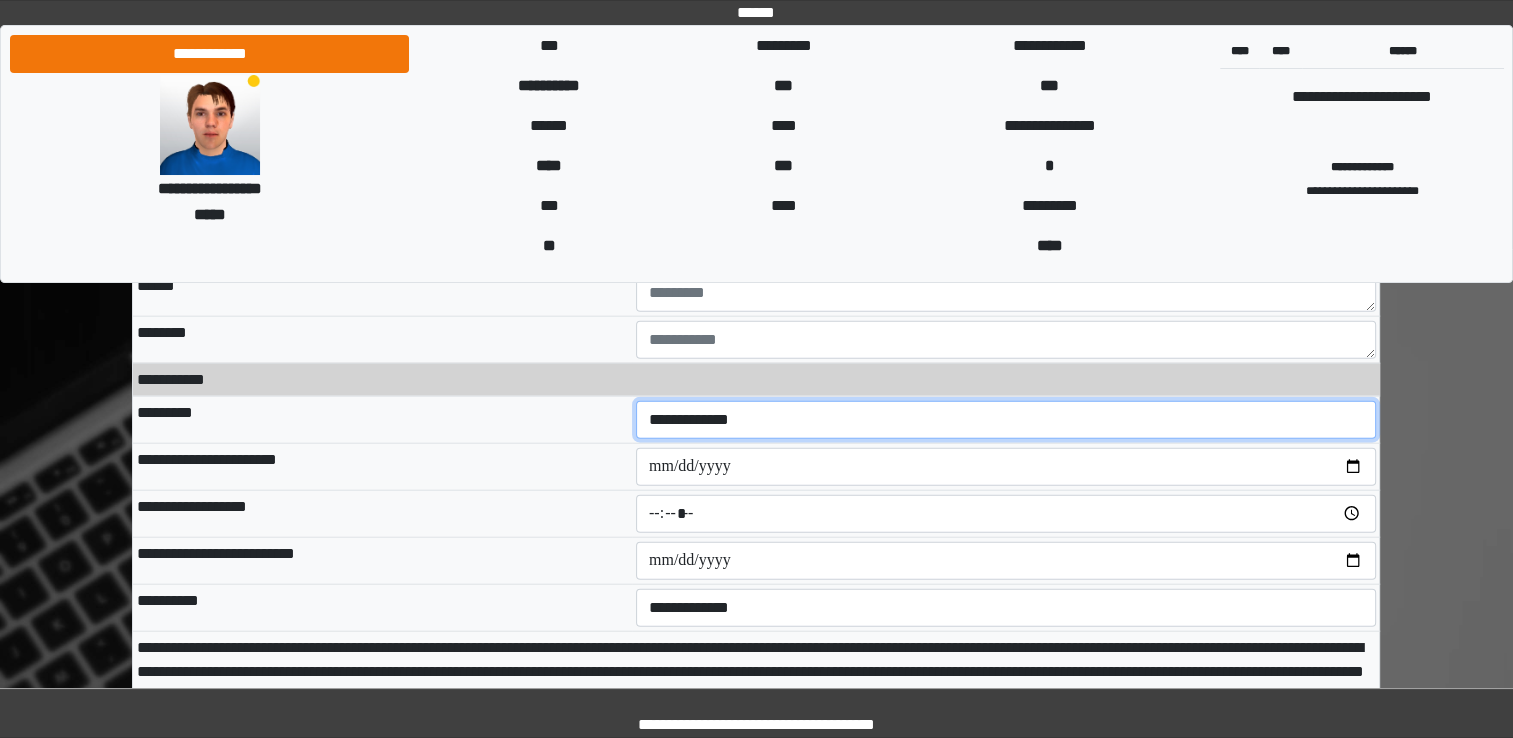 select on "**" 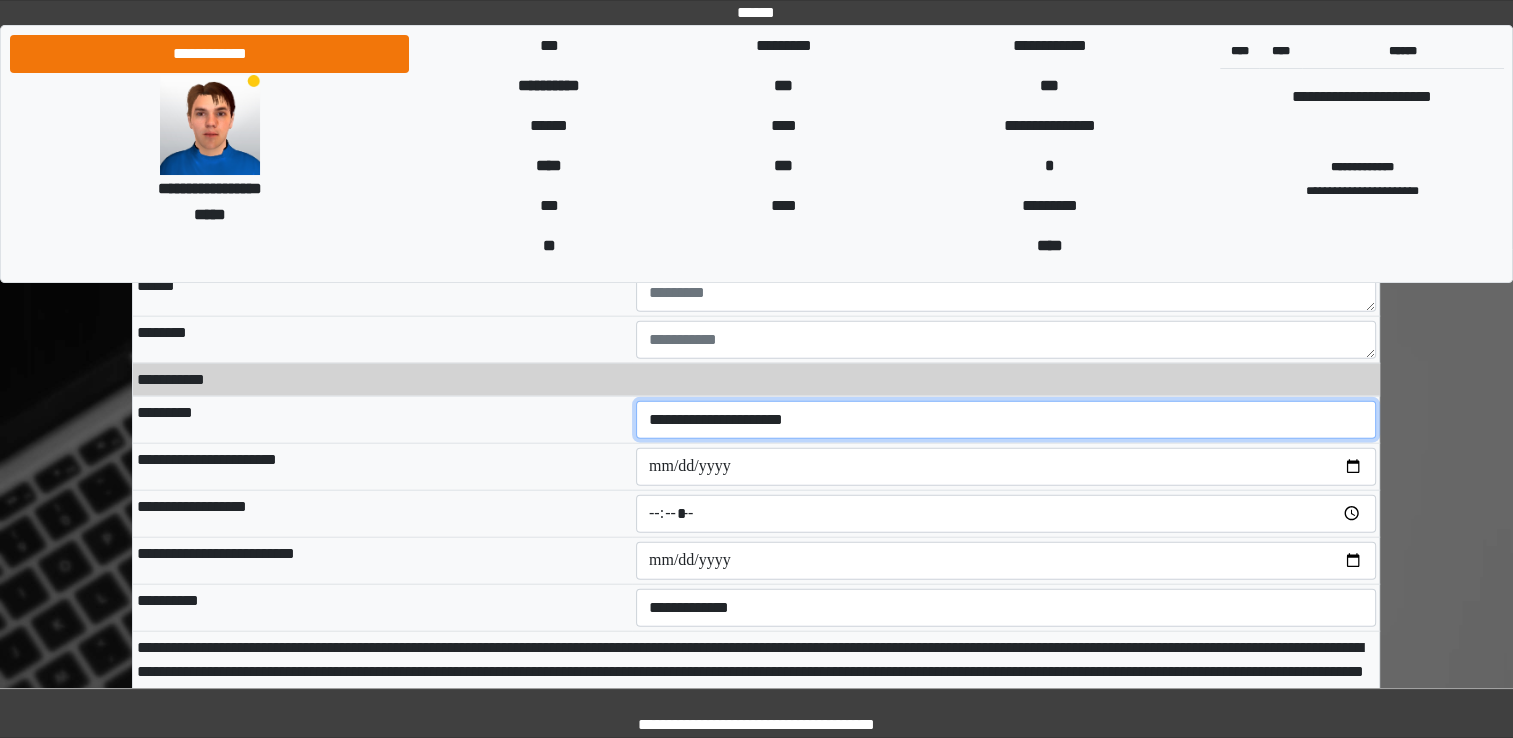 click on "**********" at bounding box center [1006, 420] 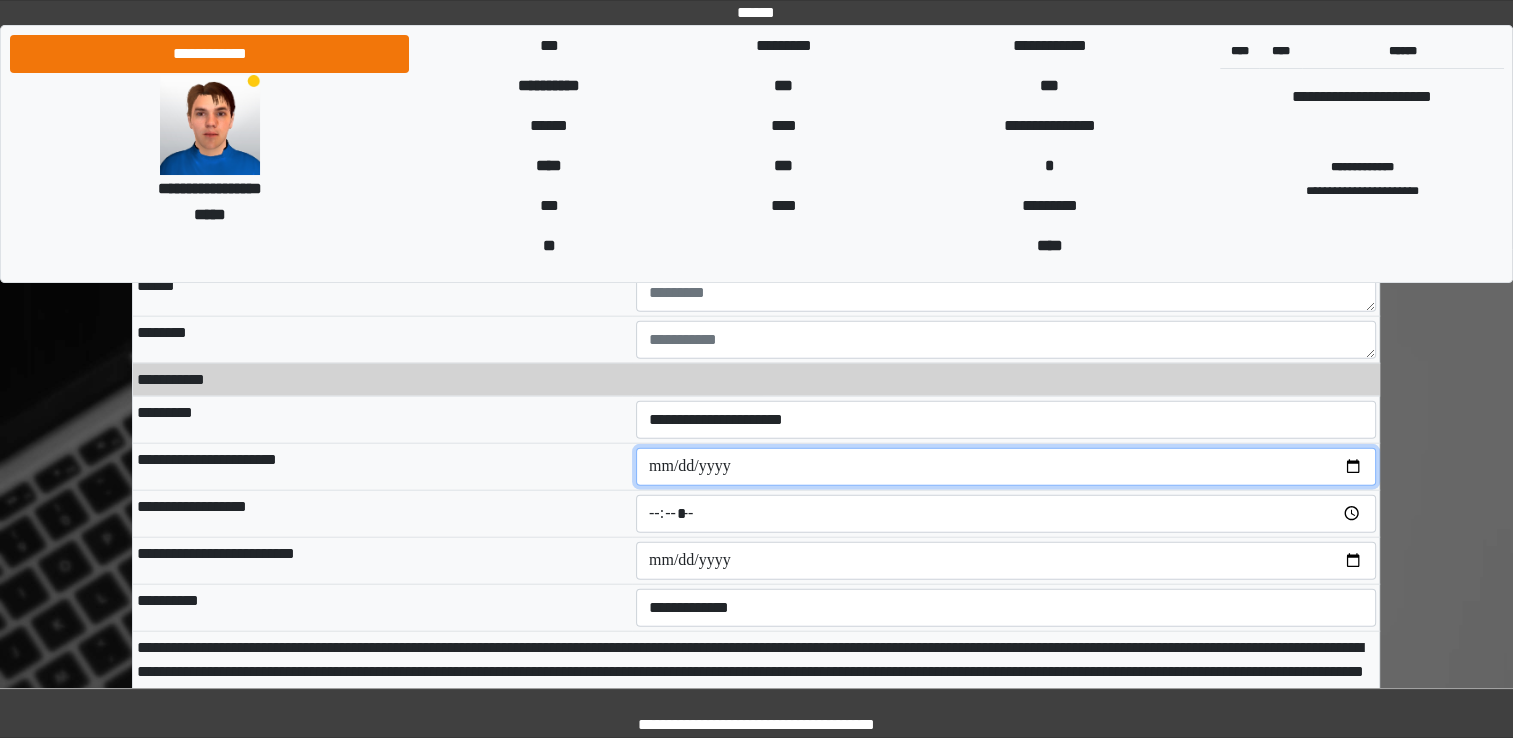 click at bounding box center [1006, 467] 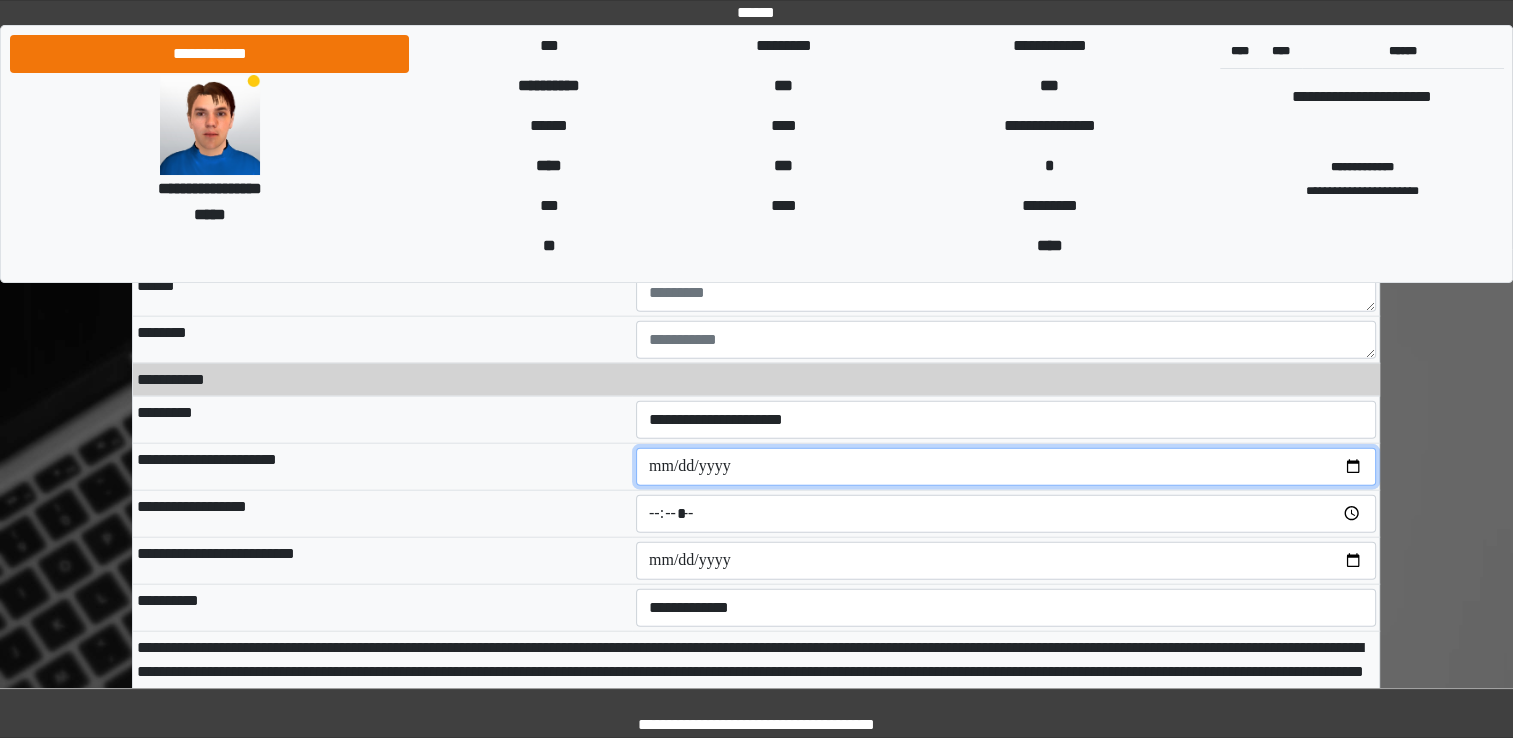 type on "**********" 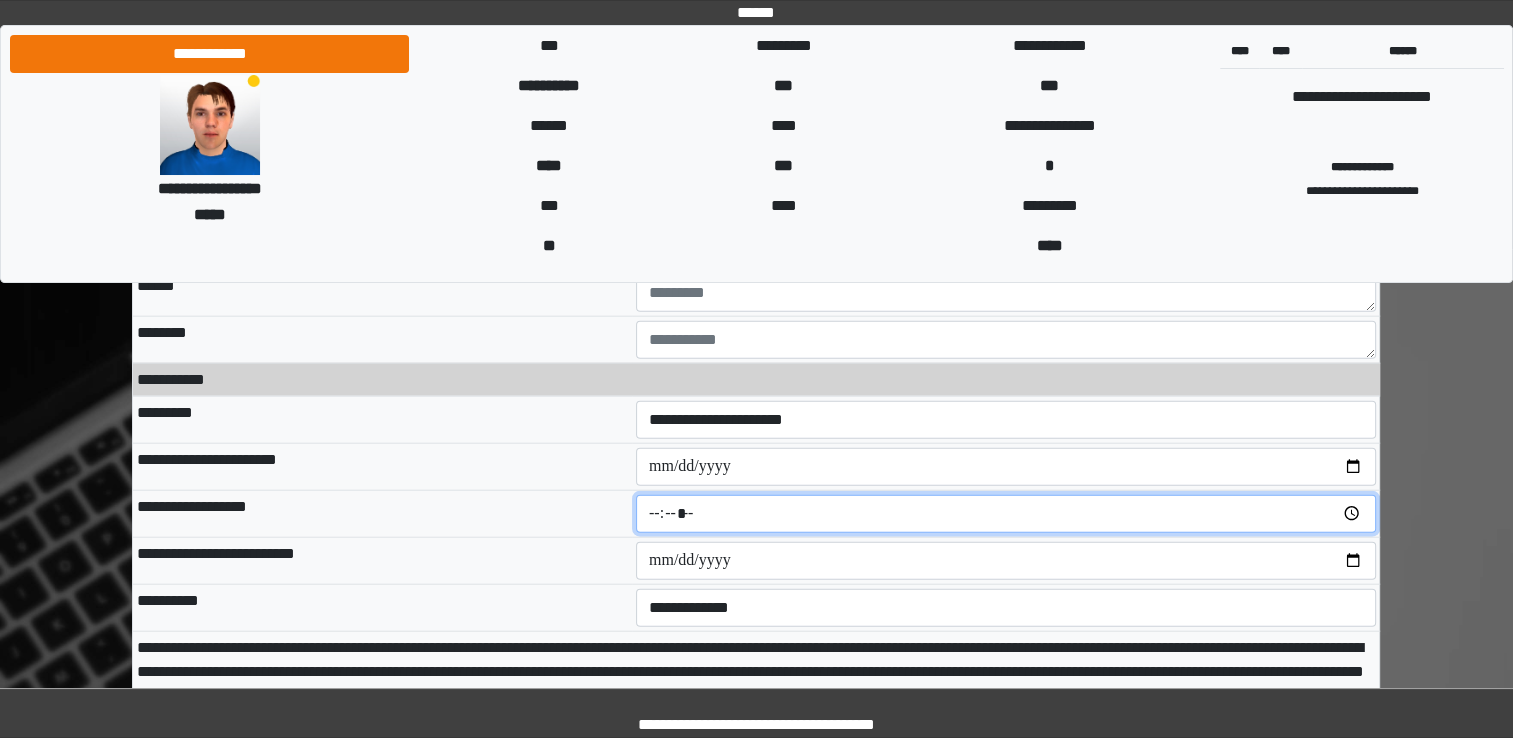 click at bounding box center [1006, 514] 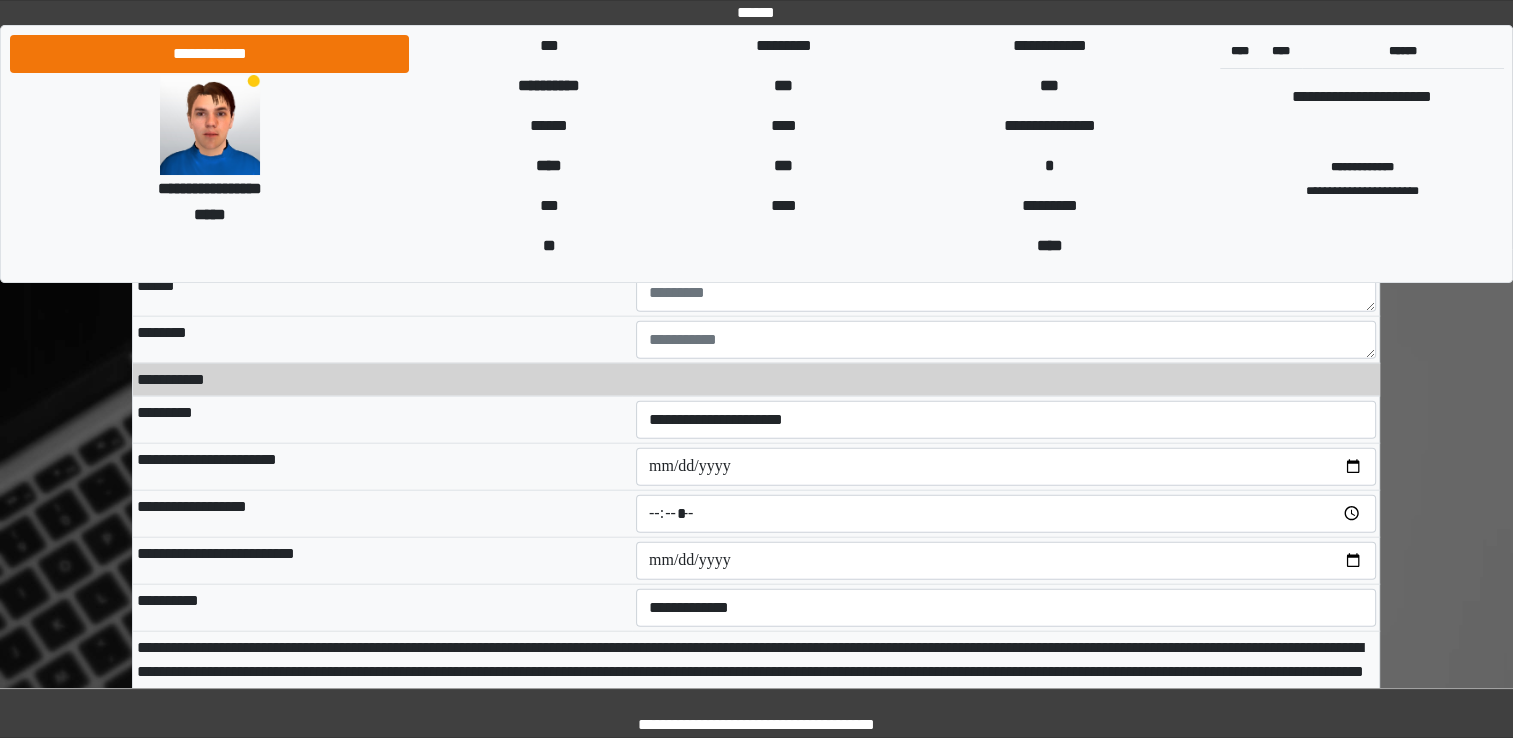 type on "*****" 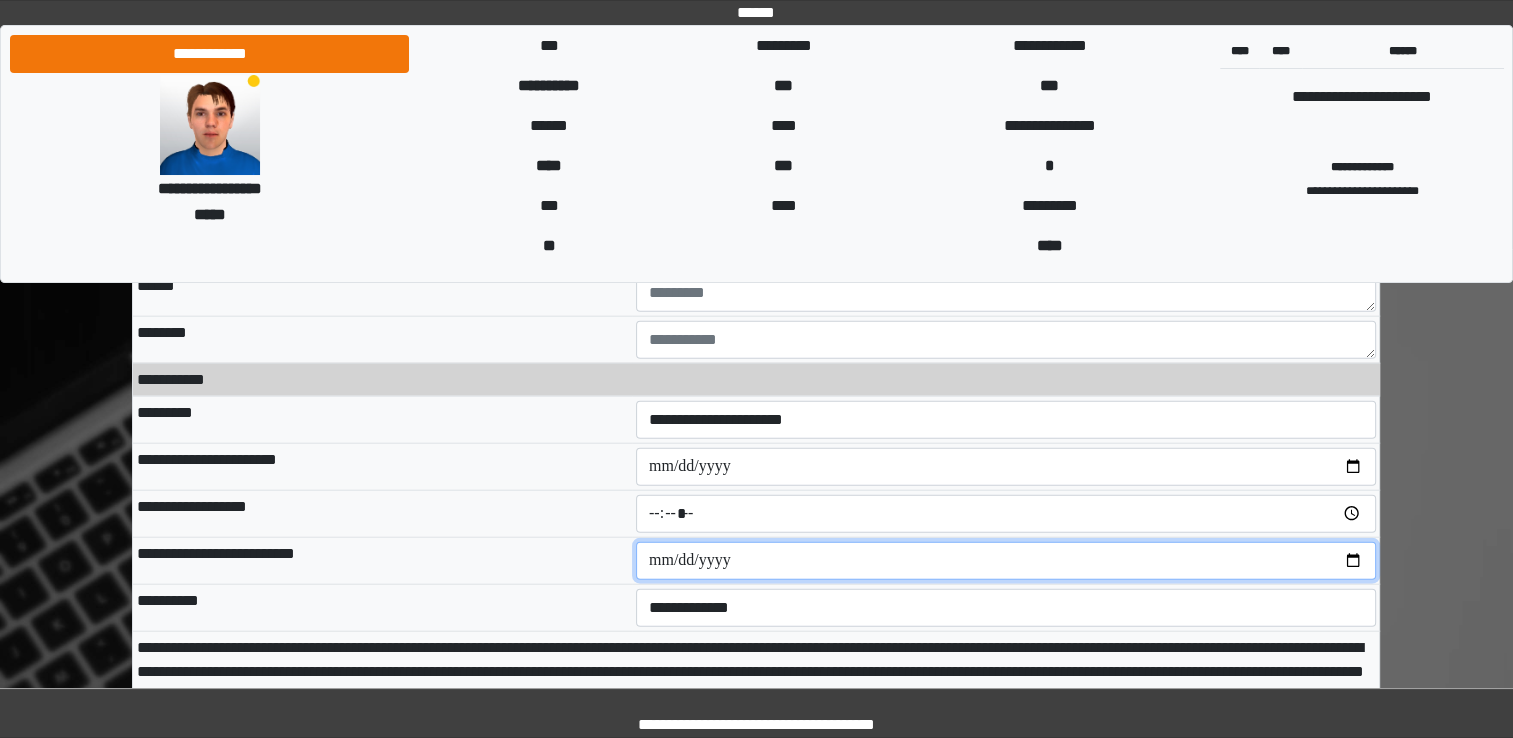 click at bounding box center (1006, 561) 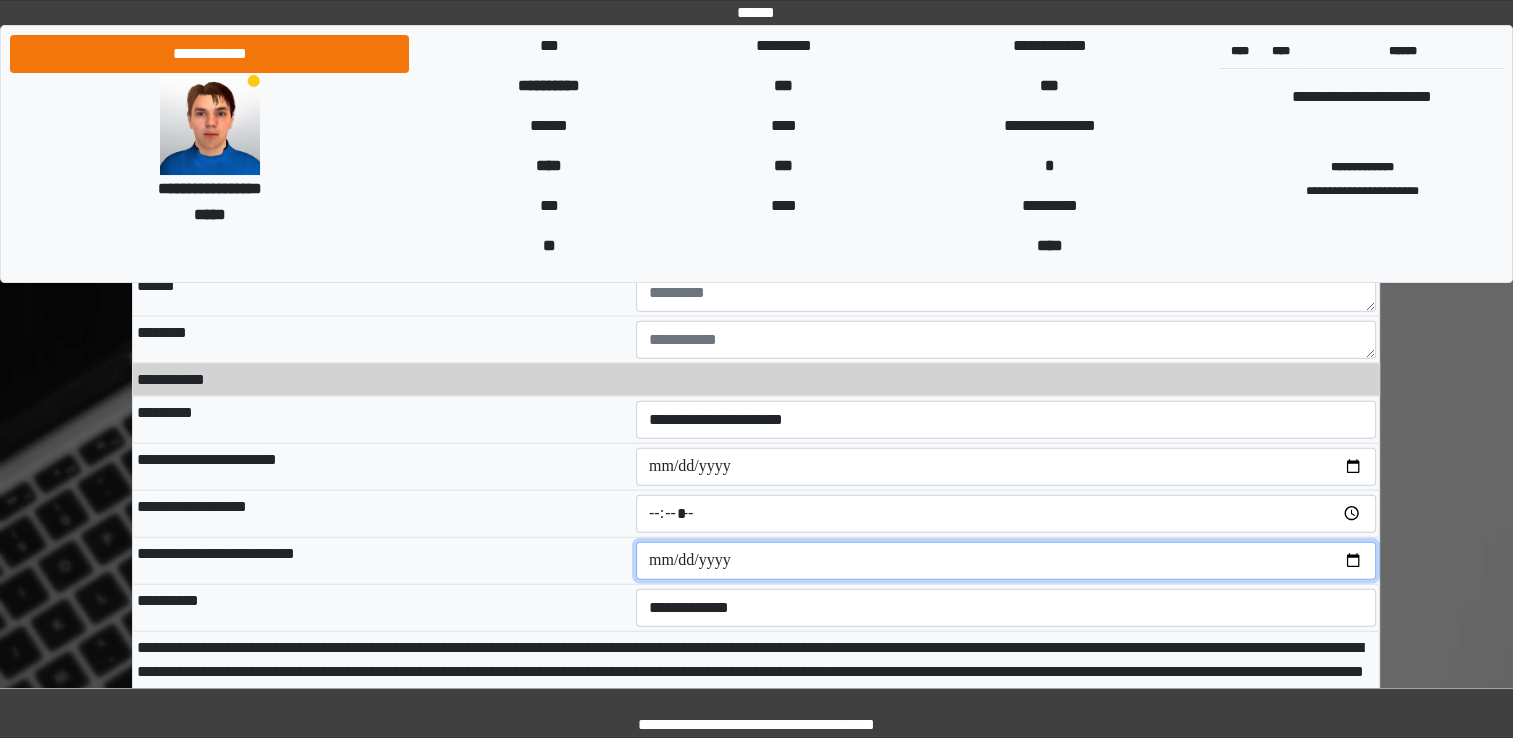 type on "**********" 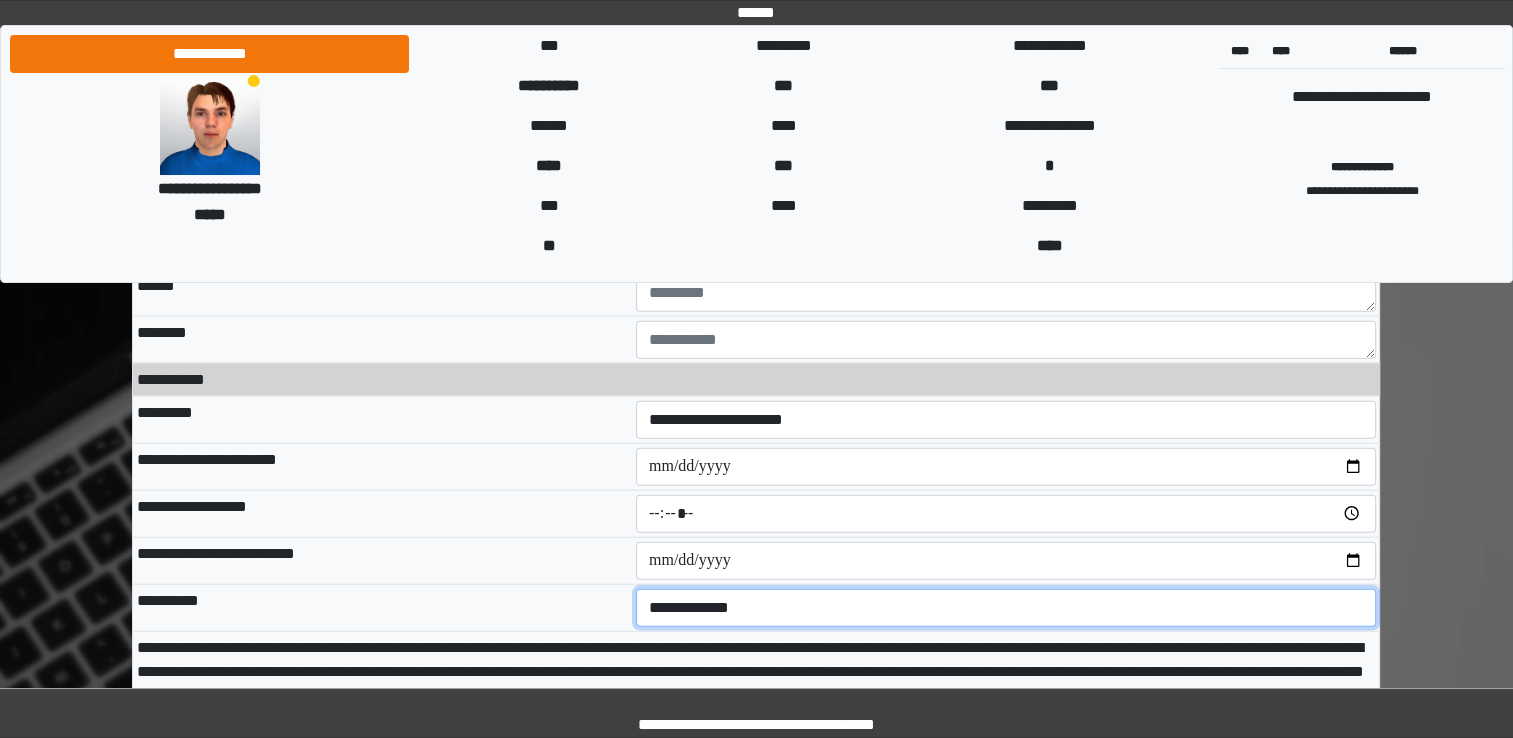 click on "**********" at bounding box center (1006, 608) 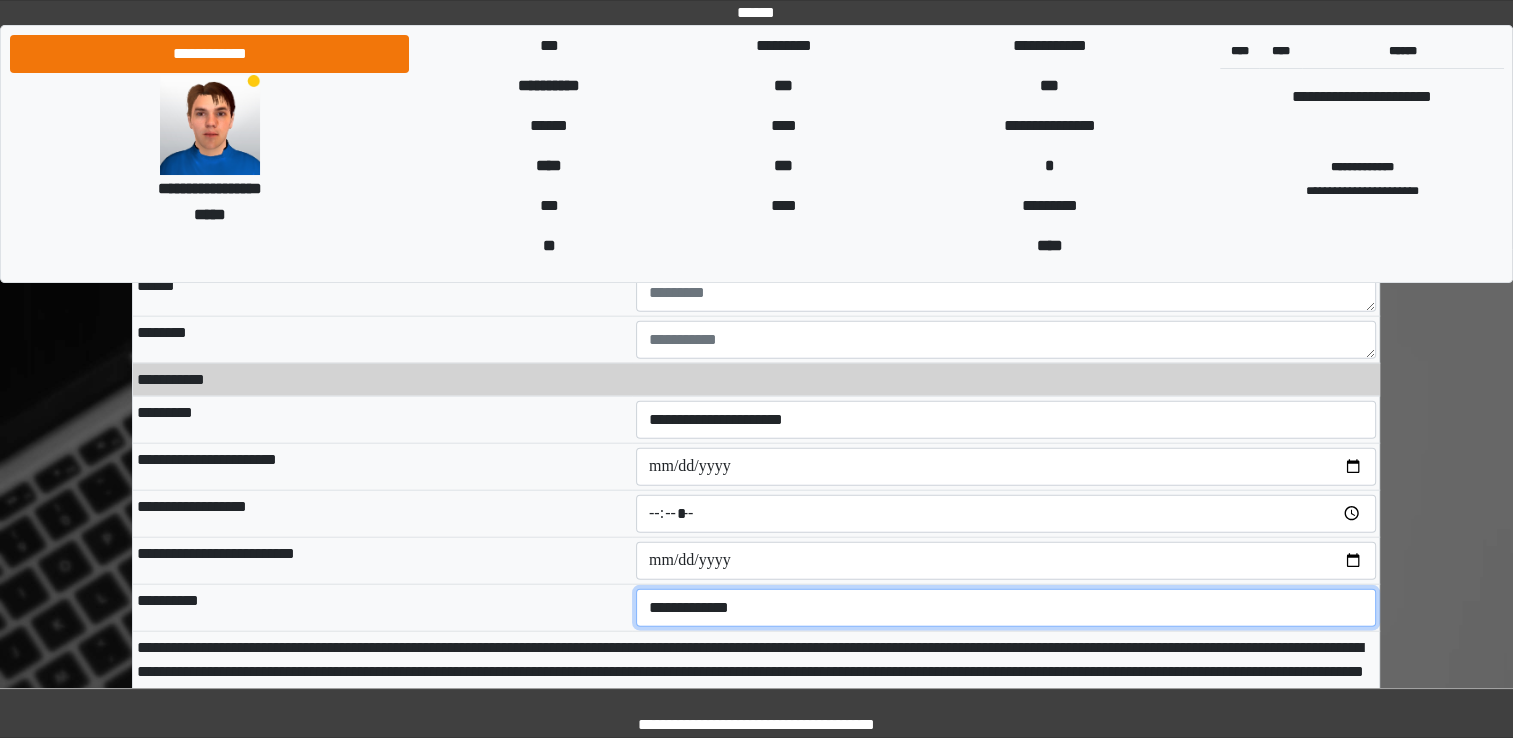 select on "****" 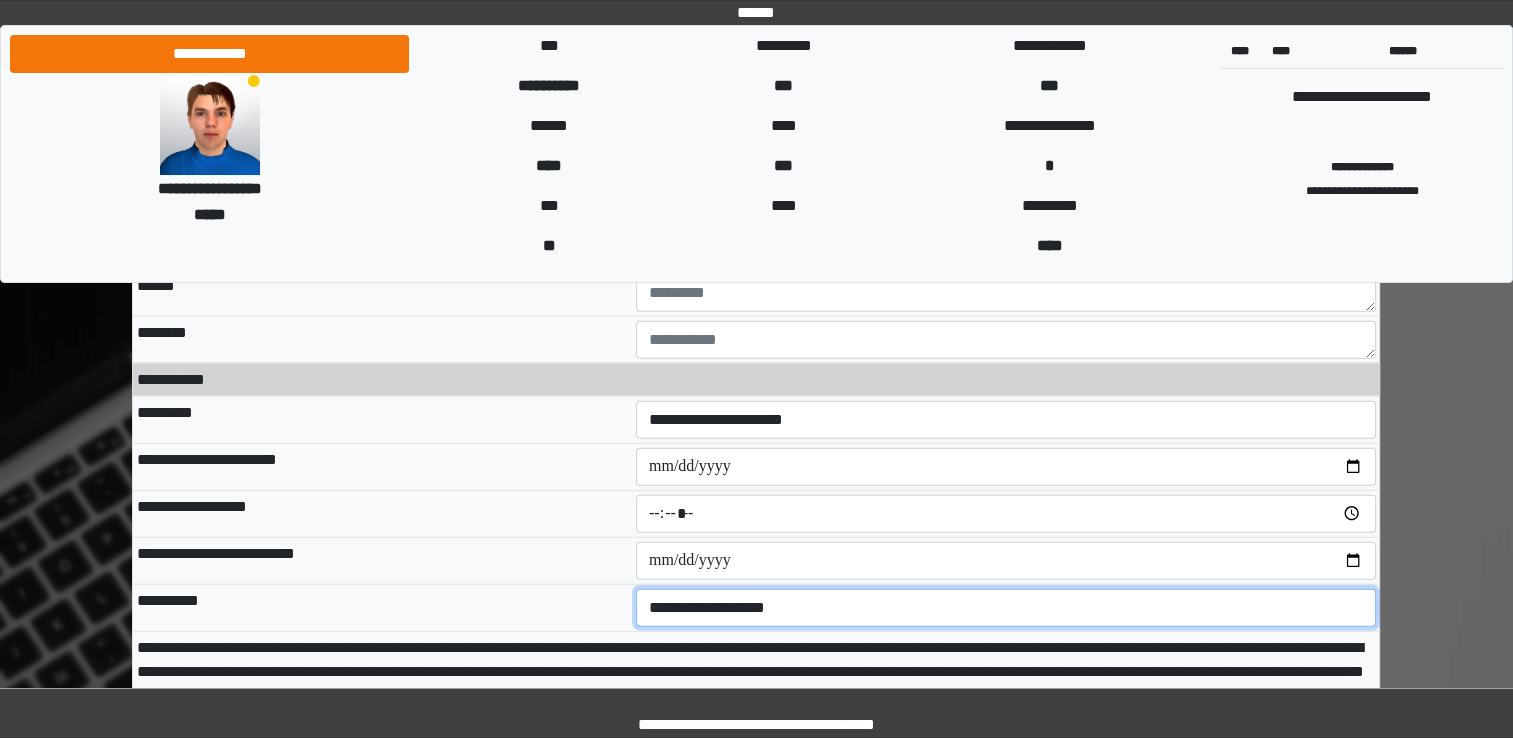 click on "**********" at bounding box center (1006, 608) 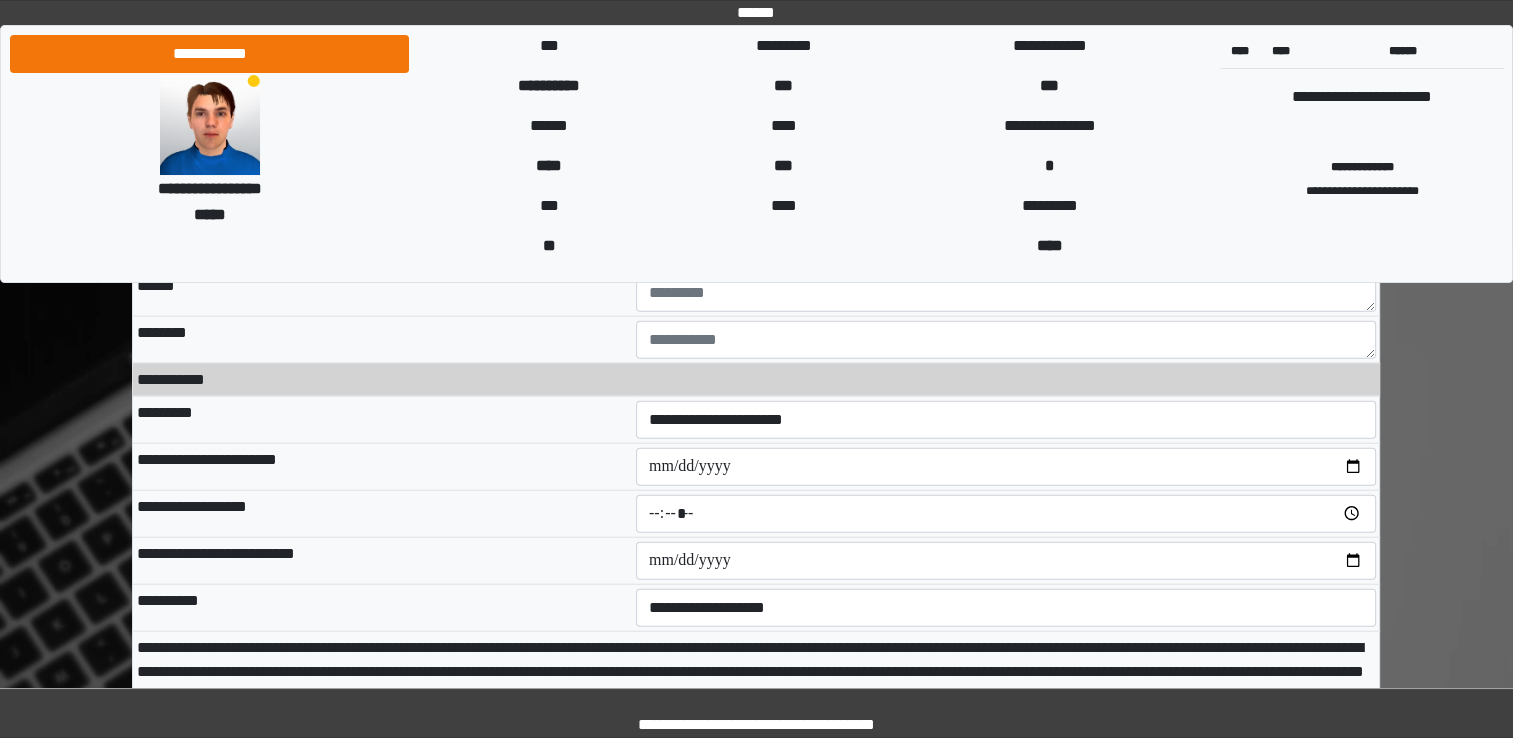 click on "**********" at bounding box center (382, 466) 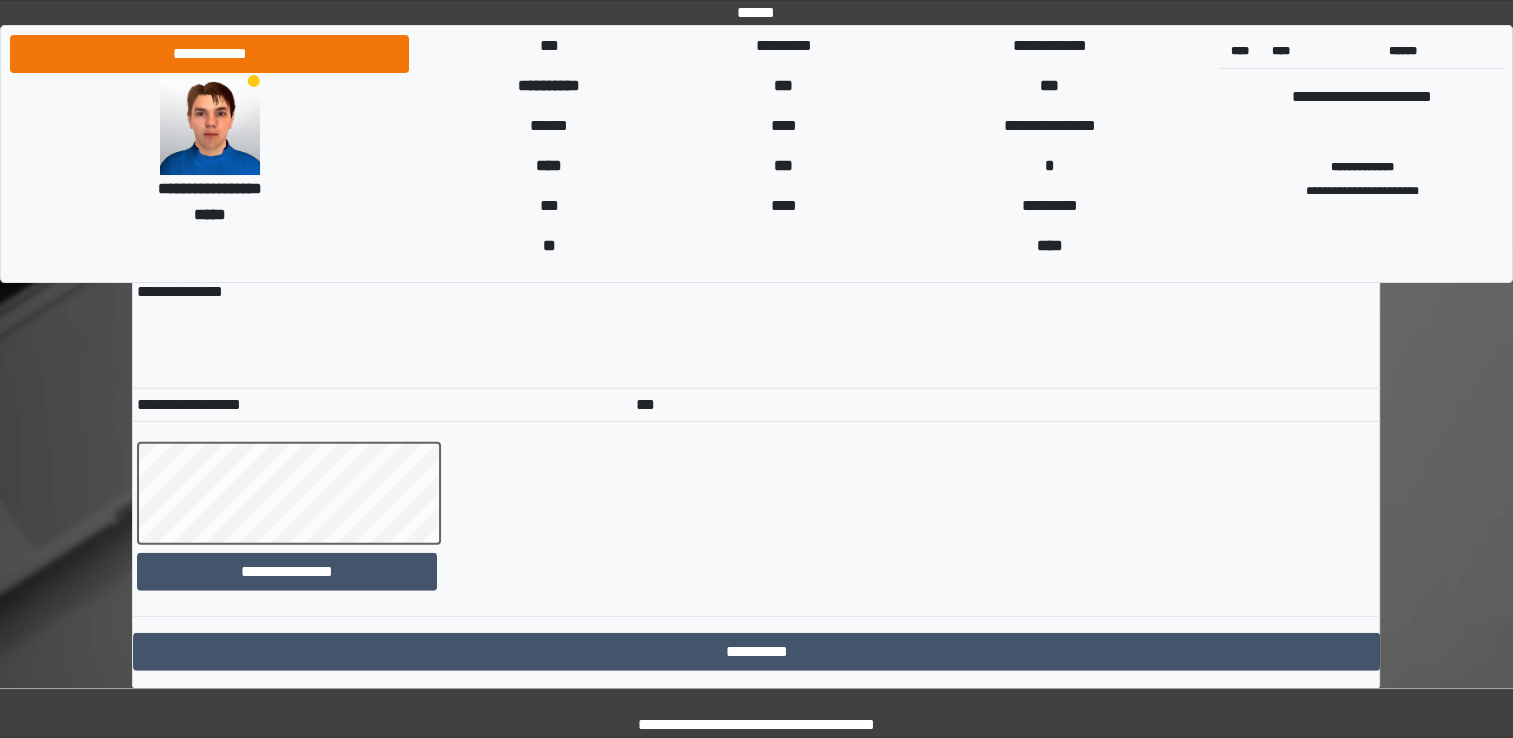 scroll, scrollTop: 12716, scrollLeft: 0, axis: vertical 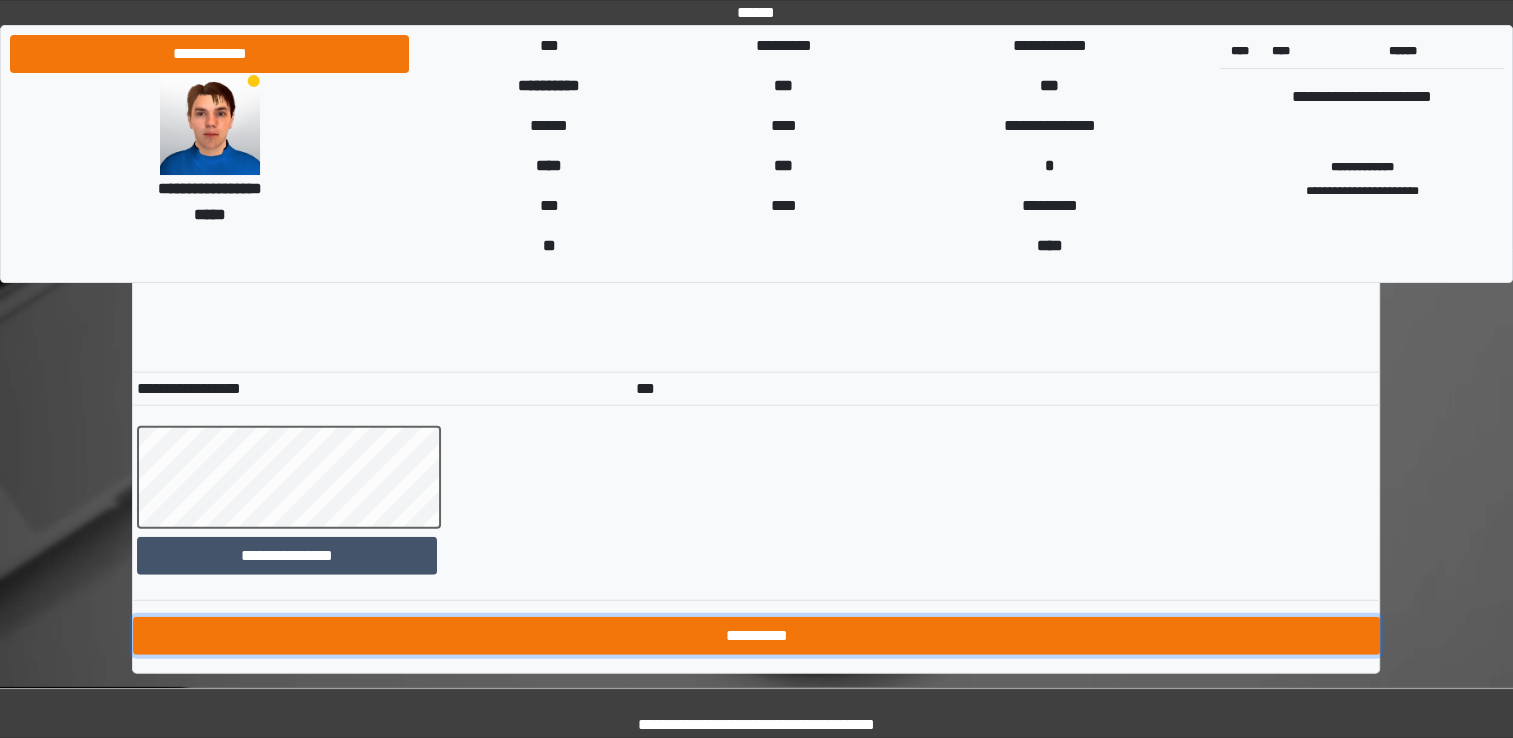 click on "**********" at bounding box center [756, 636] 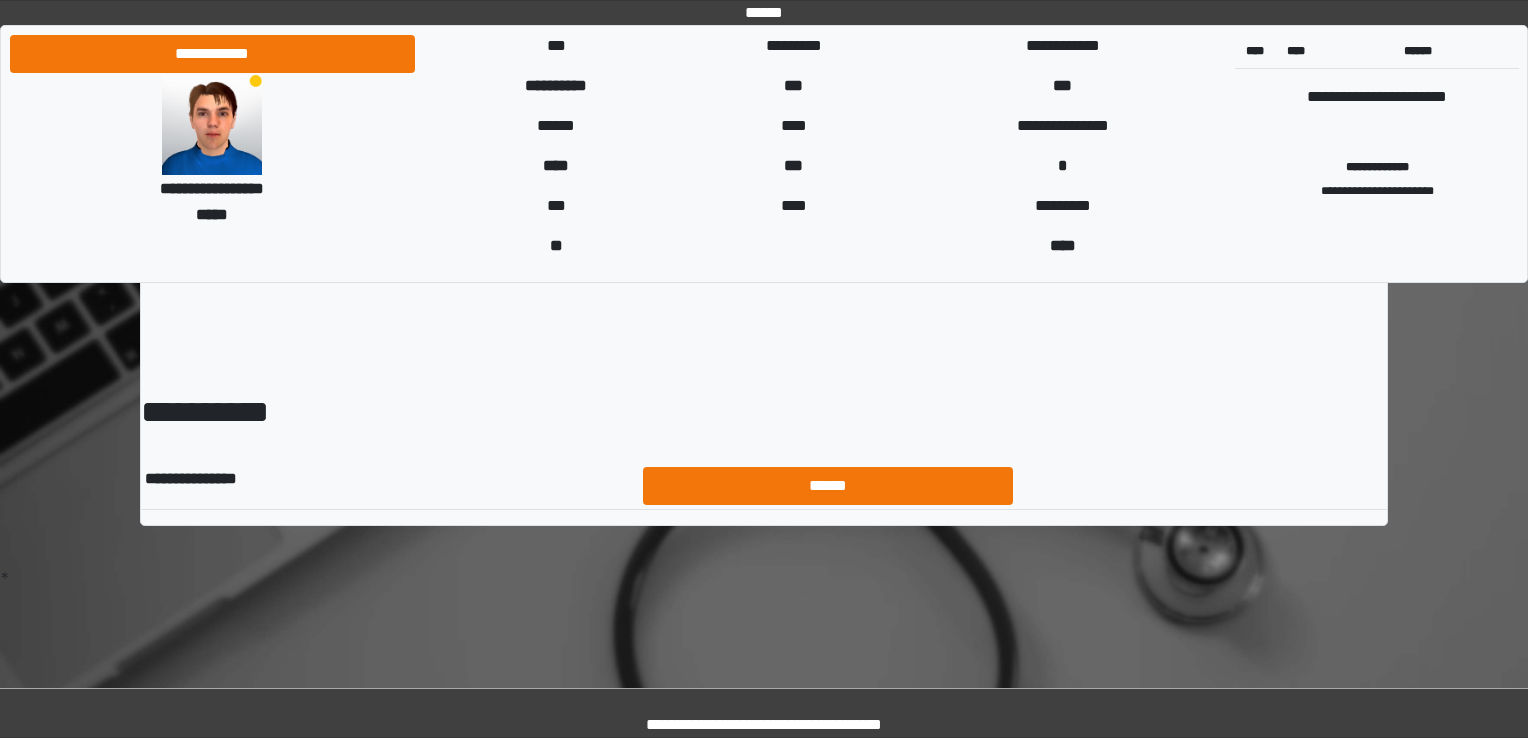 scroll, scrollTop: 0, scrollLeft: 0, axis: both 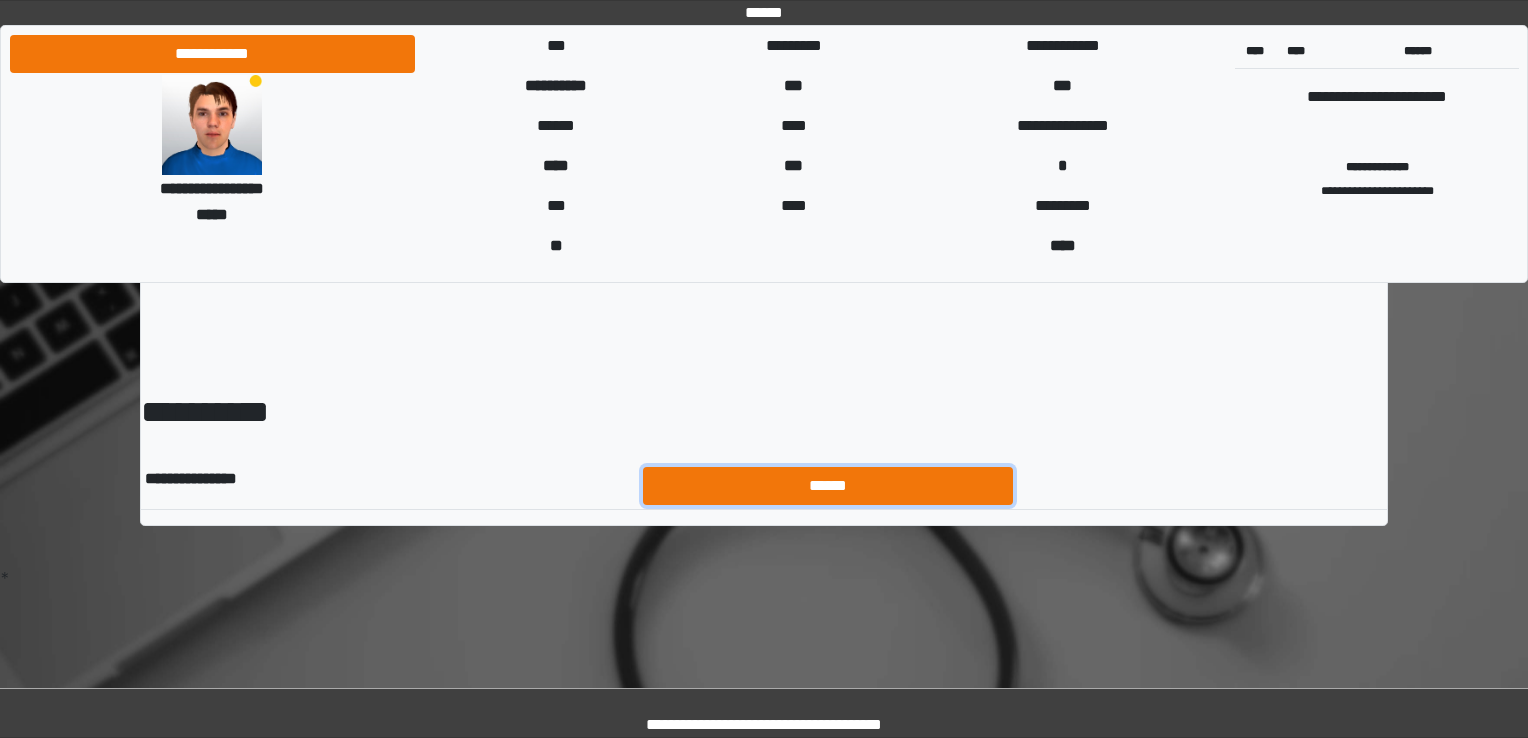 click on "******" at bounding box center (828, 486) 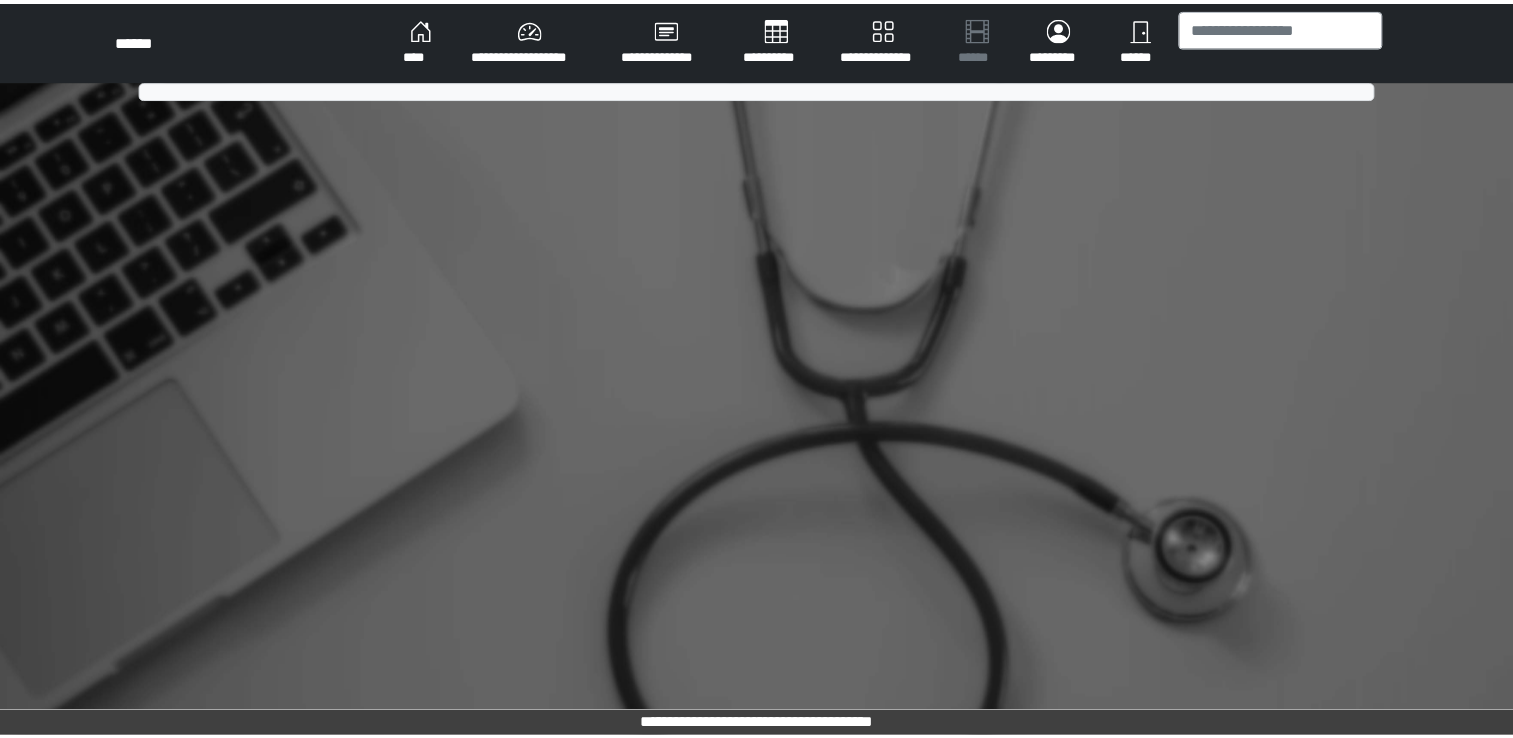 scroll, scrollTop: 0, scrollLeft: 0, axis: both 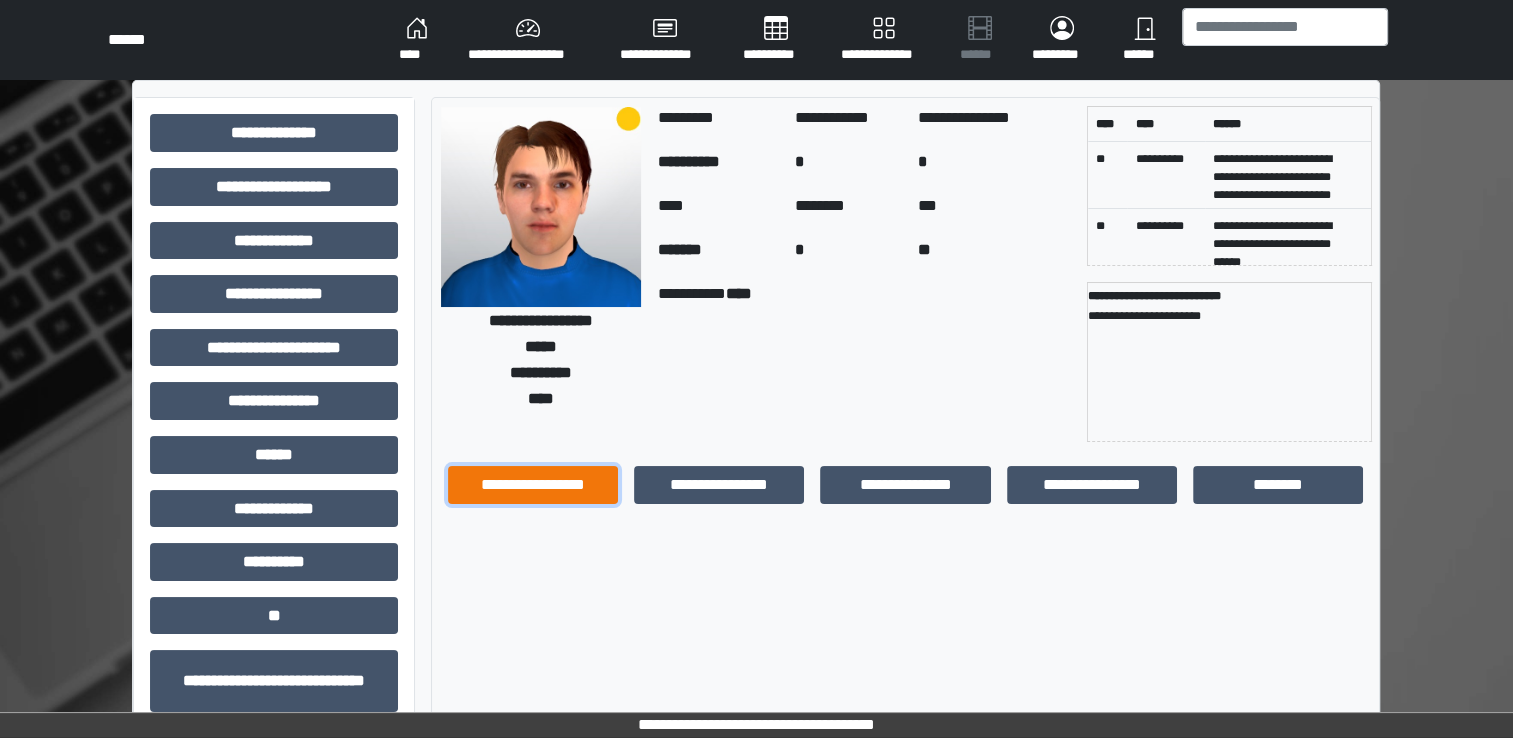click on "**********" at bounding box center (533, 485) 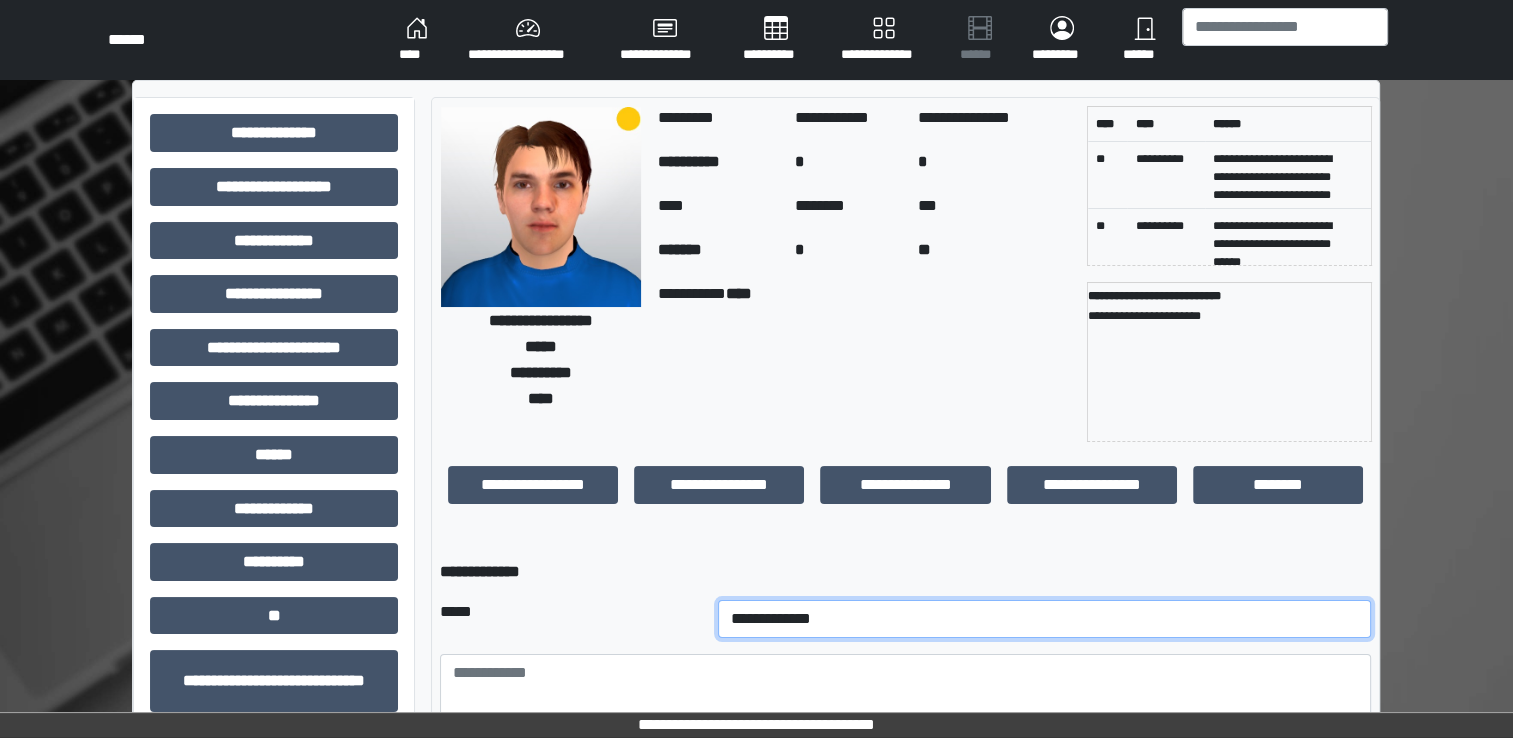 click on "**********" at bounding box center [1045, 619] 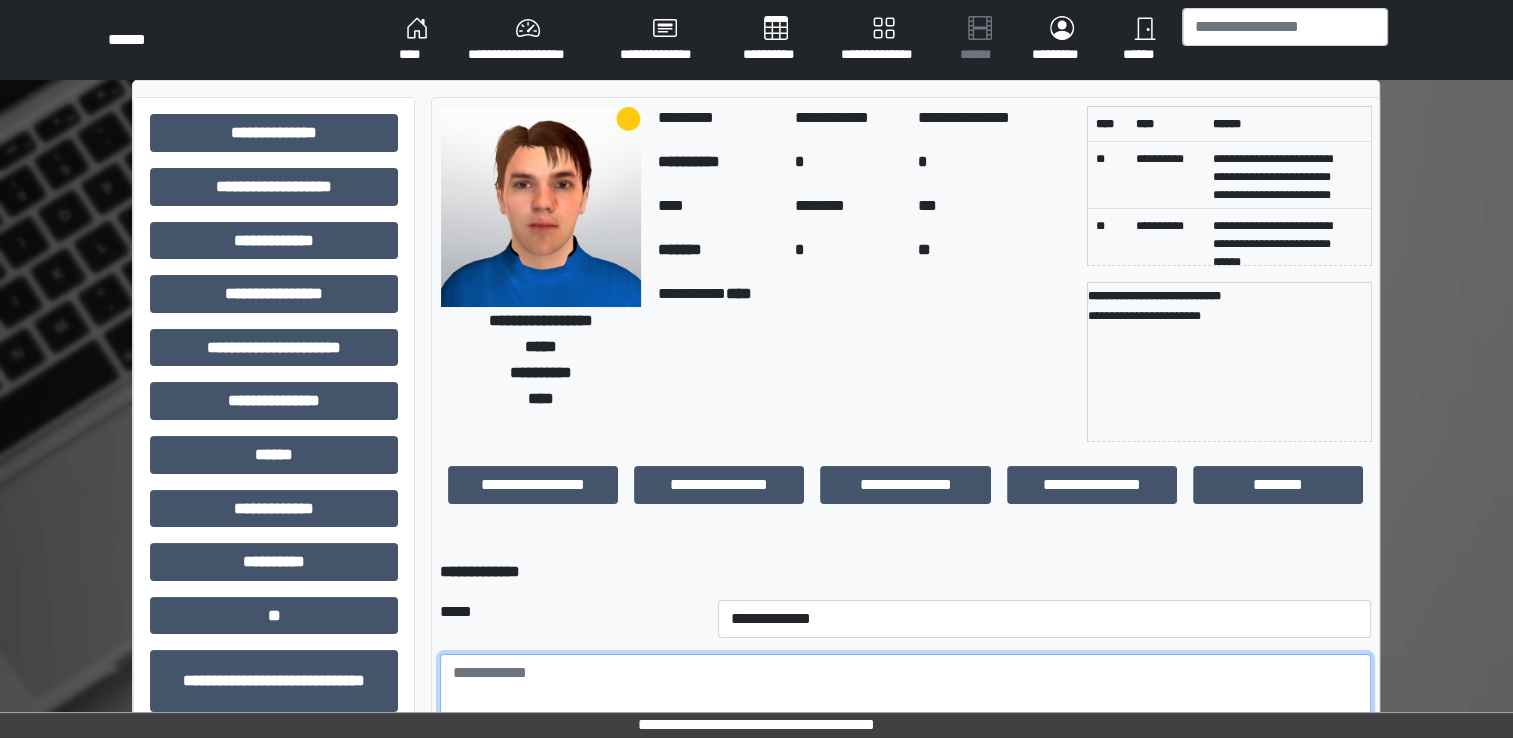 click at bounding box center (905, 709) 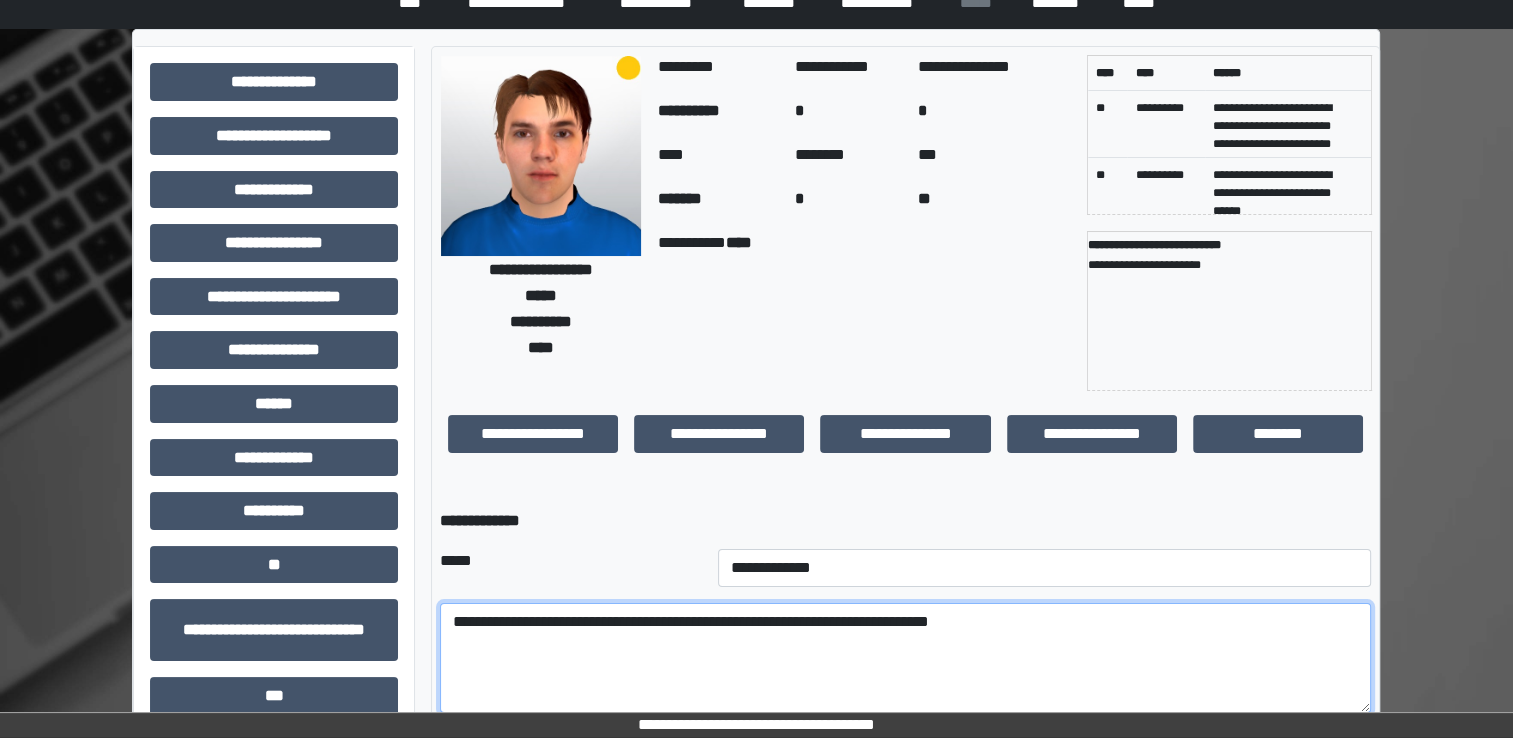 scroll, scrollTop: 100, scrollLeft: 0, axis: vertical 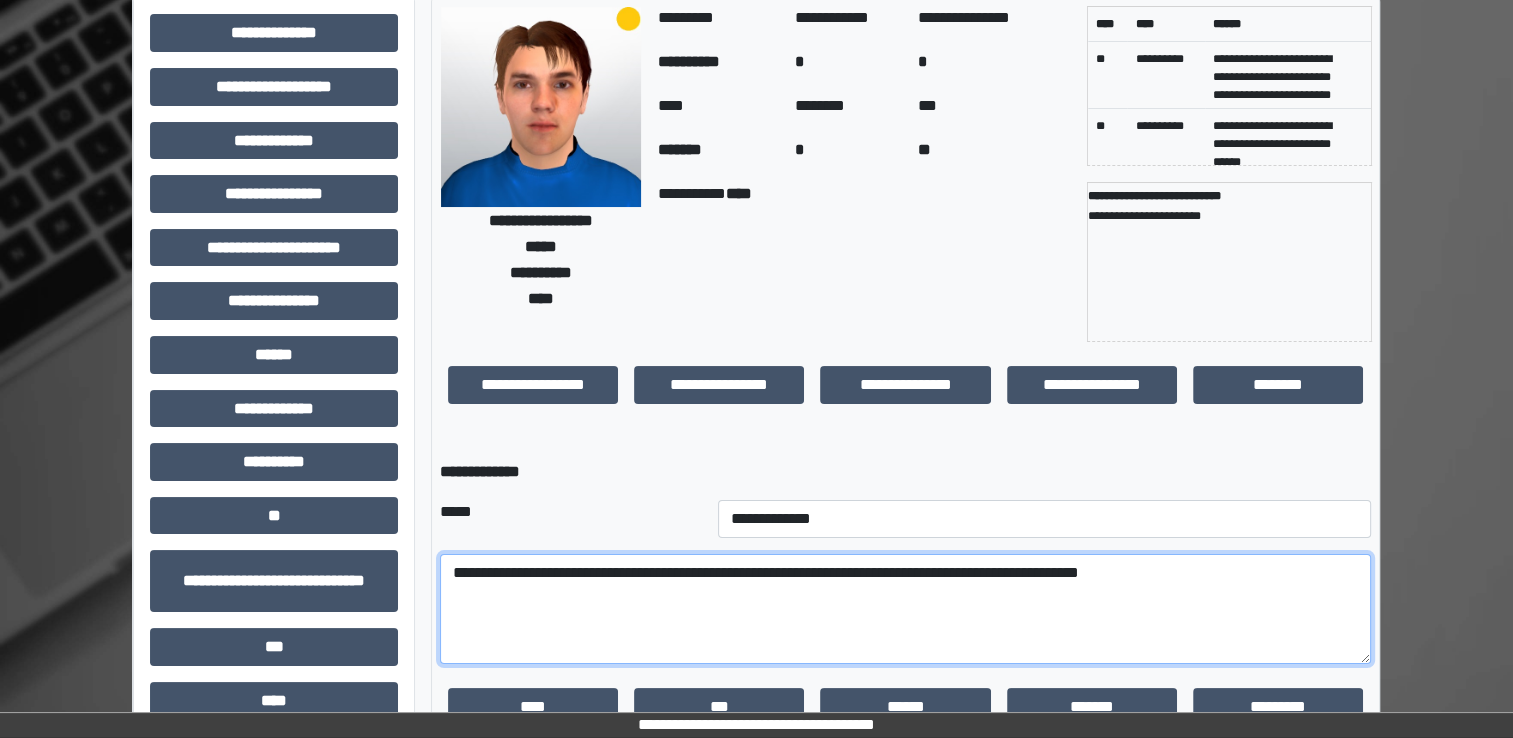 click on "**********" at bounding box center [905, 609] 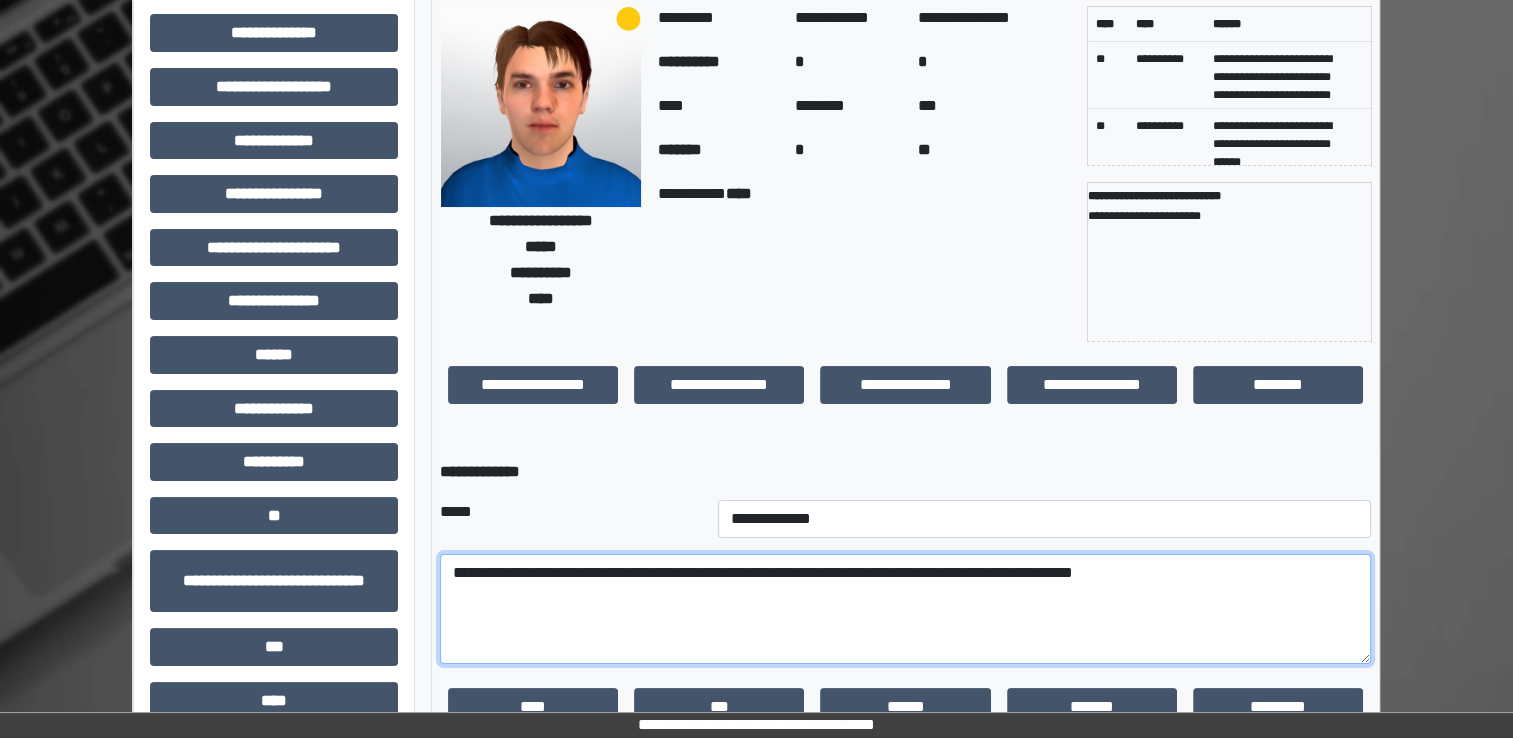 click on "**********" at bounding box center [905, 609] 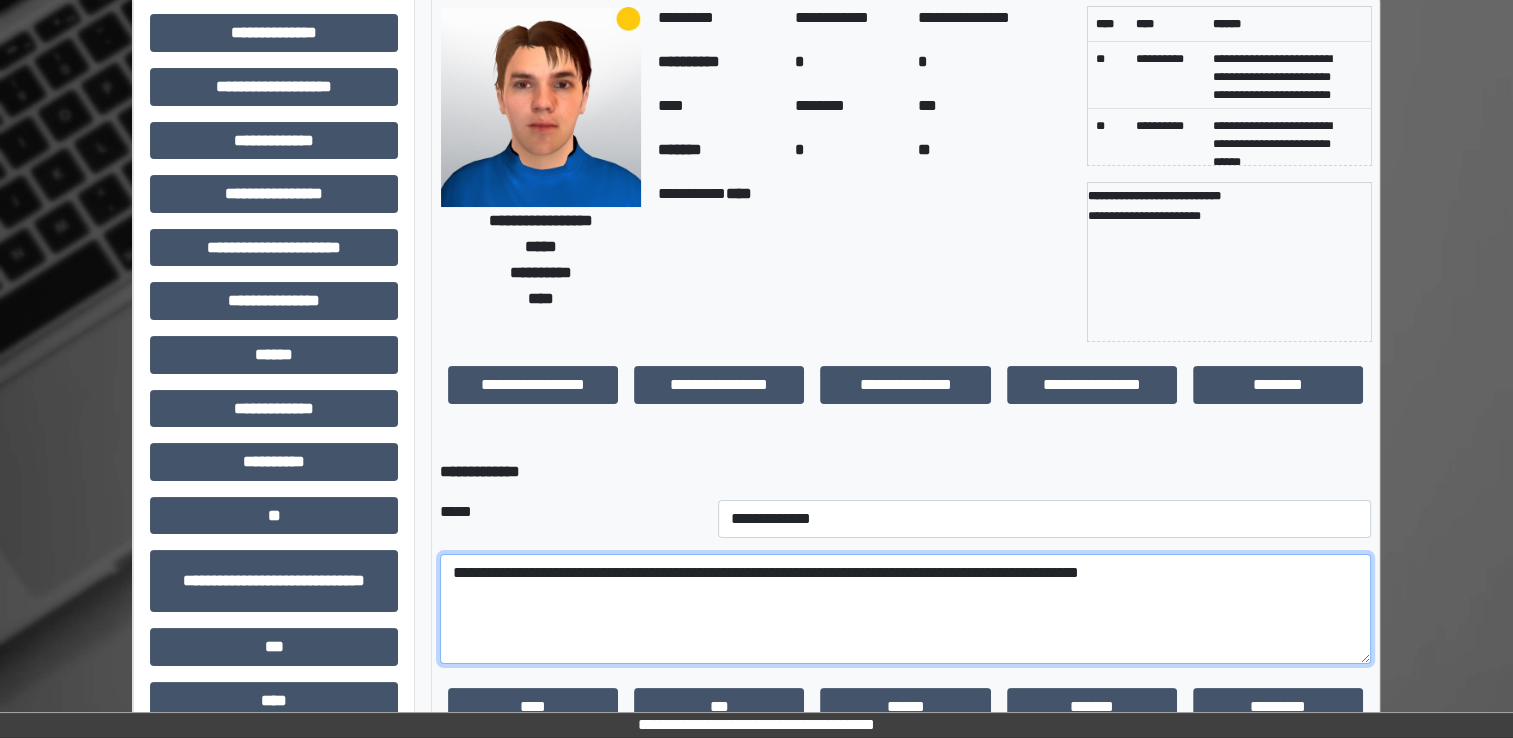 click on "**********" at bounding box center (905, 609) 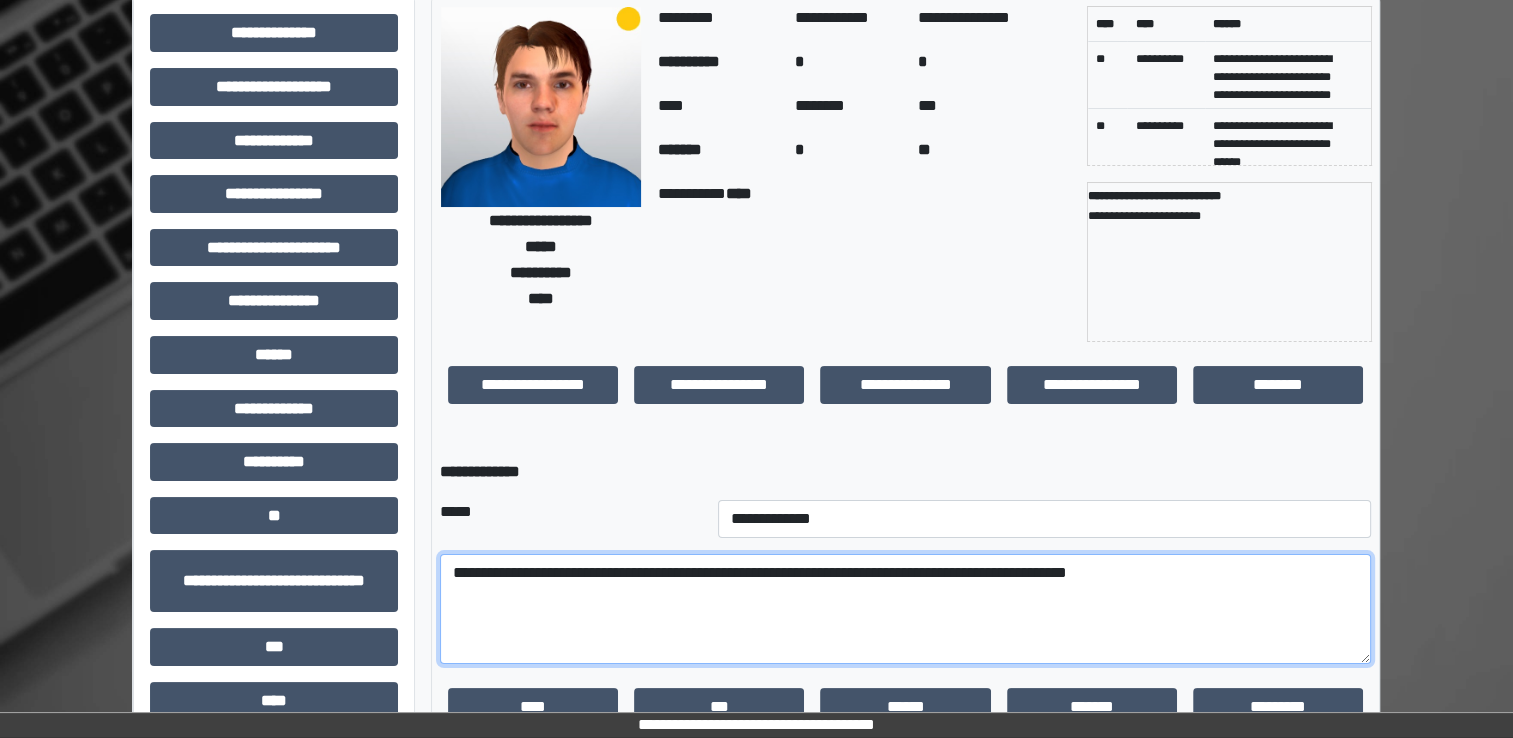 click on "**********" at bounding box center (905, 609) 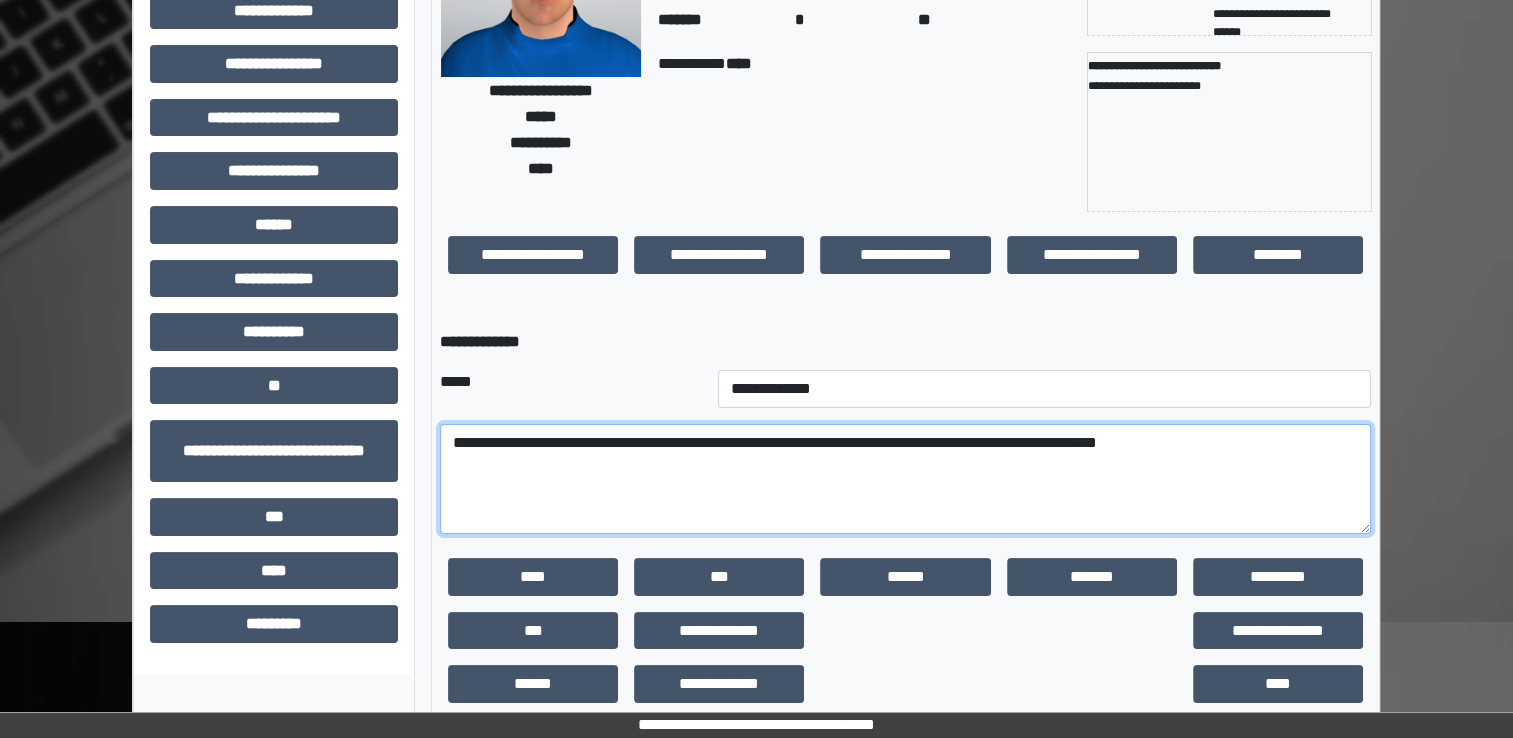 scroll, scrollTop: 259, scrollLeft: 0, axis: vertical 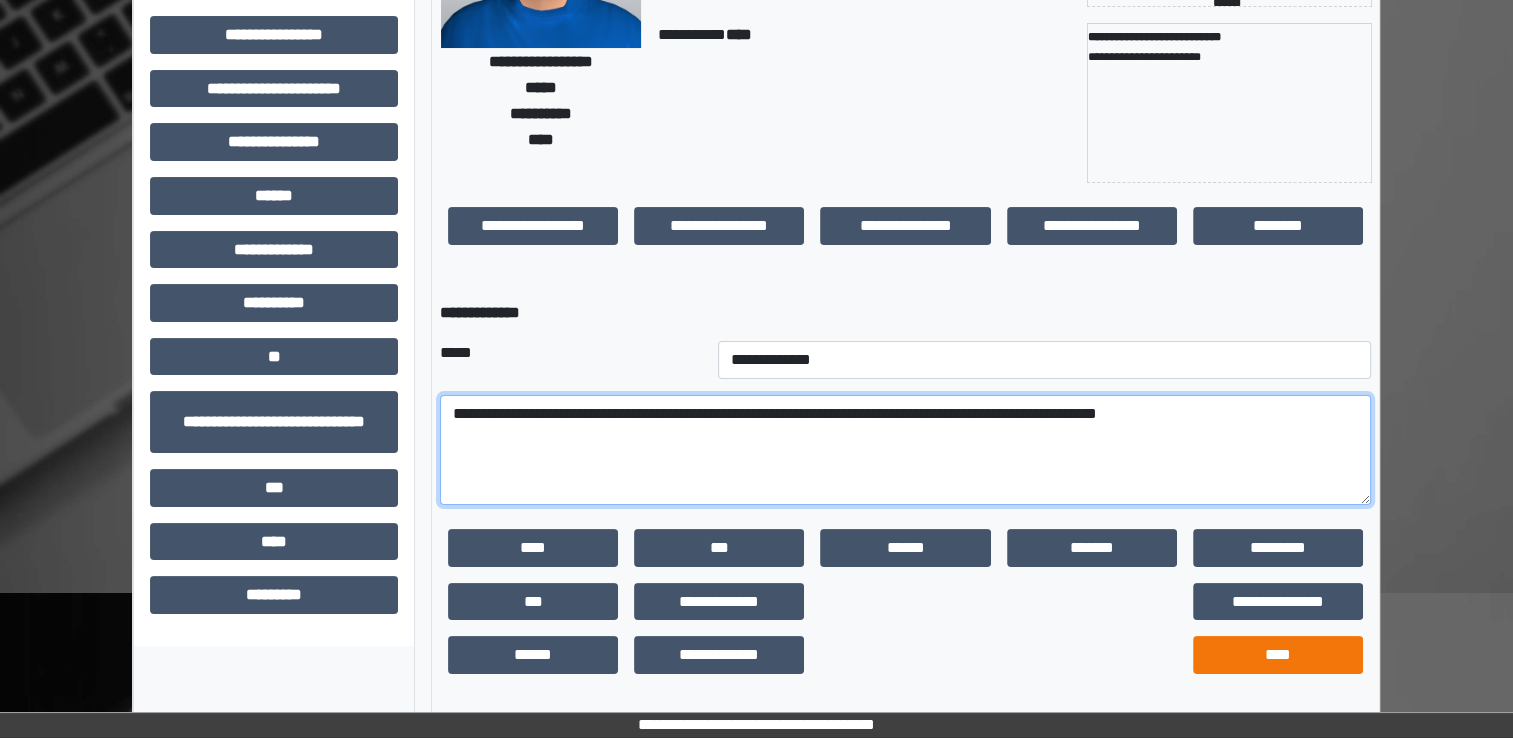 type on "**********" 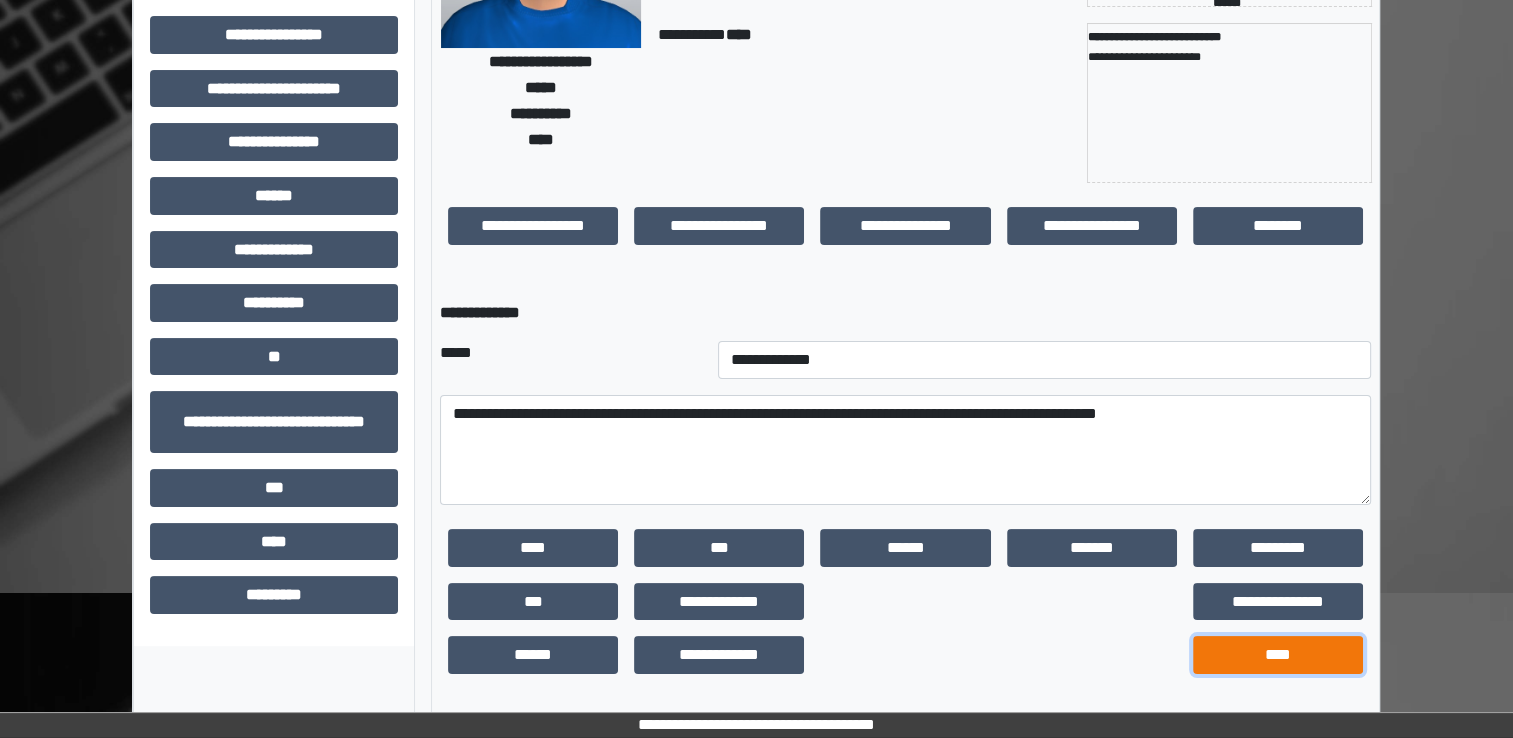 click on "****" at bounding box center (1278, 655) 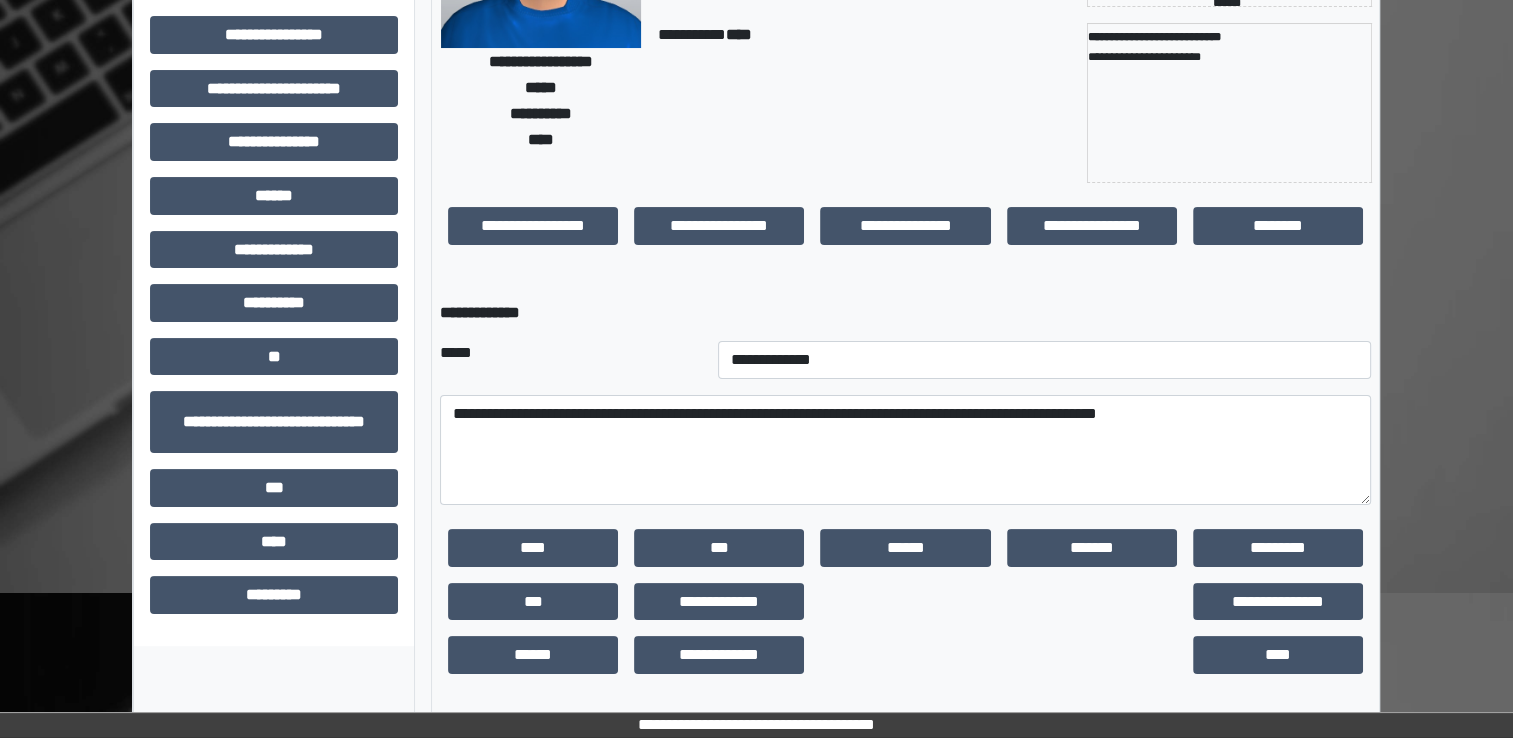 scroll, scrollTop: 184, scrollLeft: 0, axis: vertical 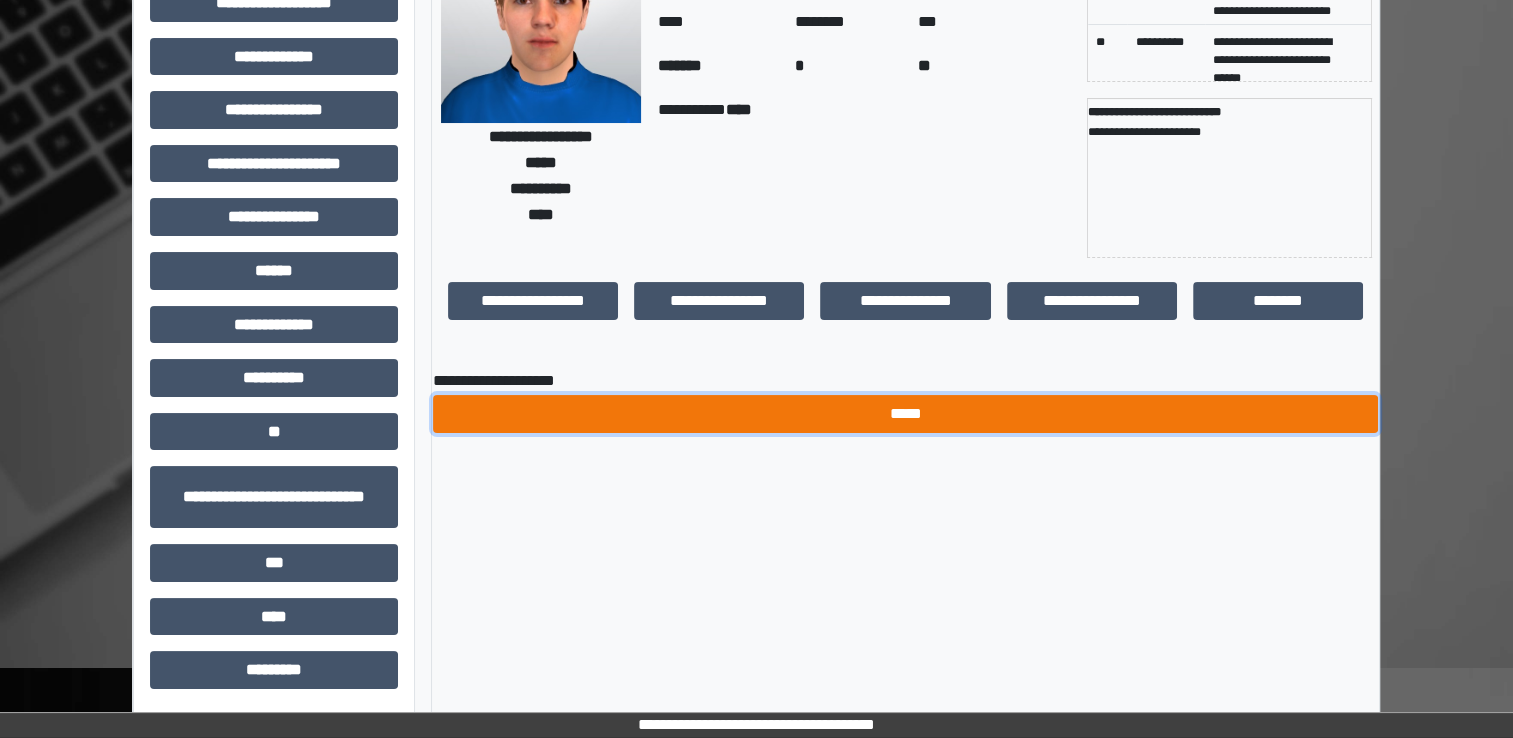 click on "*****" at bounding box center (905, 414) 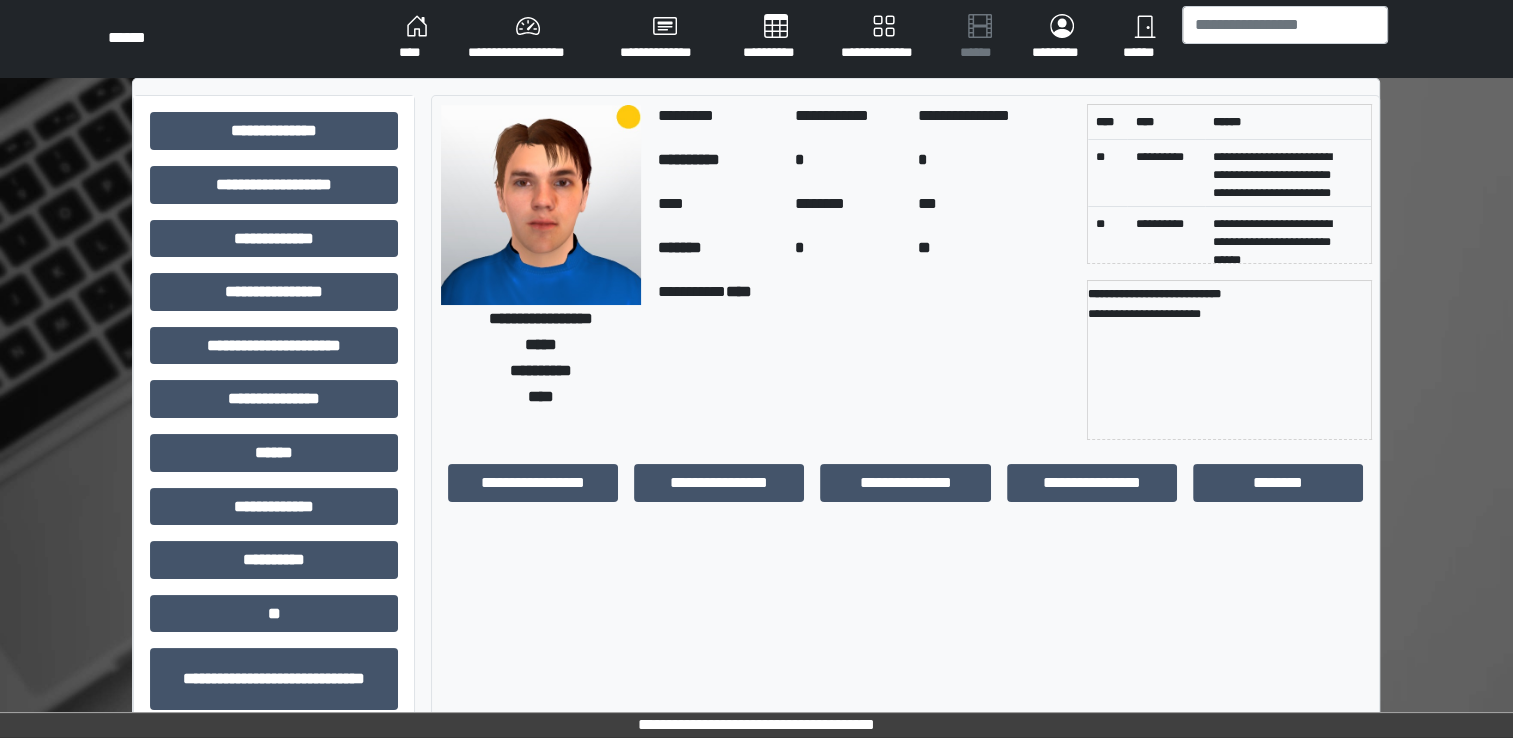 scroll, scrollTop: 0, scrollLeft: 0, axis: both 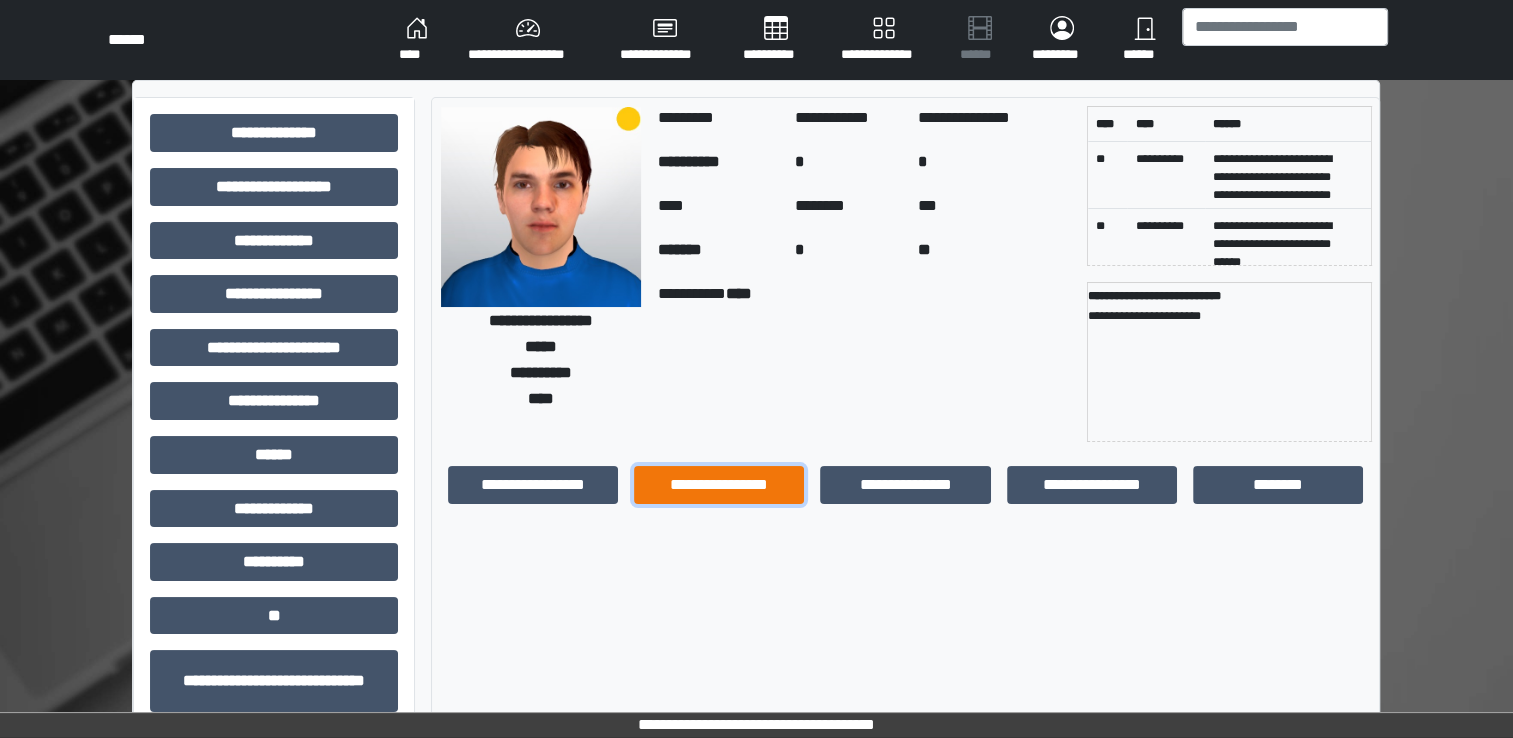 click on "**********" at bounding box center (719, 485) 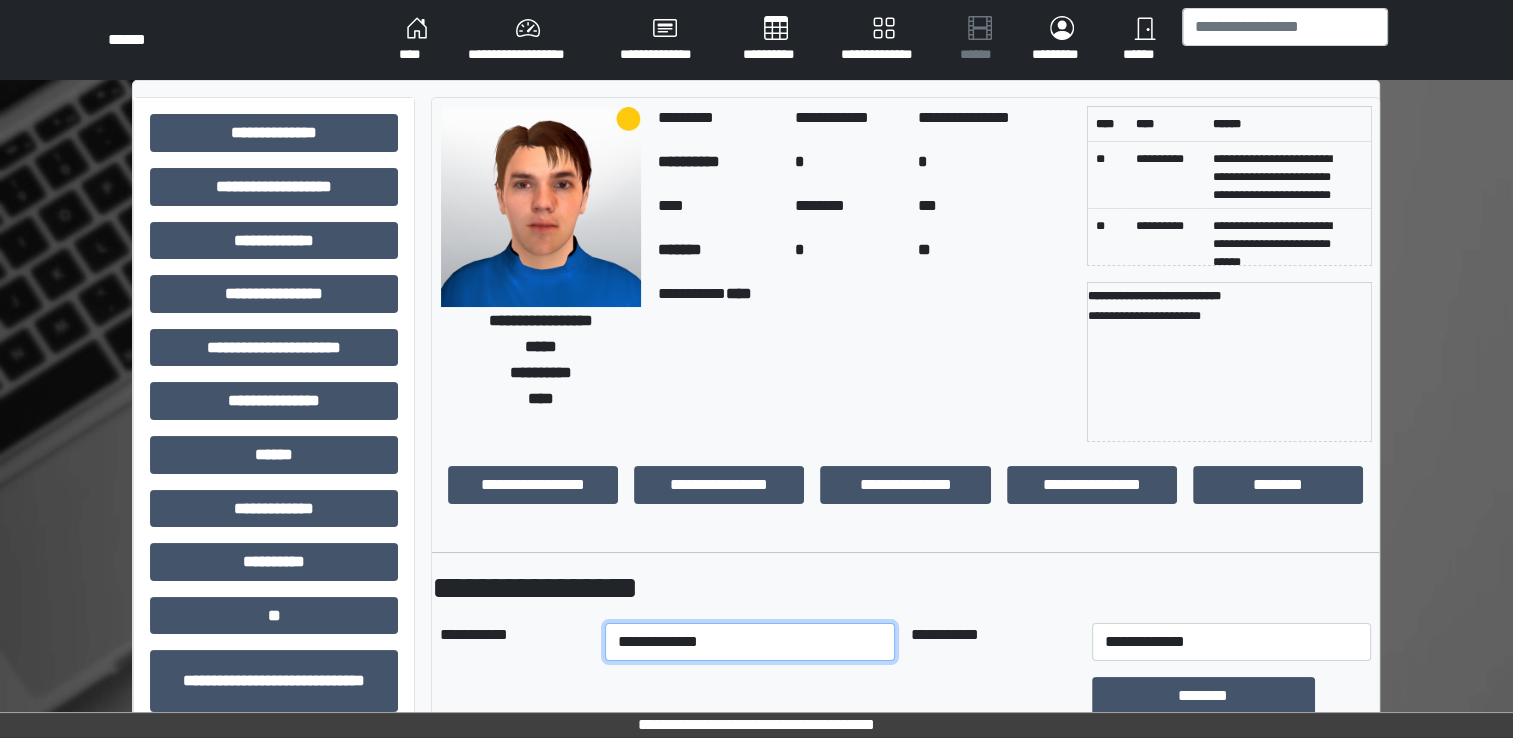 click on "**********" at bounding box center (750, 642) 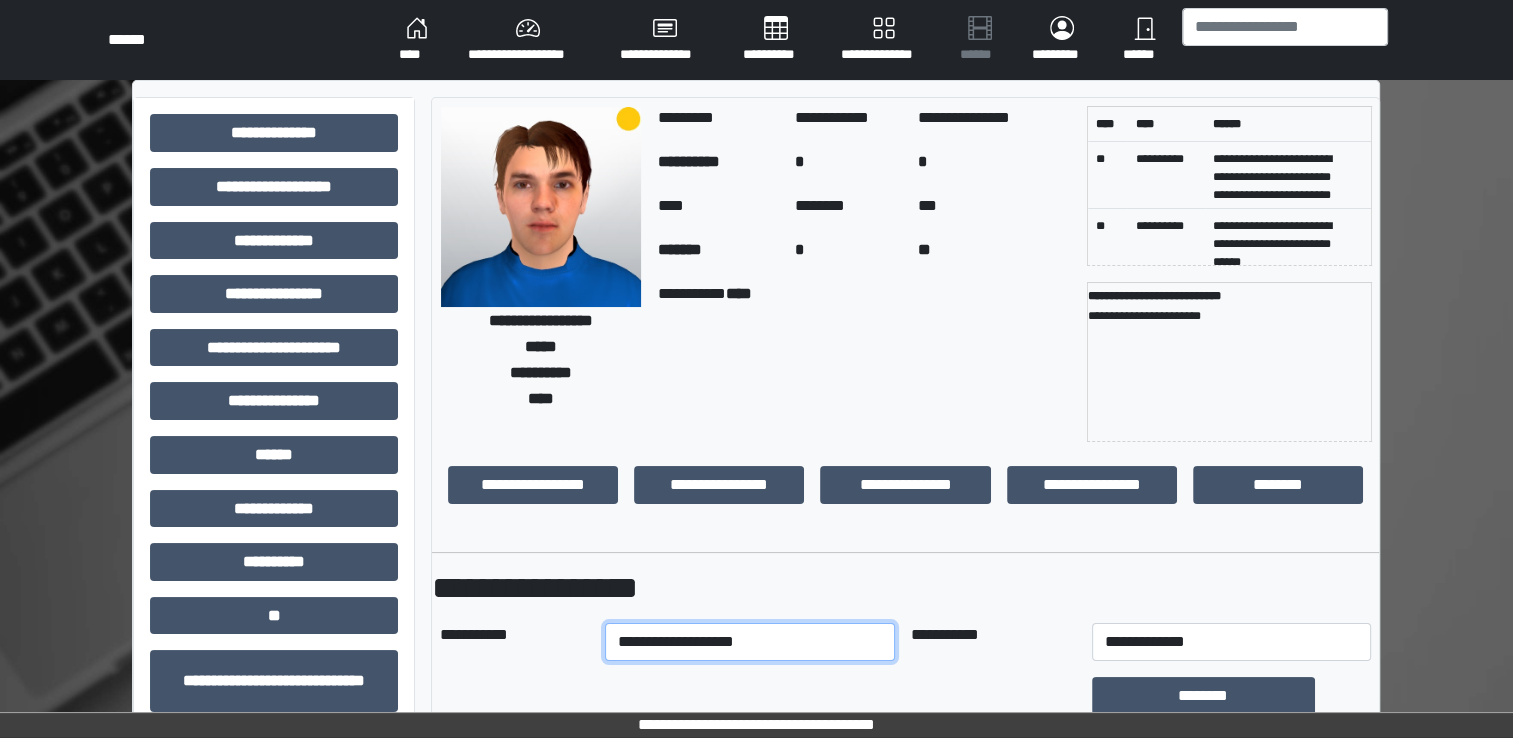 click on "**********" at bounding box center [750, 642] 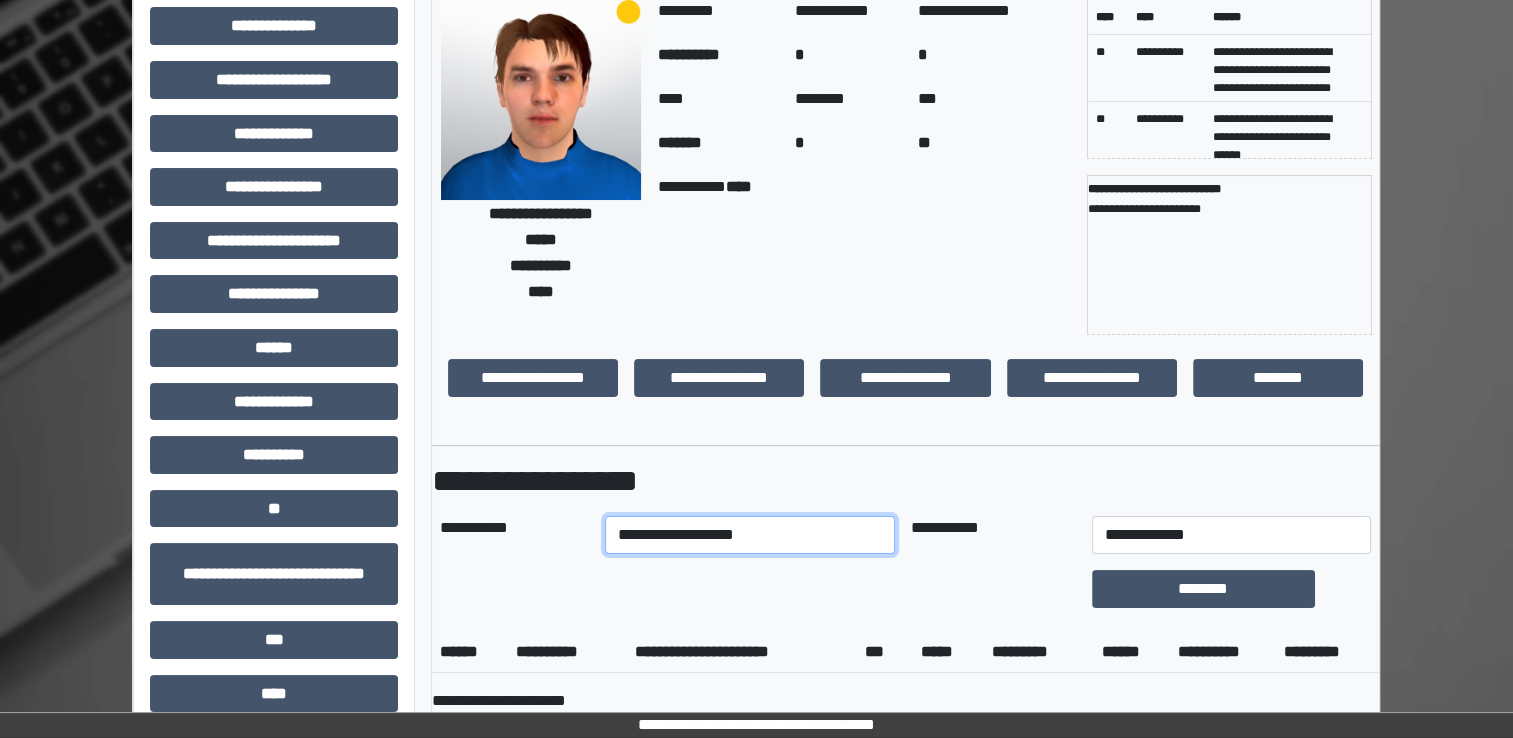 scroll, scrollTop: 200, scrollLeft: 0, axis: vertical 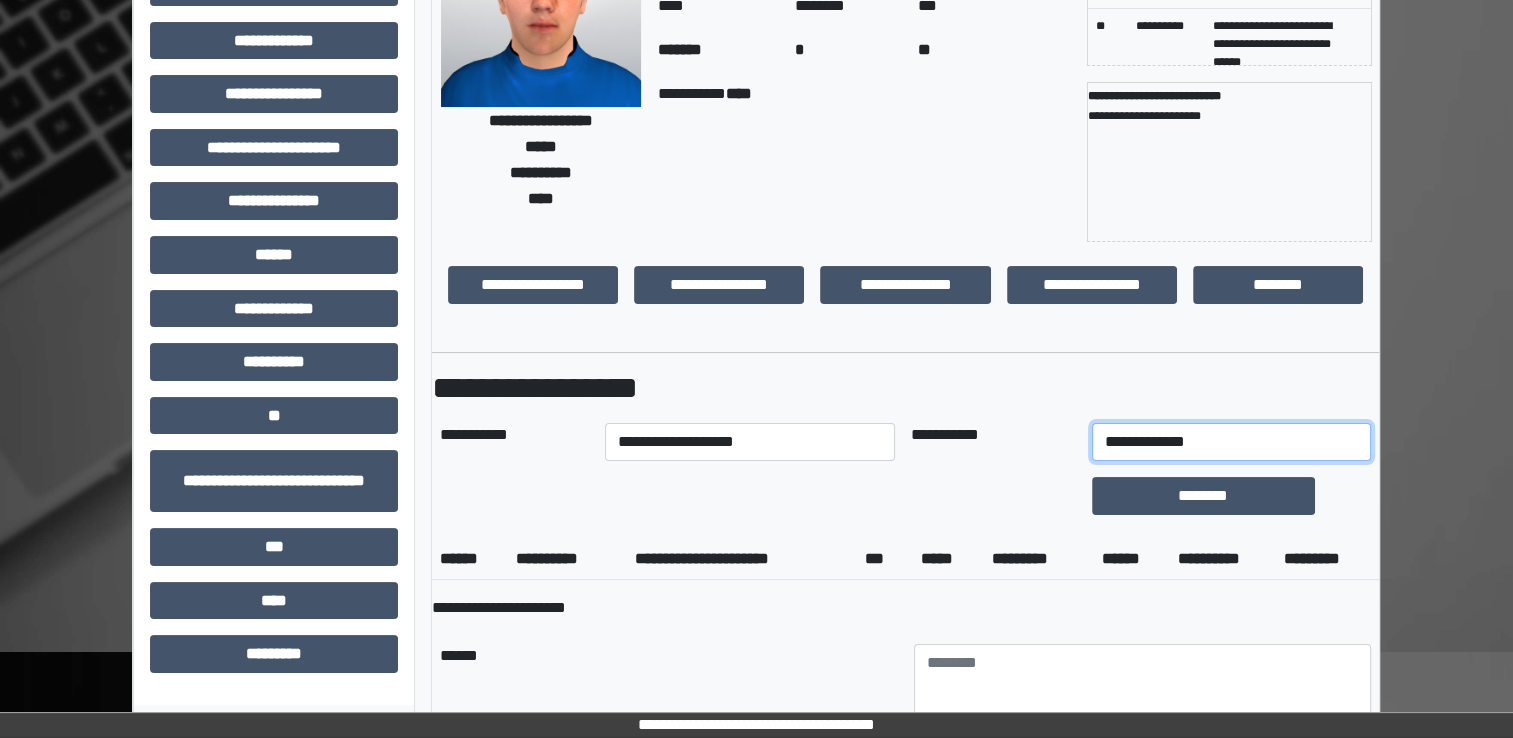 click on "**********" at bounding box center (1231, 442) 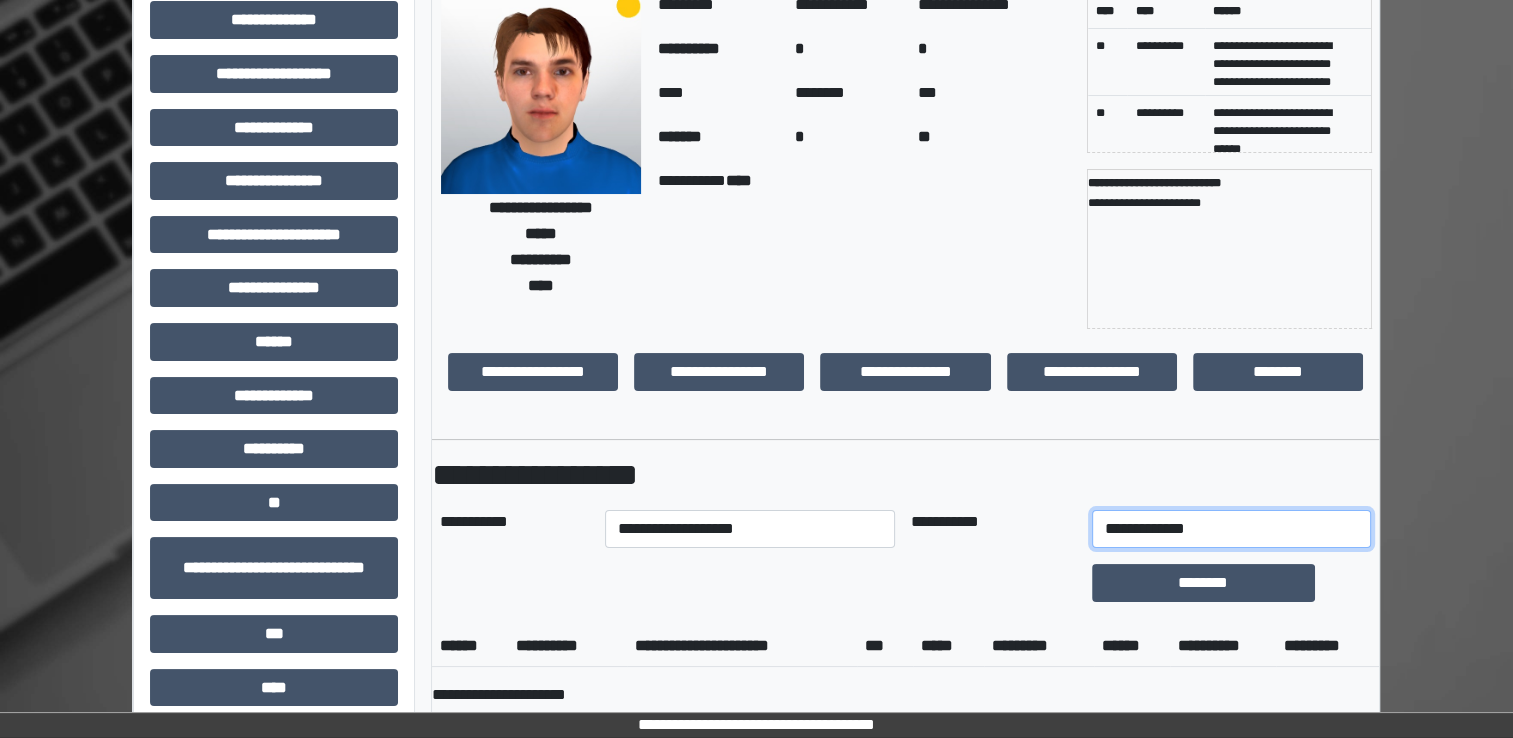 scroll, scrollTop: 200, scrollLeft: 0, axis: vertical 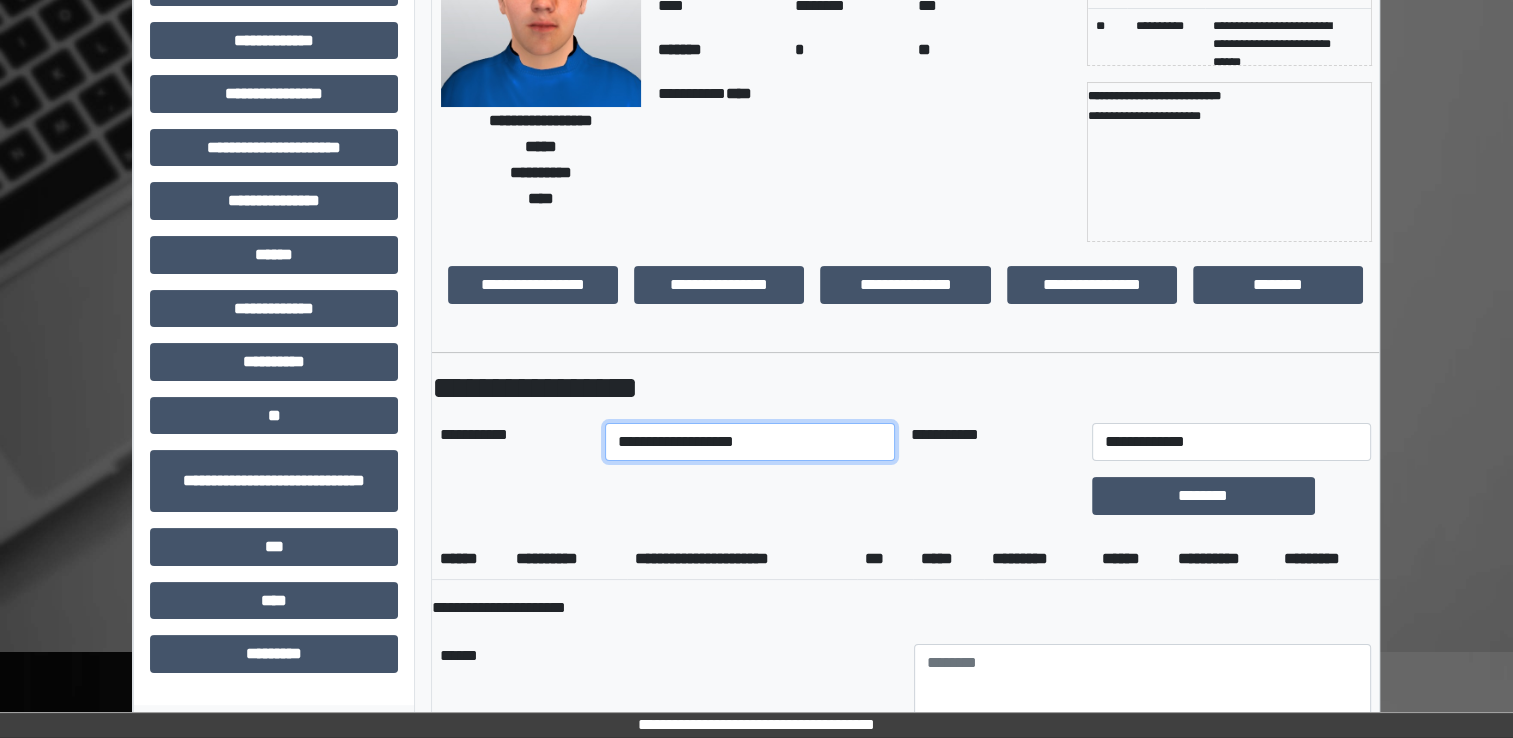 click on "**********" at bounding box center [750, 442] 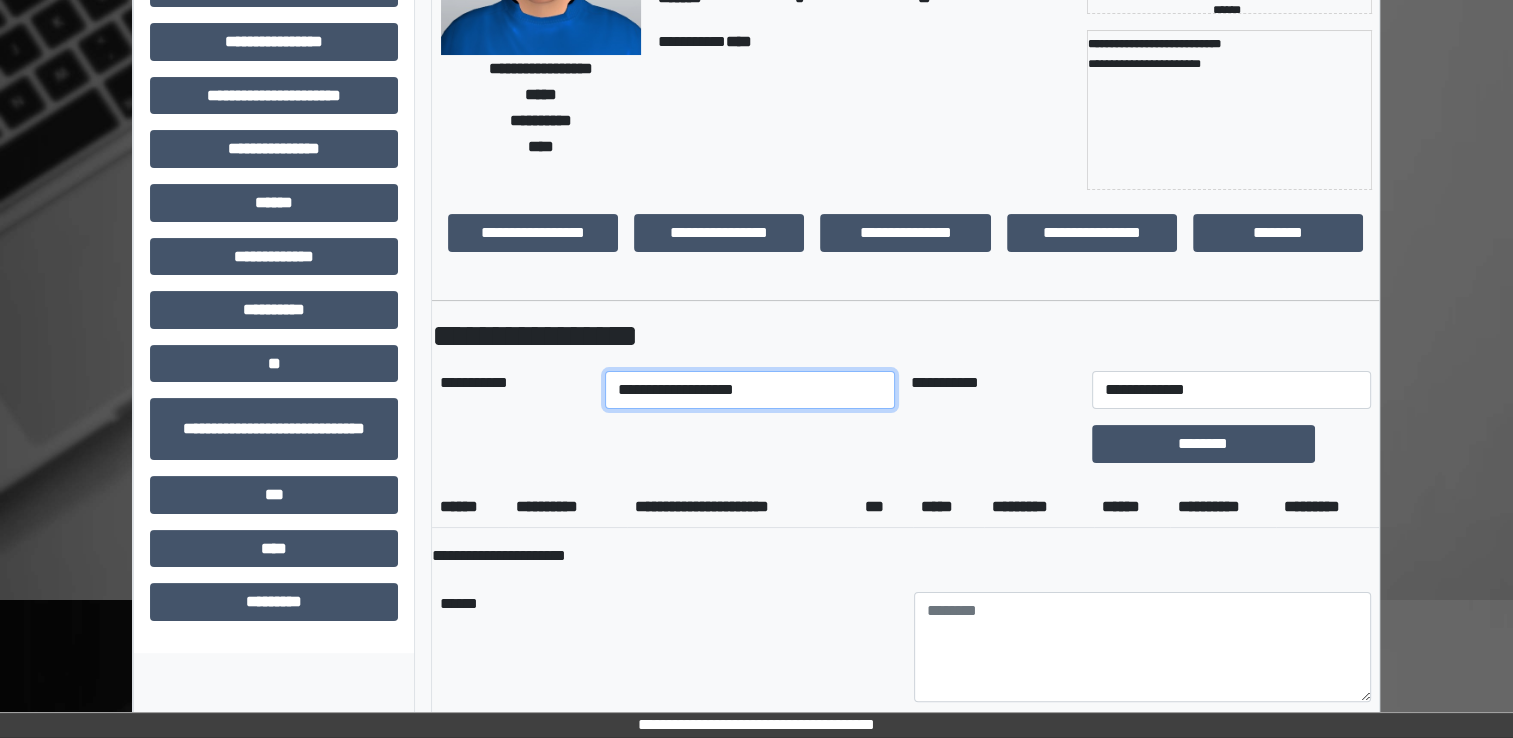 scroll, scrollTop: 300, scrollLeft: 0, axis: vertical 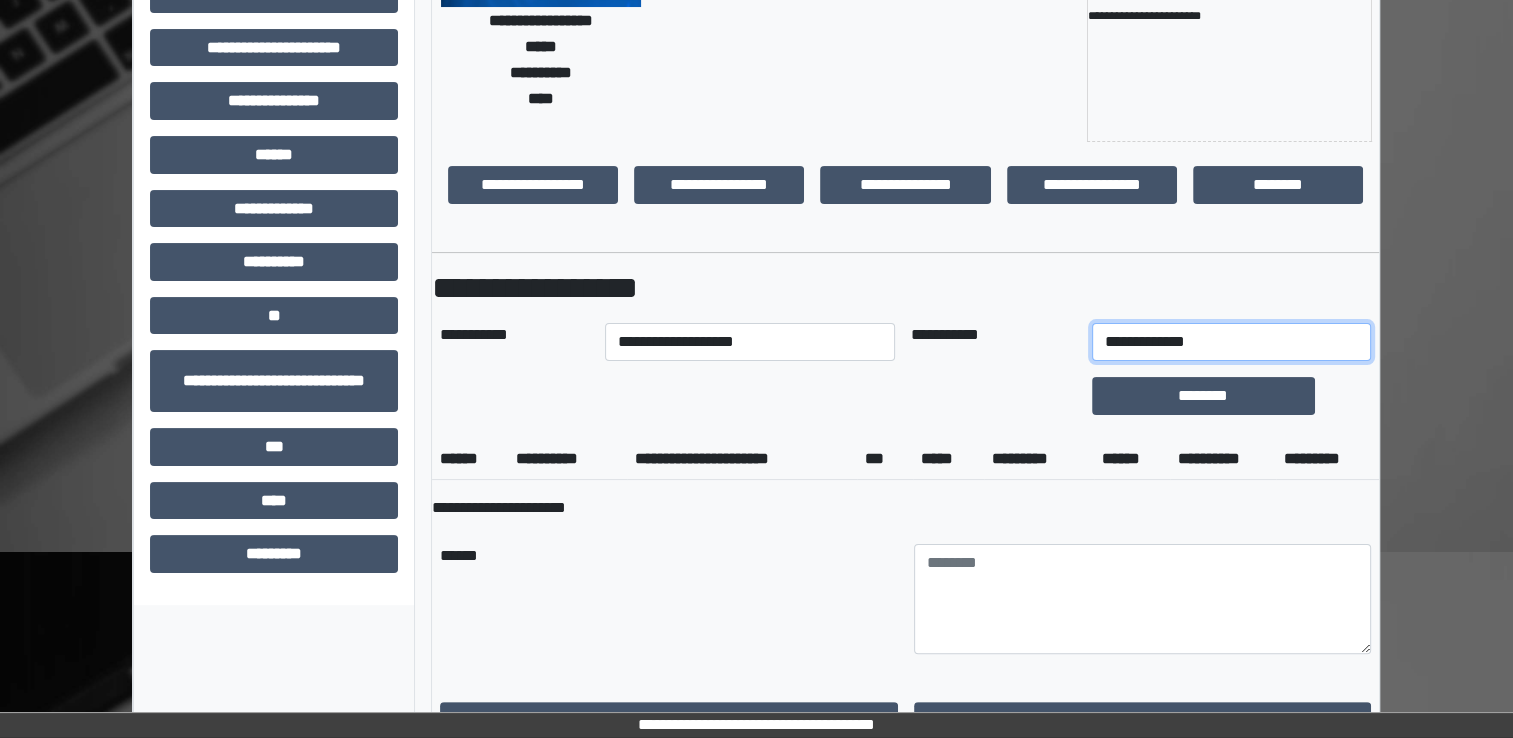 click on "**********" at bounding box center (1231, 342) 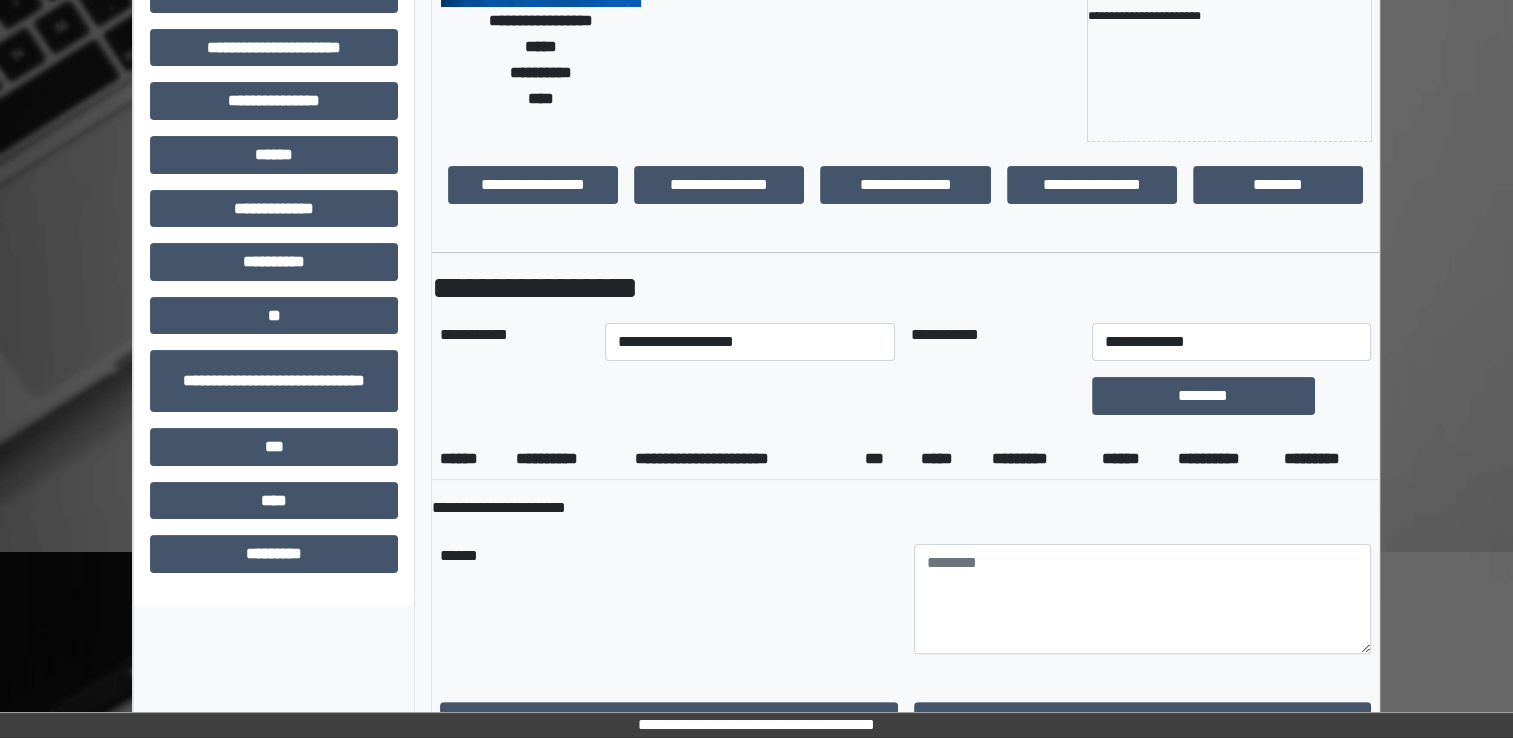 click on "******" at bounding box center (669, 599) 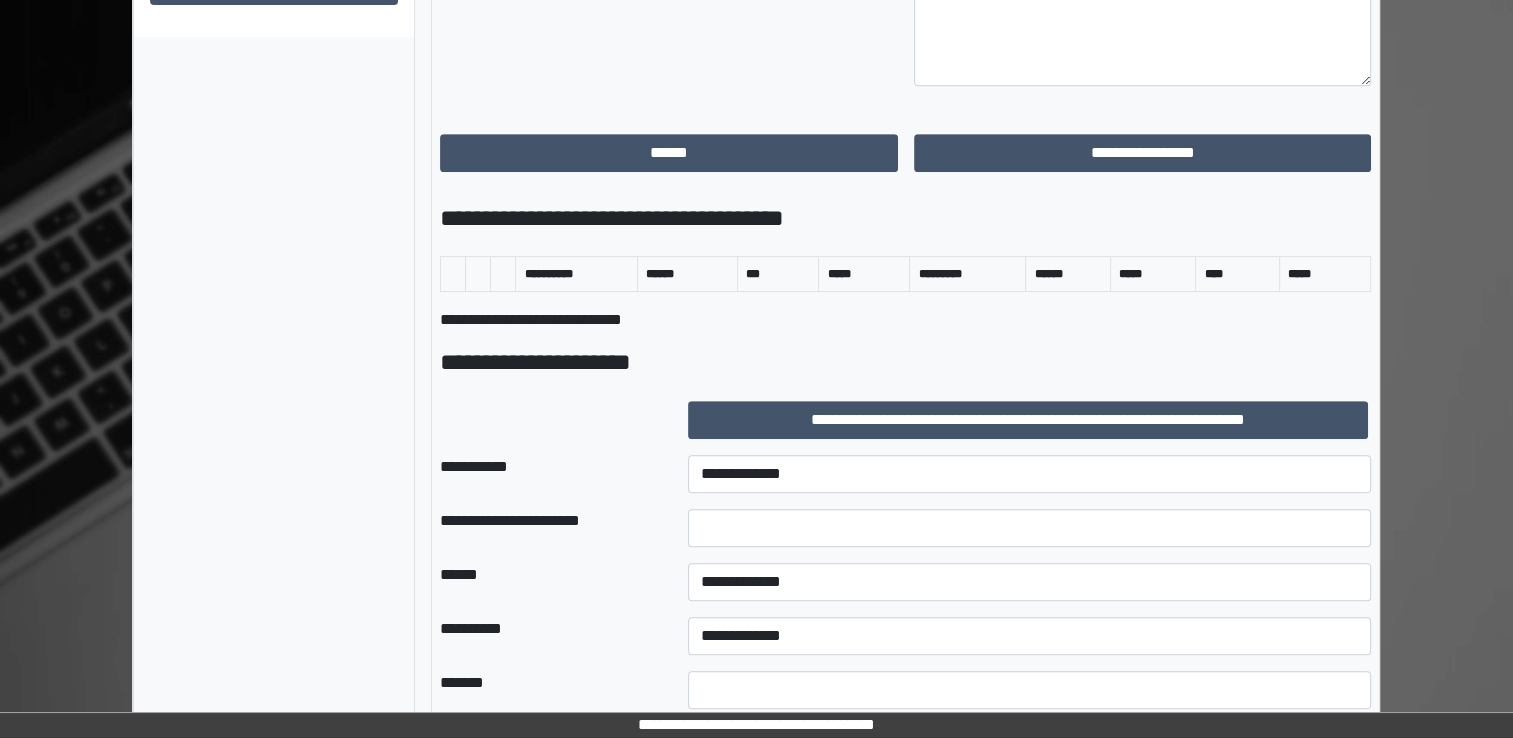 scroll, scrollTop: 900, scrollLeft: 0, axis: vertical 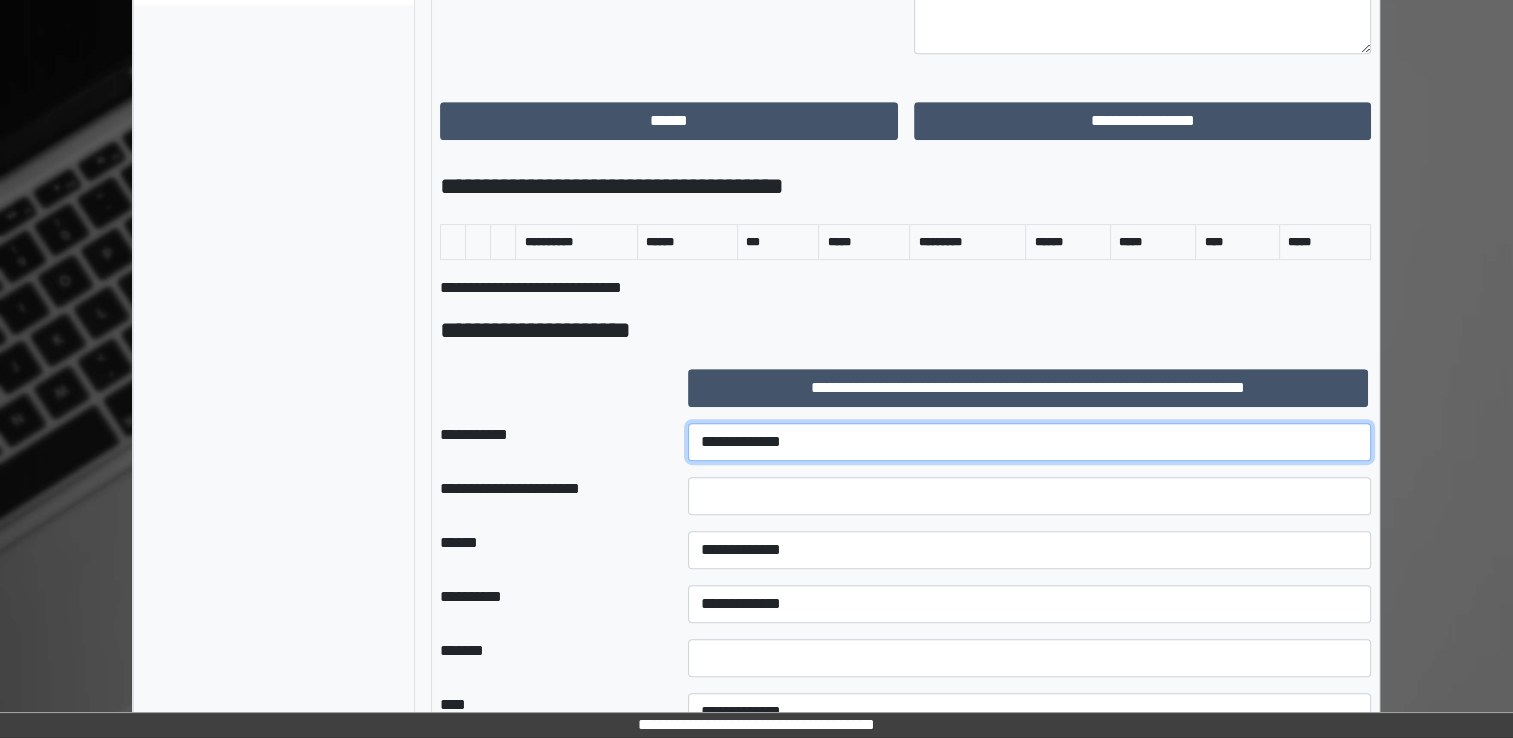 click on "**********" at bounding box center (1029, 442) 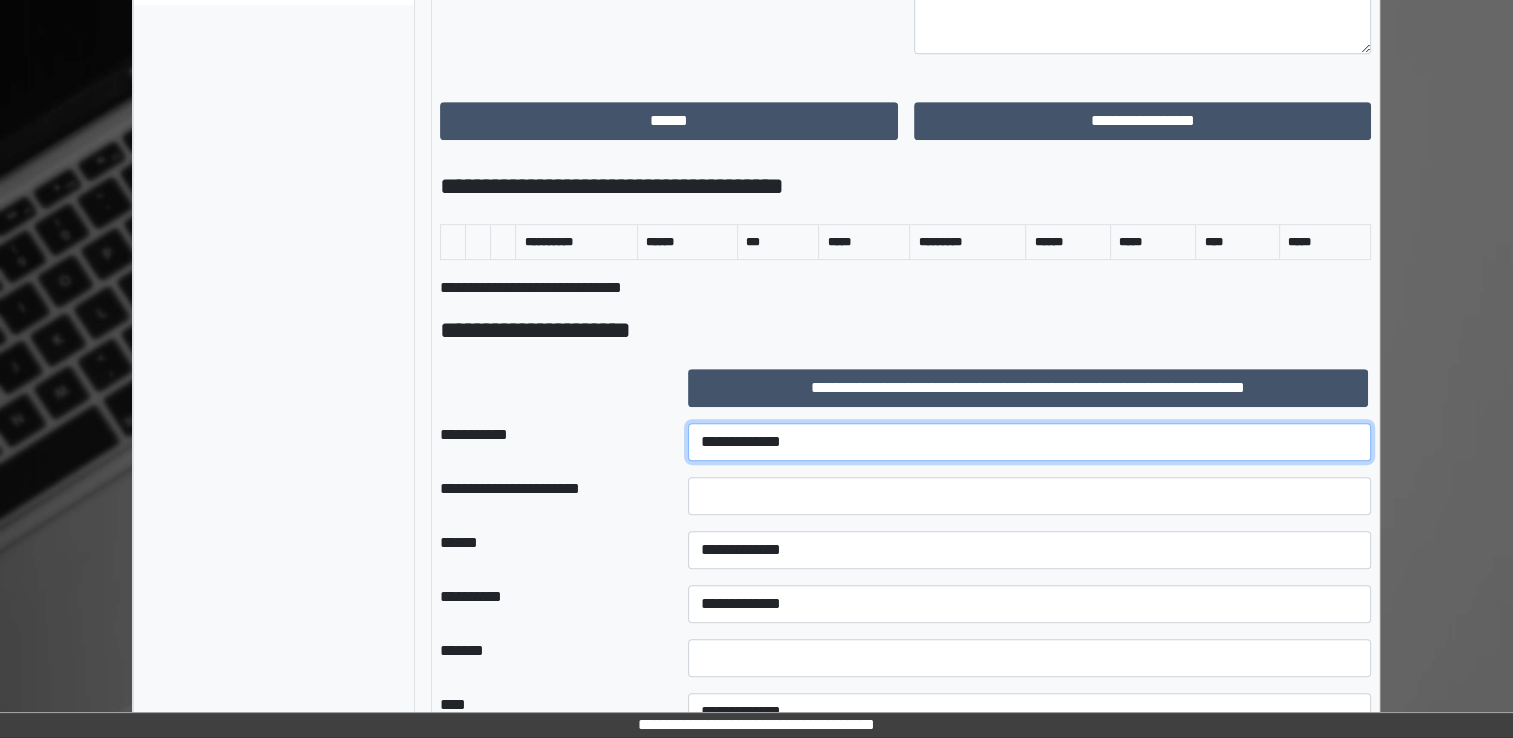 select on "****" 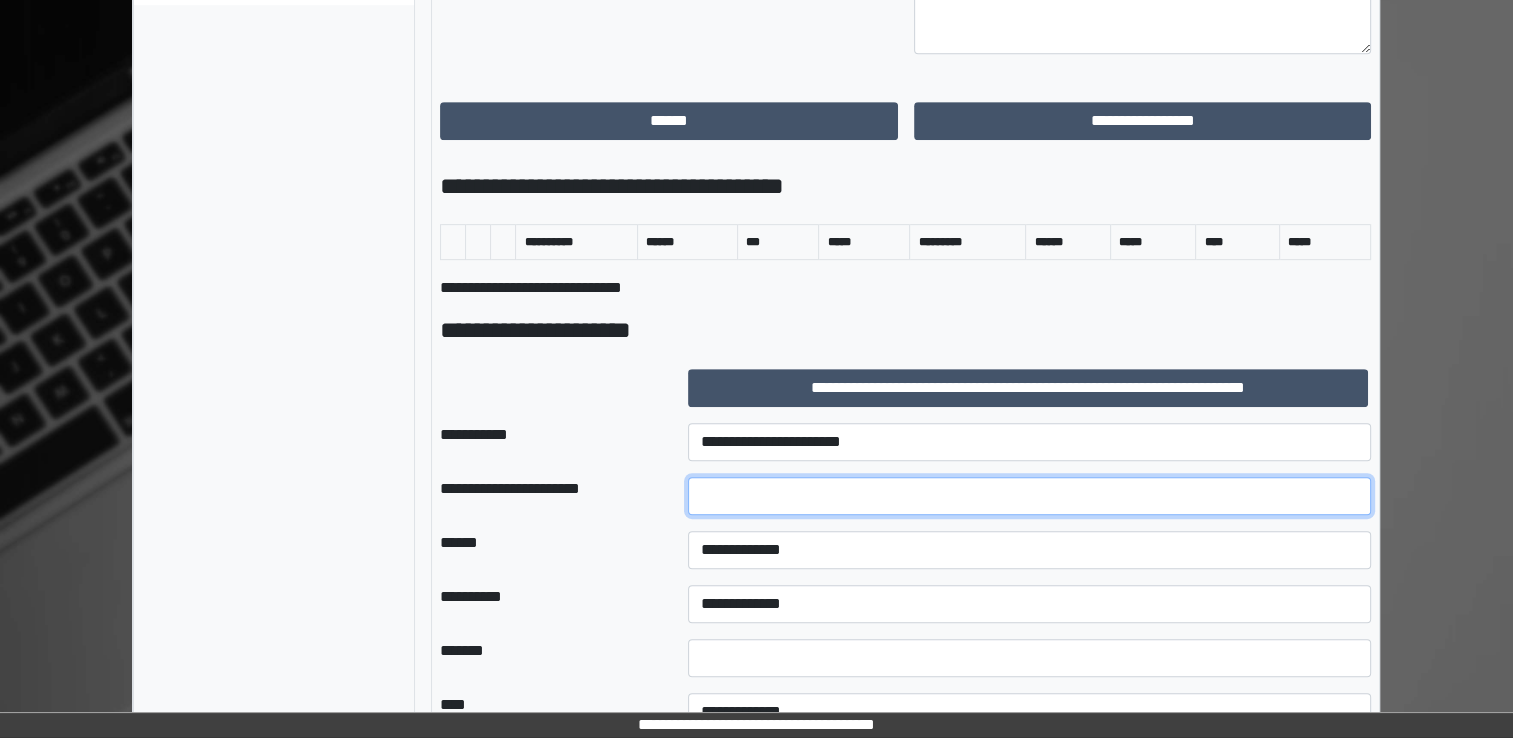 click at bounding box center (1029, 496) 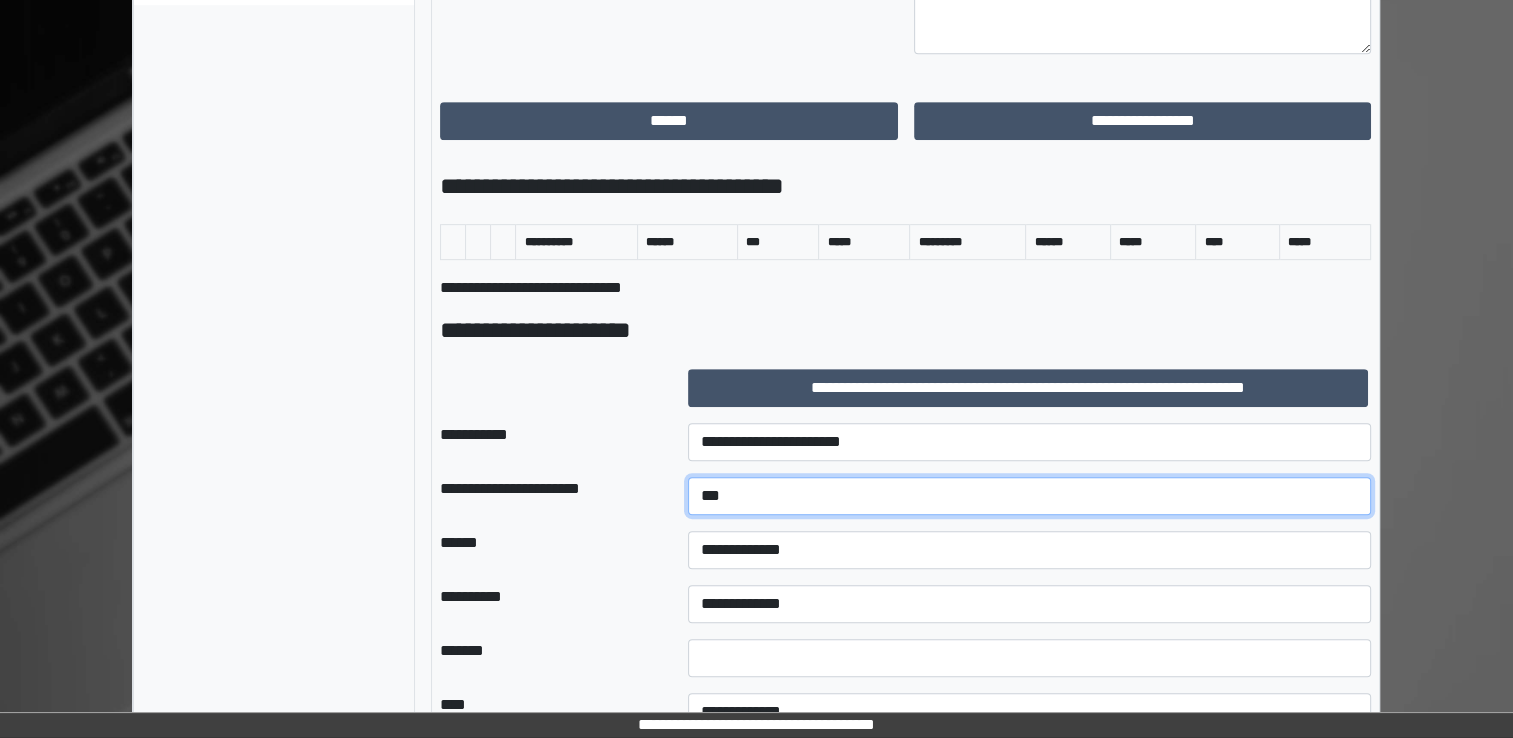 type on "***" 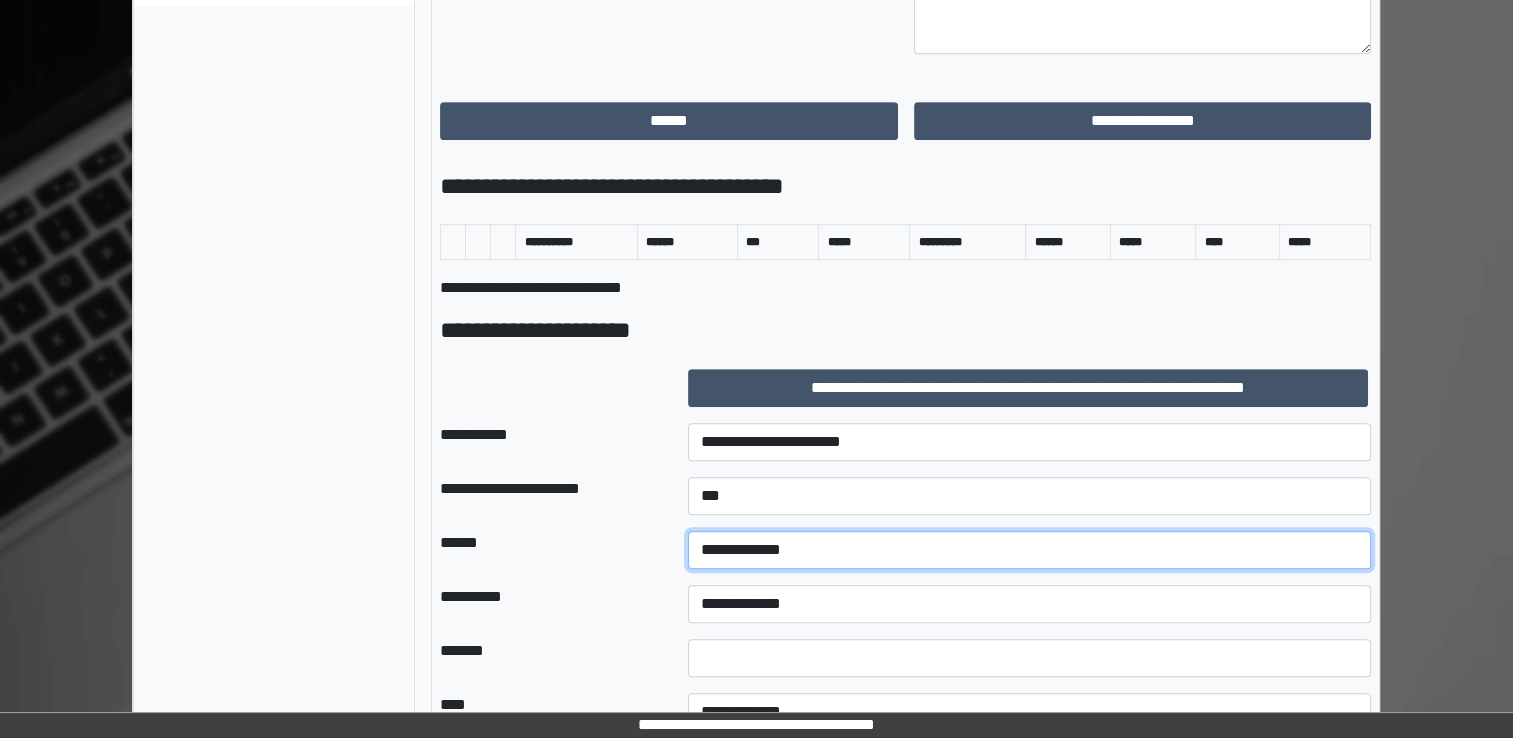 click on "**********" at bounding box center [1029, 550] 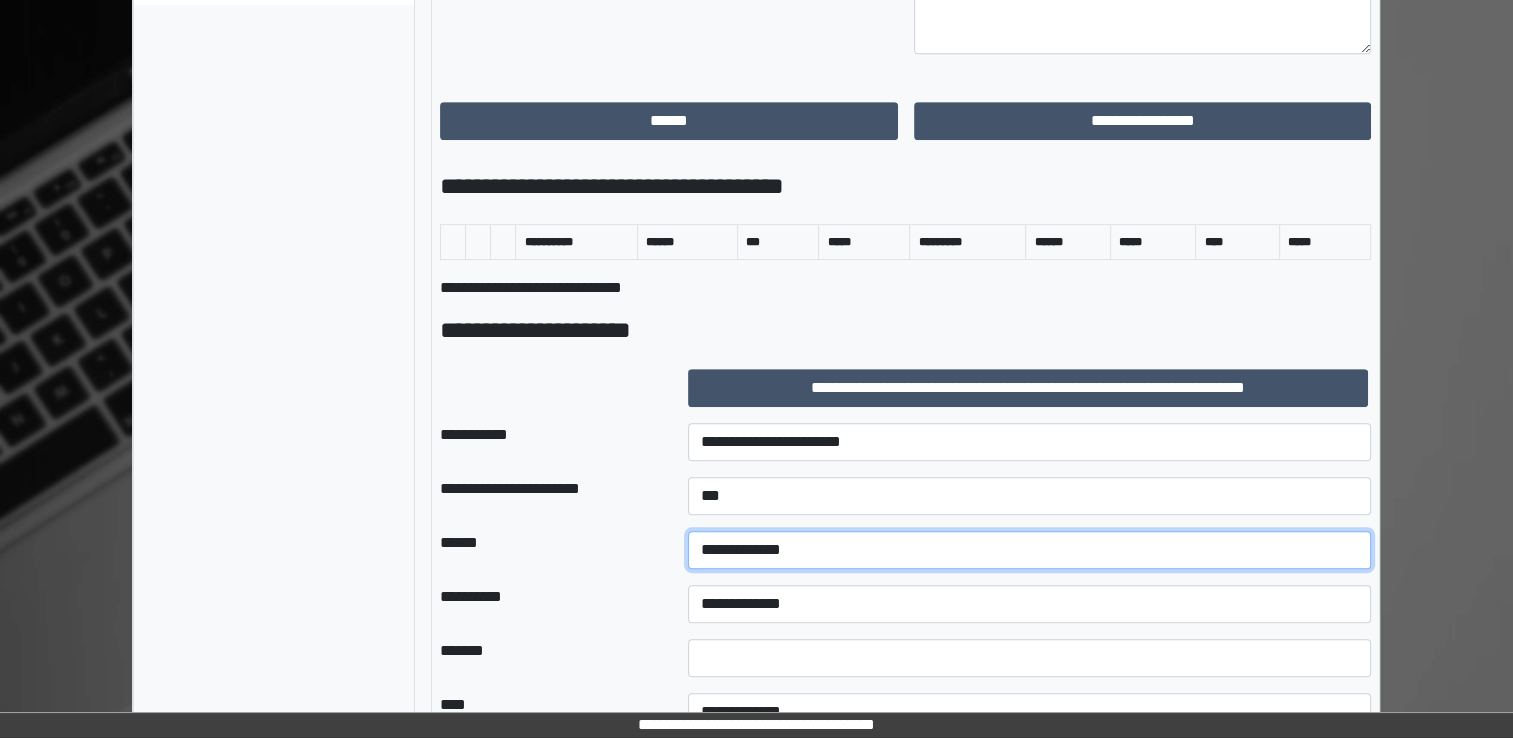 select on "*" 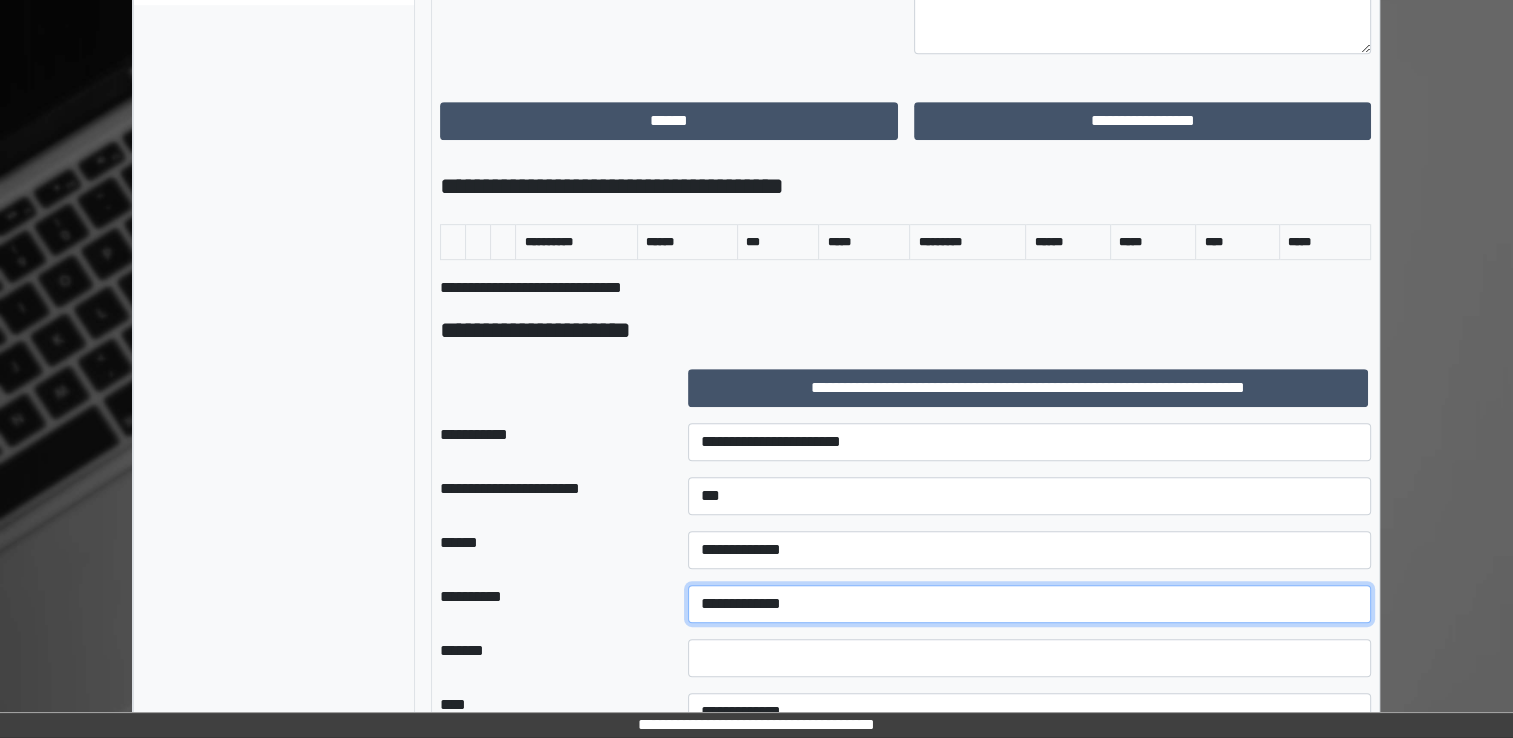 click on "**********" at bounding box center [1029, 604] 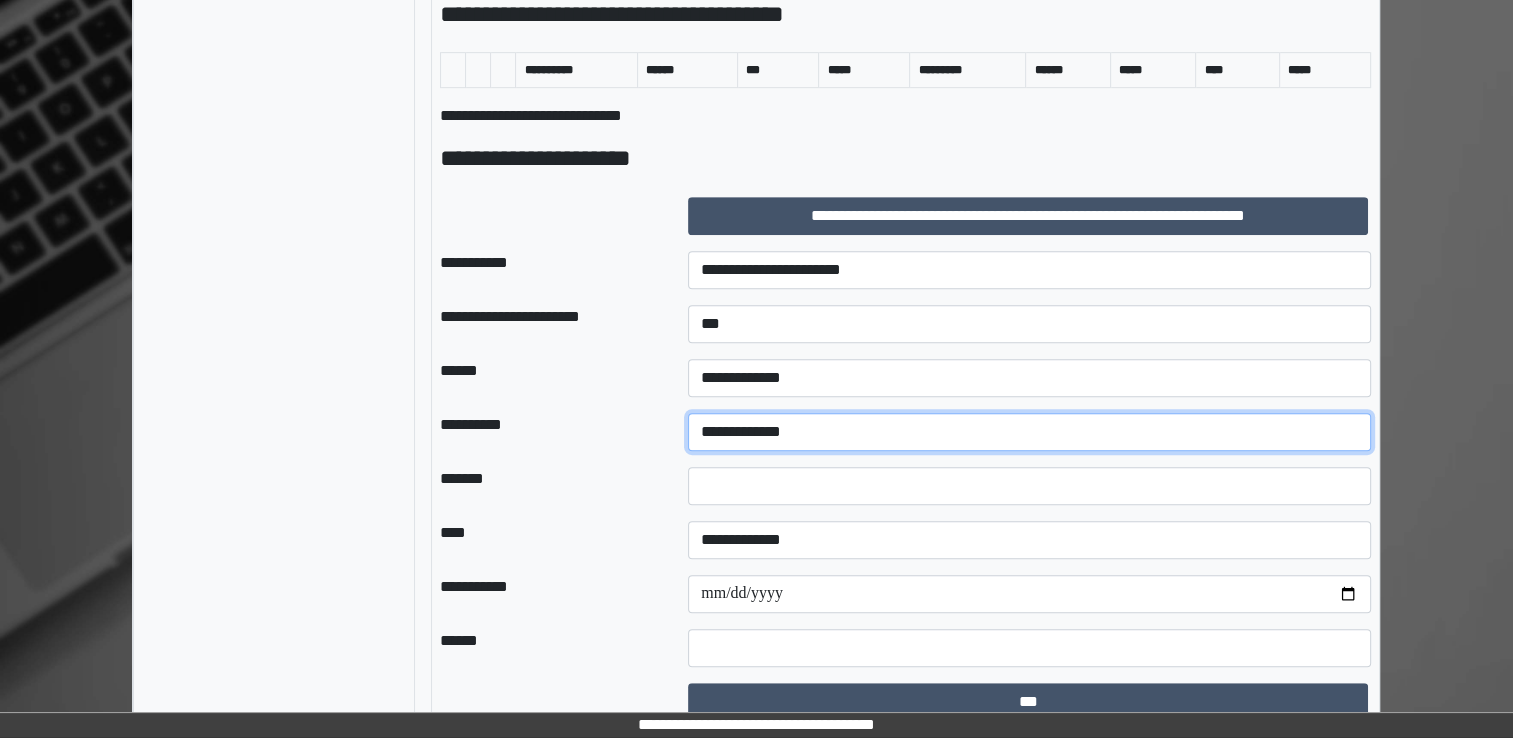 scroll, scrollTop: 1090, scrollLeft: 0, axis: vertical 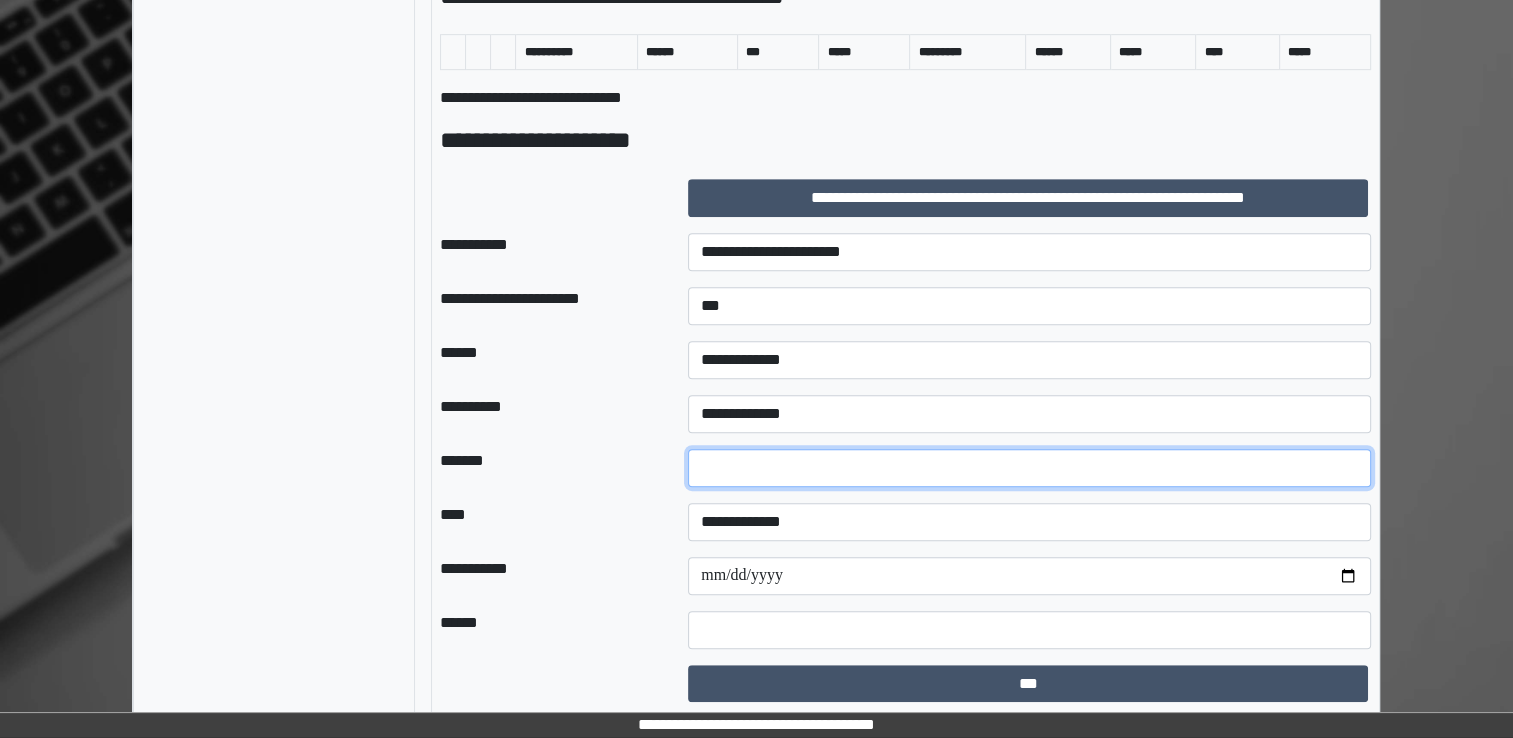 click at bounding box center [1029, 468] 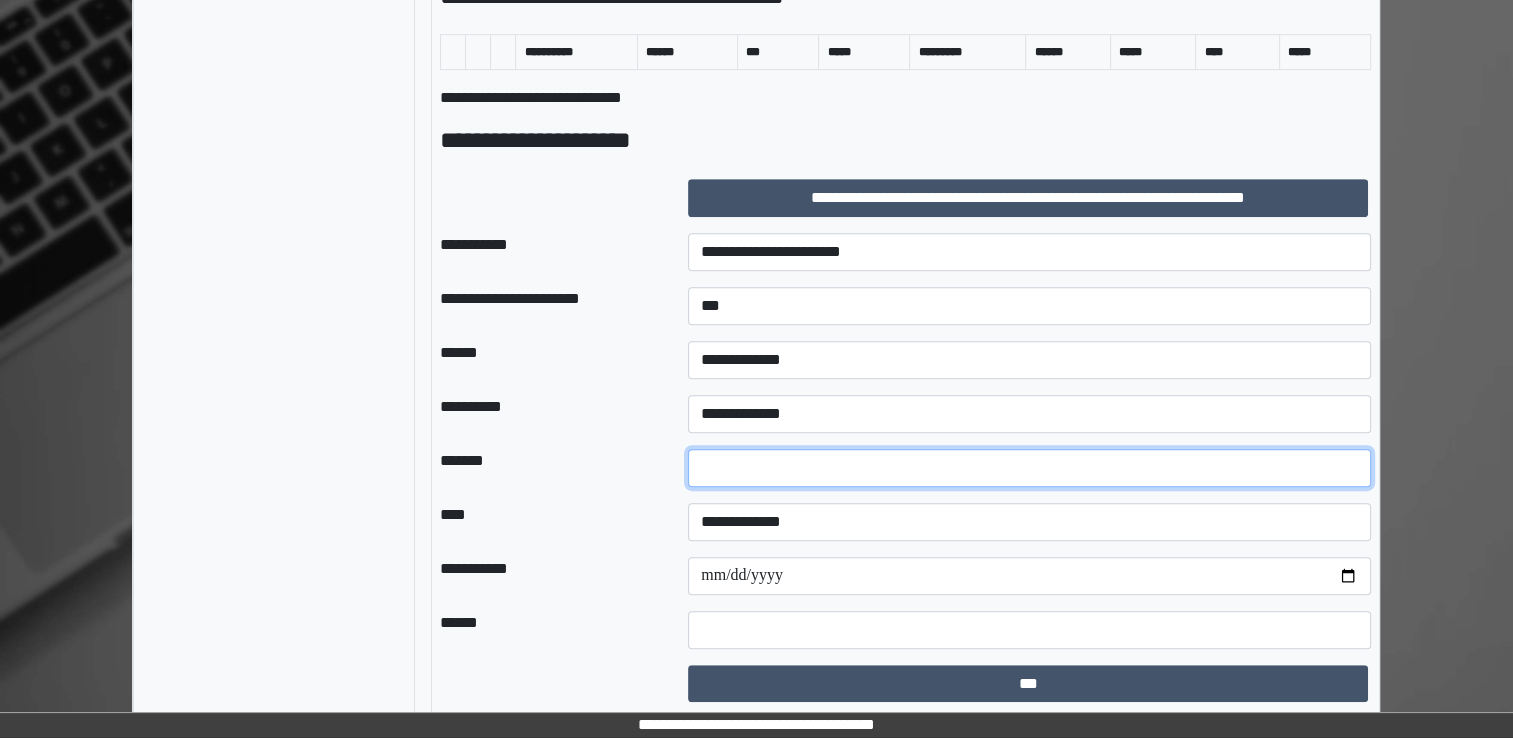 type on "**" 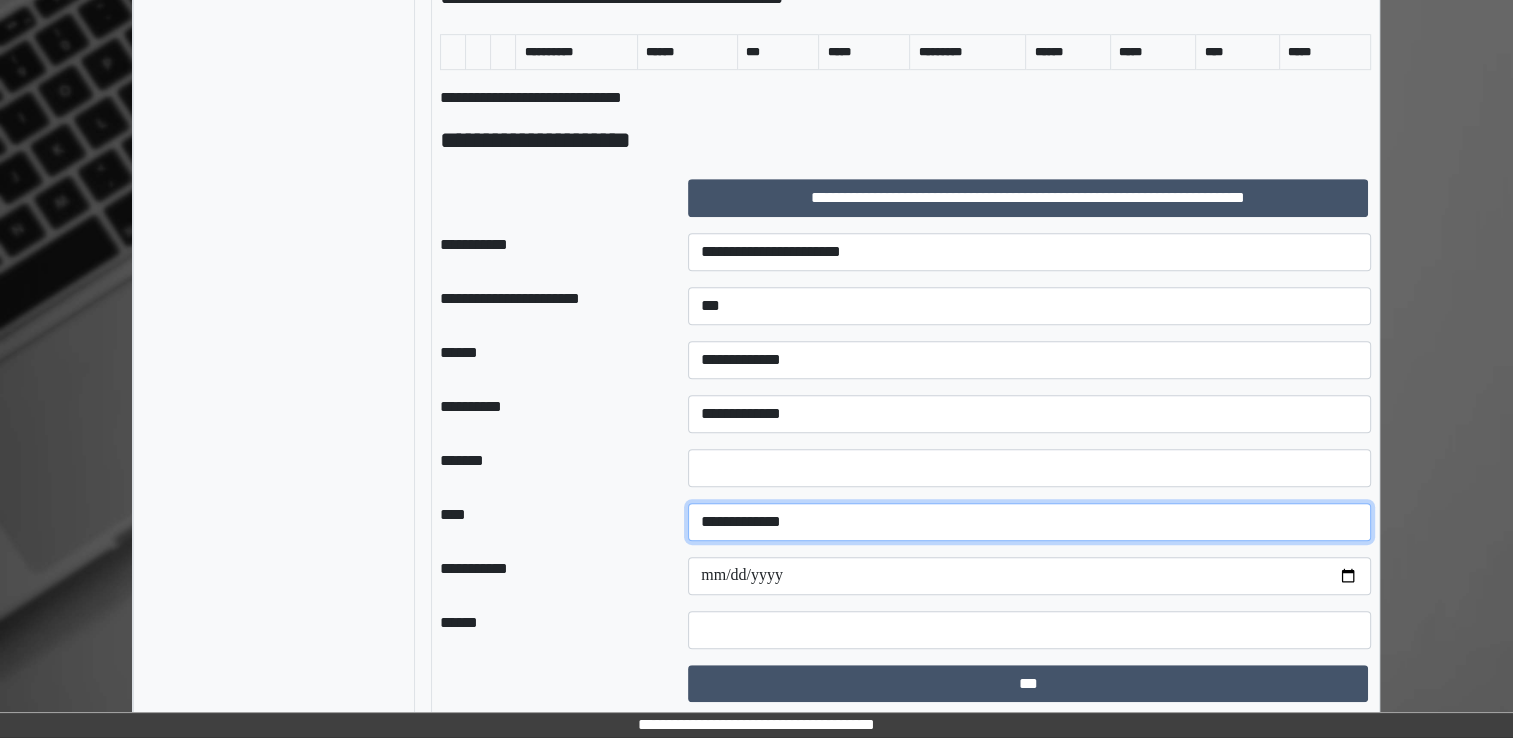 click on "**********" at bounding box center [1029, 522] 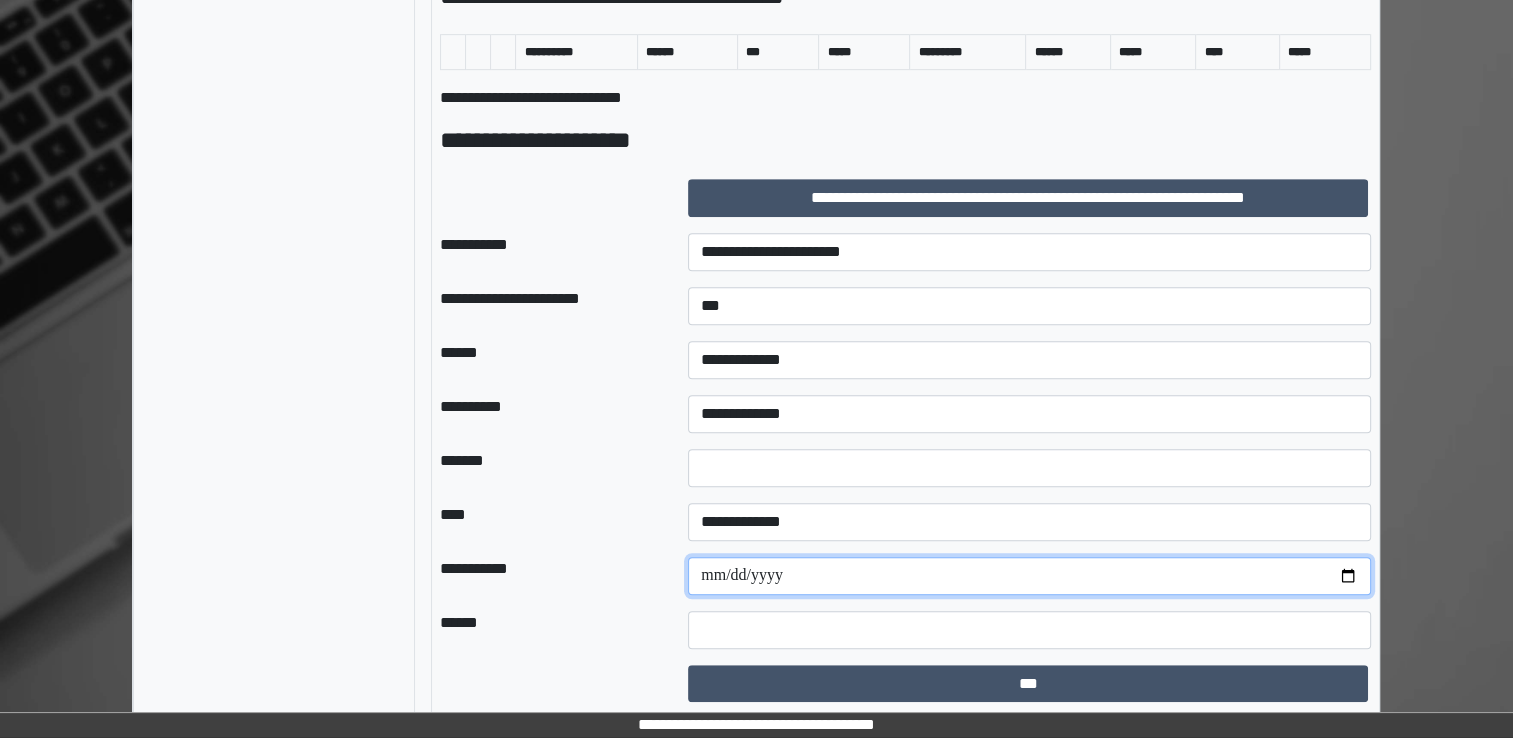 click at bounding box center [1029, 576] 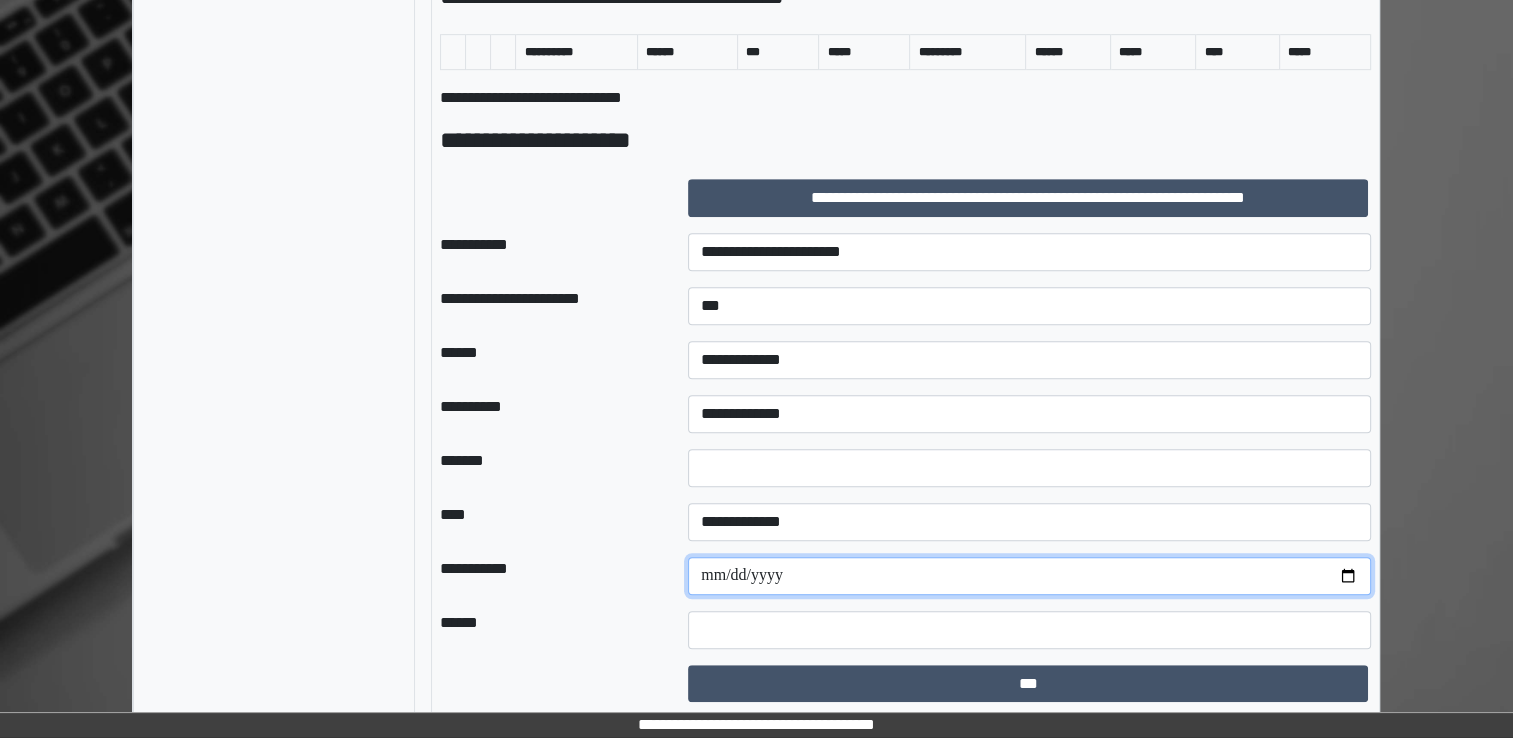 type on "**********" 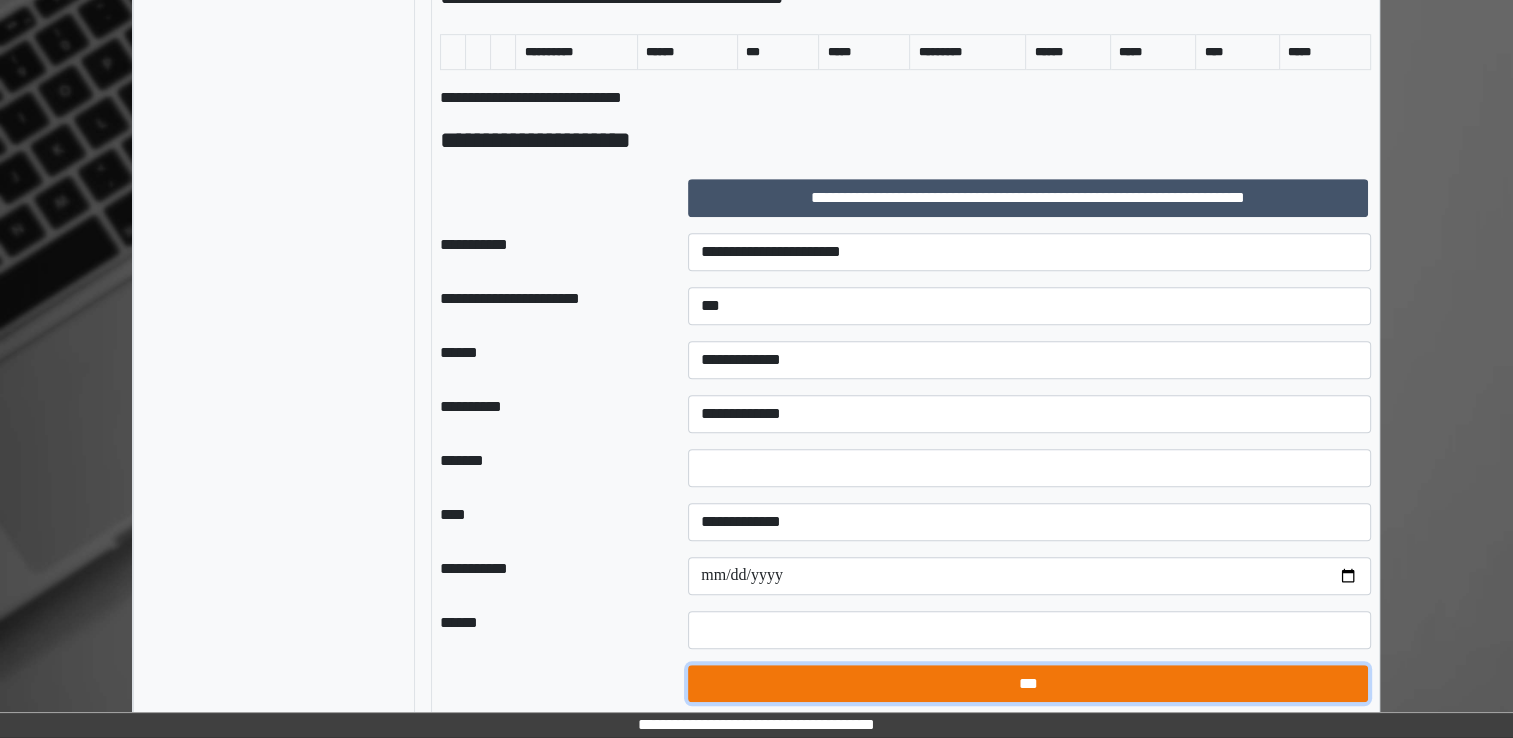 click on "***" at bounding box center [1028, 684] 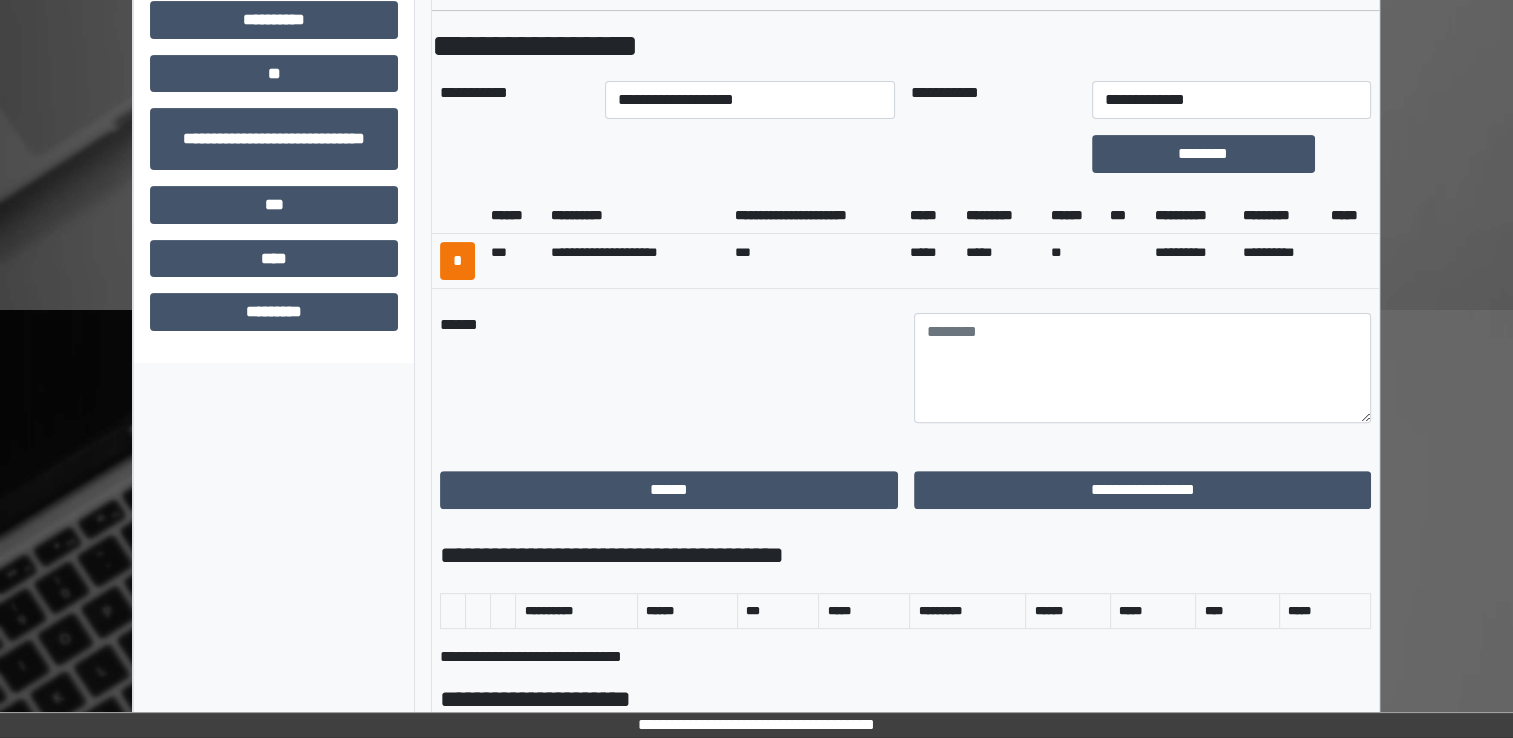 scroll, scrollTop: 590, scrollLeft: 0, axis: vertical 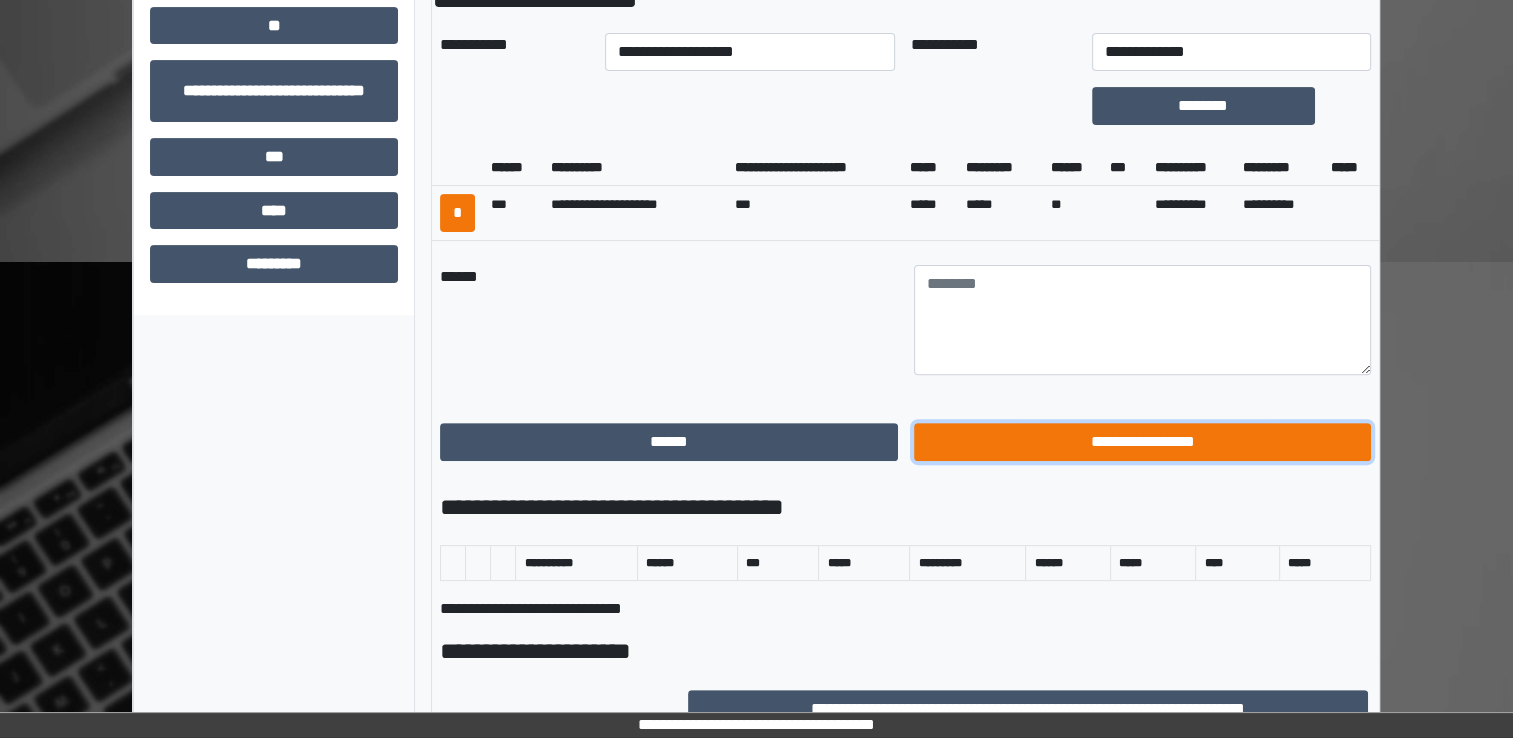 click on "**********" at bounding box center (1143, 442) 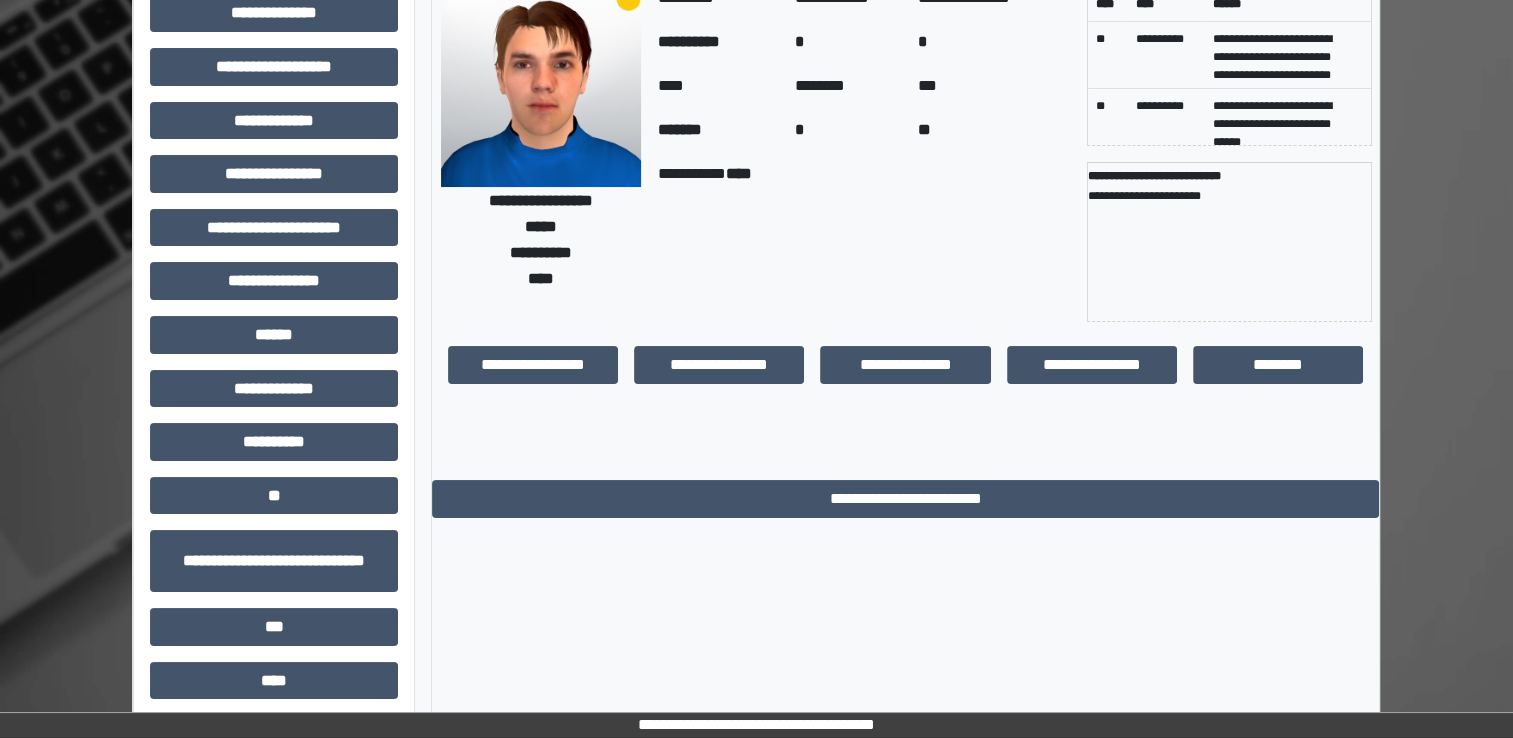 scroll, scrollTop: 0, scrollLeft: 0, axis: both 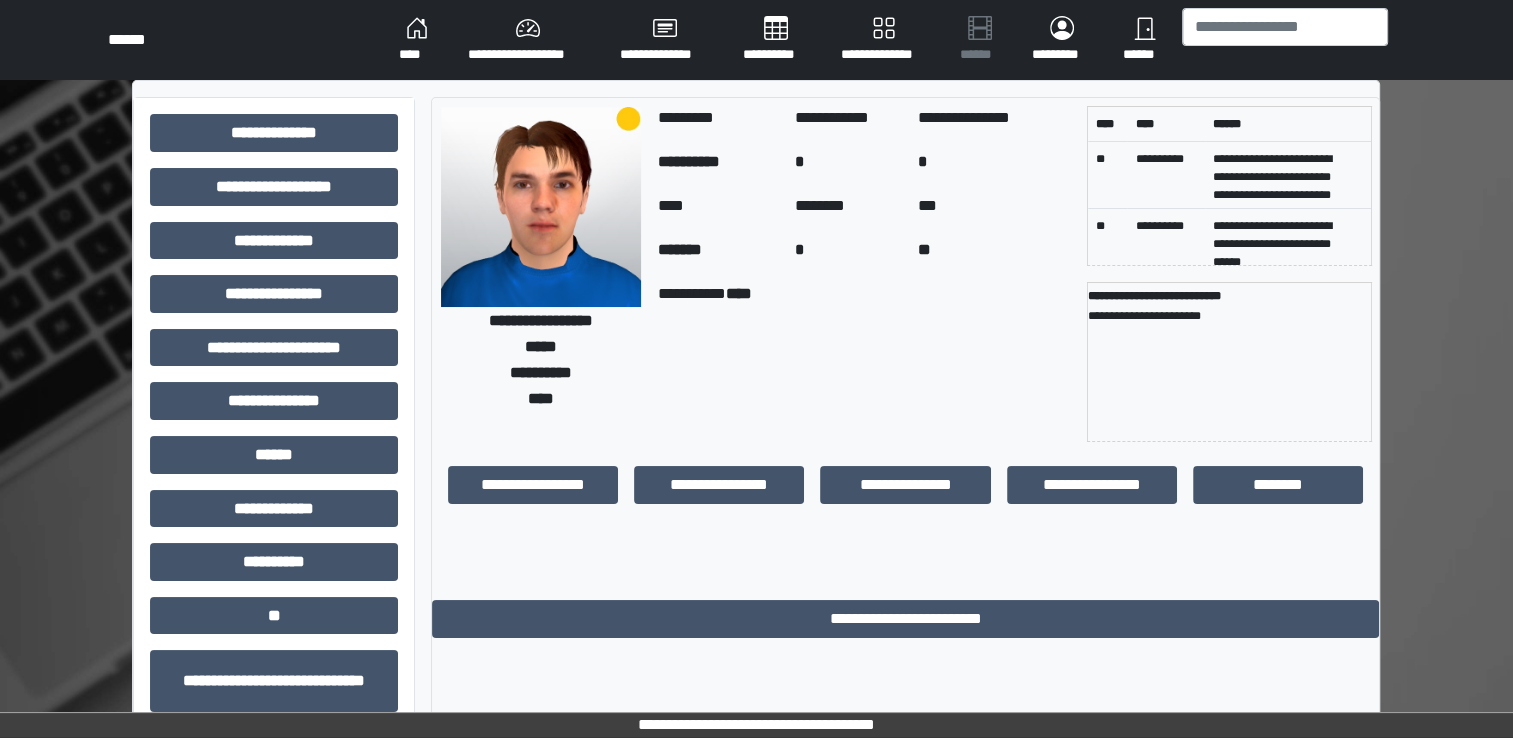 click on "****" at bounding box center [417, 40] 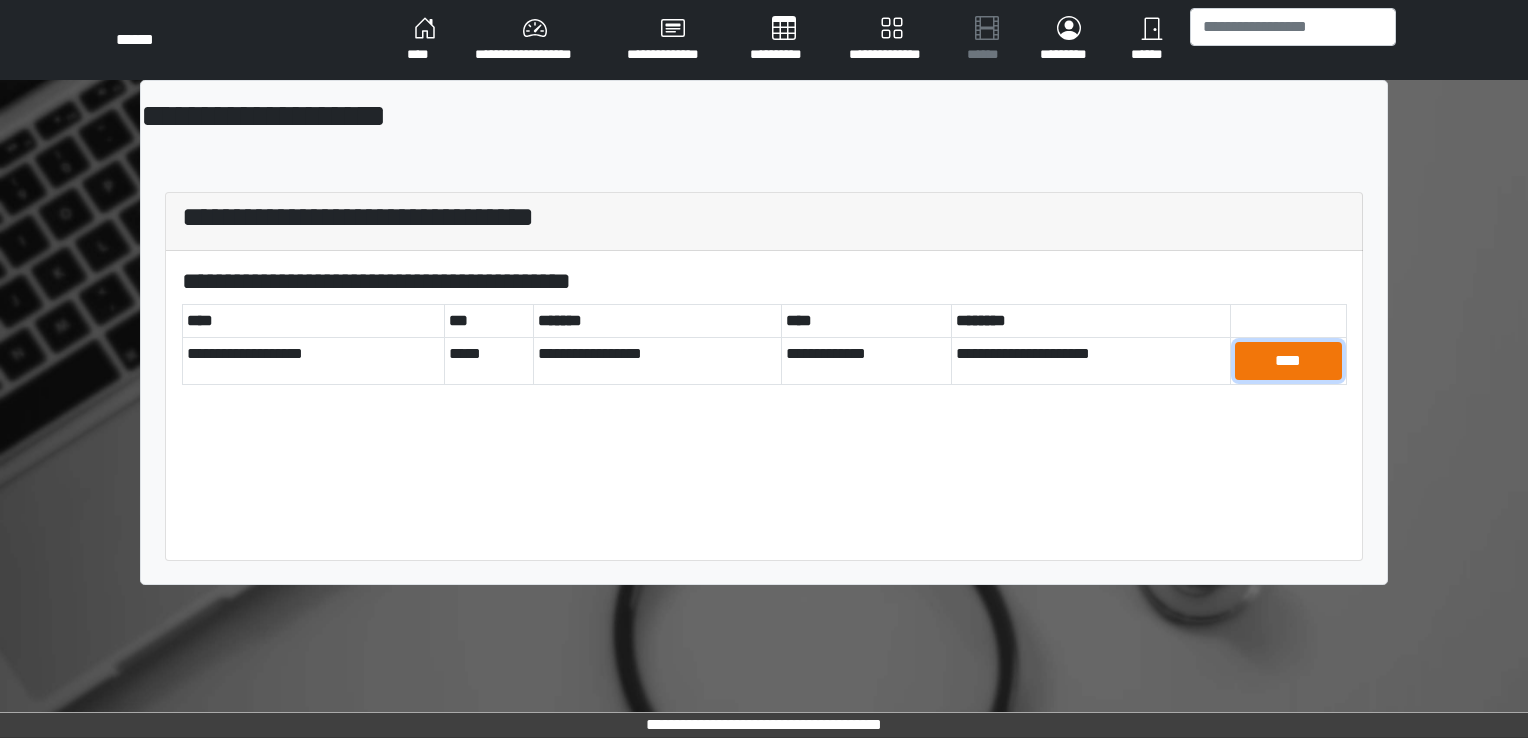 click on "****" at bounding box center (1289, 361) 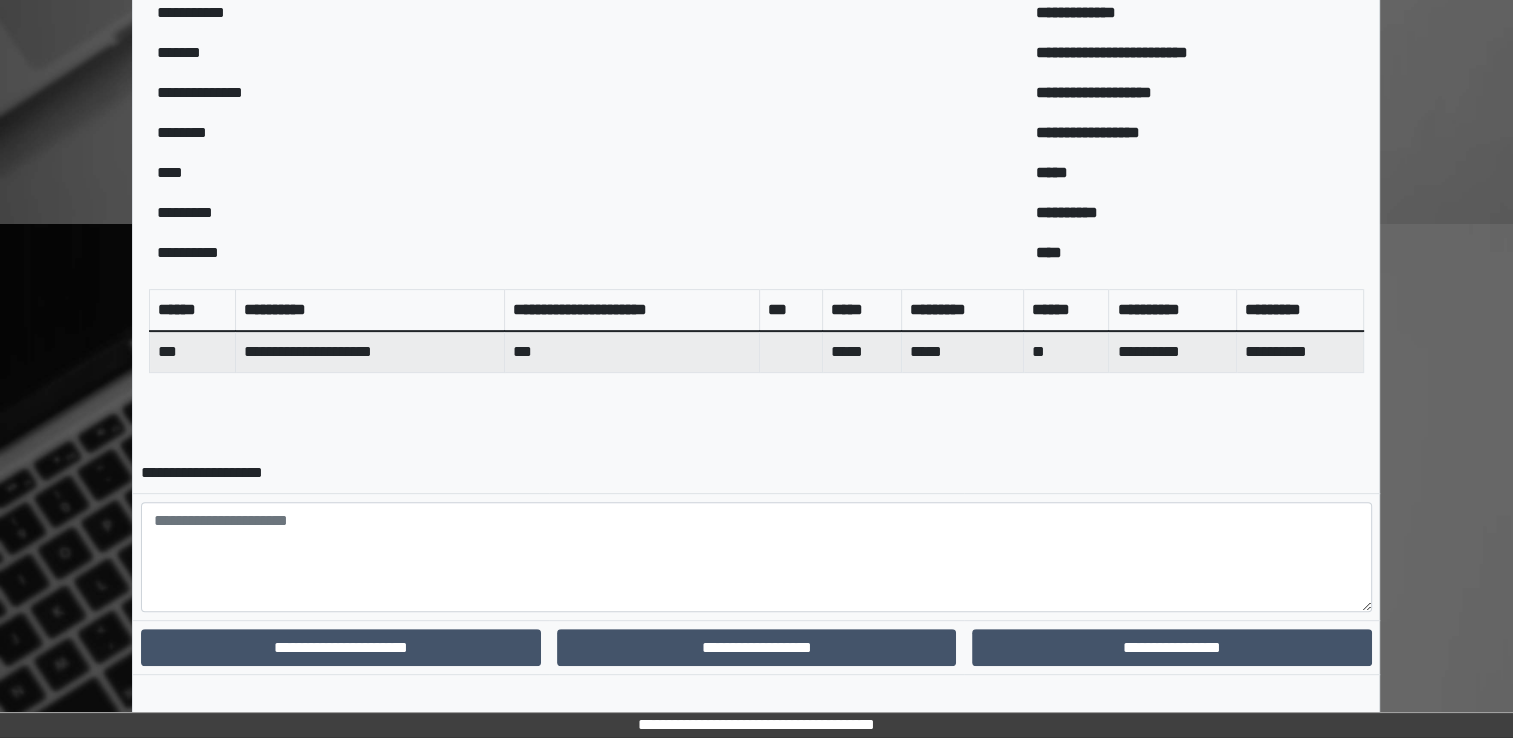 scroll, scrollTop: 644, scrollLeft: 0, axis: vertical 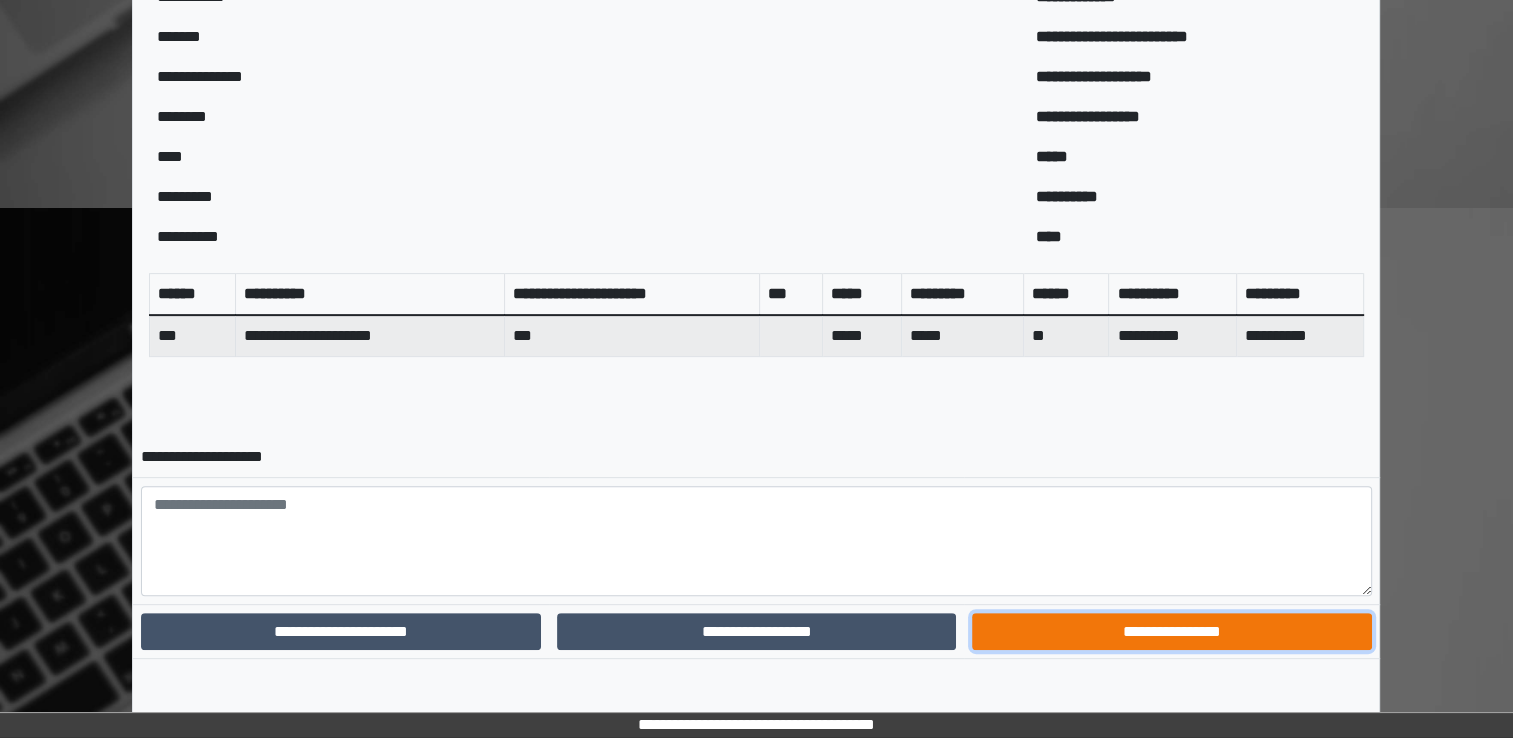 click on "**********" at bounding box center [1171, 632] 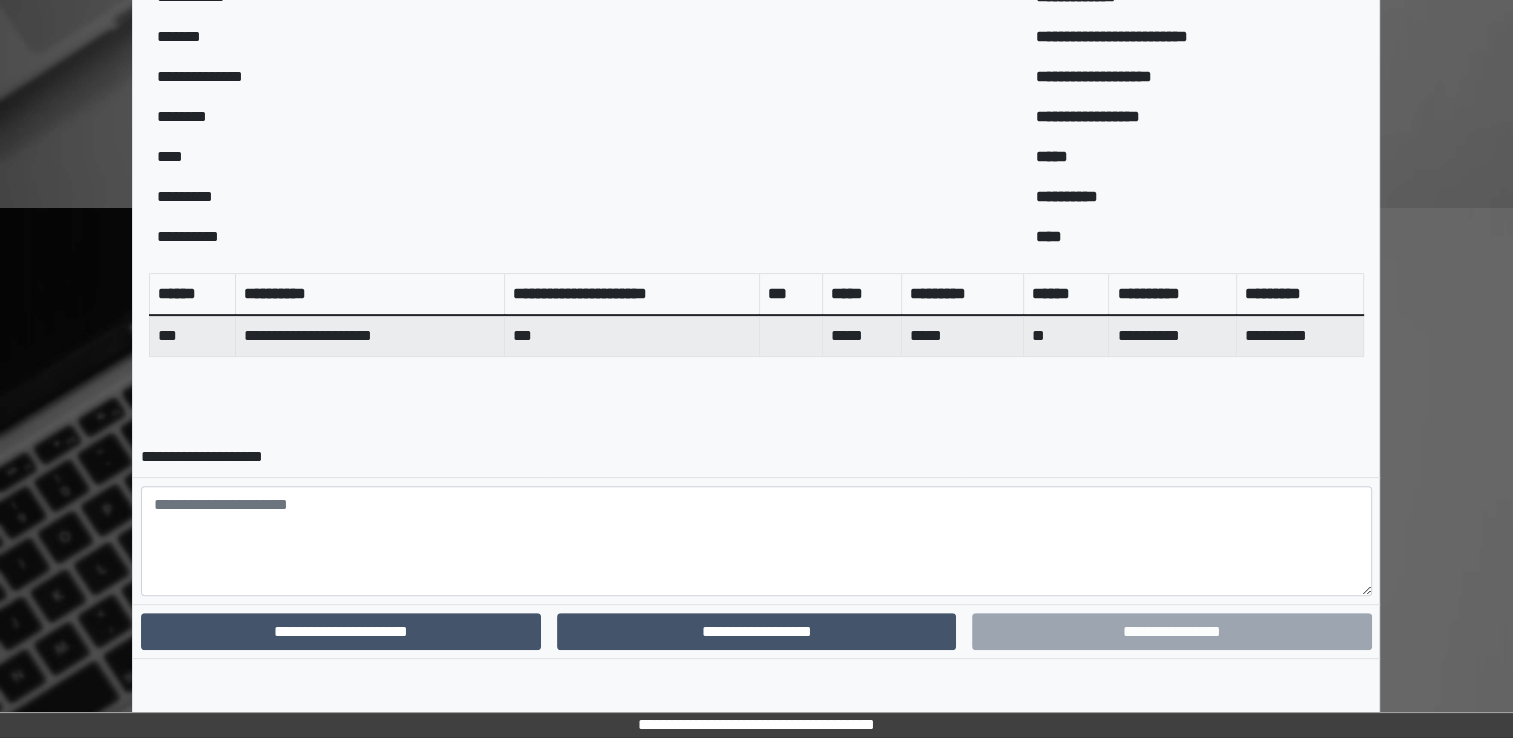 scroll, scrollTop: 559, scrollLeft: 0, axis: vertical 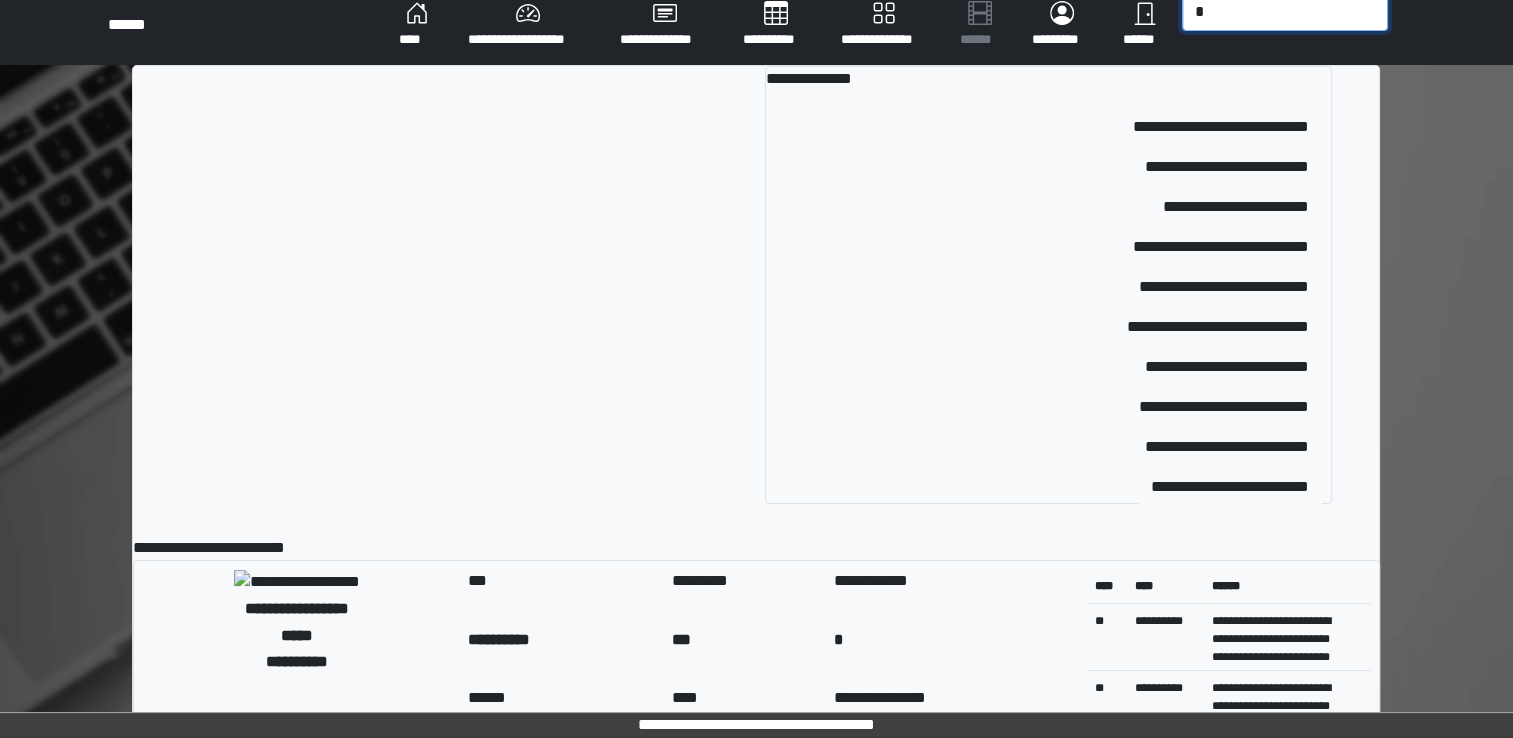 type on "*" 